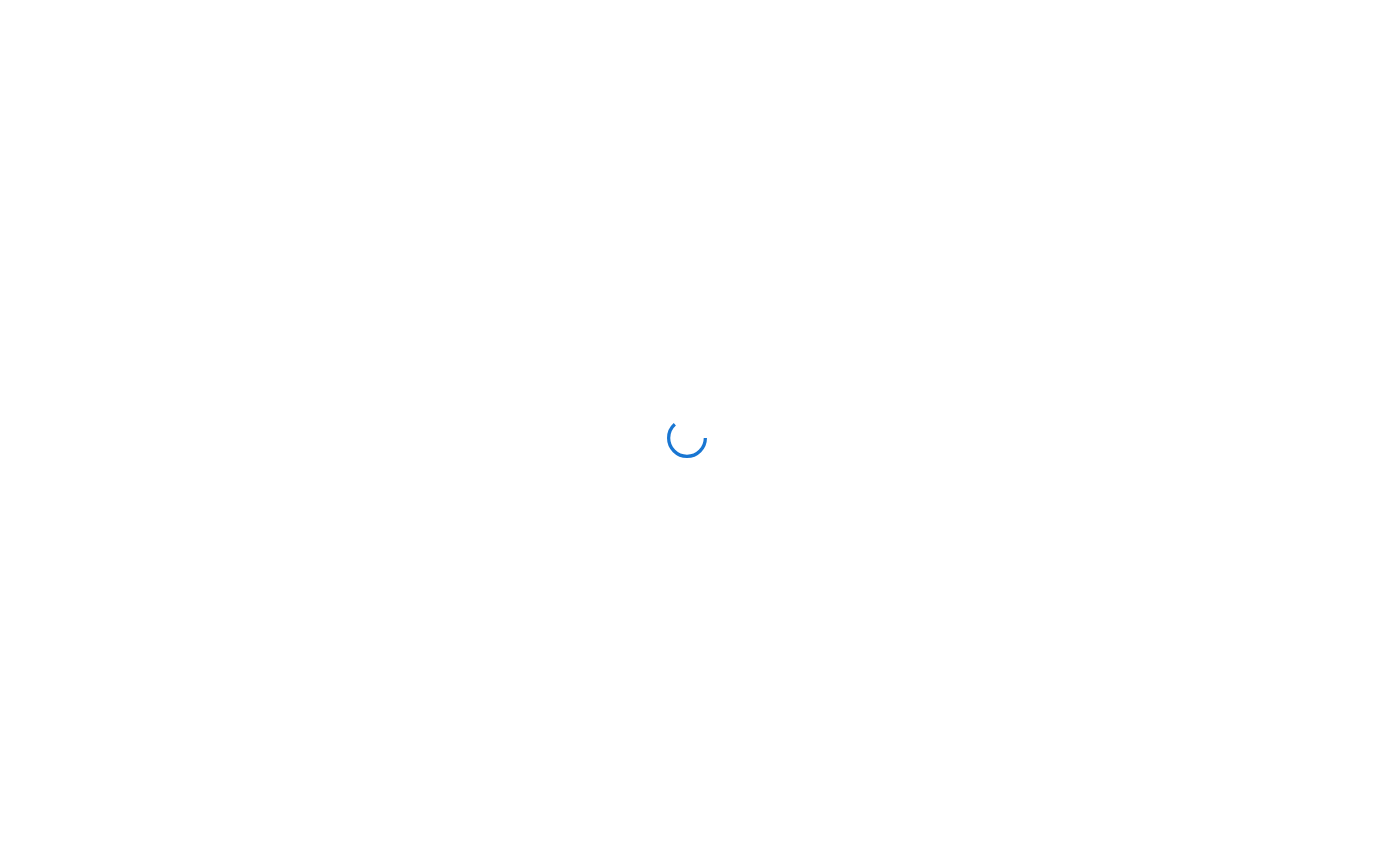 scroll, scrollTop: 0, scrollLeft: 0, axis: both 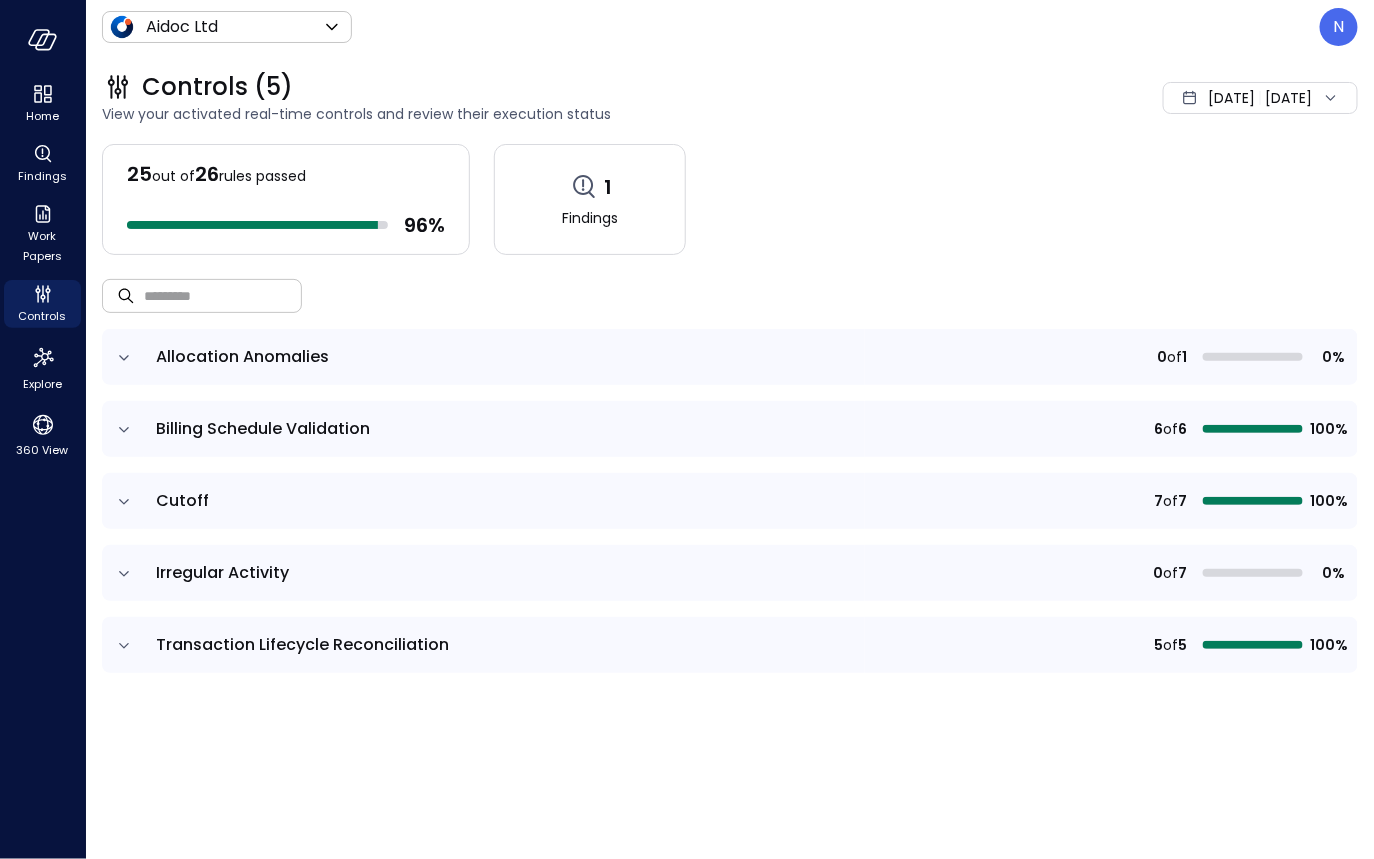click at bounding box center [223, 295] 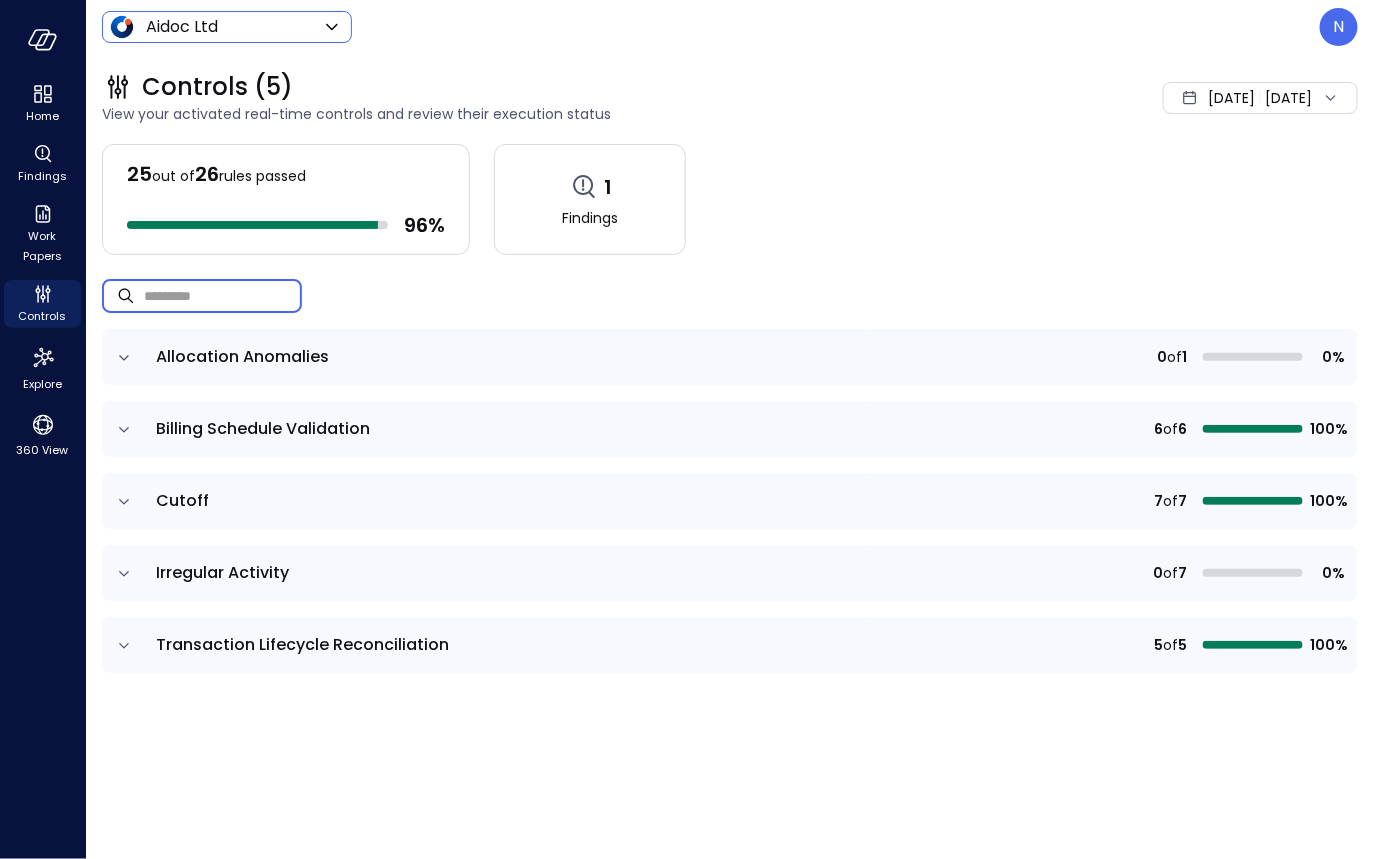 click on "Home Findings Work Papers Controls Explore 360 View Aidoc Ltd ****** ​ N Controls (5)   View your activated real-time controls and review their execution status Jul 1, 2025 Jul 20, 2025 25  out of  26  rules passed 96 % 1 Findings ​ ​ Allocation Anomalies 0  of  1 0% Billing Schedule Validation 6  of  6 100% Cutoff 7  of  7 100% Irregular Activity 0  of  7 0% Transaction Lifecycle Reconciliation 5  of  5 100% Safebooks.ai" at bounding box center [687, 429] 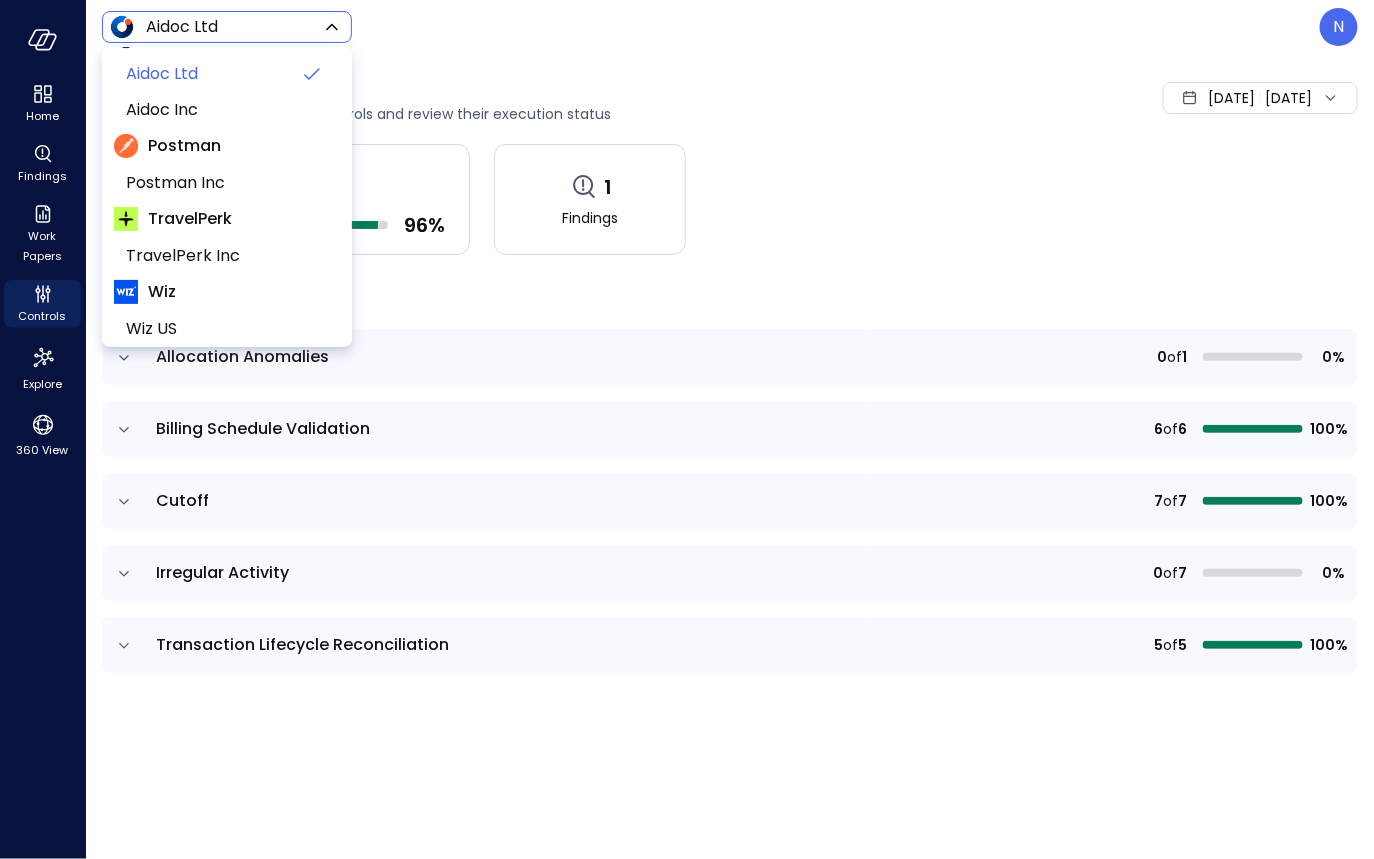 scroll, scrollTop: 60, scrollLeft: 0, axis: vertical 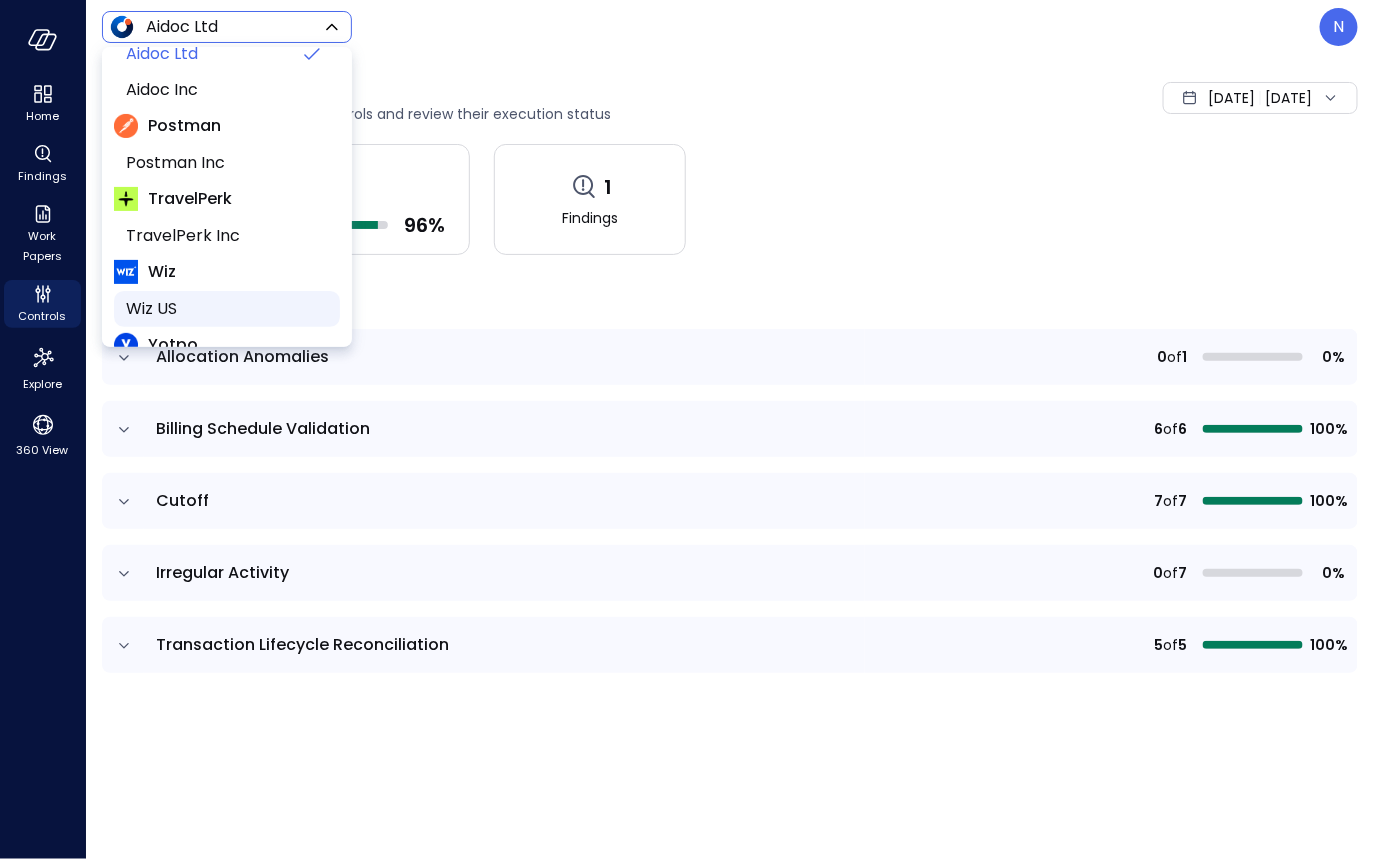 click on "Wiz US" at bounding box center [225, 309] 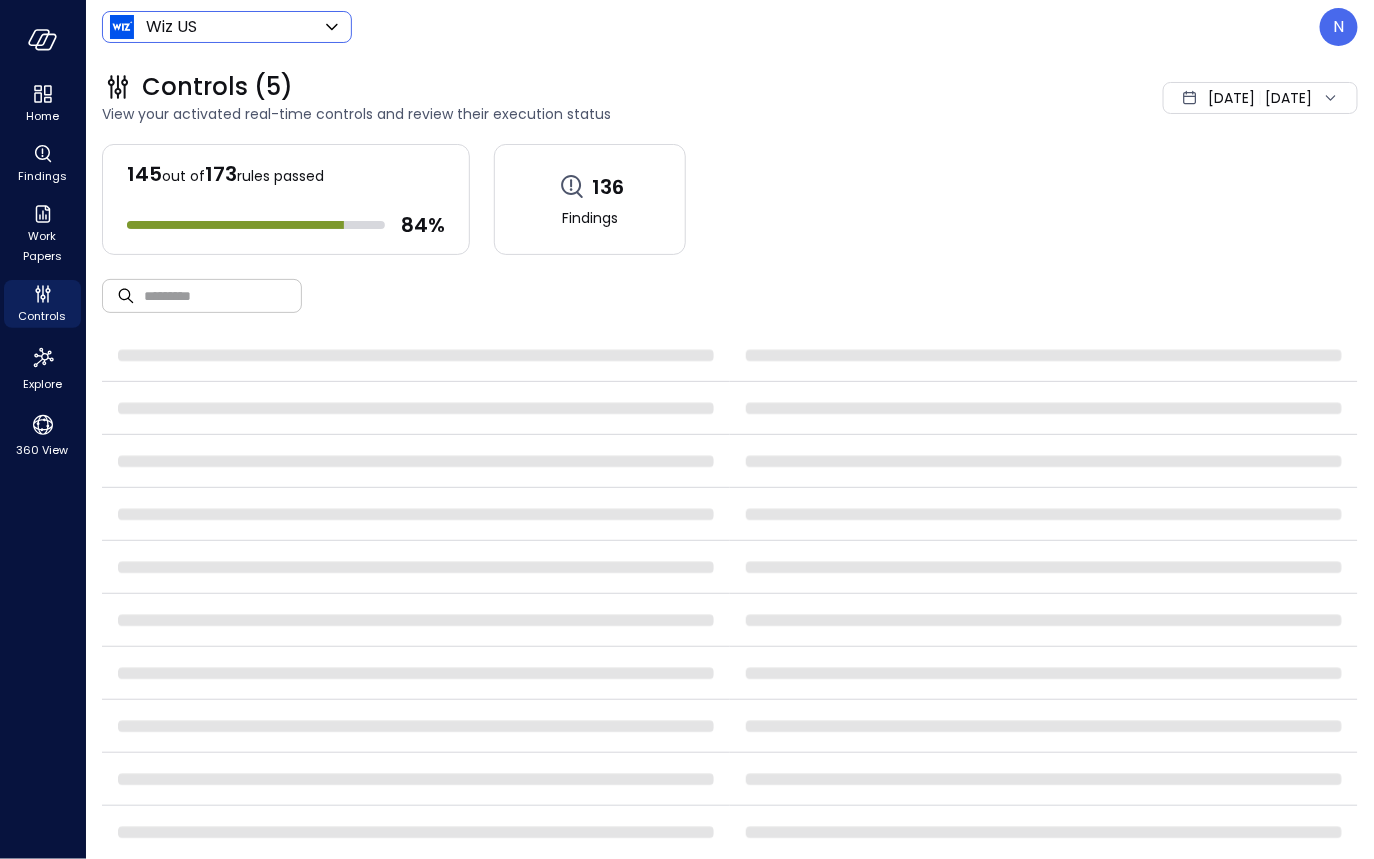 click at bounding box center [223, 295] 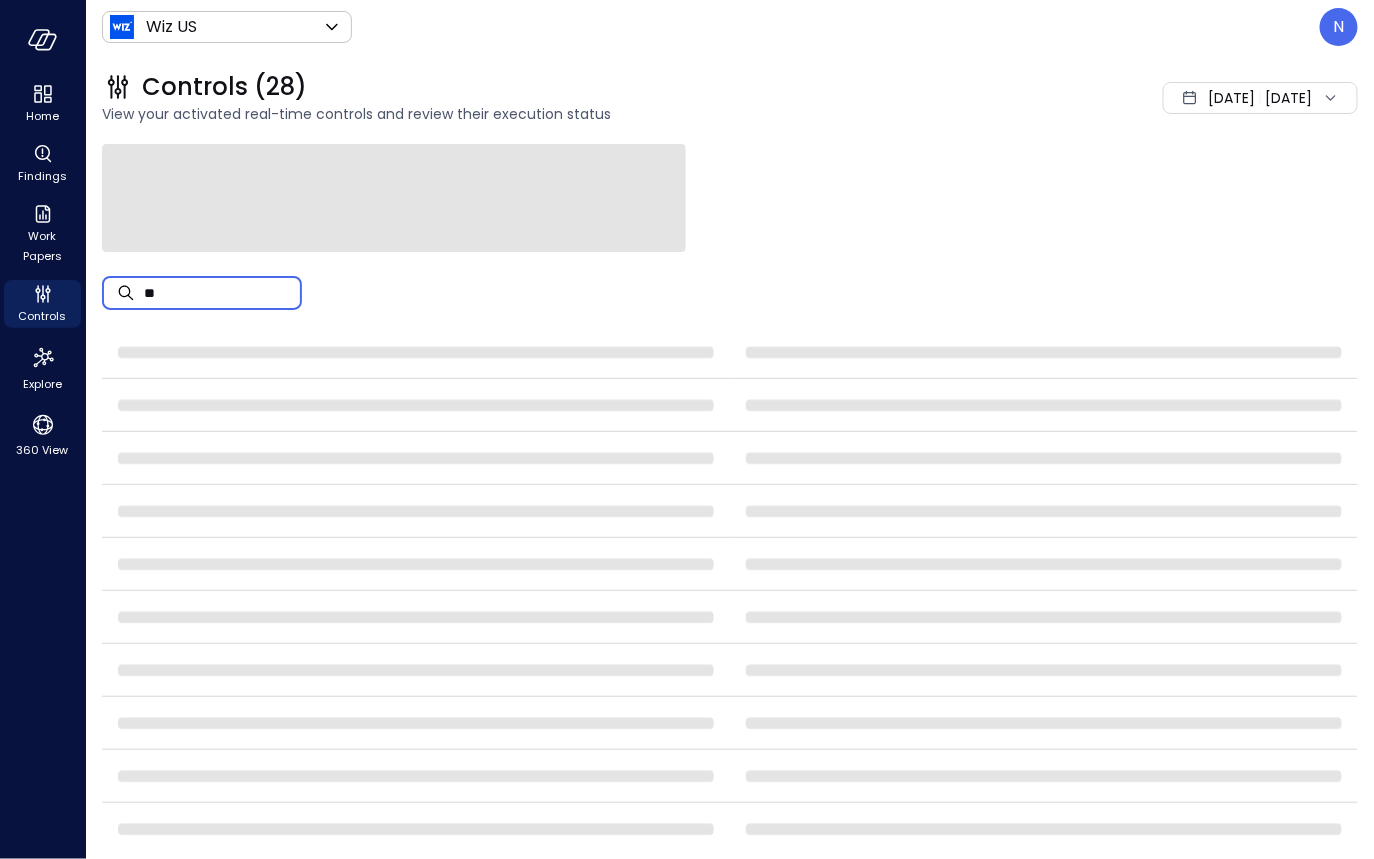 type on "*" 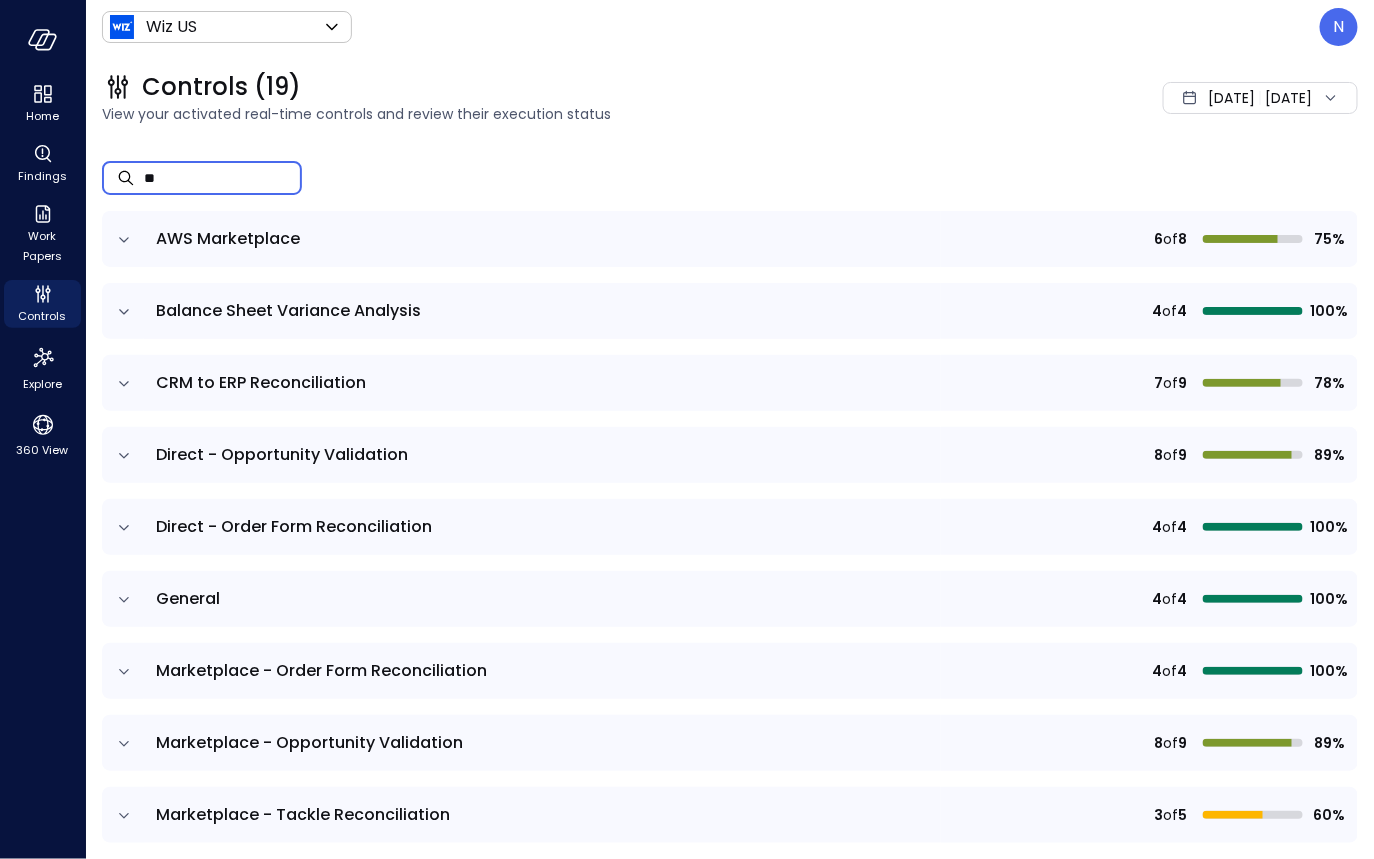 scroll, scrollTop: 3, scrollLeft: 0, axis: vertical 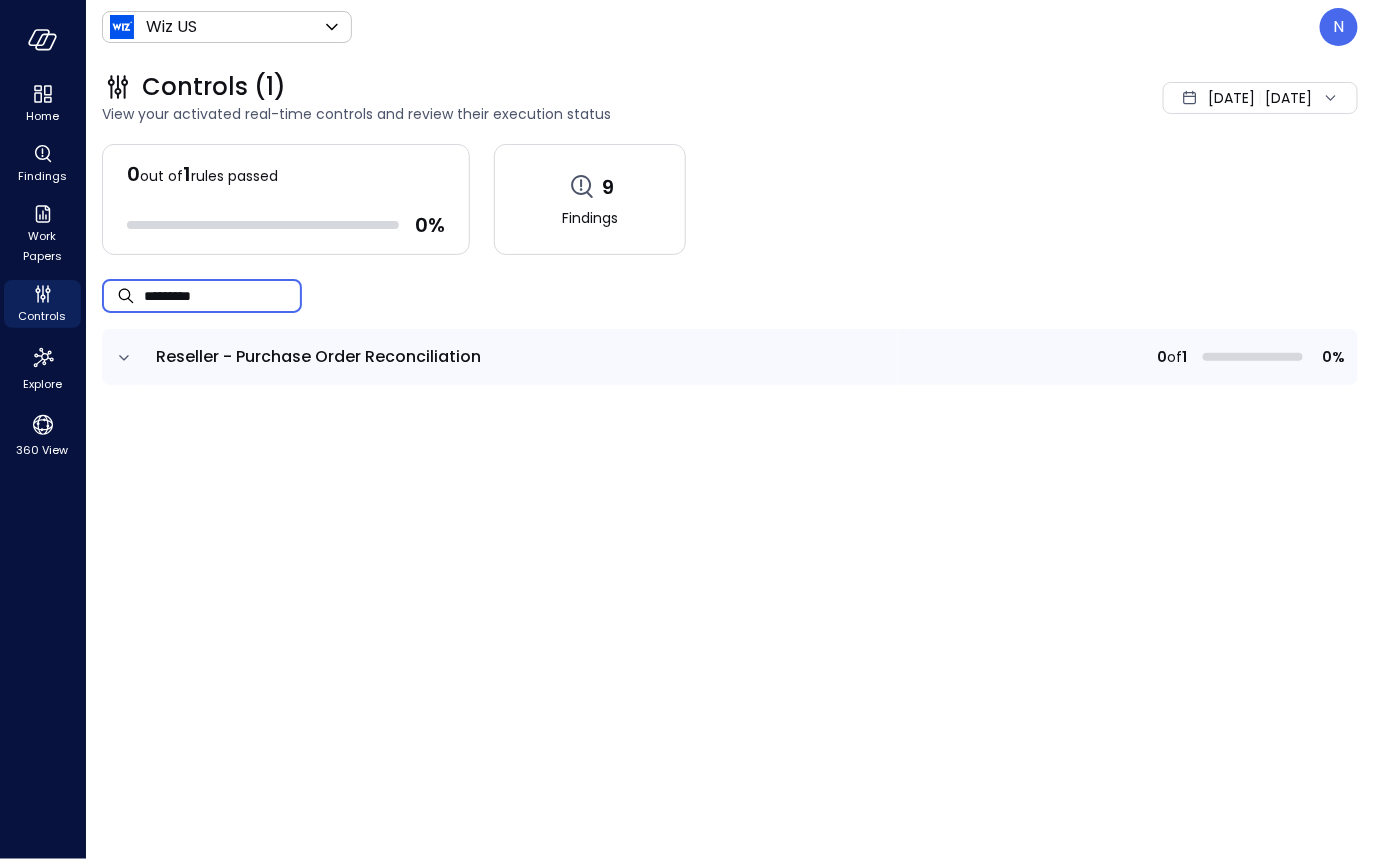 type on "*********" 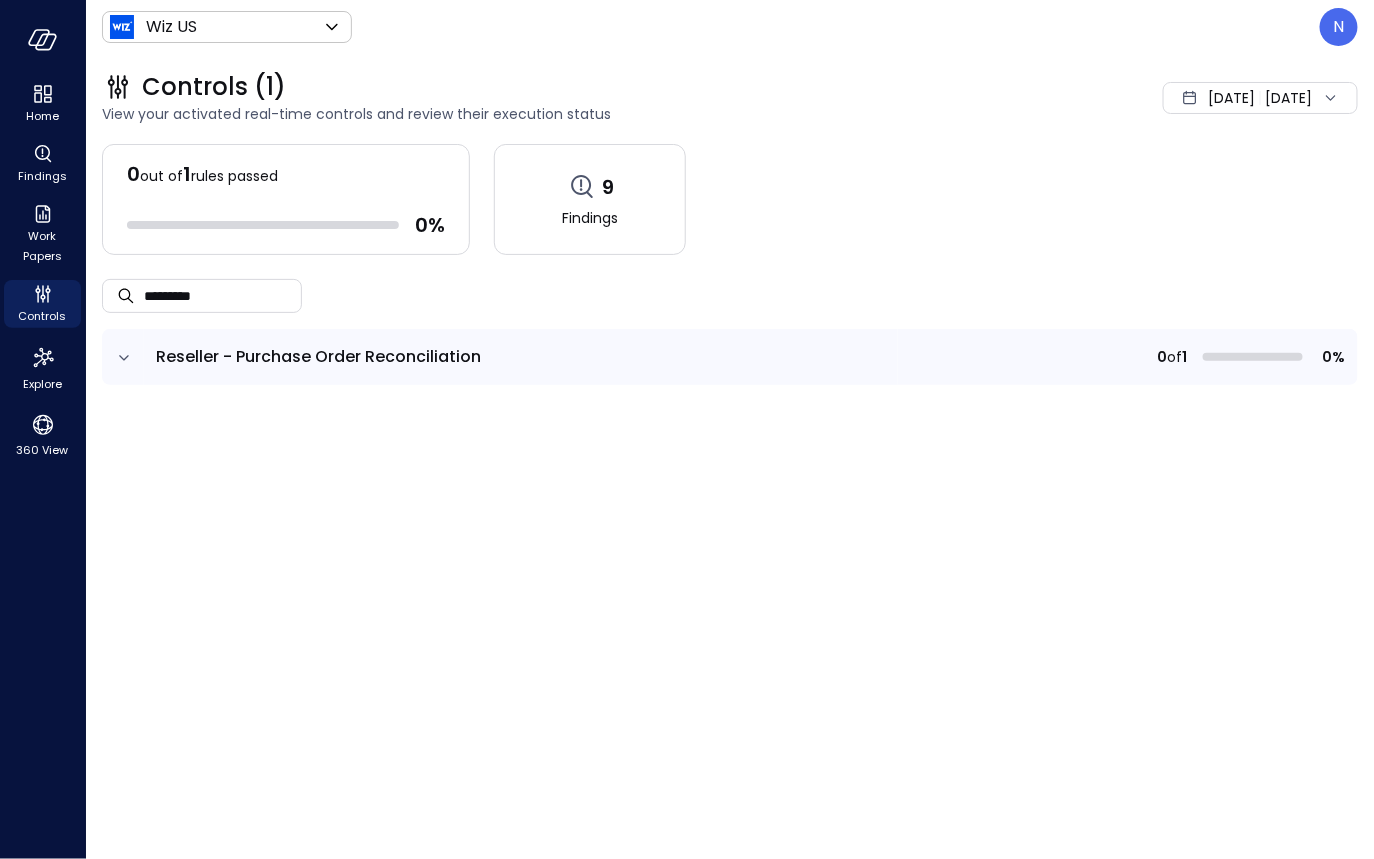 click 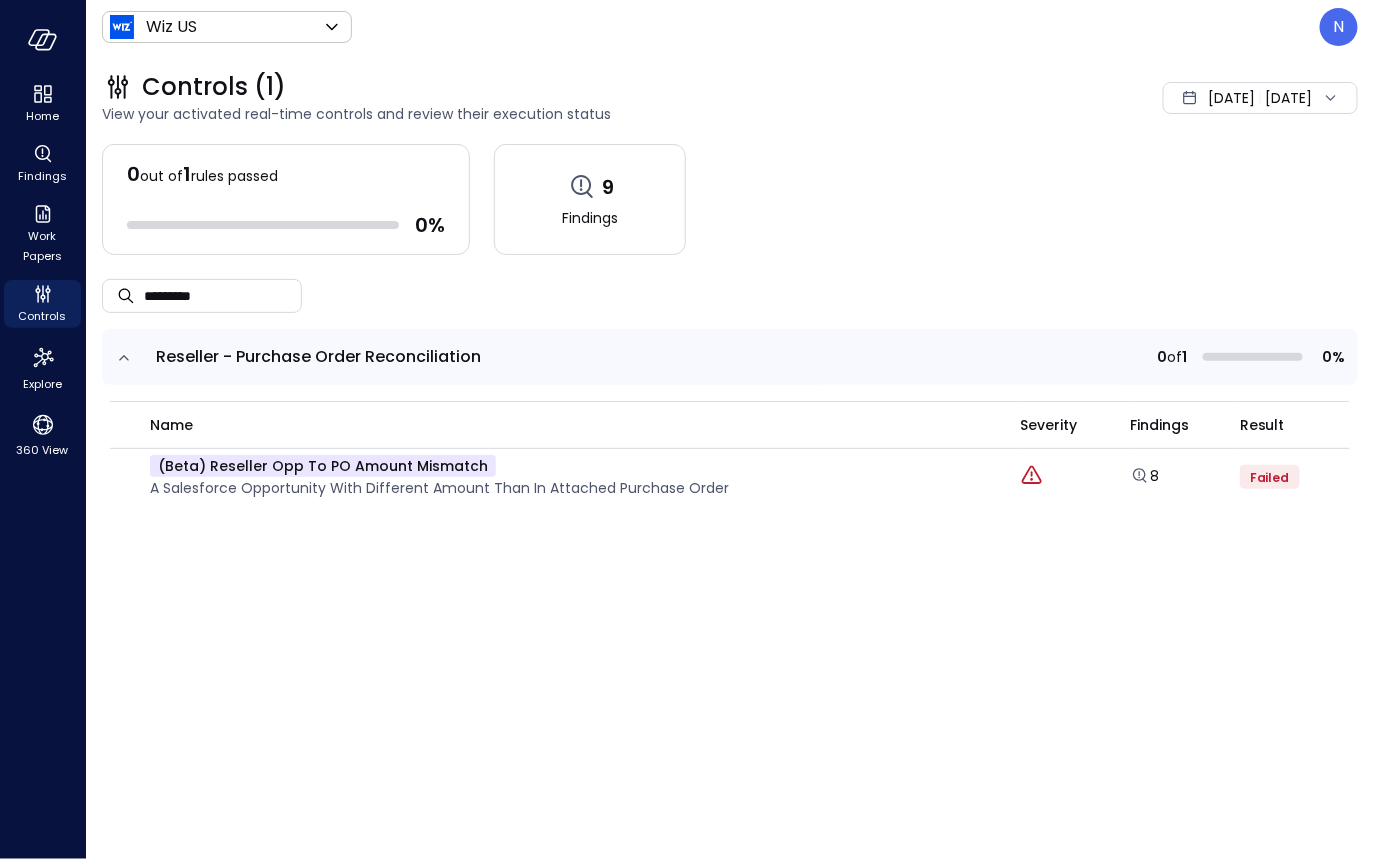 drag, startPoint x: 291, startPoint y: 452, endPoint x: 223, endPoint y: 452, distance: 68 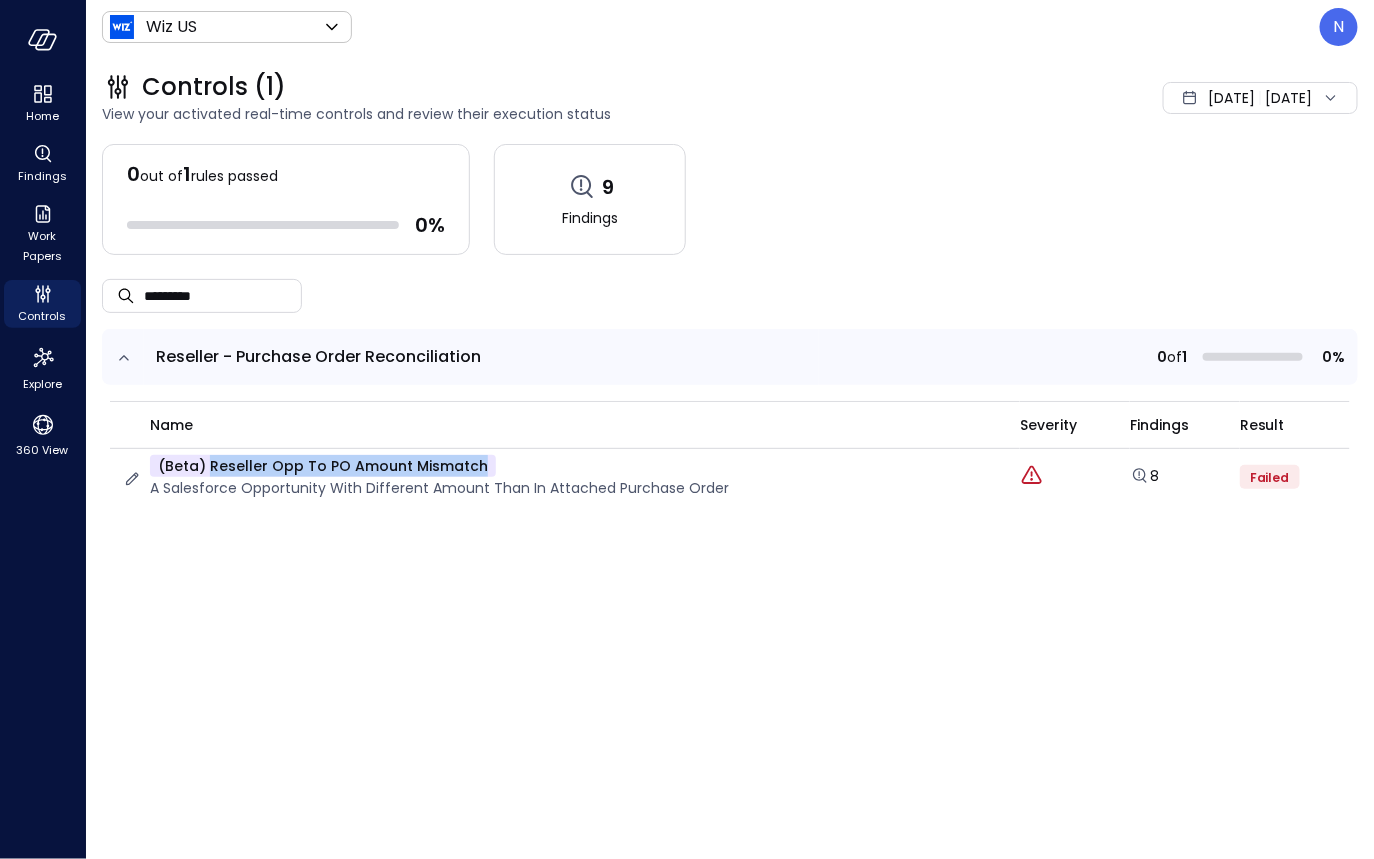 drag, startPoint x: 216, startPoint y: 464, endPoint x: 500, endPoint y: 460, distance: 284.02817 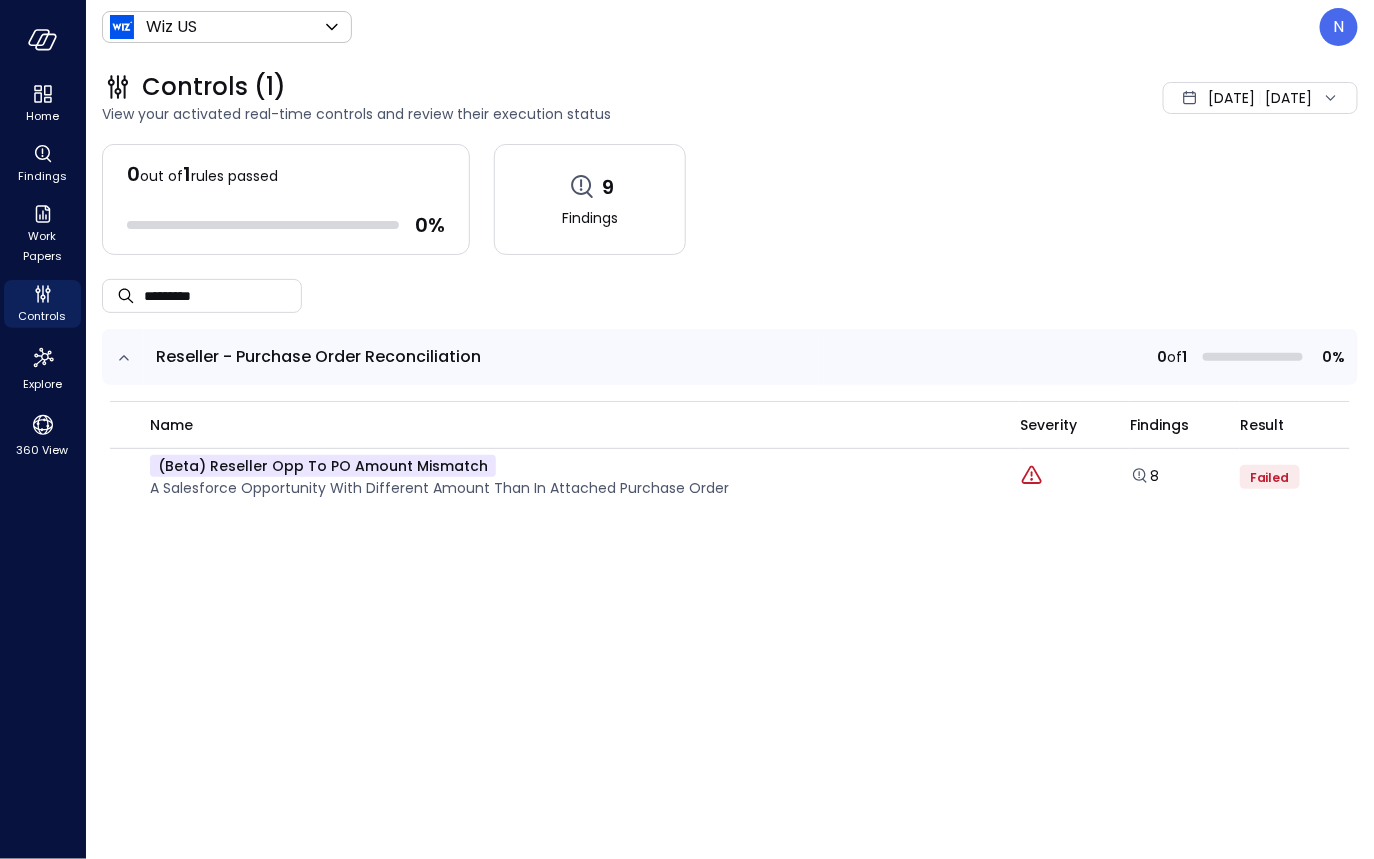 click on "0  out of  1  rules passed 0 % 9 Findings" at bounding box center [730, 199] 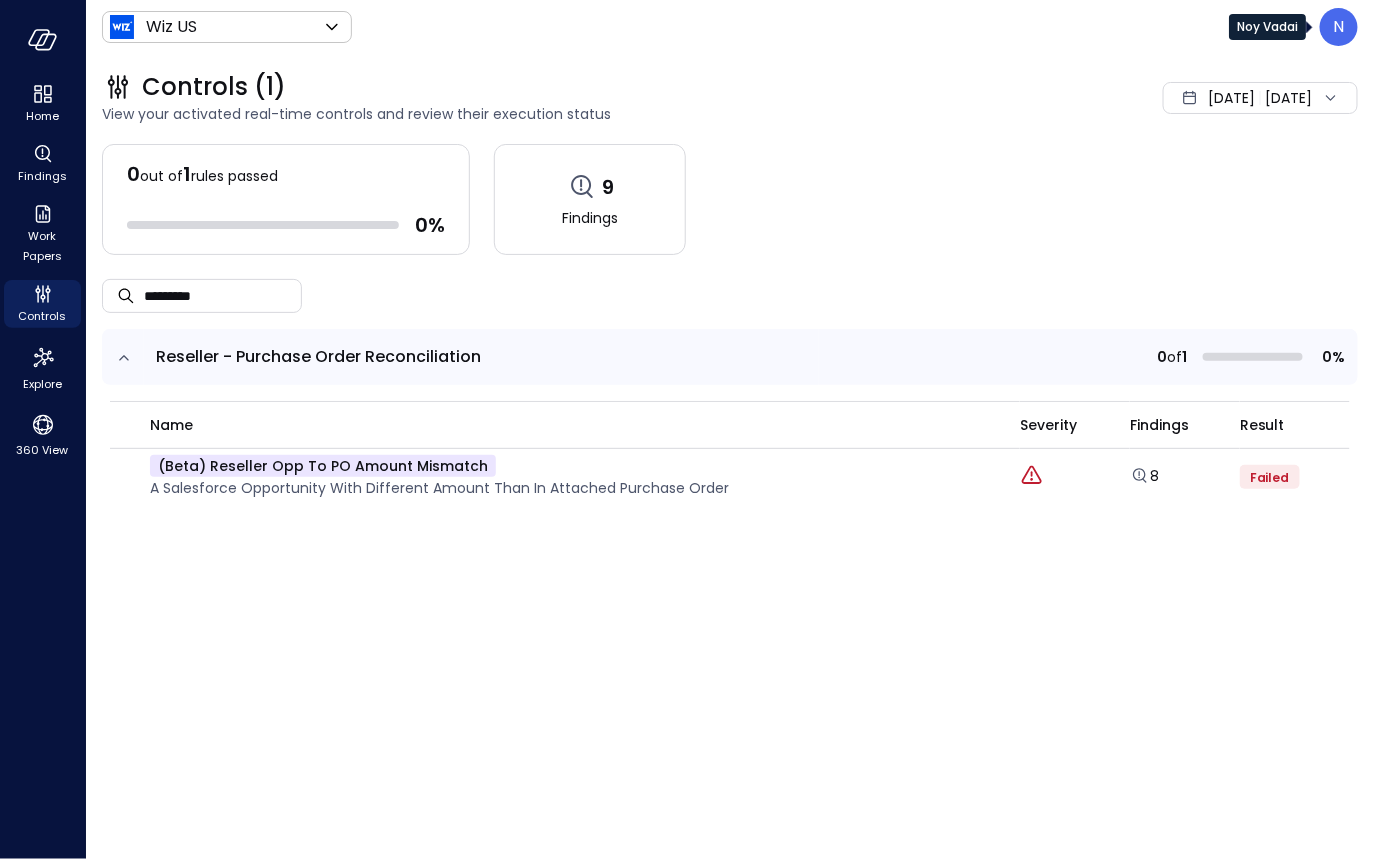 click on "N" at bounding box center [1339, 27] 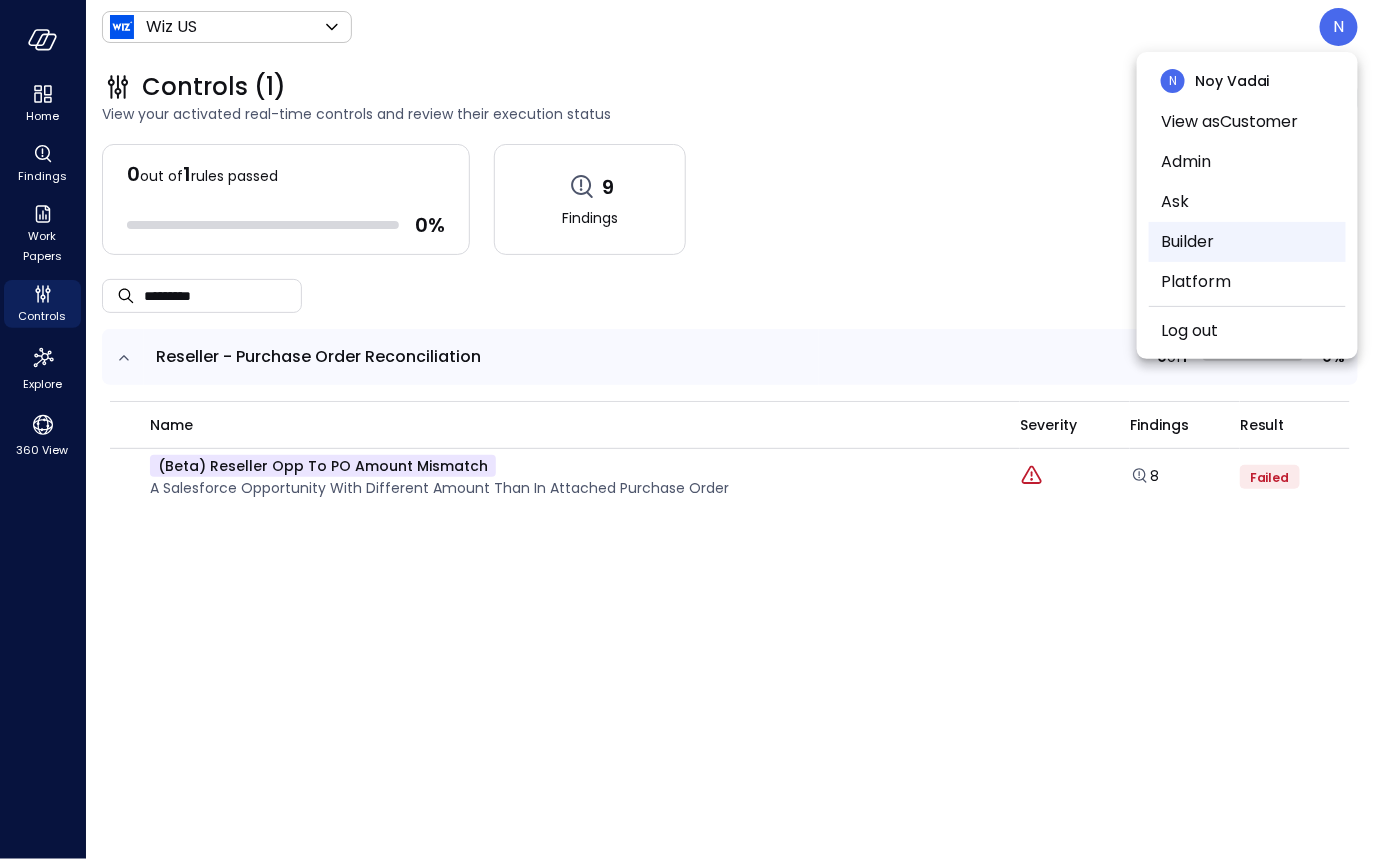 click on "Builder" at bounding box center [1247, 242] 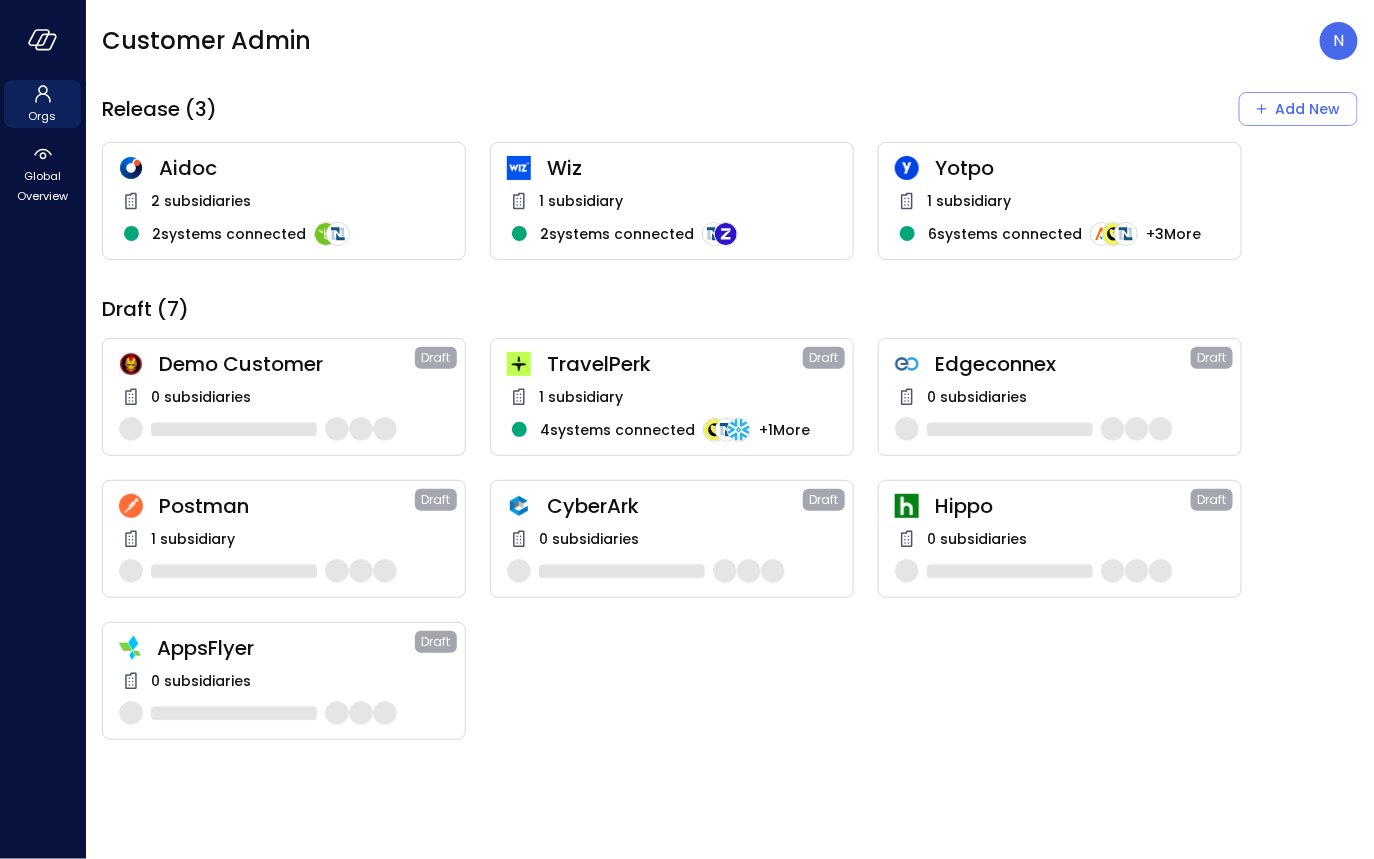 click on "Wiz" at bounding box center [692, 168] 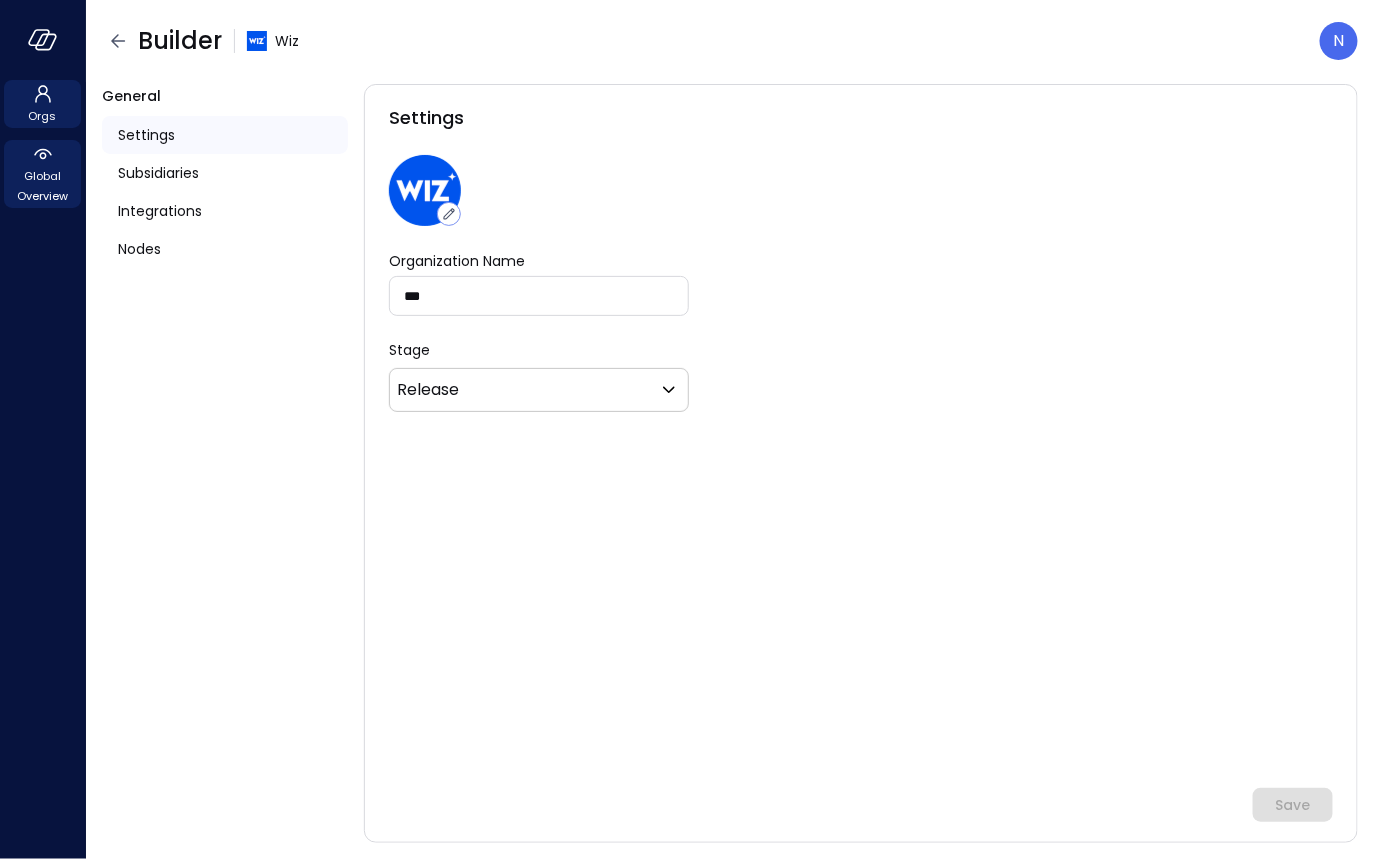 click on "Global Overview" at bounding box center [42, 174] 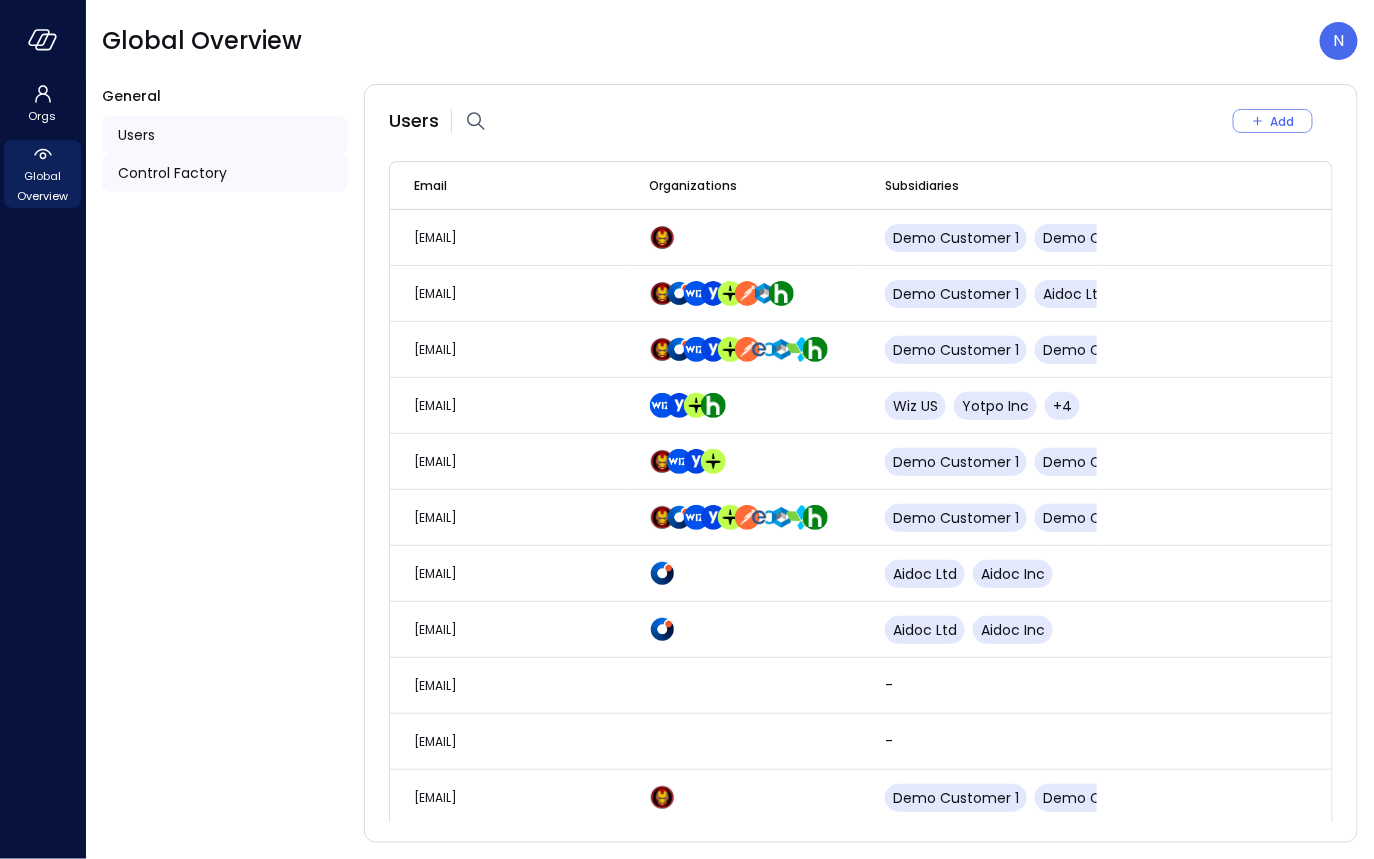 click on "Control Factory" at bounding box center [225, 173] 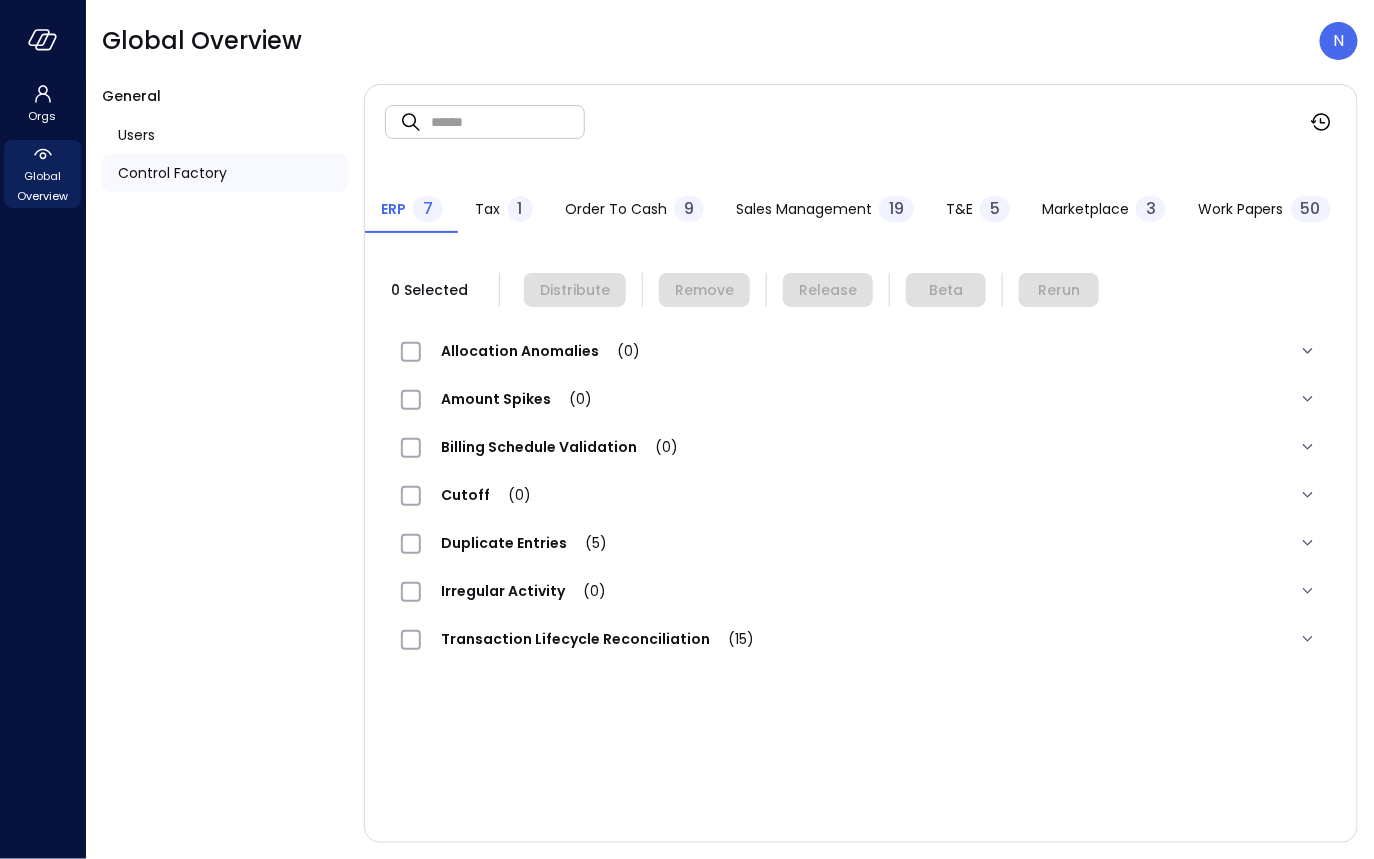 click on "Sales Management" at bounding box center (804, 209) 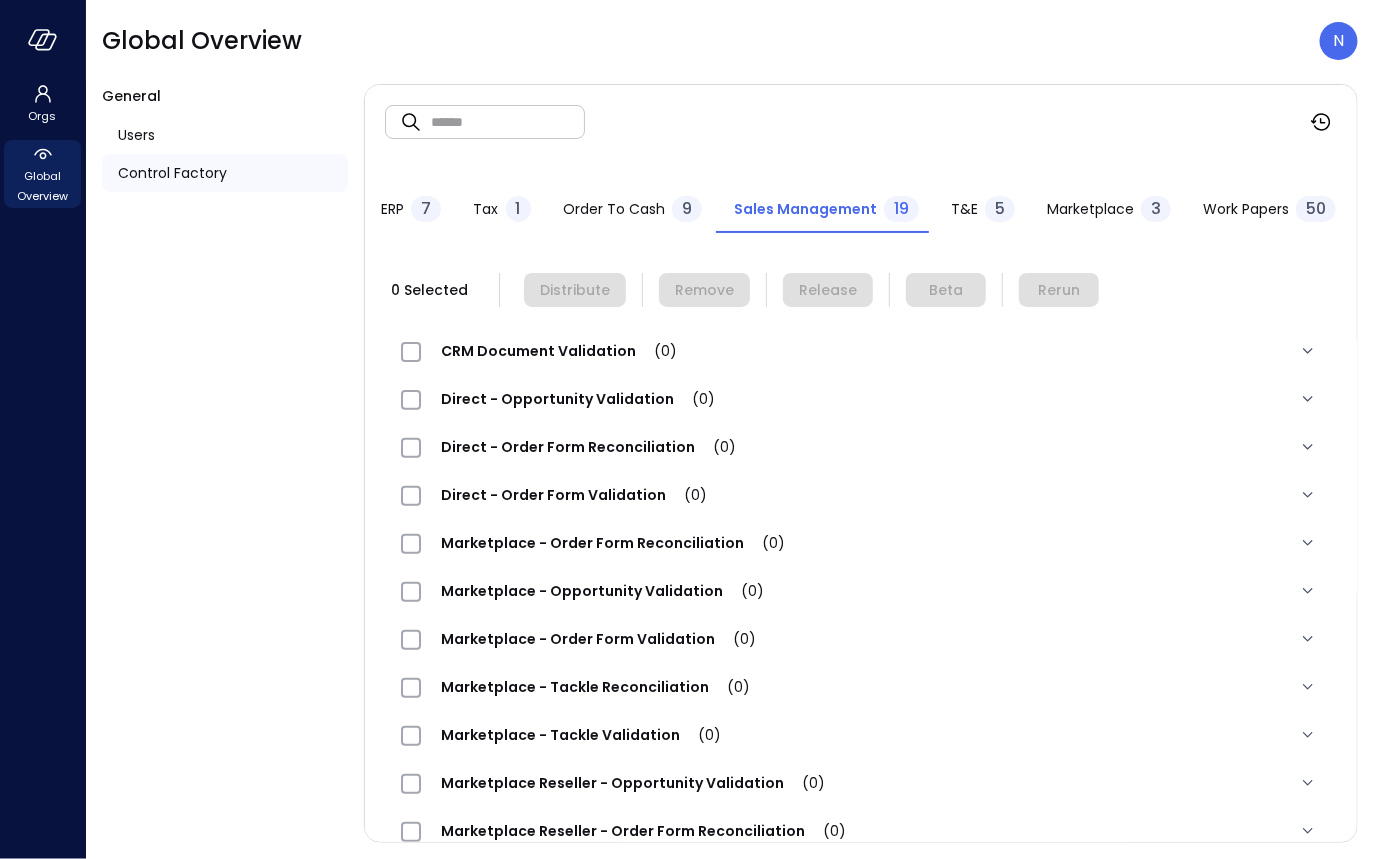 click at bounding box center (508, 121) 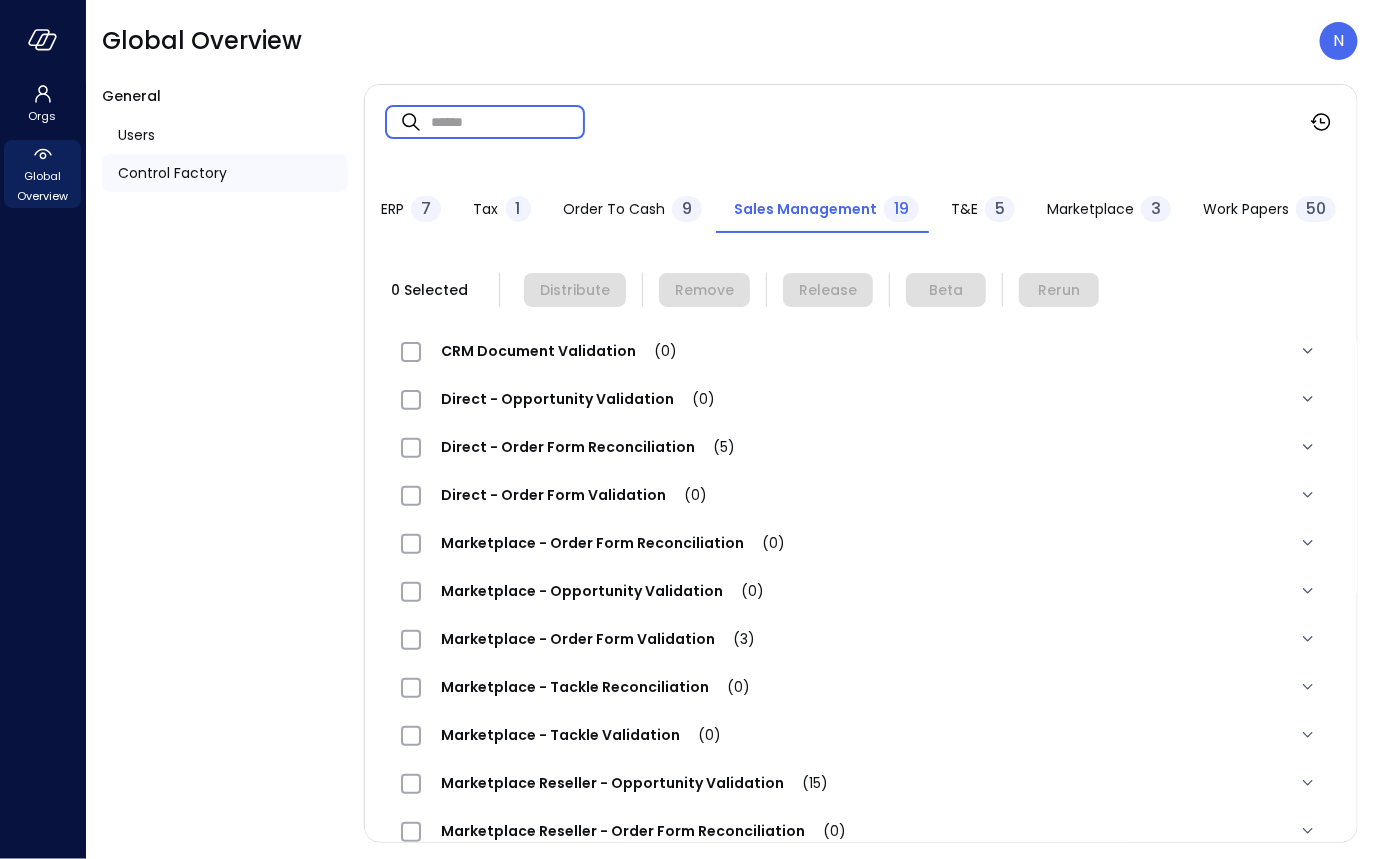 paste on "**********" 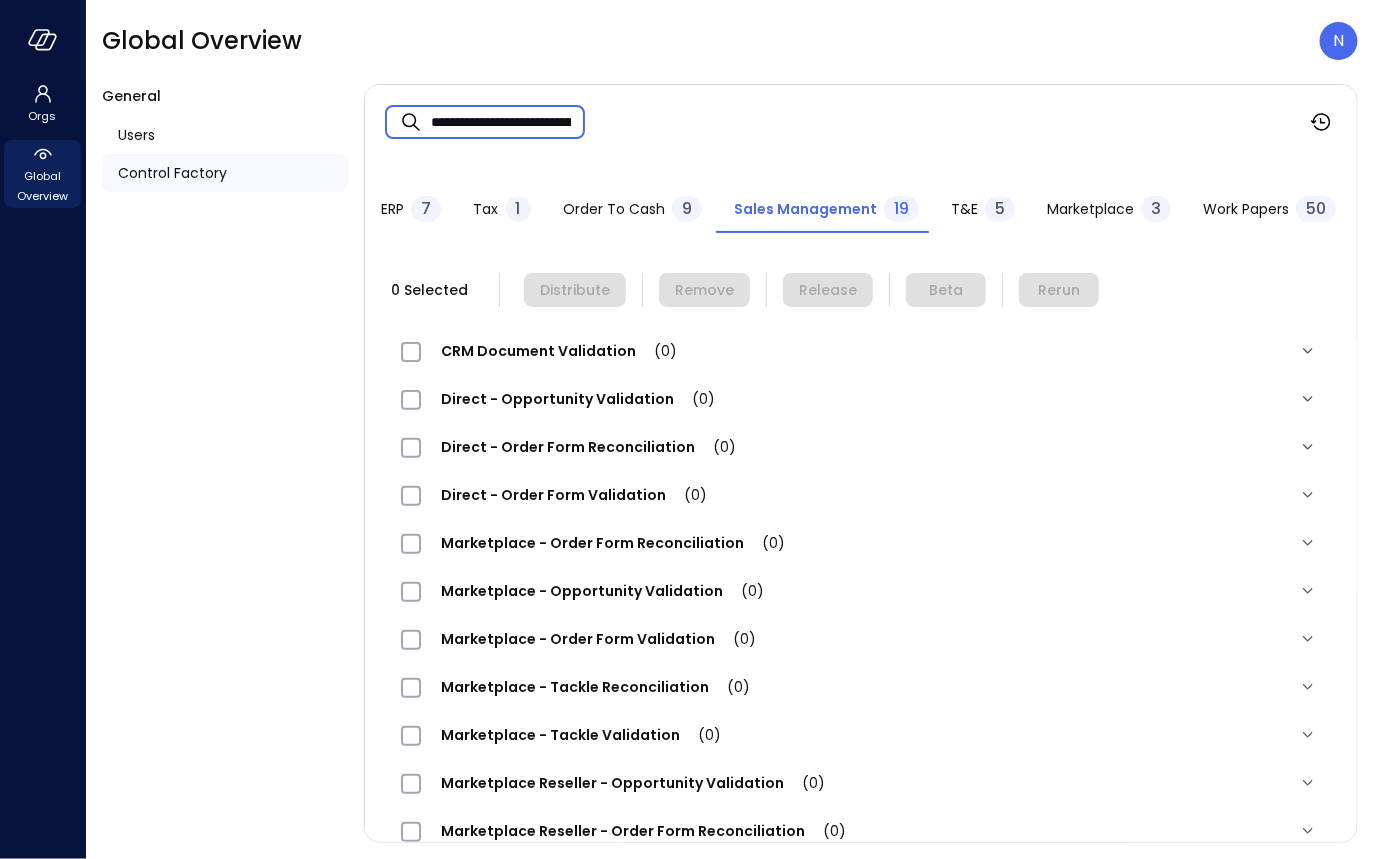 scroll, scrollTop: 0, scrollLeft: 123, axis: horizontal 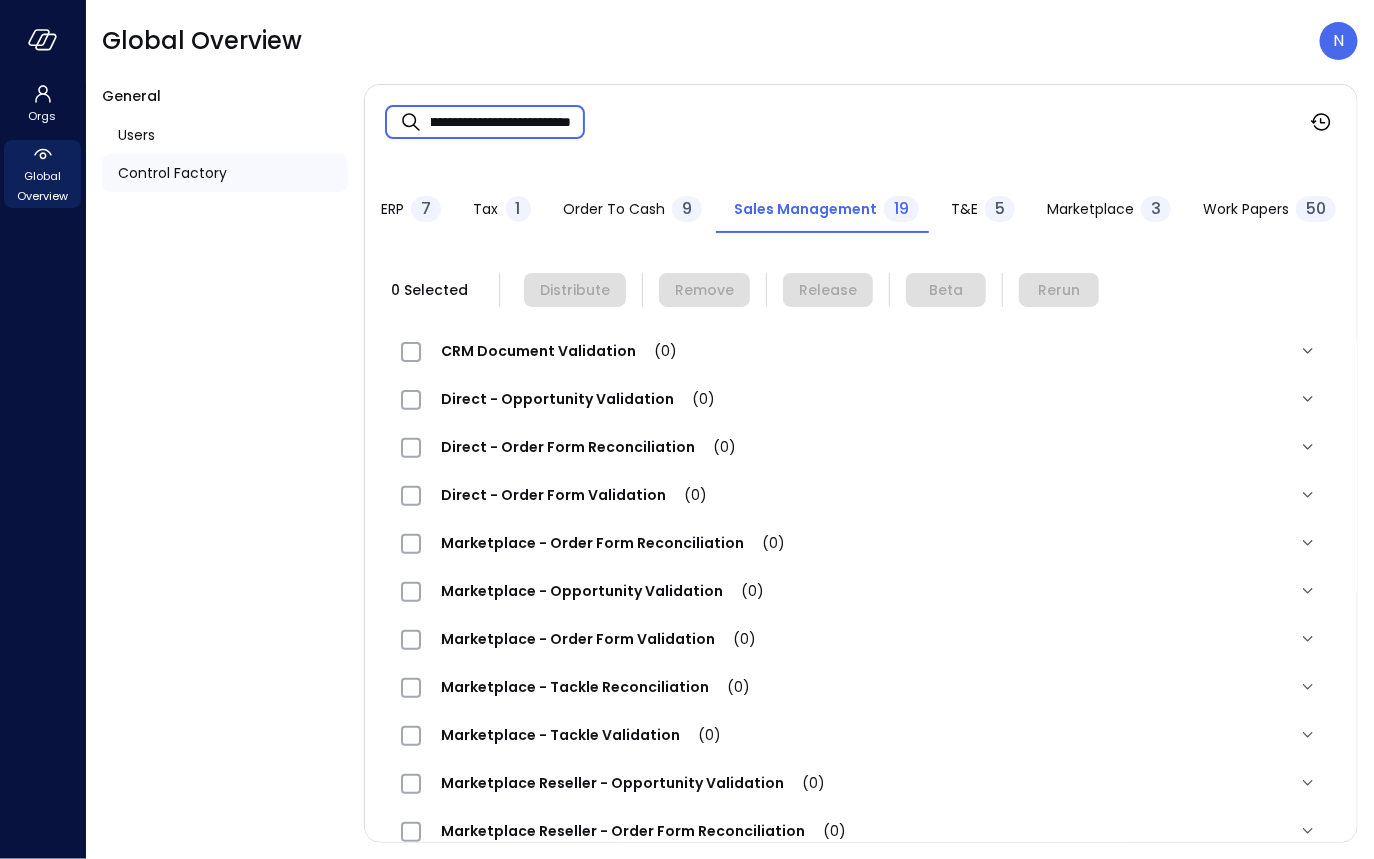 type on "**********" 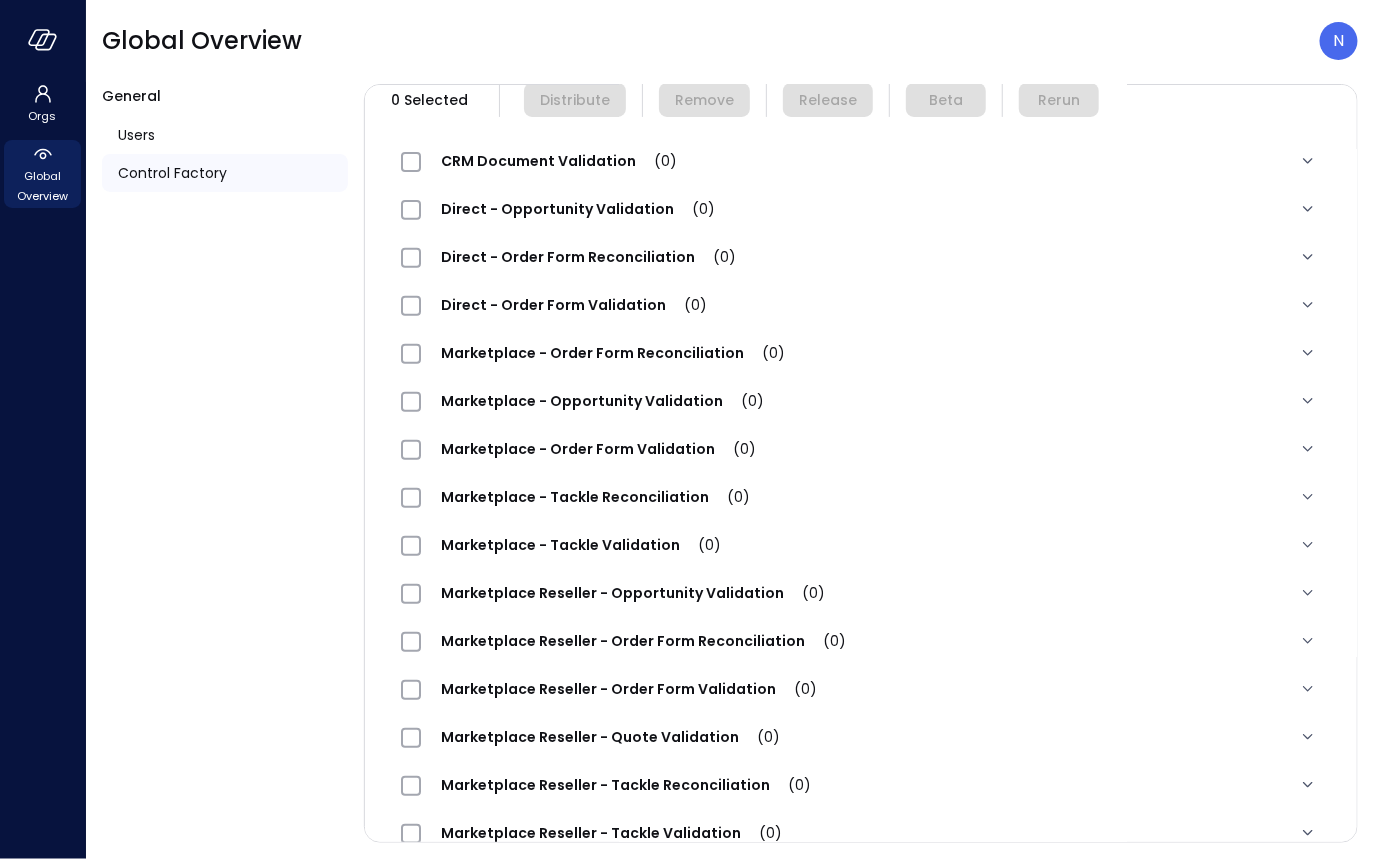 scroll, scrollTop: 416, scrollLeft: 0, axis: vertical 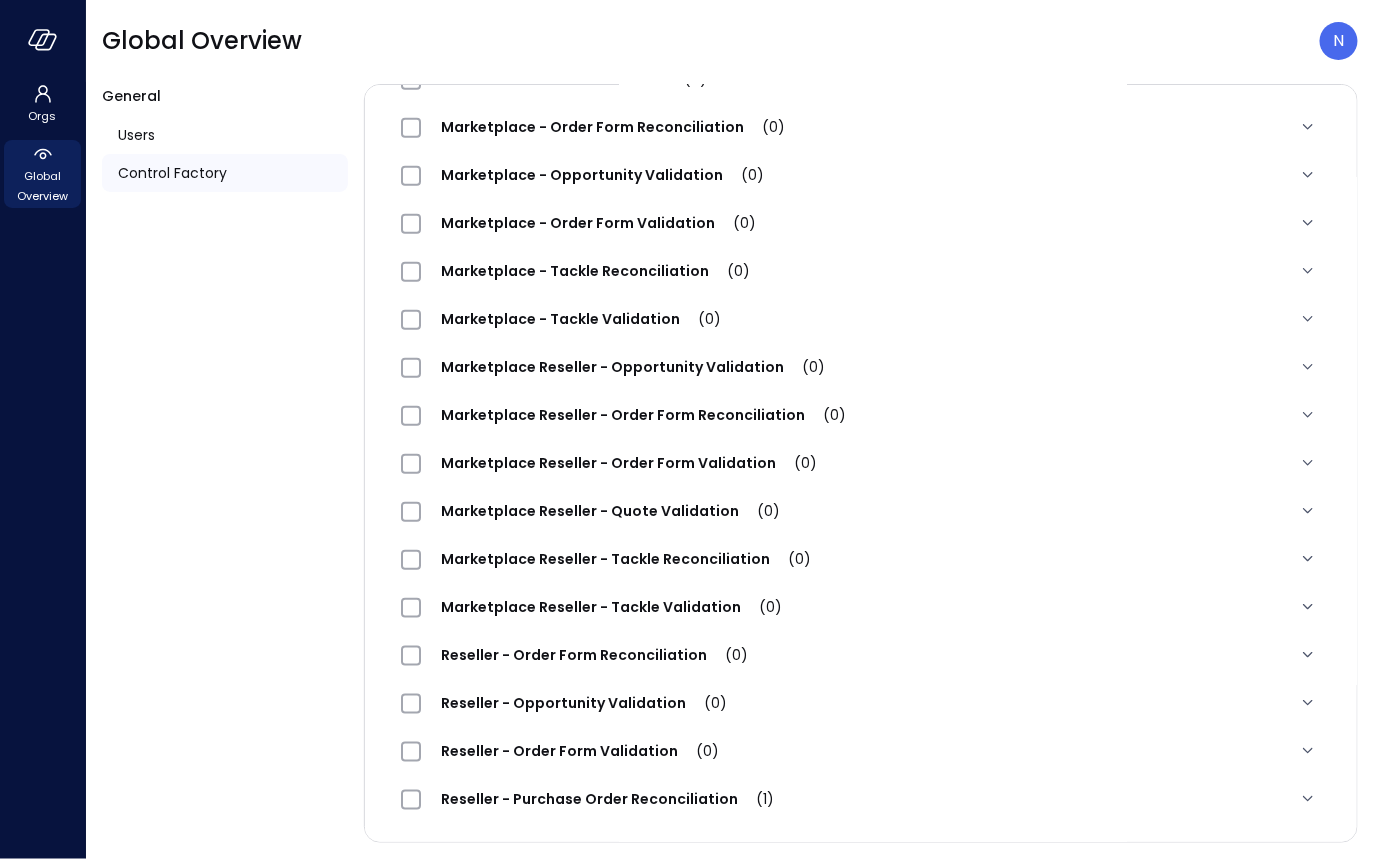 click on "Reseller - Purchase Order Reconciliation (1)" at bounding box center (607, 799) 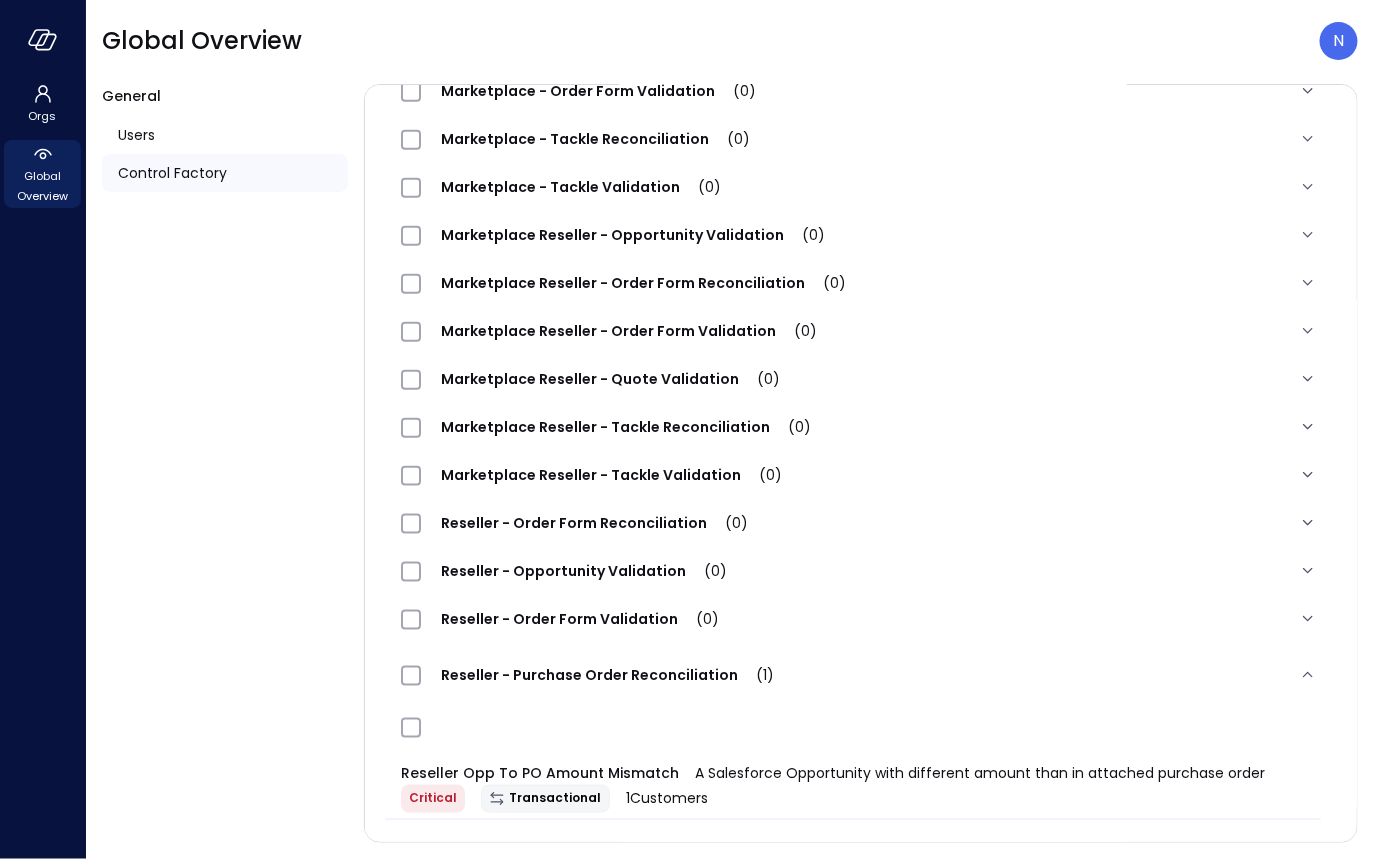 scroll, scrollTop: 565, scrollLeft: 0, axis: vertical 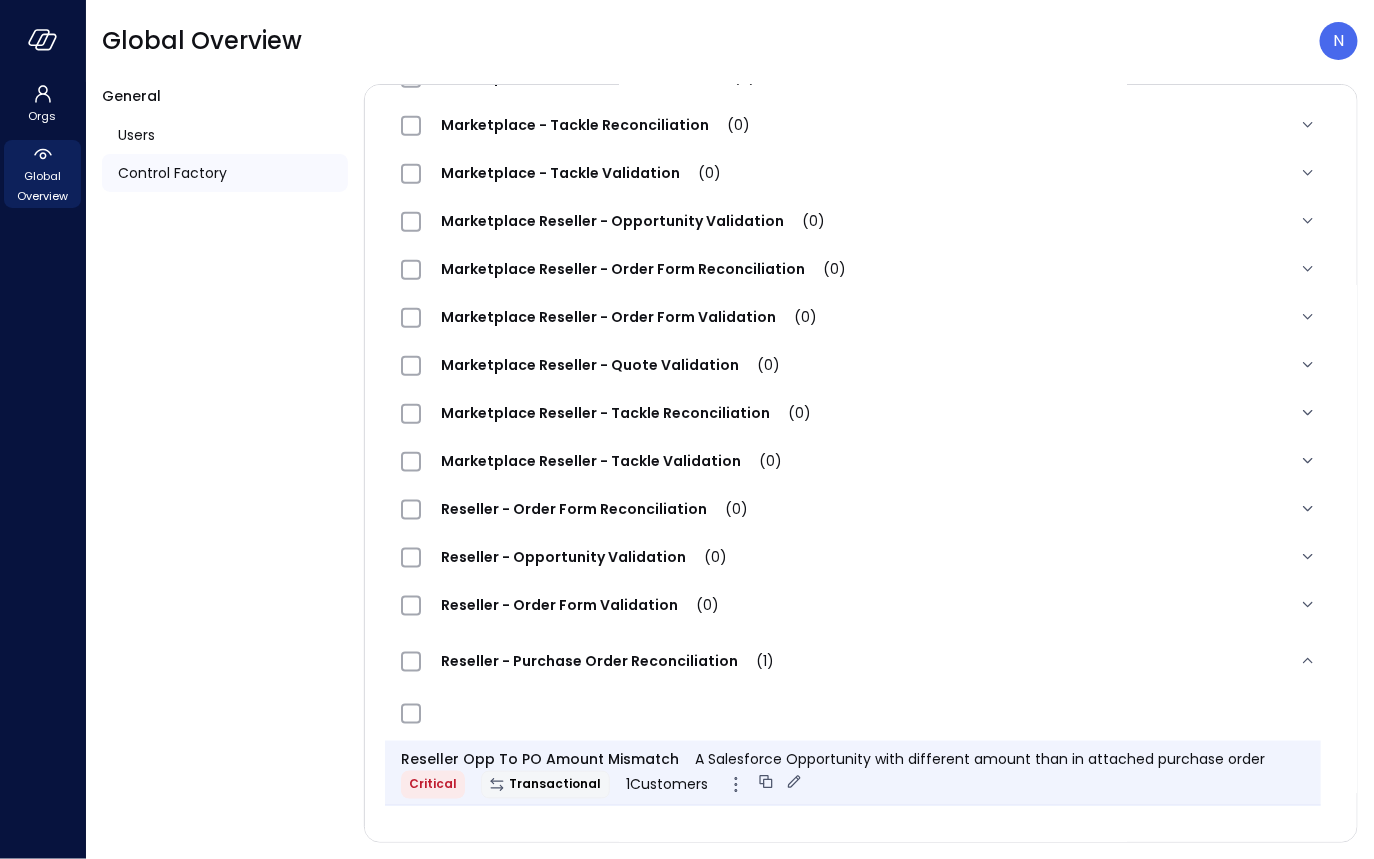 click 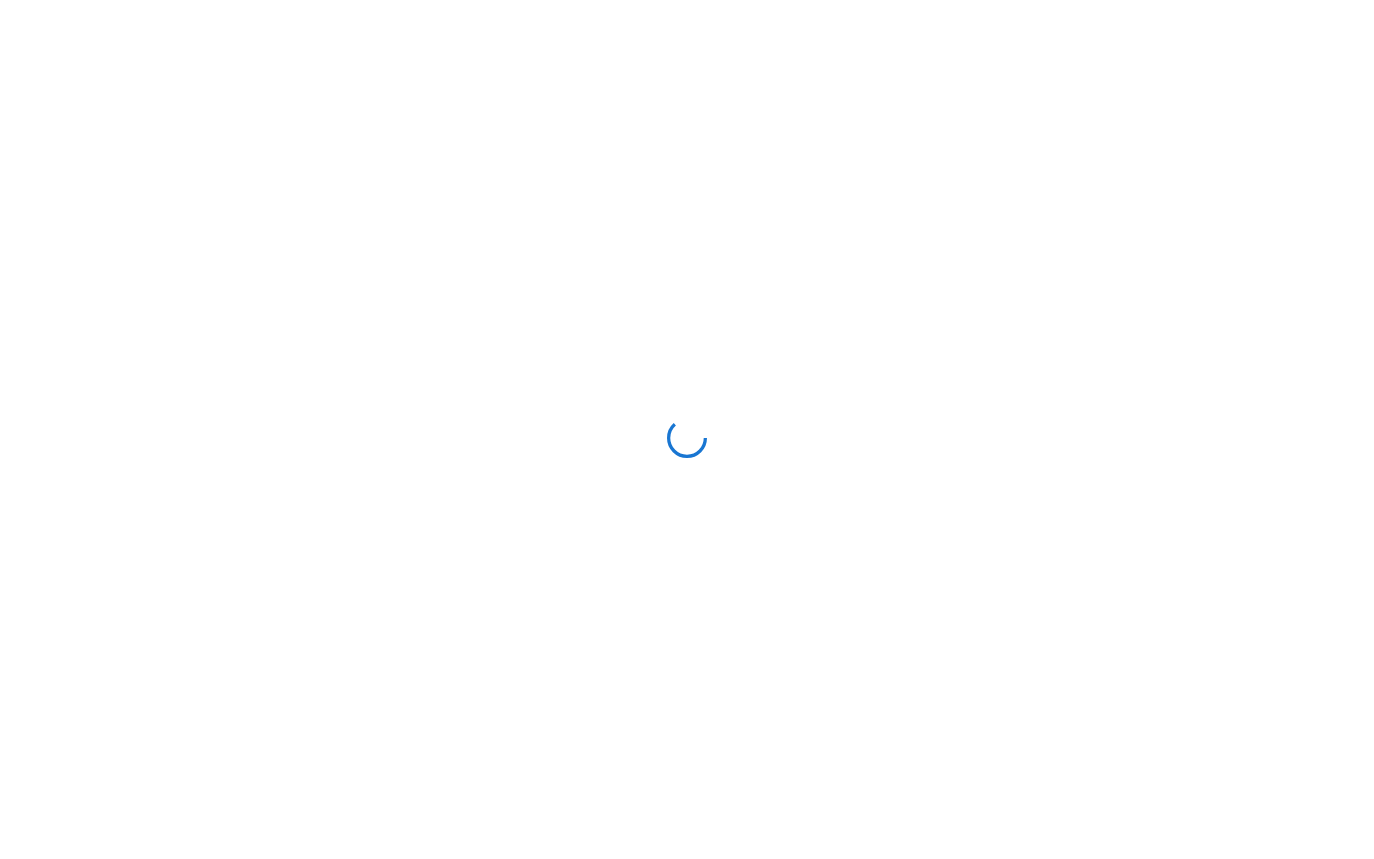 scroll, scrollTop: 0, scrollLeft: 0, axis: both 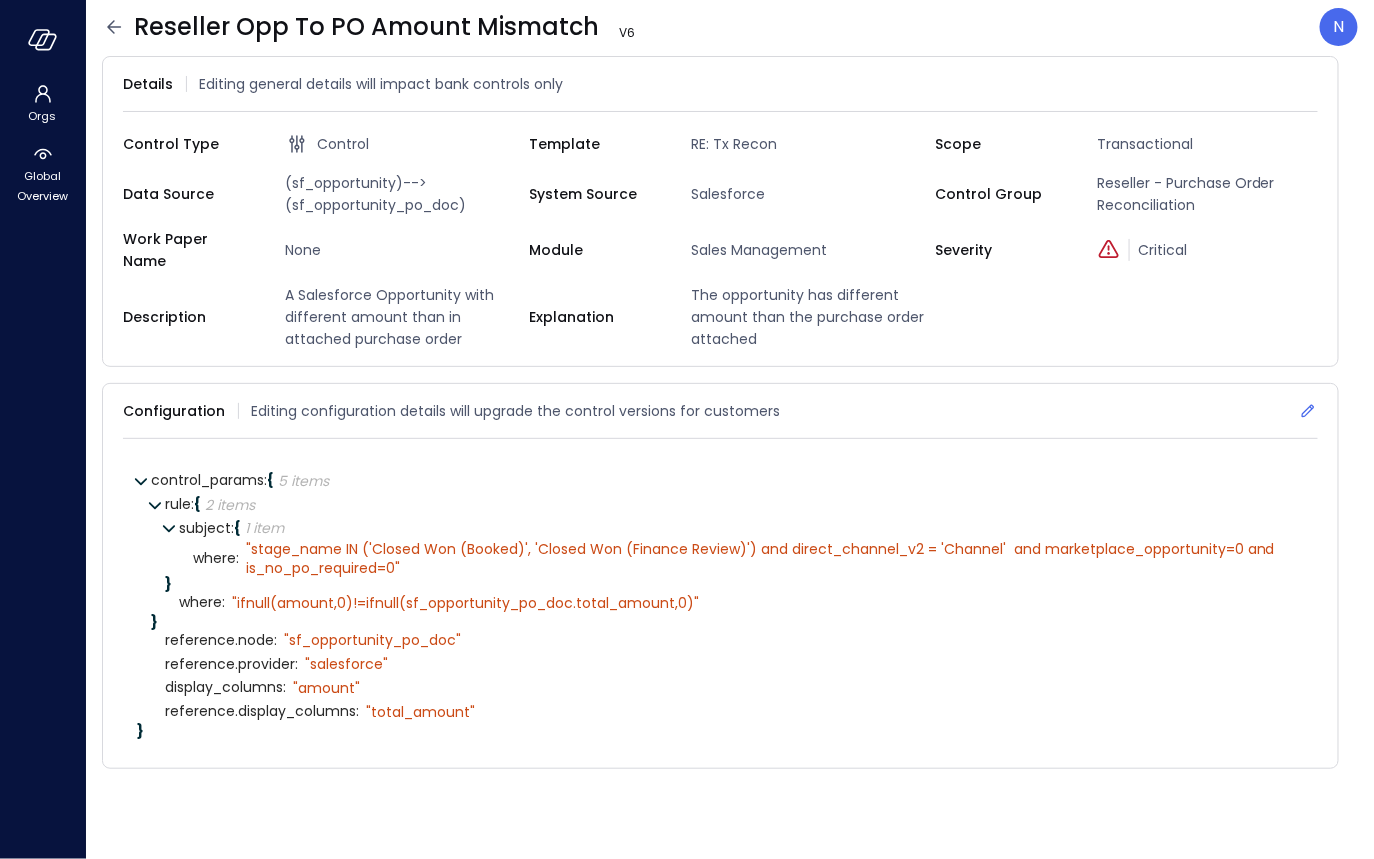 click on "Configuration Editing configuration details will upgrade the control versions for customers" at bounding box center [720, 411] 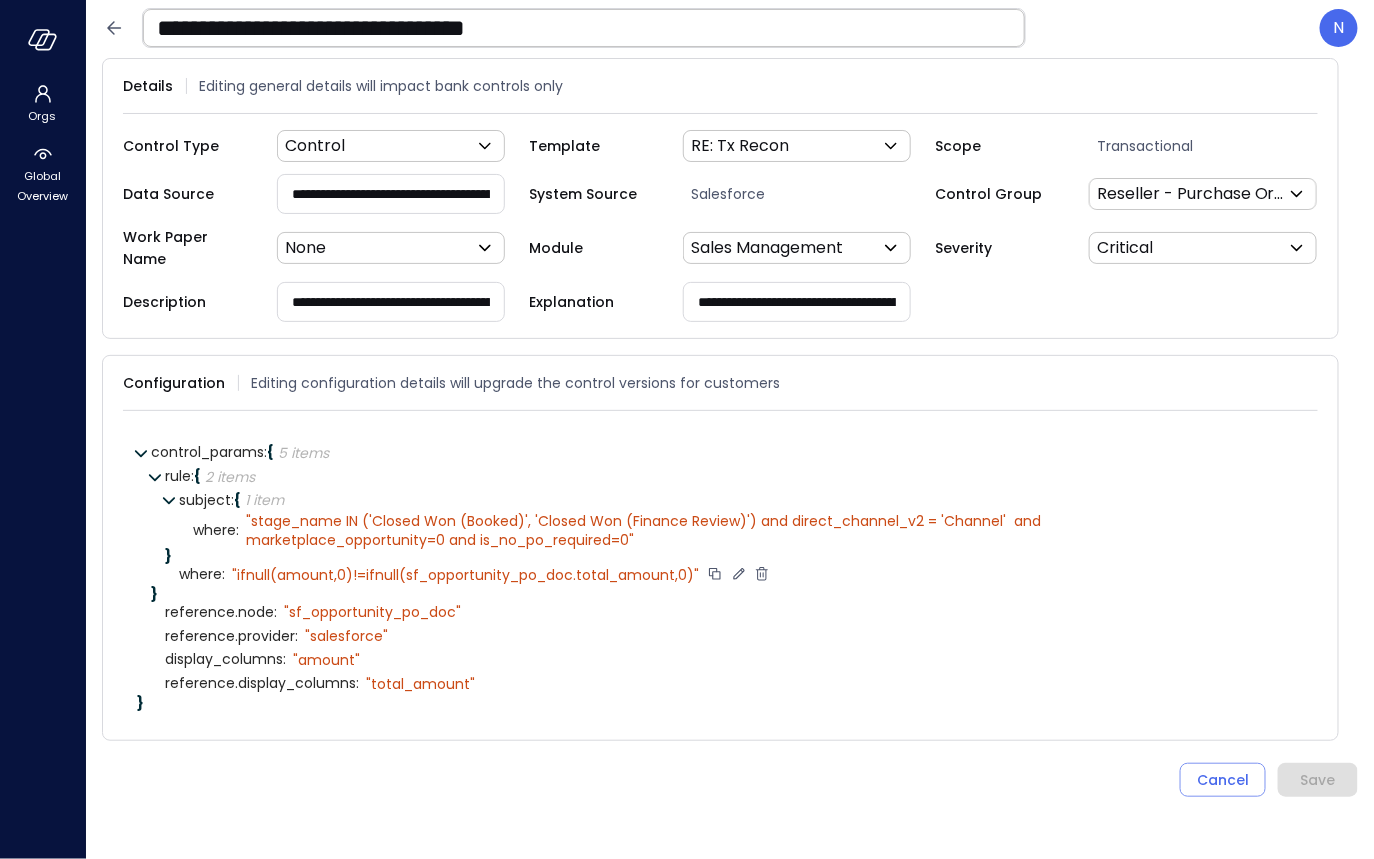 click 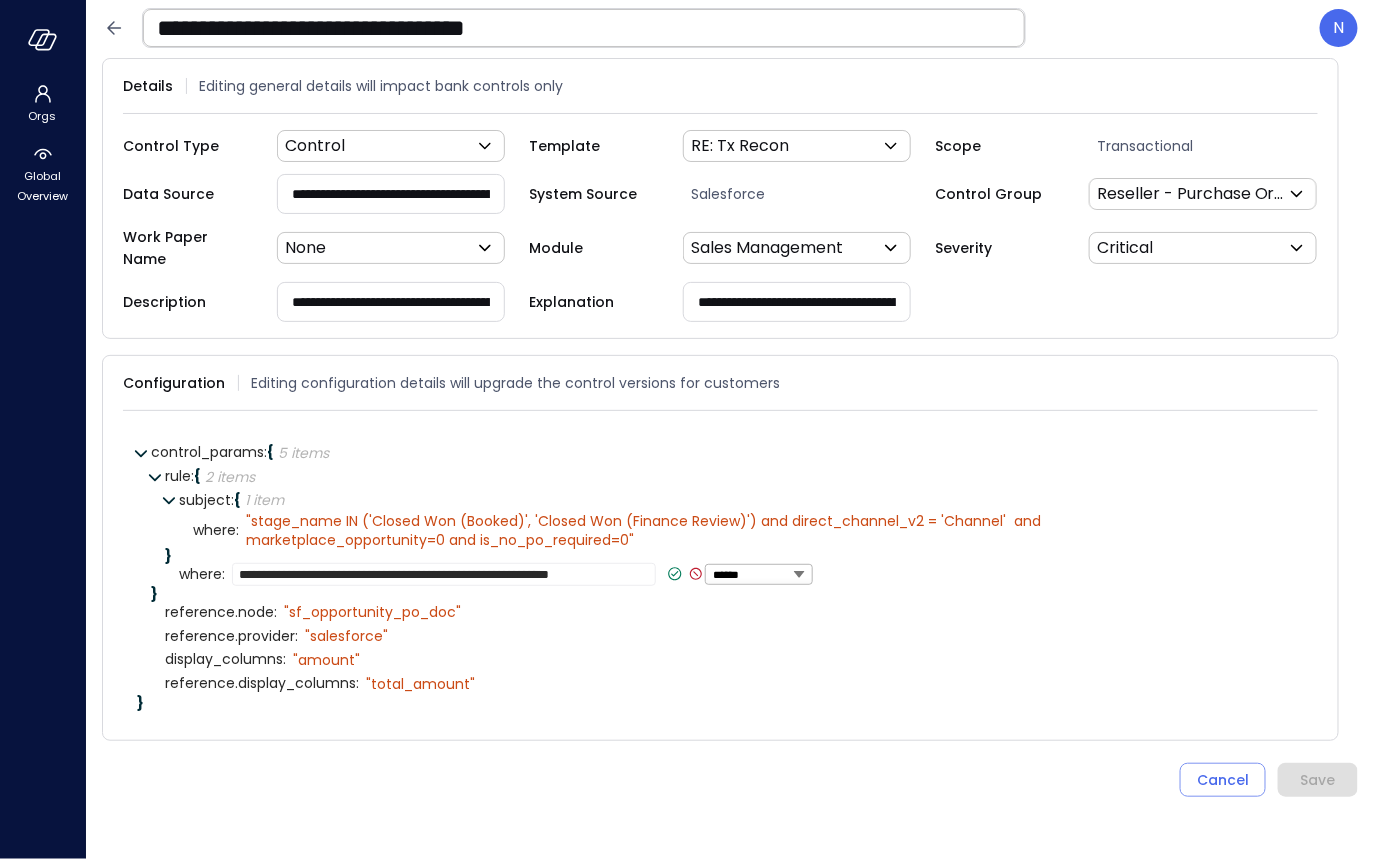 drag, startPoint x: 381, startPoint y: 560, endPoint x: 650, endPoint y: 554, distance: 269.0669 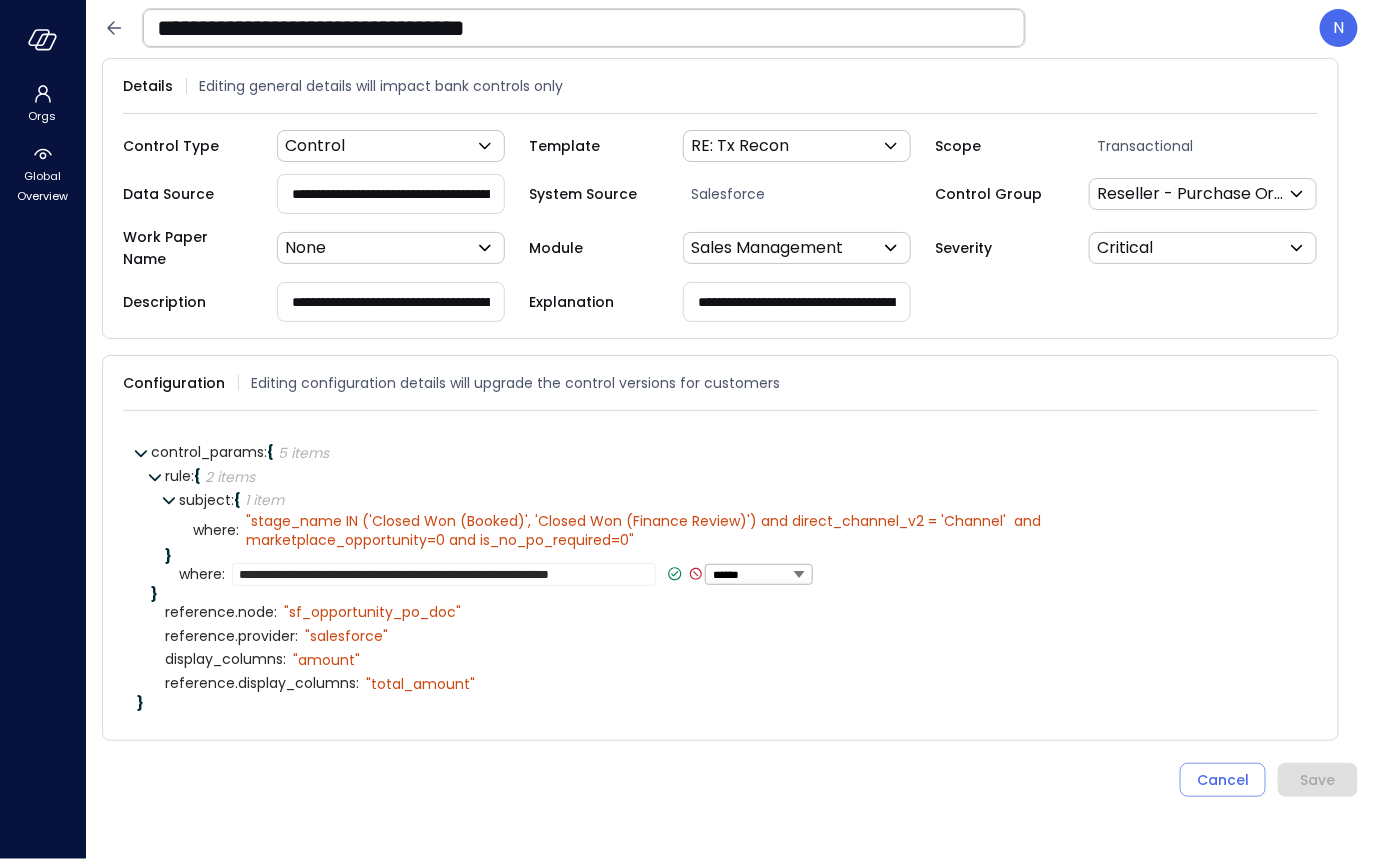 click on "**********" at bounding box center (444, 574) 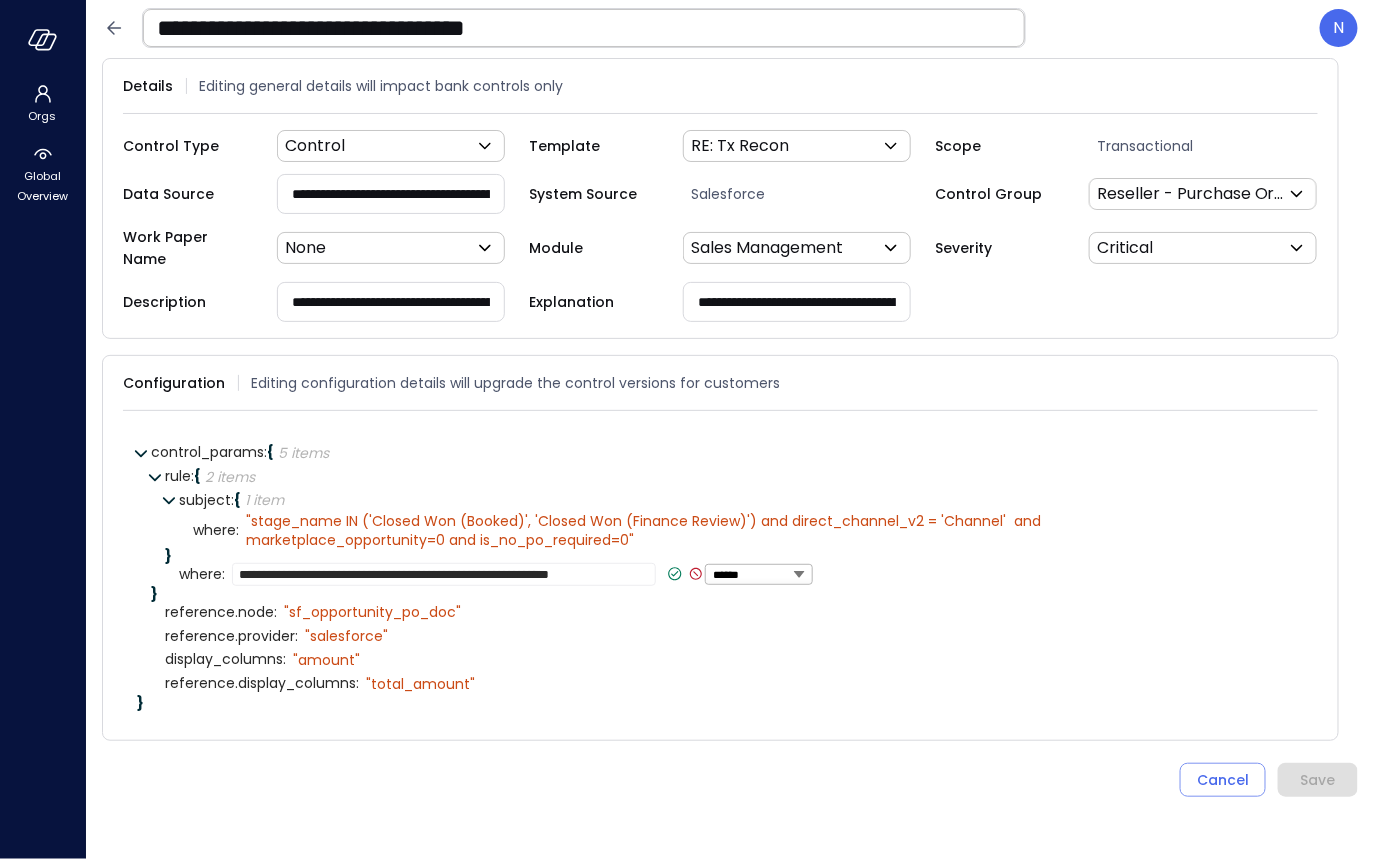 drag, startPoint x: 647, startPoint y: 562, endPoint x: 354, endPoint y: 563, distance: 293.0017 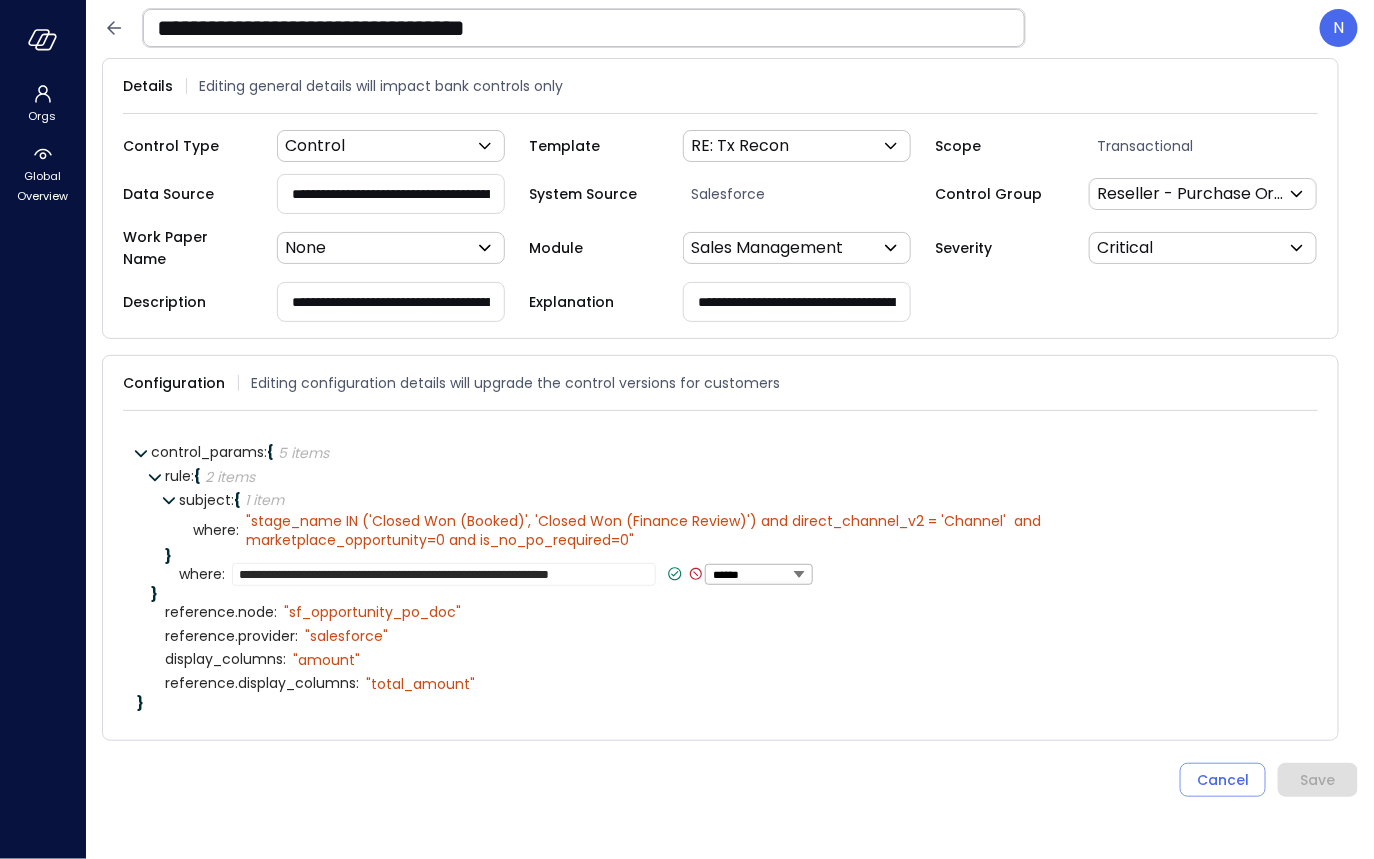click on "**********" at bounding box center (444, 574) 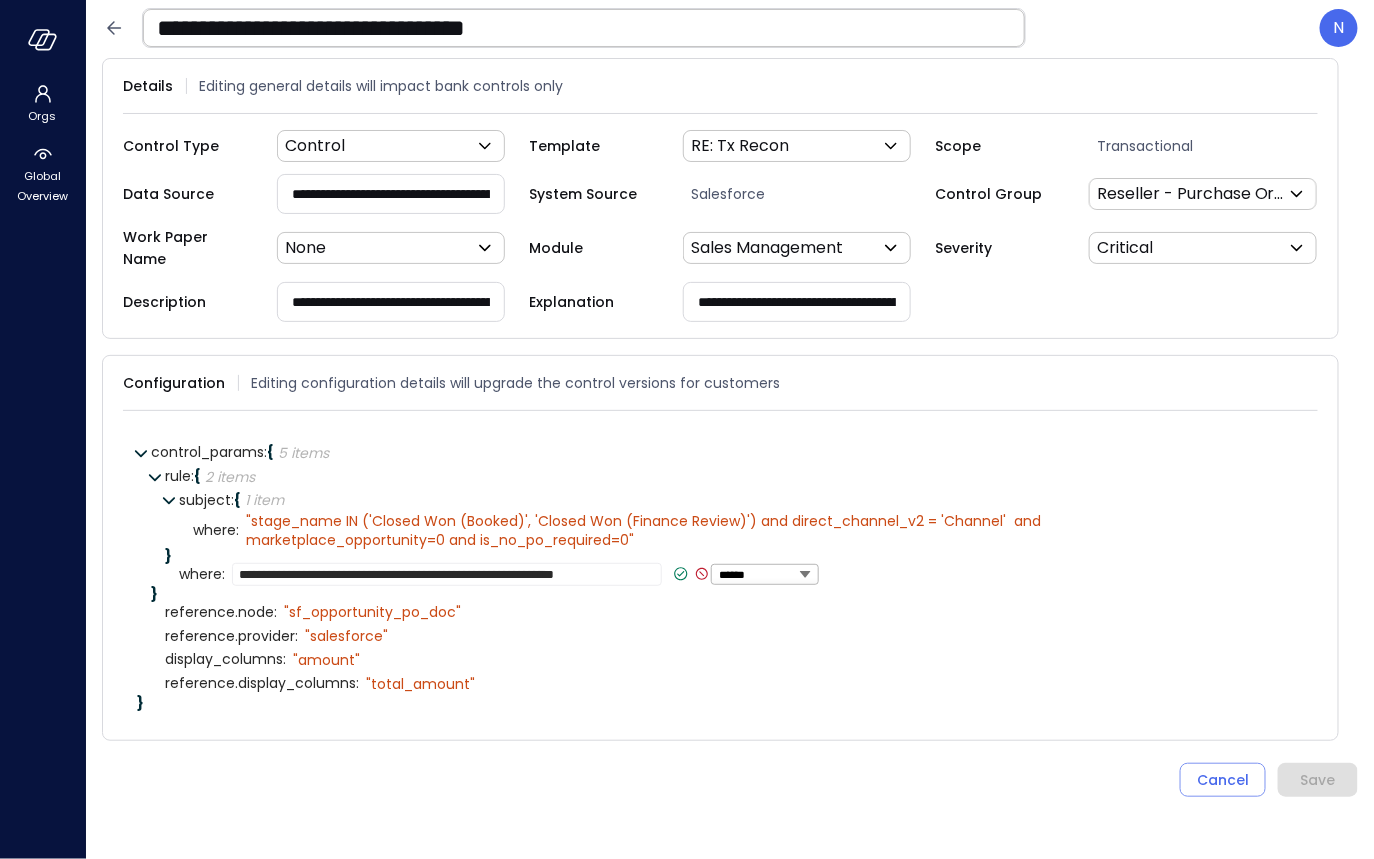 click on "**********" at bounding box center [447, 574] 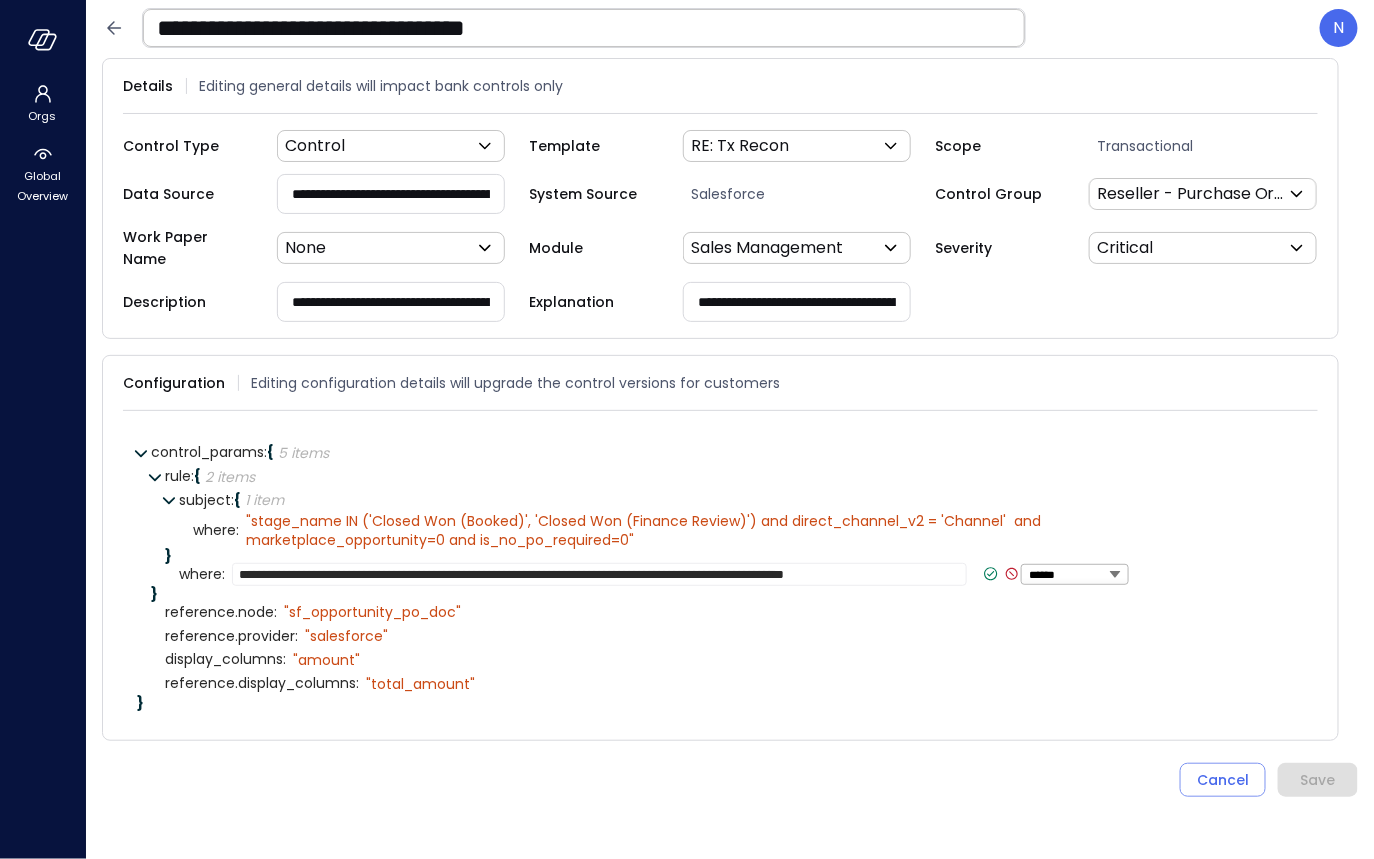 click on "**********" at bounding box center (599, 574) 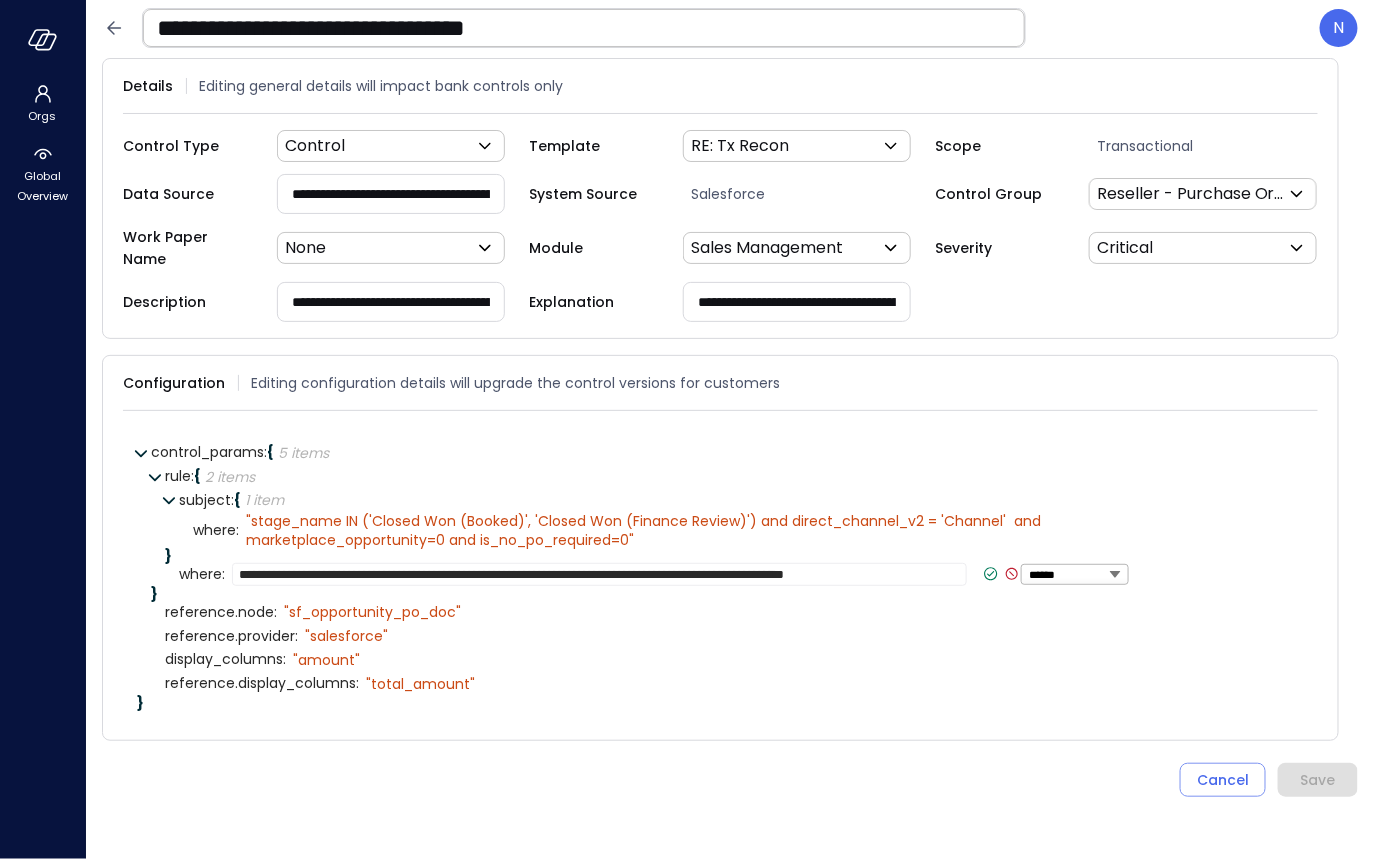 drag, startPoint x: 887, startPoint y: 561, endPoint x: 857, endPoint y: 560, distance: 30.016663 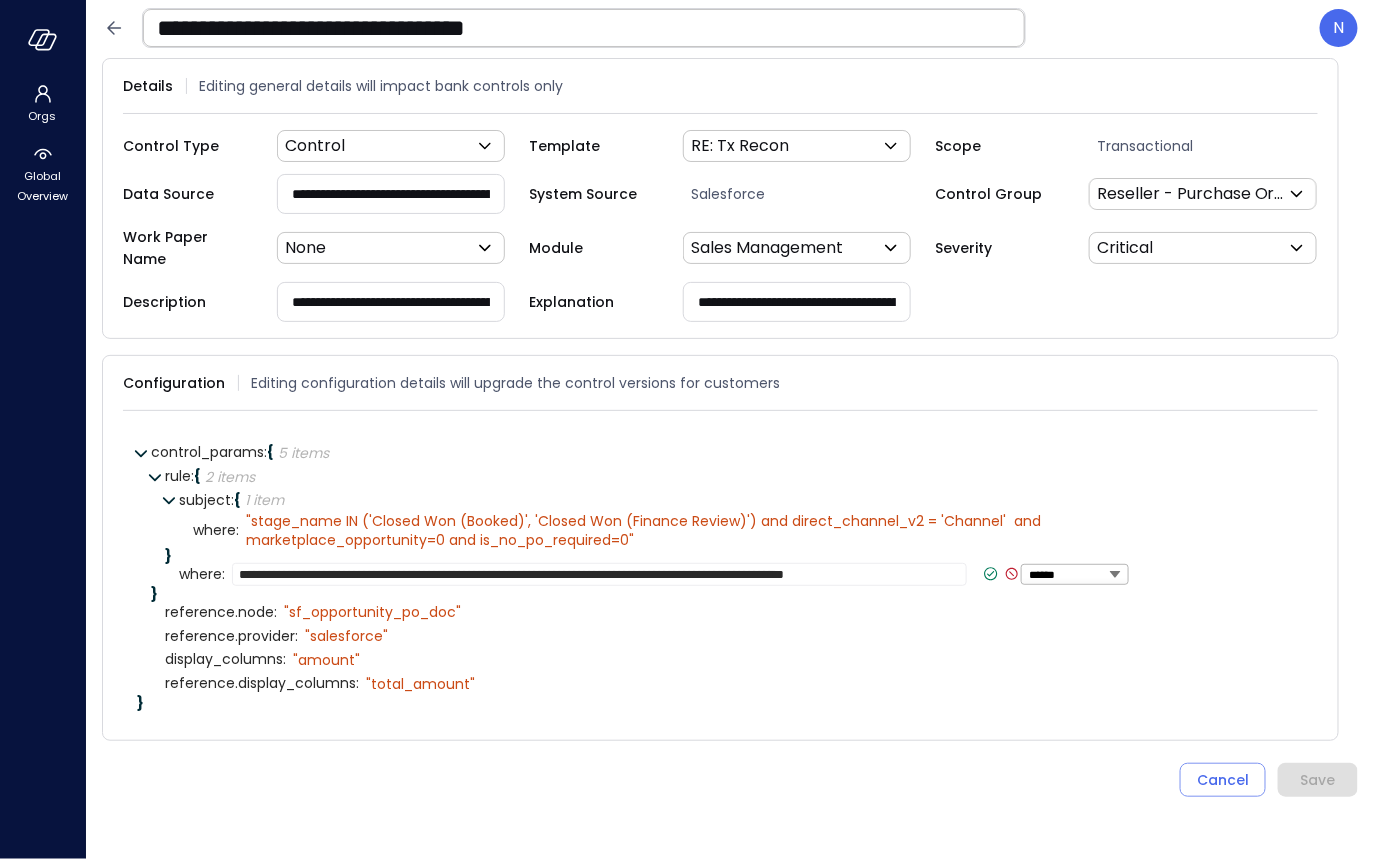 click on "**********" at bounding box center (599, 574) 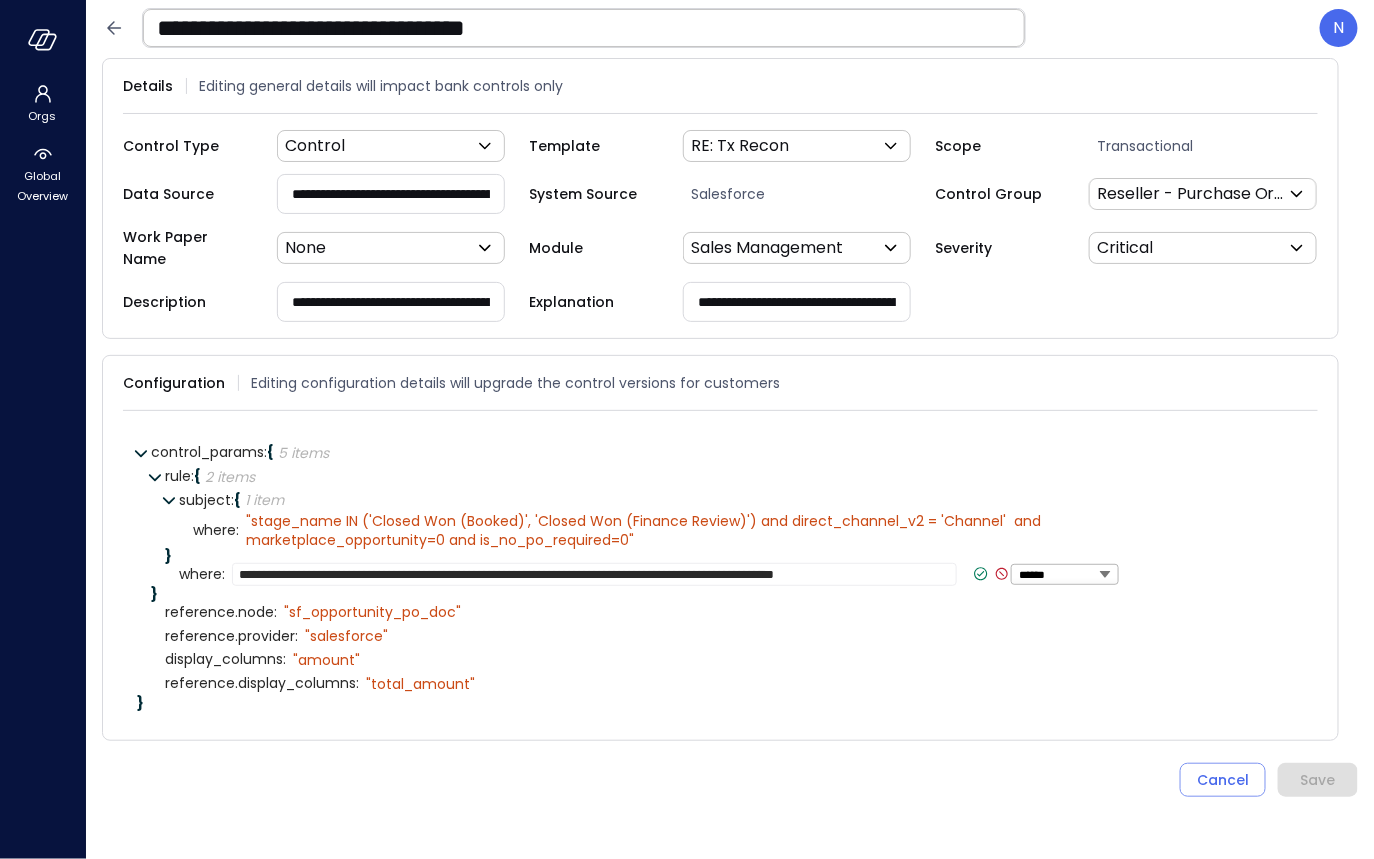 type on "**********" 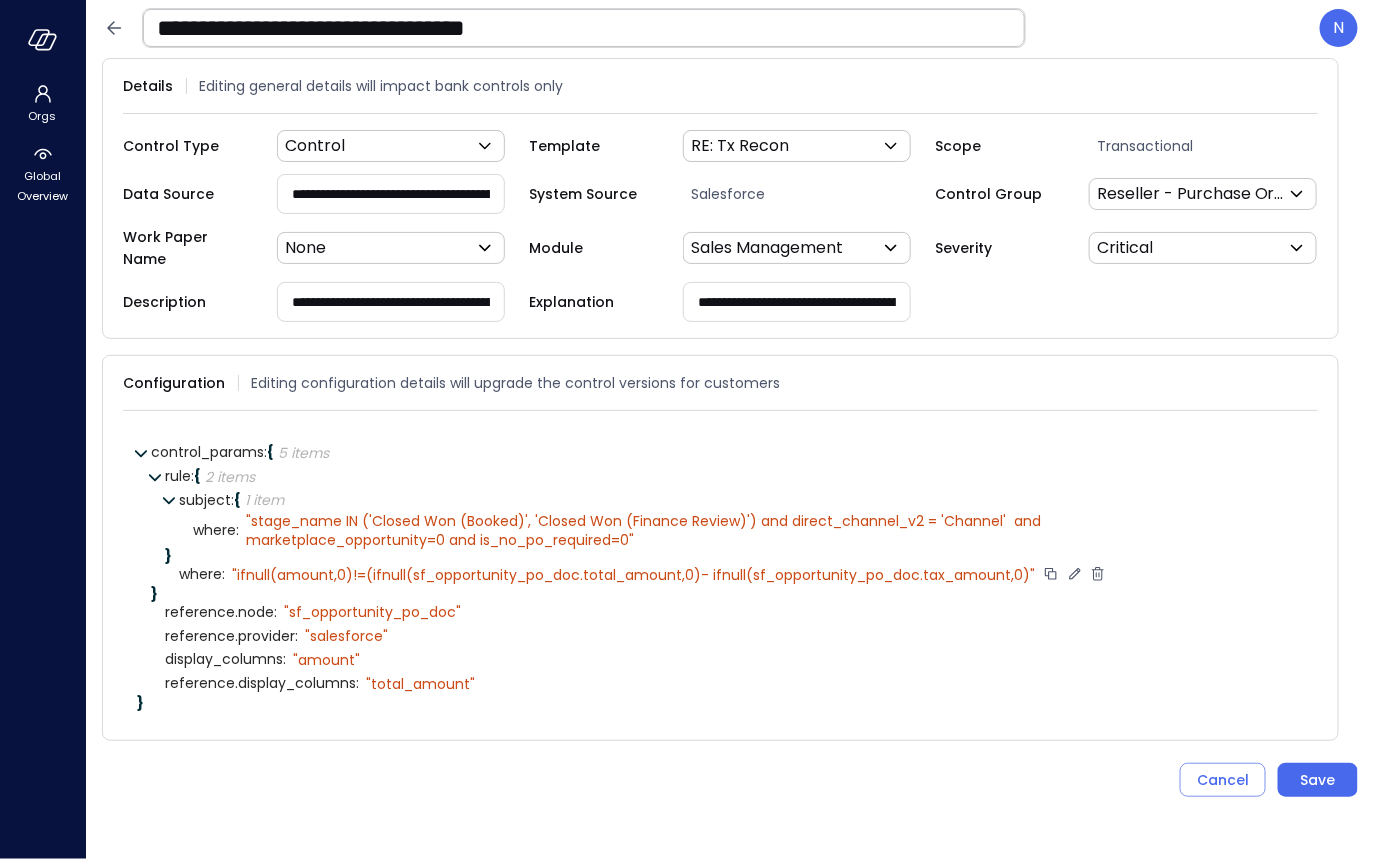 click 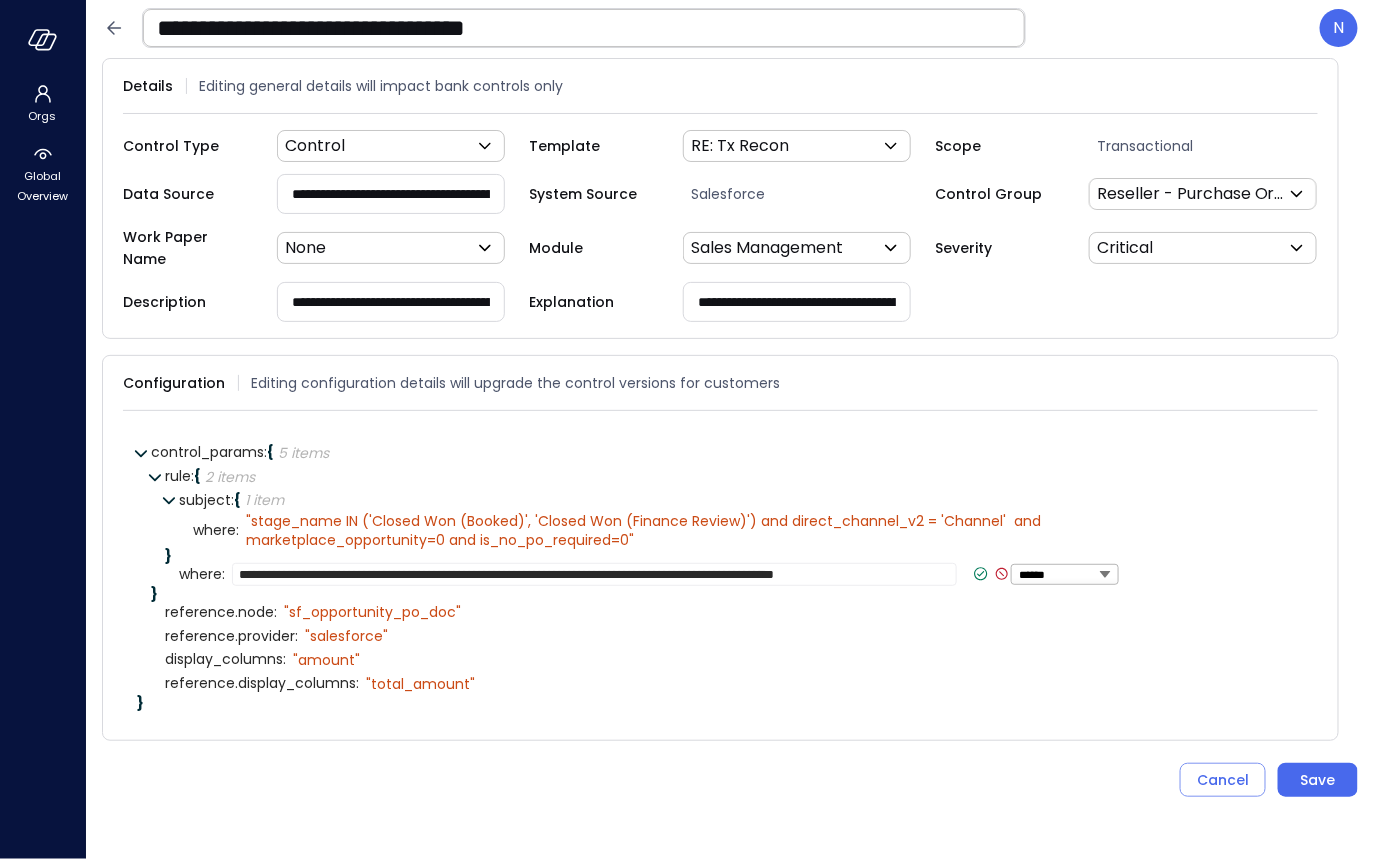 click on "**********" at bounding box center (594, 574) 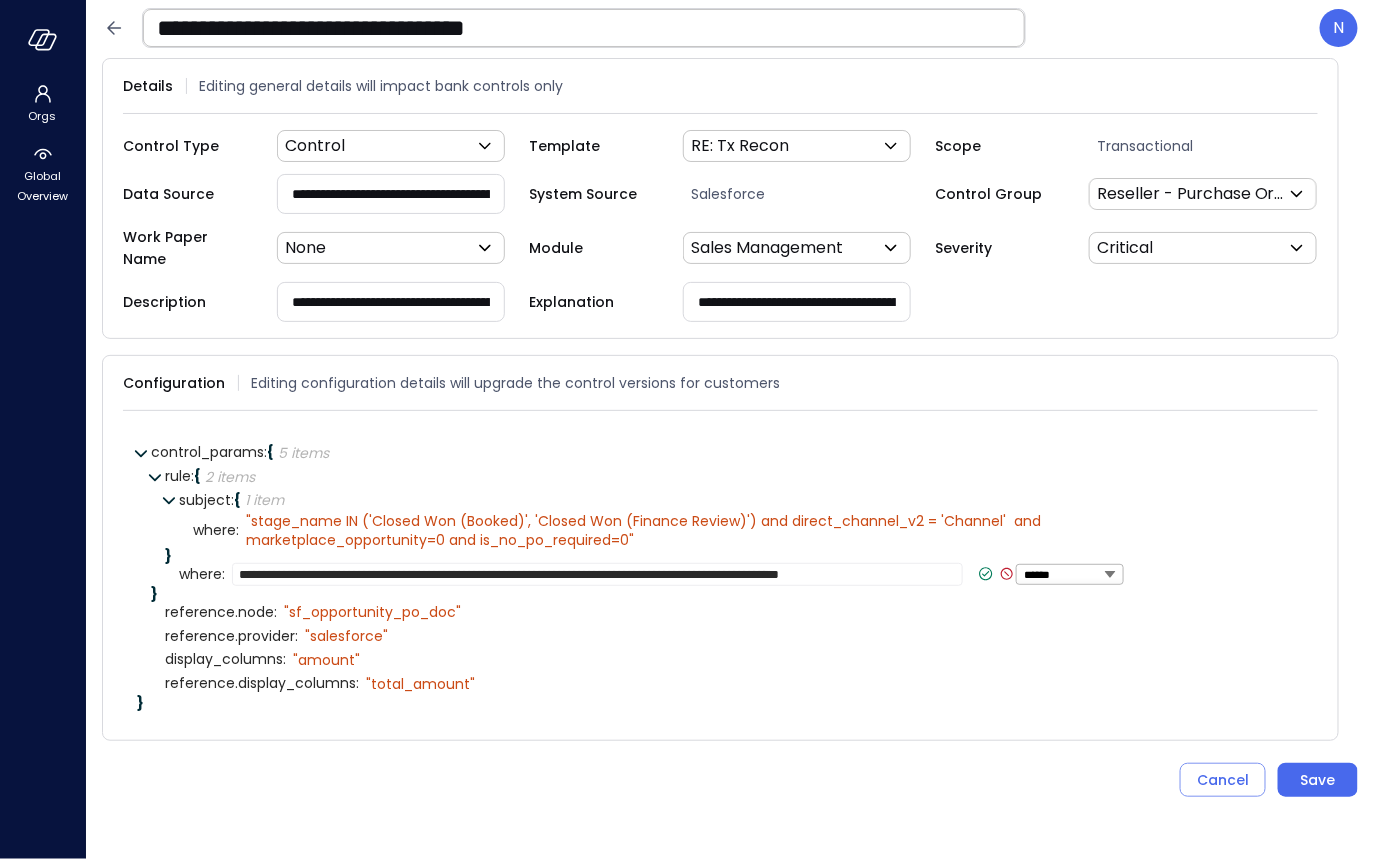 type on "**********" 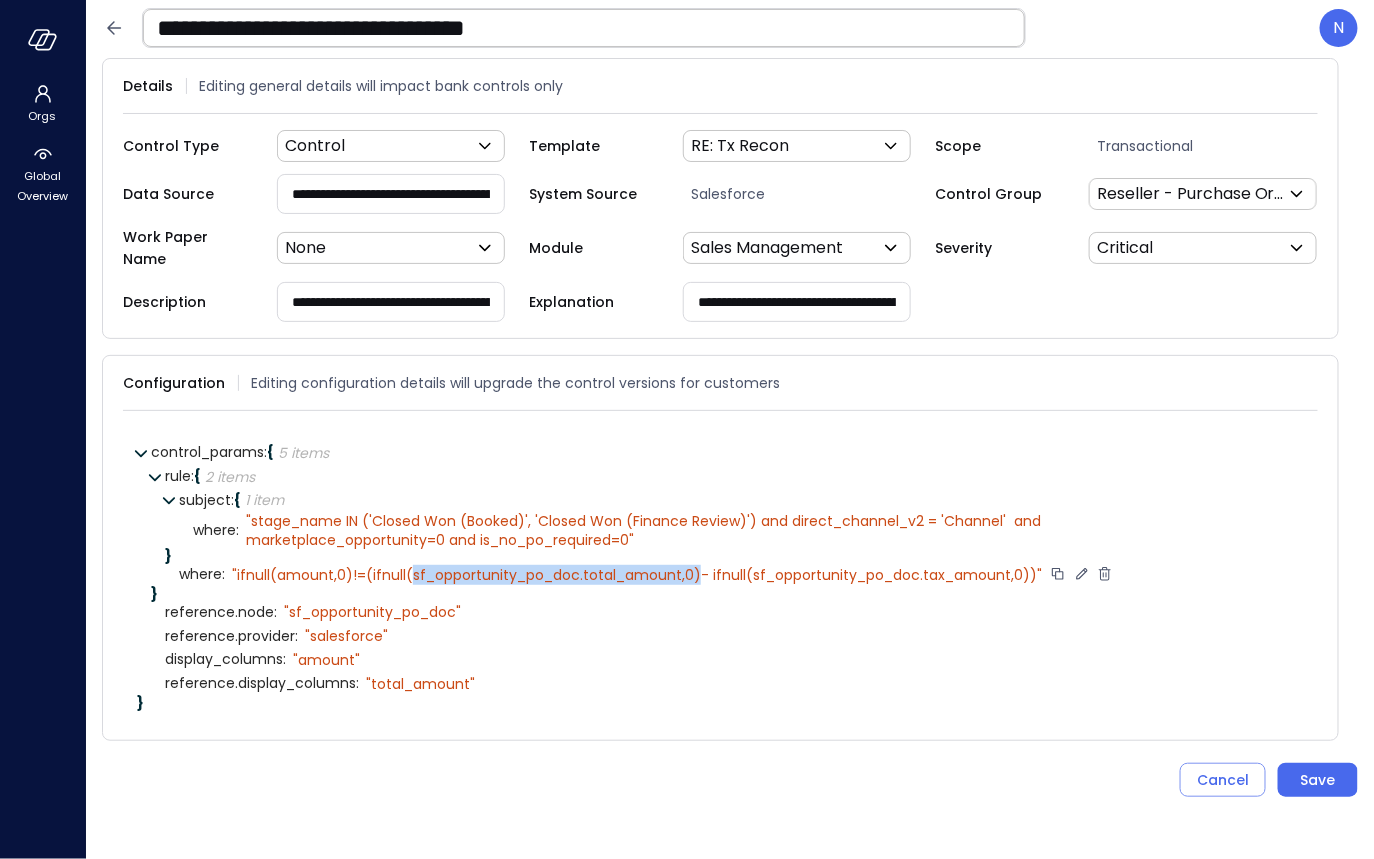 drag, startPoint x: 410, startPoint y: 559, endPoint x: 696, endPoint y: 552, distance: 286.08566 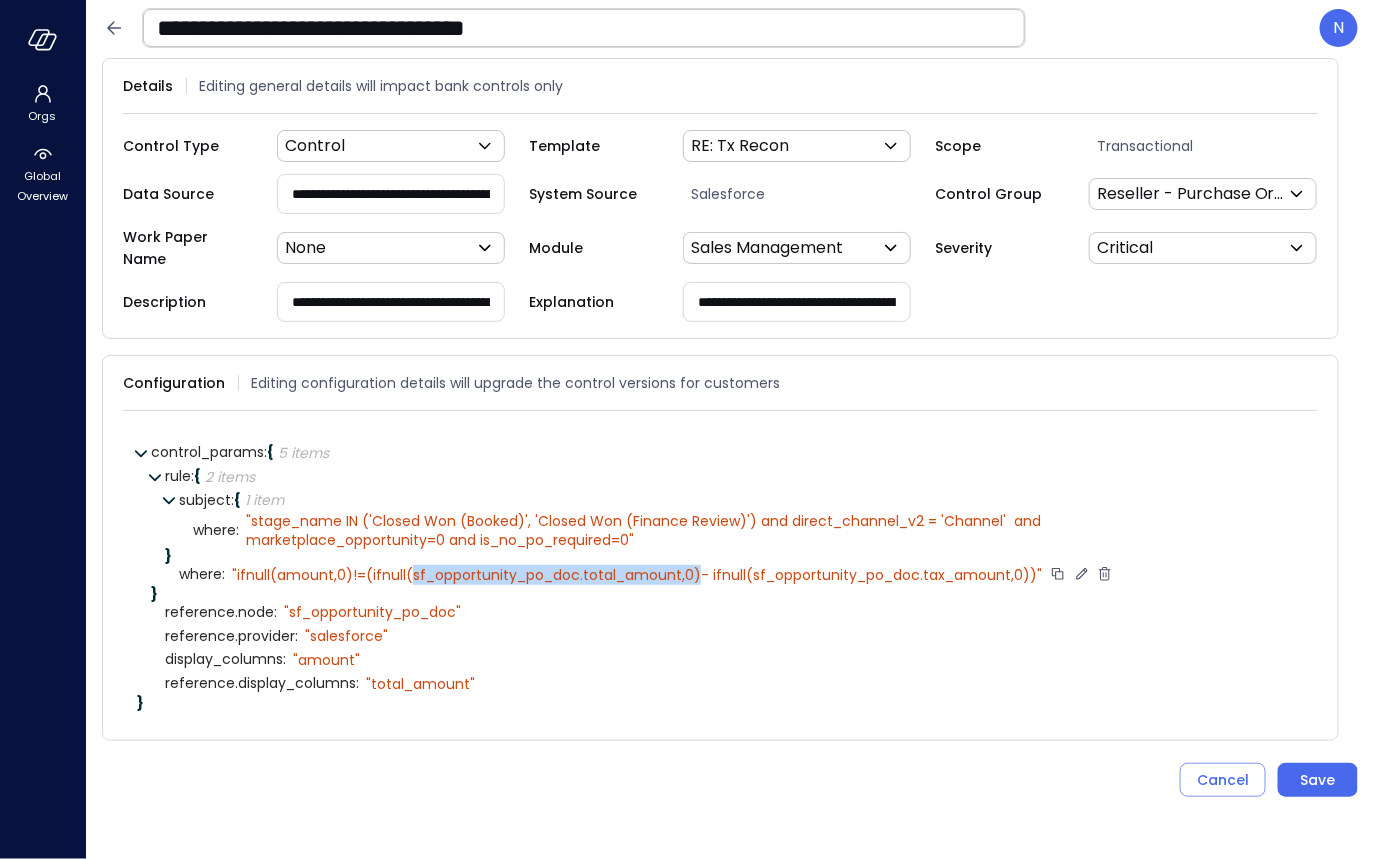click on "" ifnull(amount,0)!=(ifnull(sf_opportunity_po_doc.total_amount,0)- ifnull(sf_opportunity_po_doc.tax_amount,0))"" at bounding box center (637, 575) 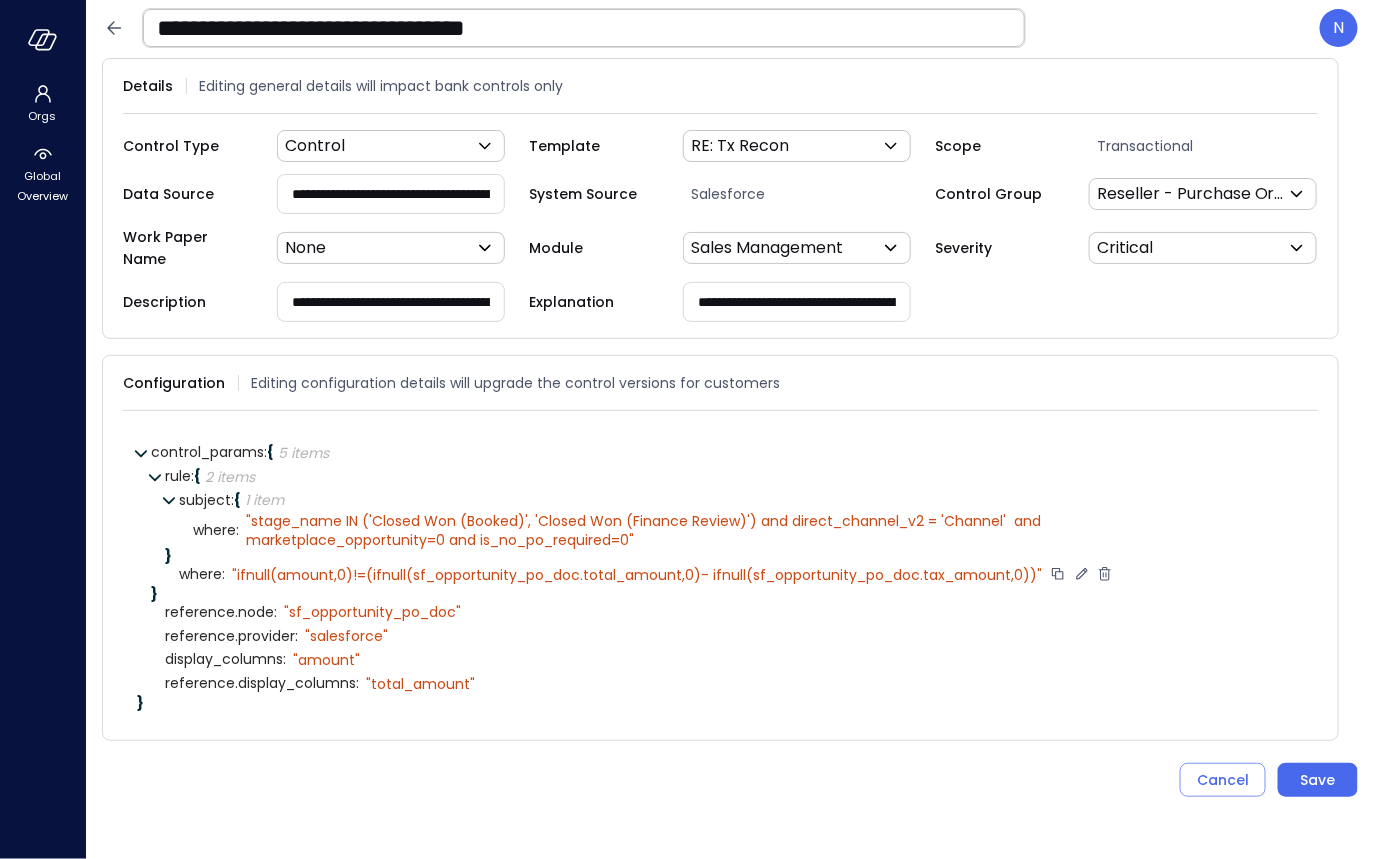 click on "" ifnull(amount,0)!=(ifnull(sf_opportunity_po_doc.total_amount,0)- ifnull(sf_opportunity_po_doc.tax_amount,0))"" at bounding box center (637, 575) 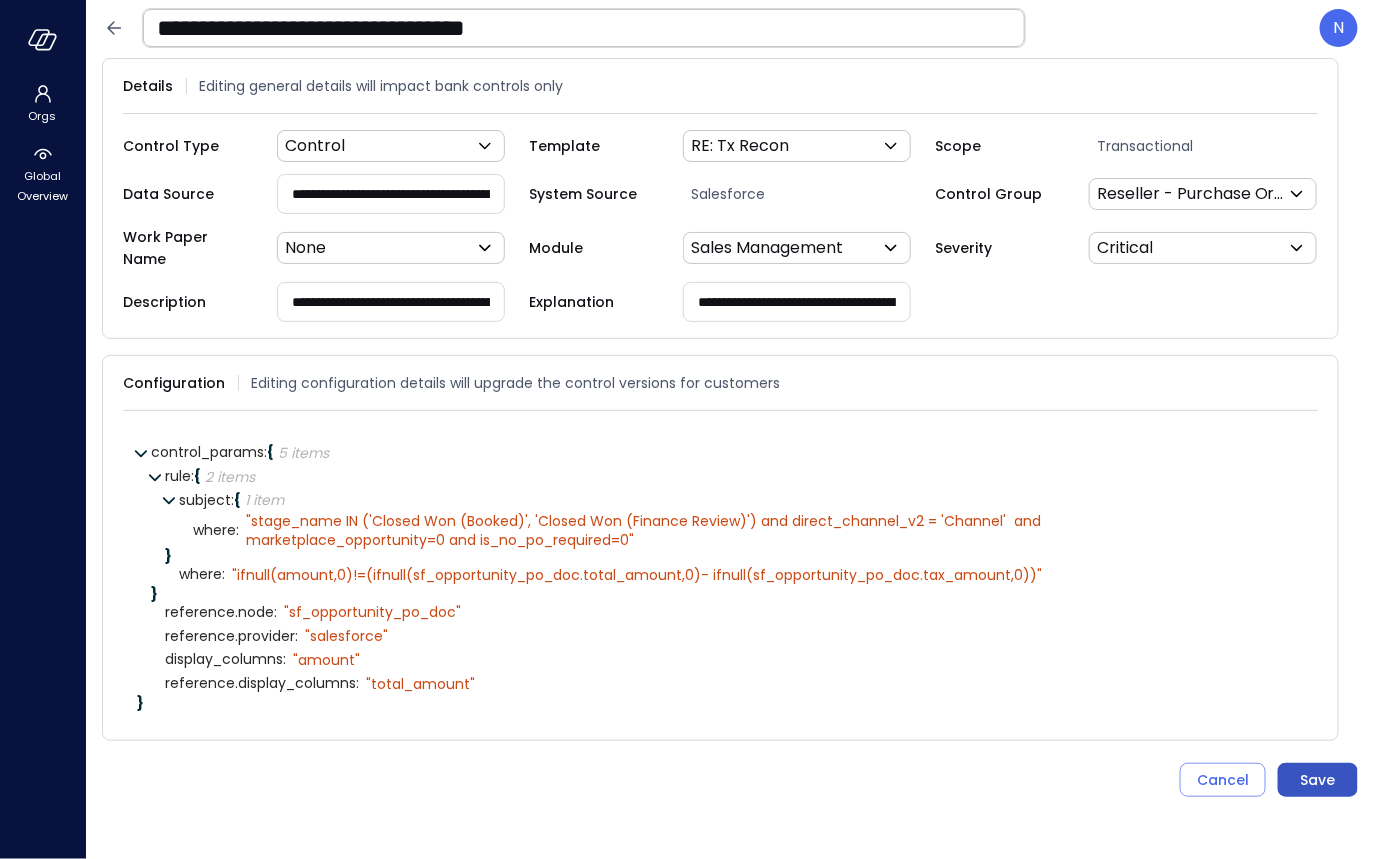 click on "Save" at bounding box center [1318, 780] 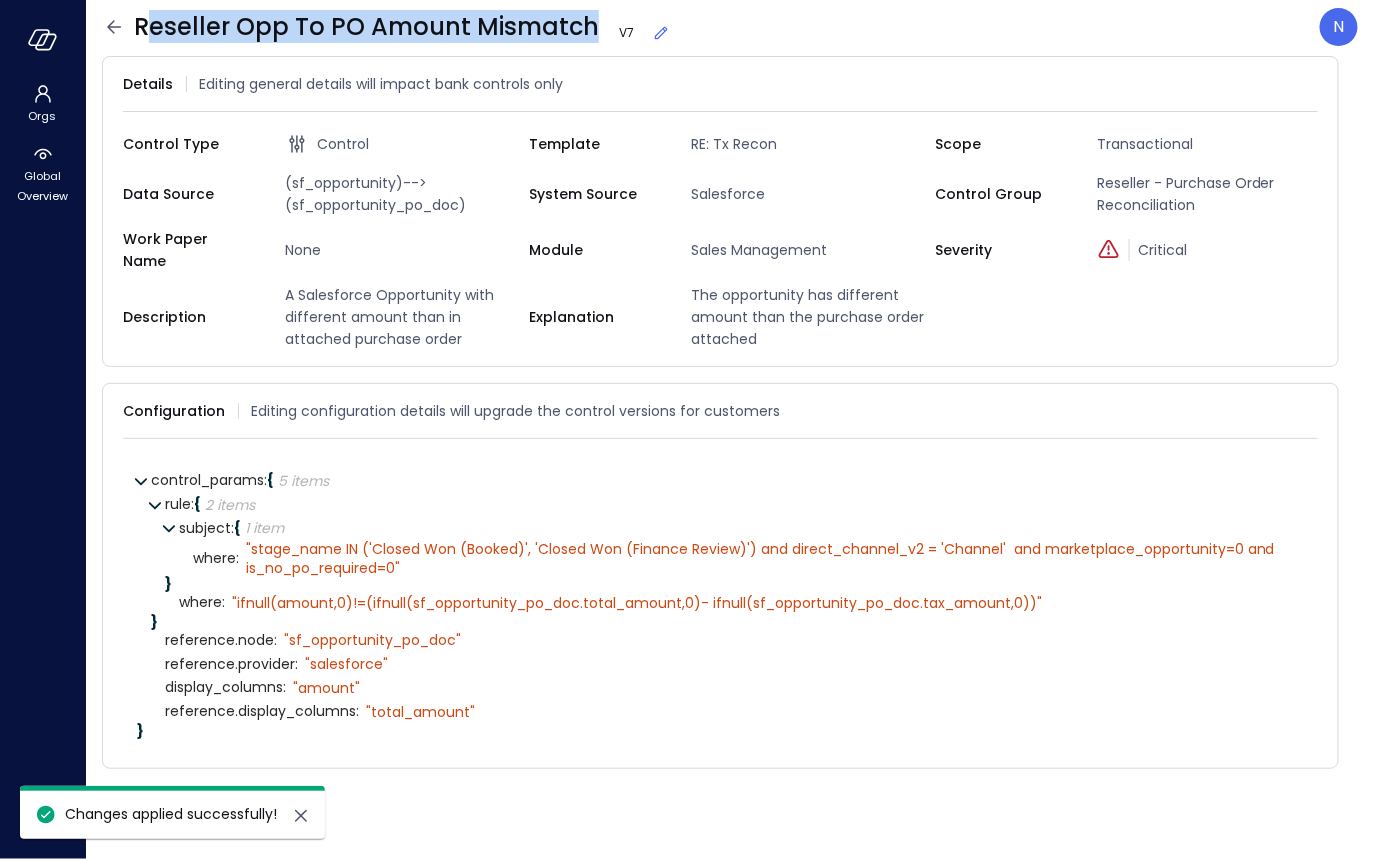 drag, startPoint x: 591, startPoint y: 26, endPoint x: 143, endPoint y: 23, distance: 448.01004 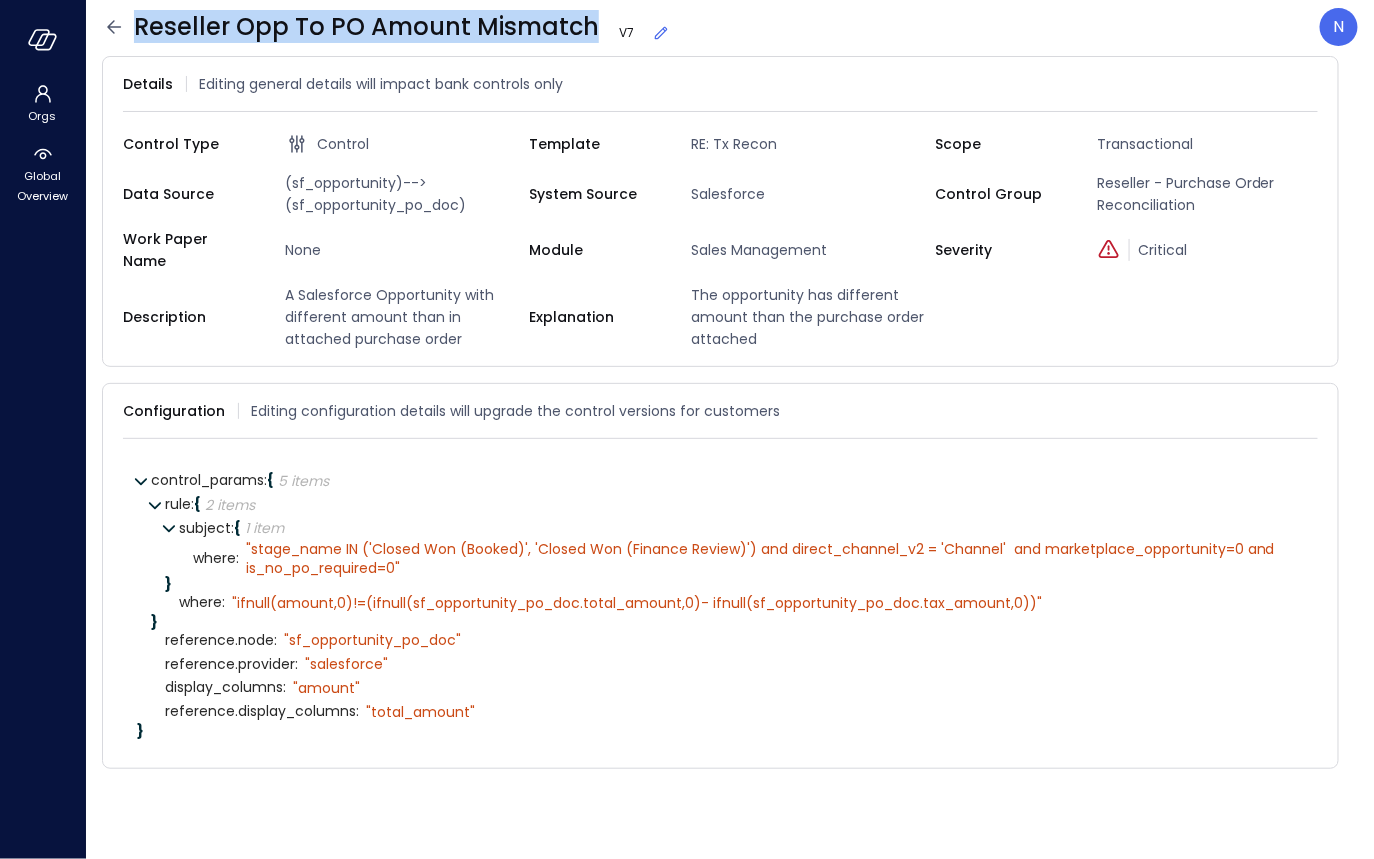 drag, startPoint x: 135, startPoint y: 28, endPoint x: 587, endPoint y: 31, distance: 452.00995 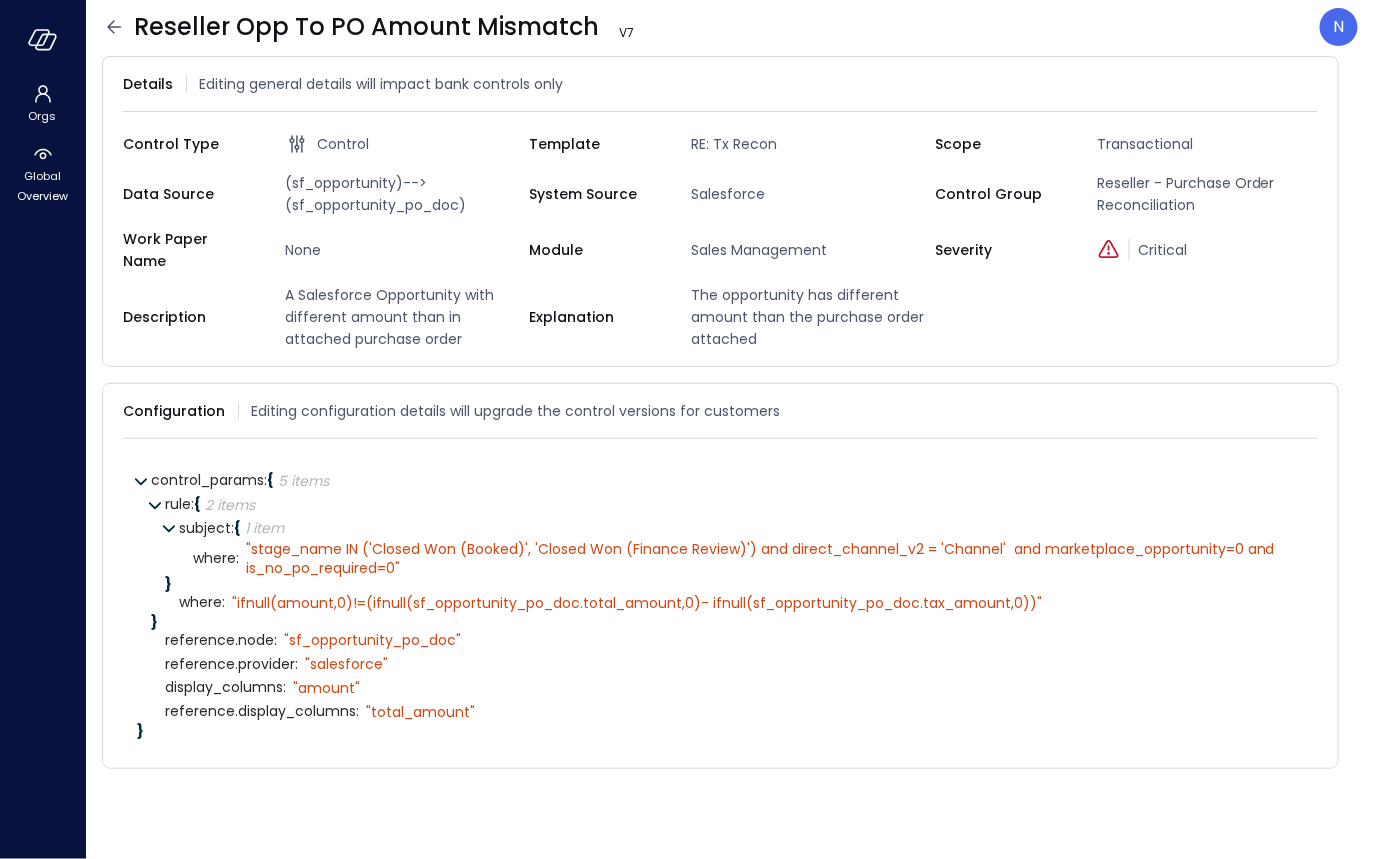 click 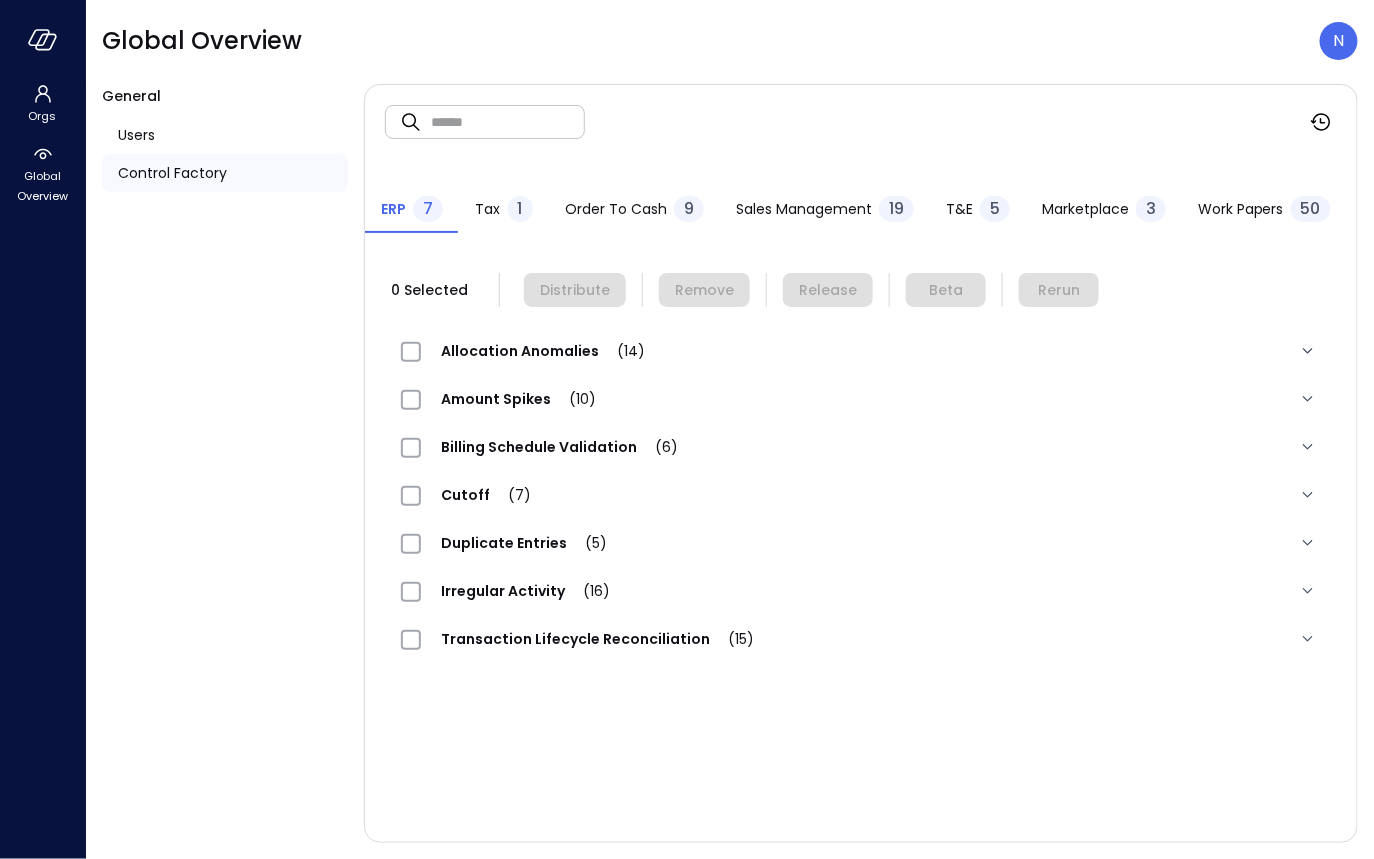 click on "Sales Management" at bounding box center (804, 209) 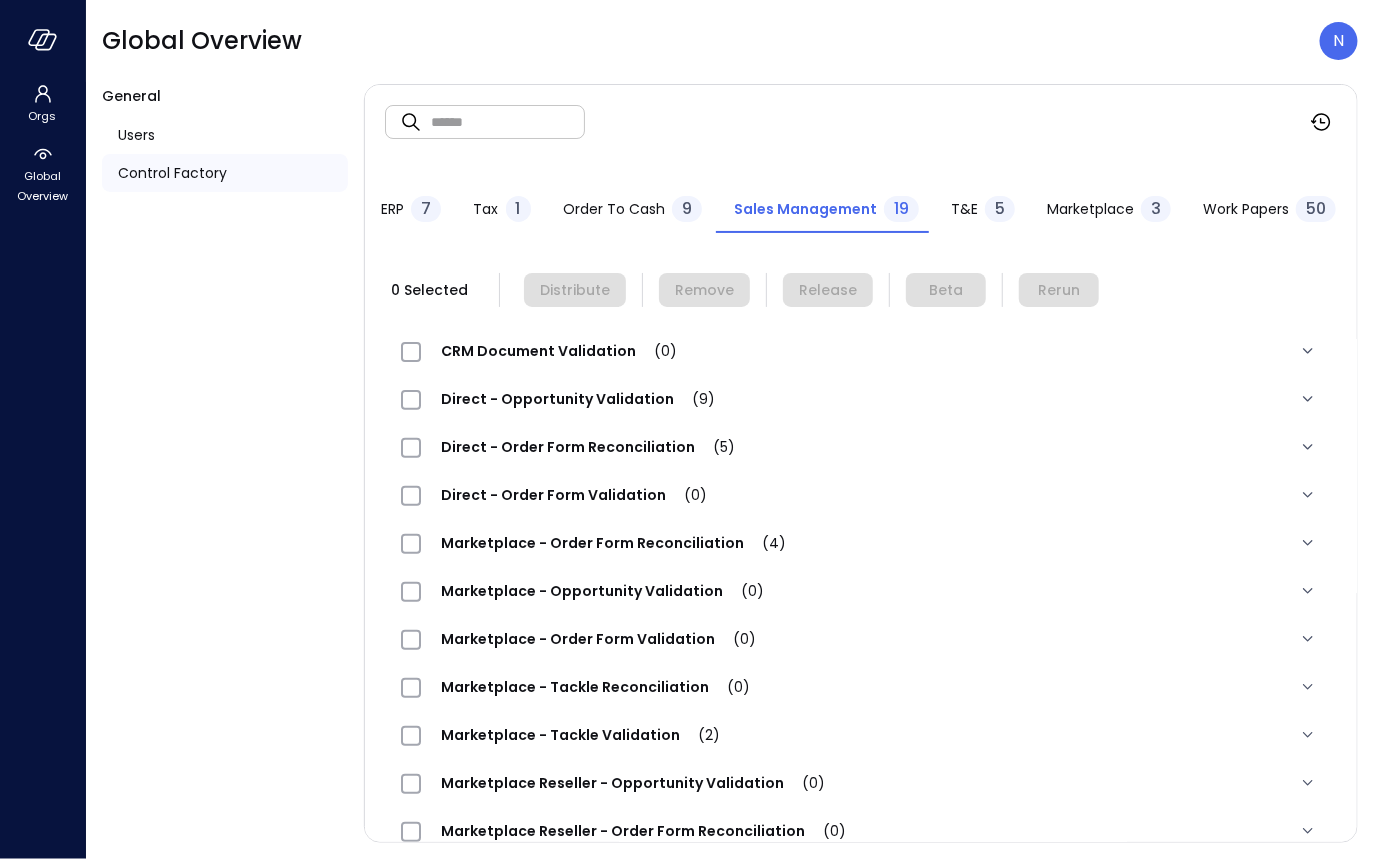 click at bounding box center (508, 121) 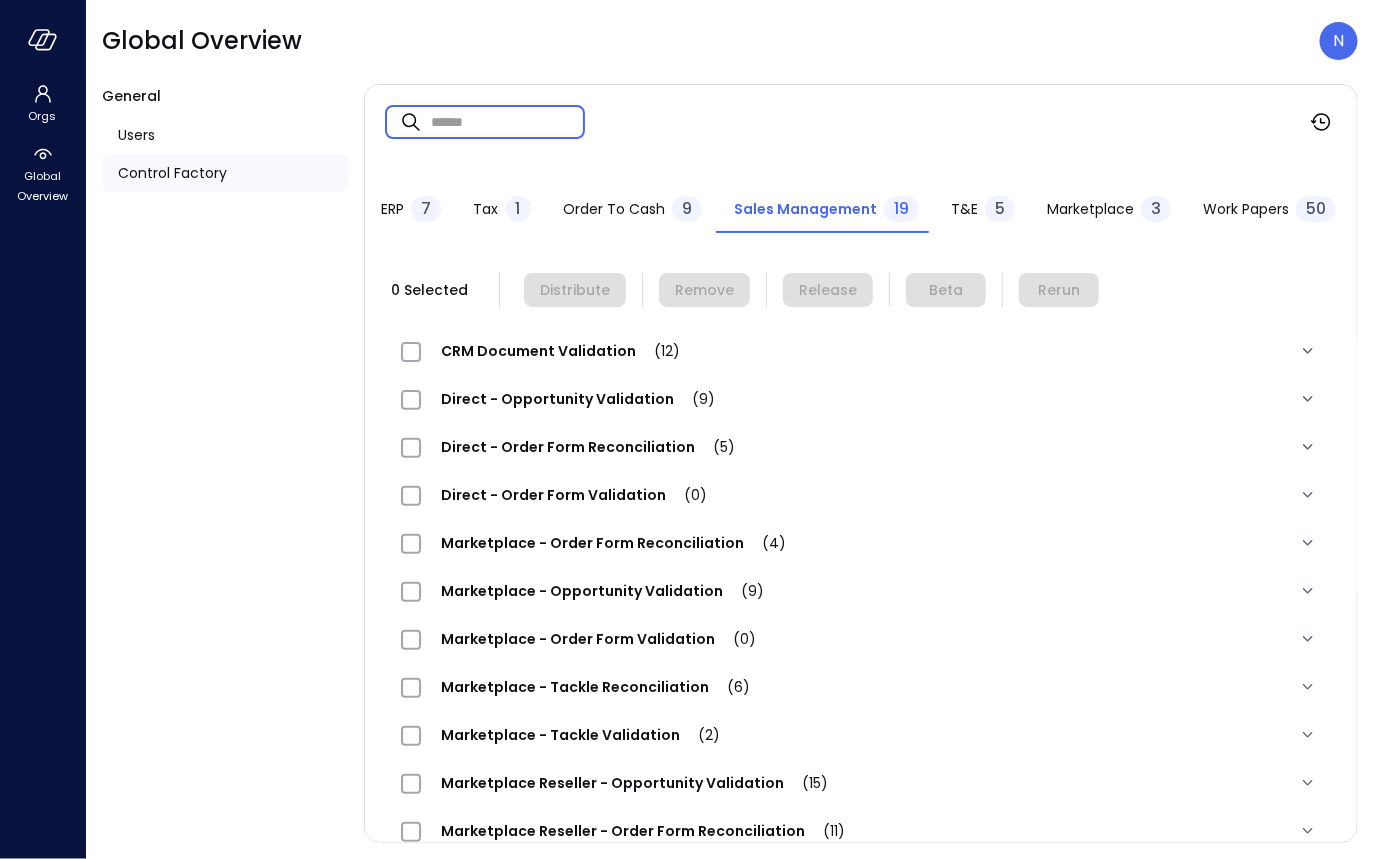 paste on "**********" 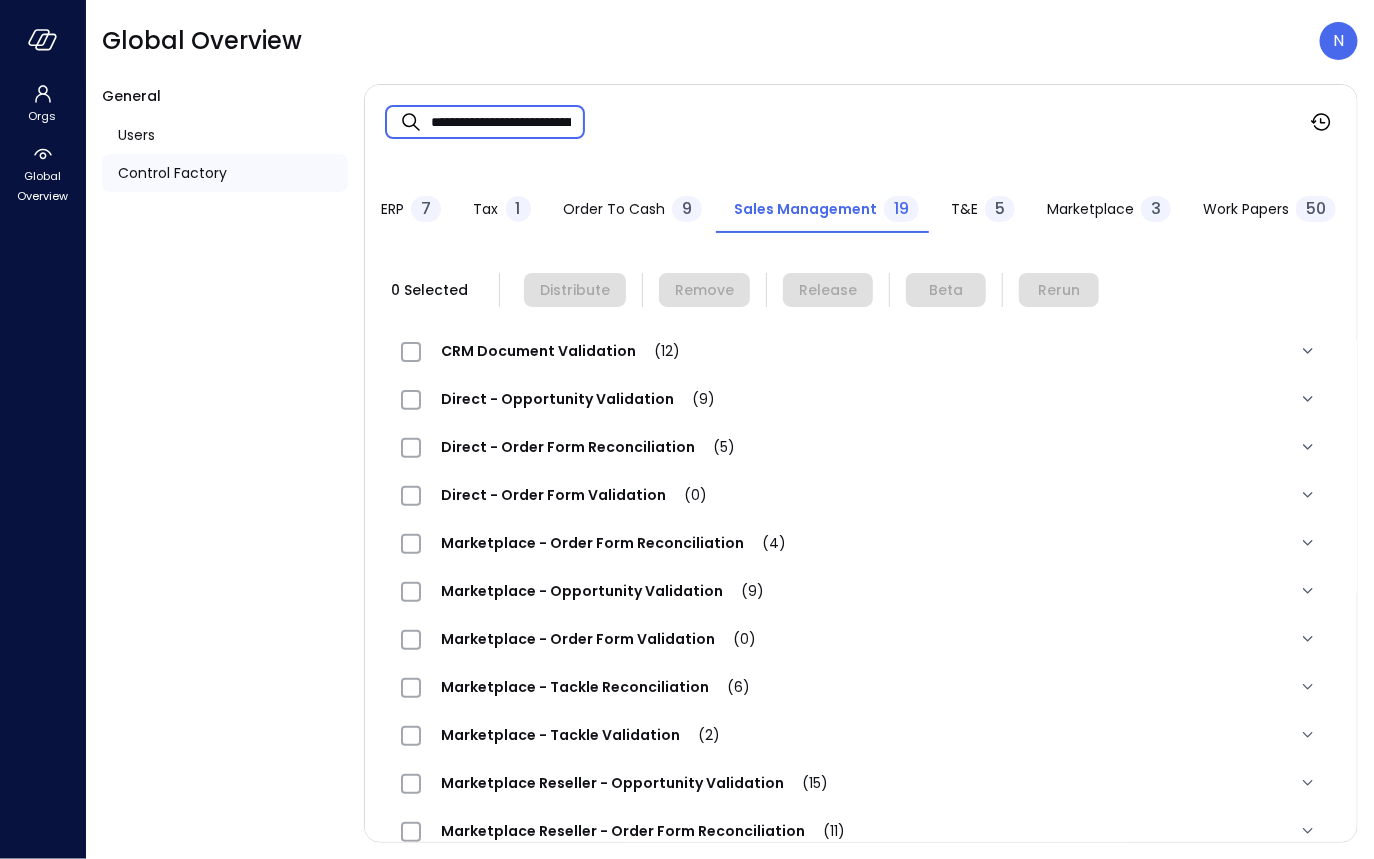 scroll, scrollTop: 0, scrollLeft: 123, axis: horizontal 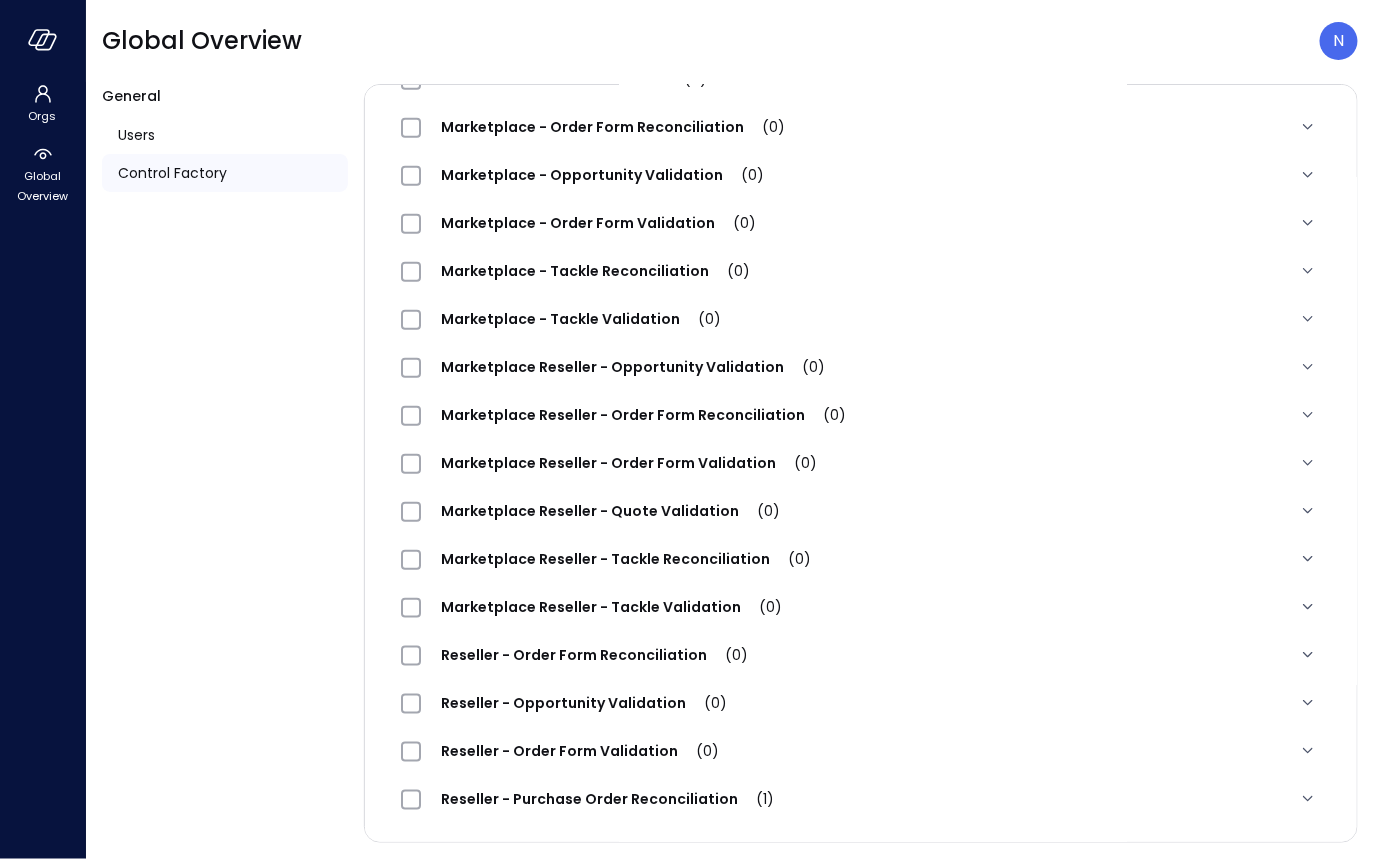 type on "**********" 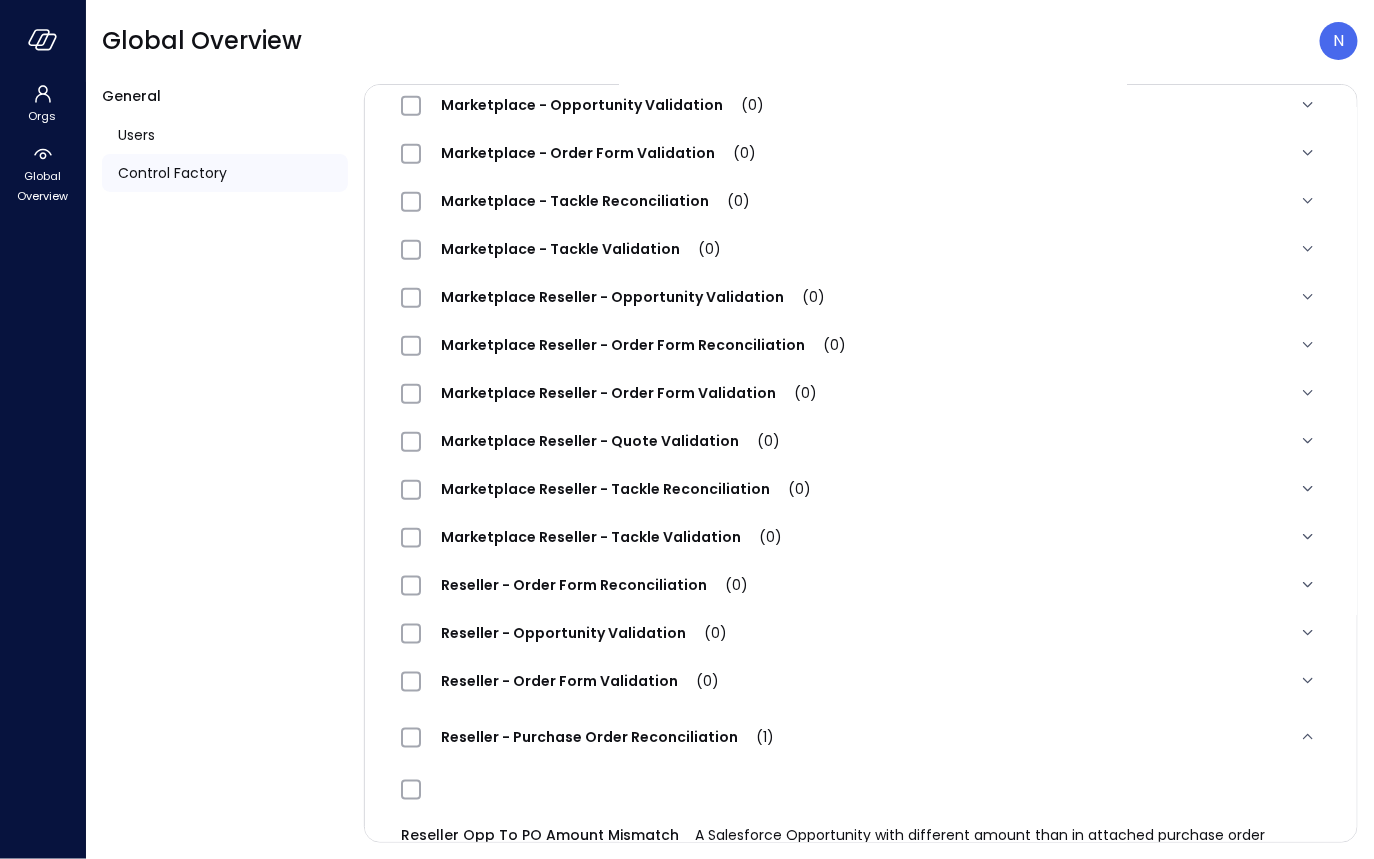 scroll, scrollTop: 565, scrollLeft: 0, axis: vertical 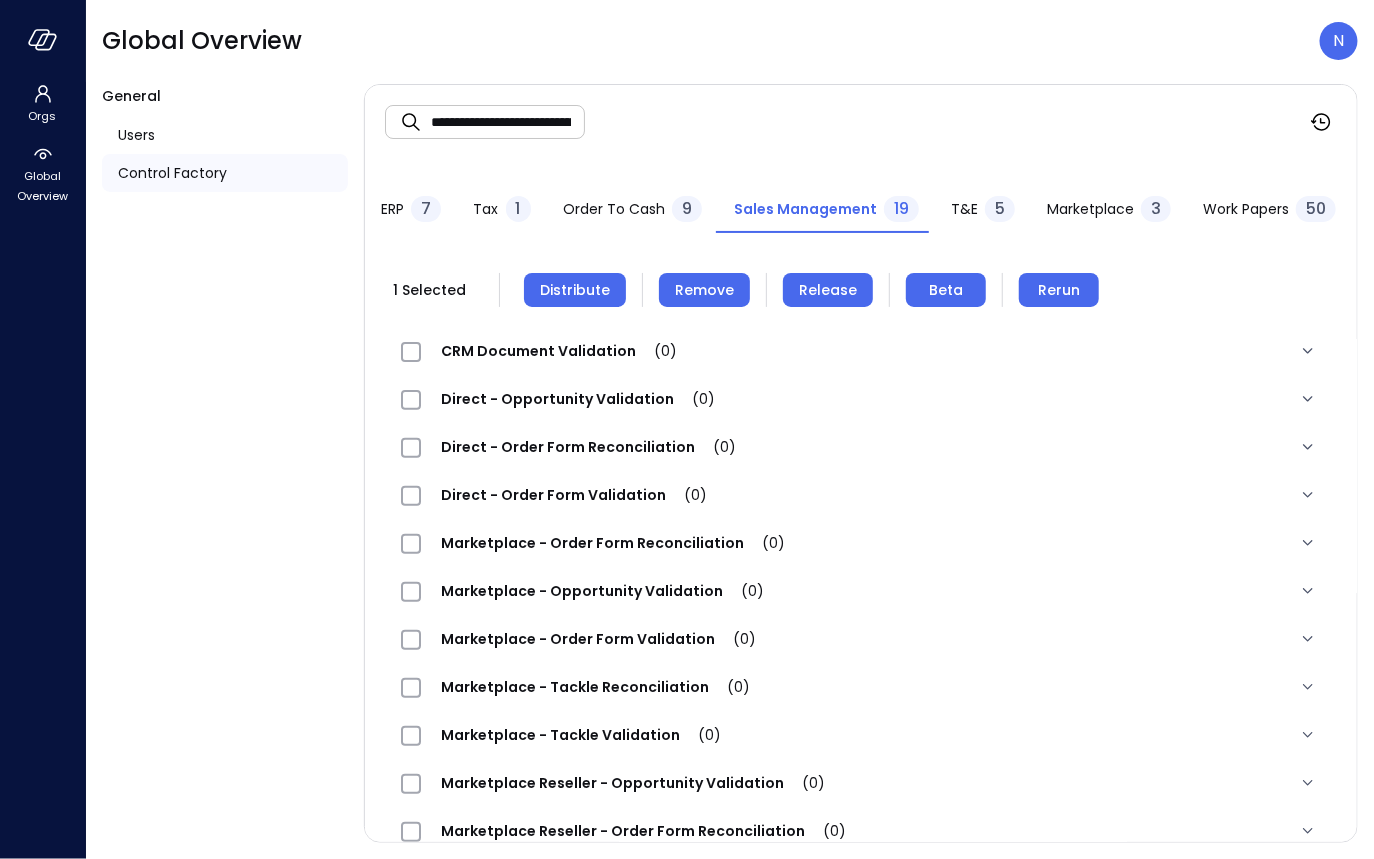 click on "Remove" at bounding box center (704, 290) 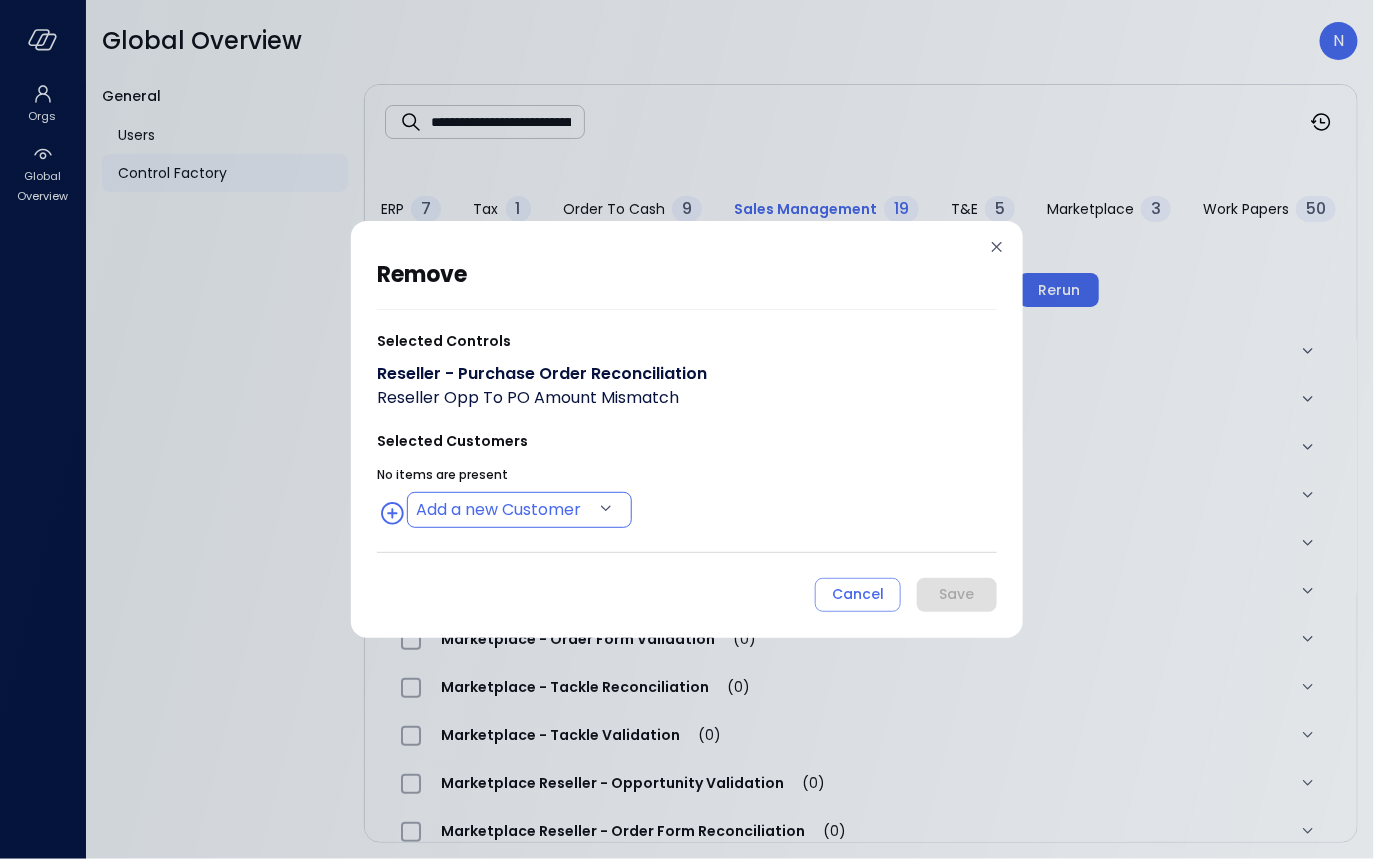 click on "**********" at bounding box center (687, 429) 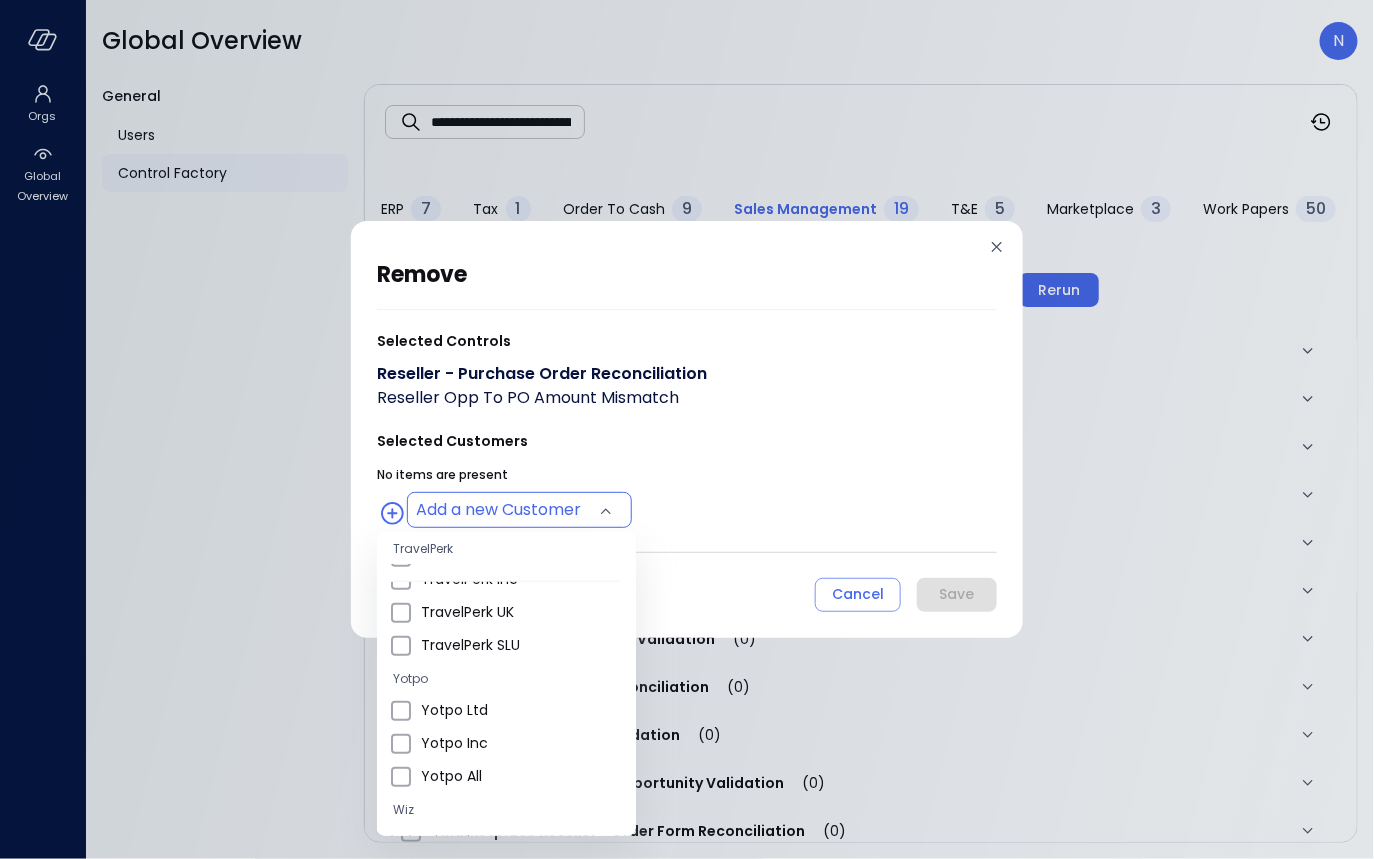 scroll, scrollTop: 563, scrollLeft: 0, axis: vertical 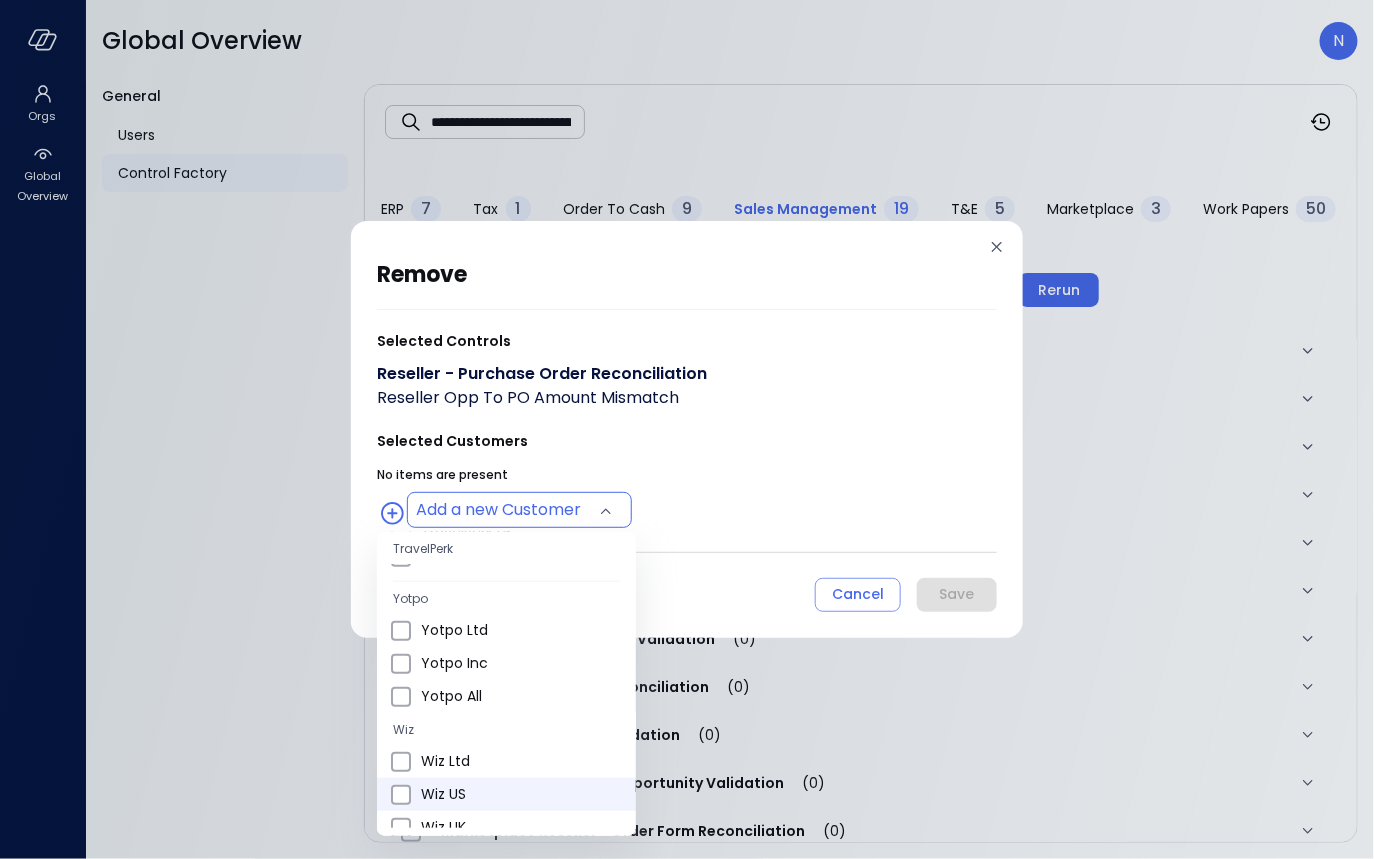 click on "Wiz US" at bounding box center (520, 794) 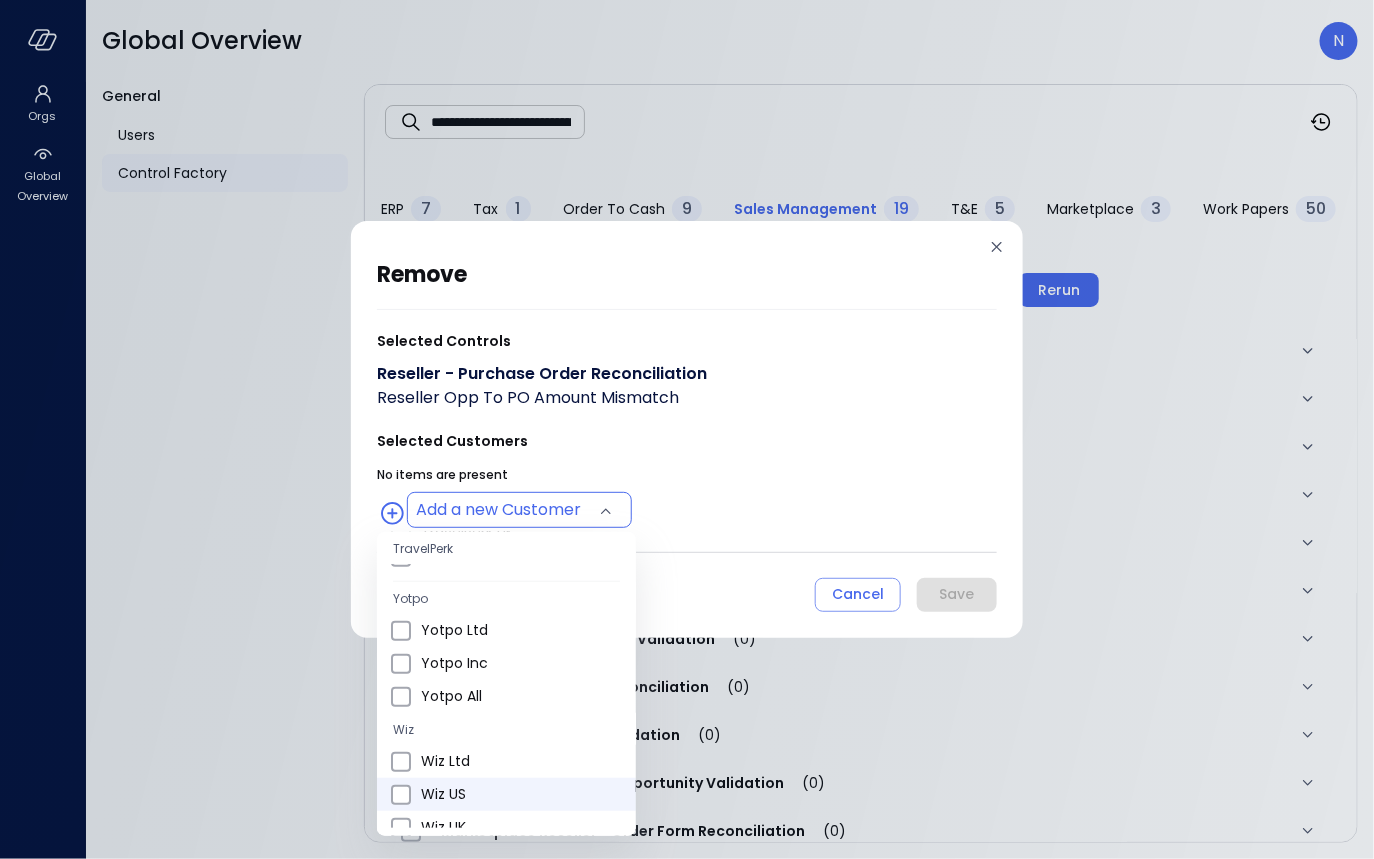 type on "**********" 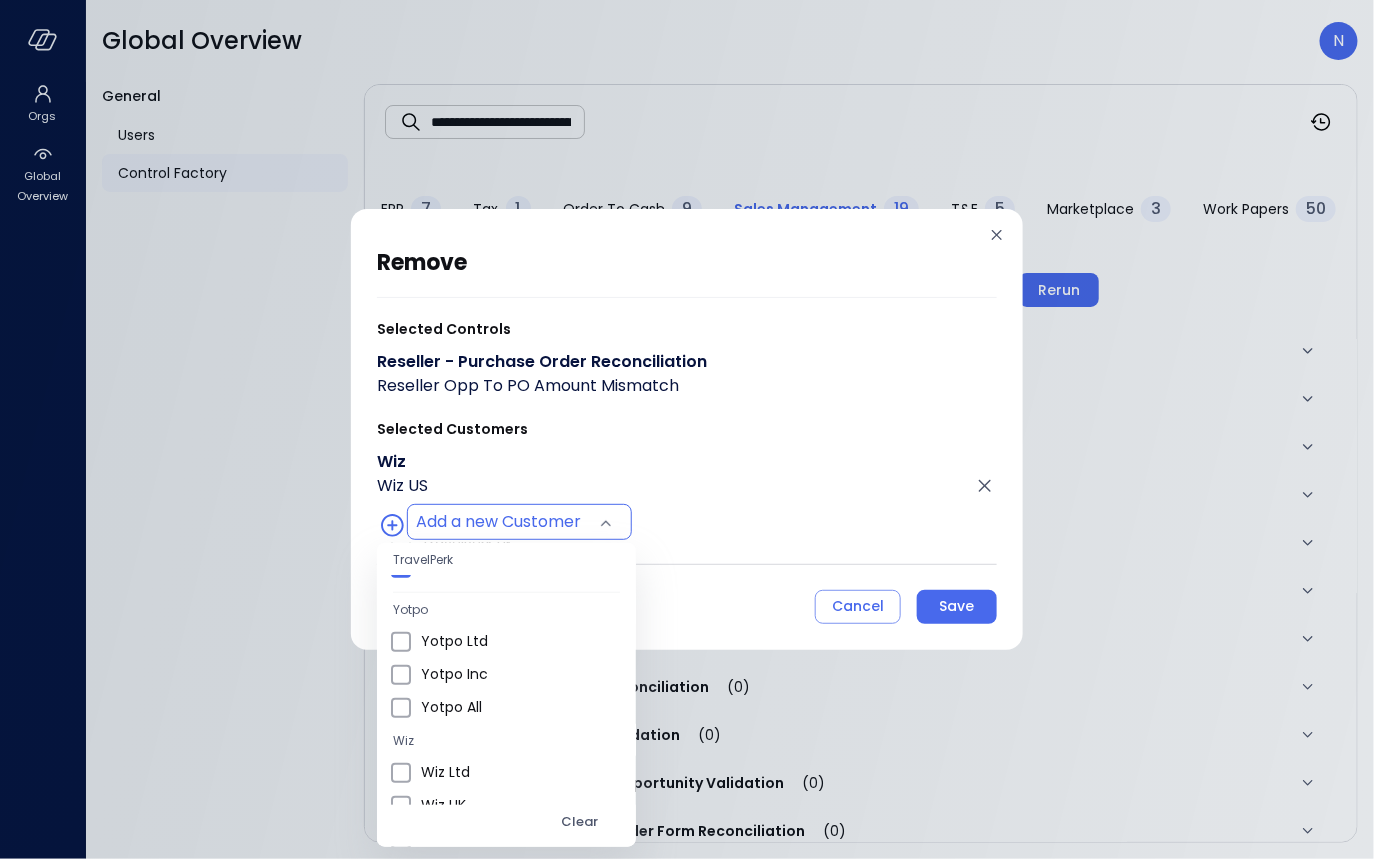 click at bounding box center (687, 429) 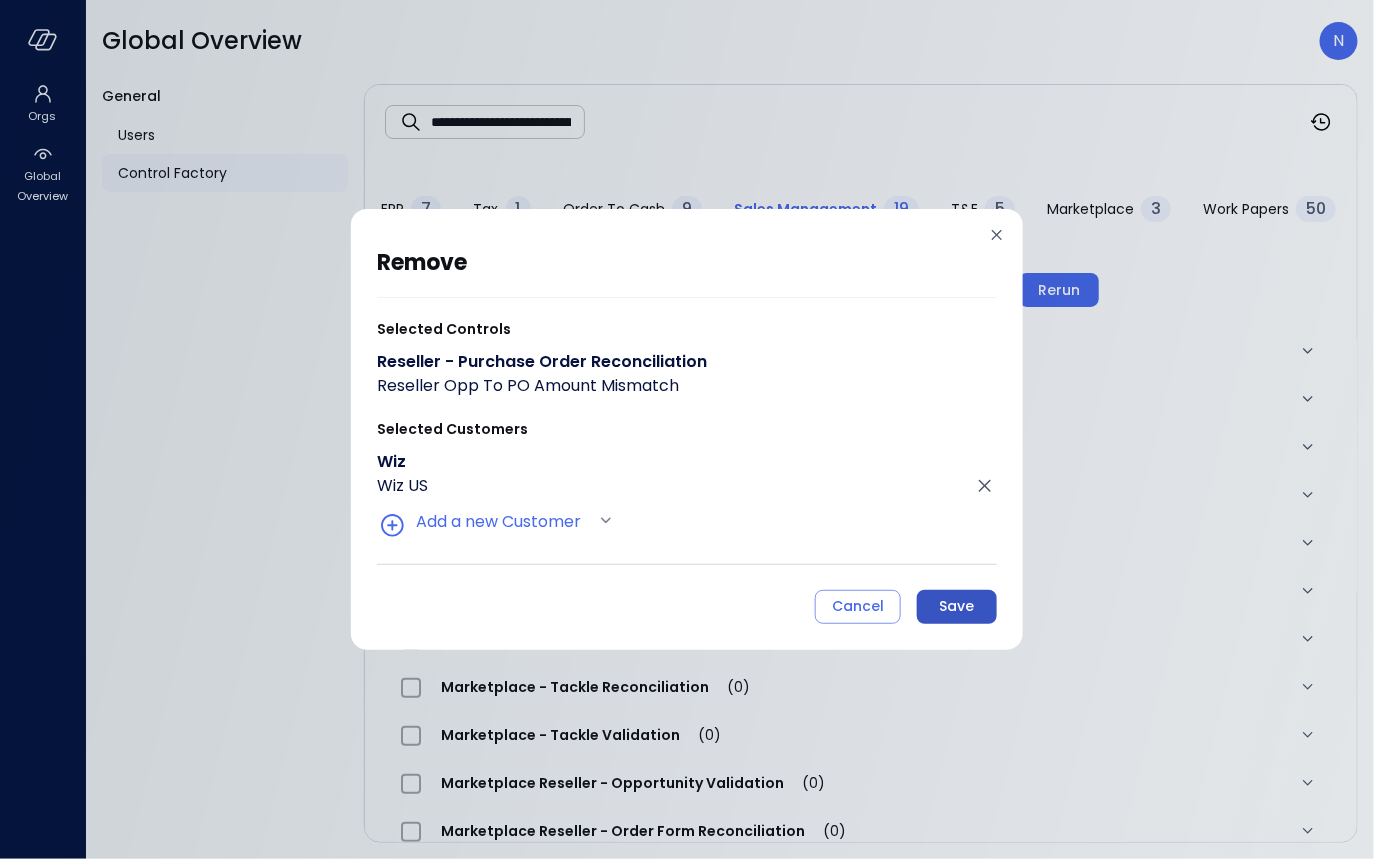 click on "Save" at bounding box center (957, 606) 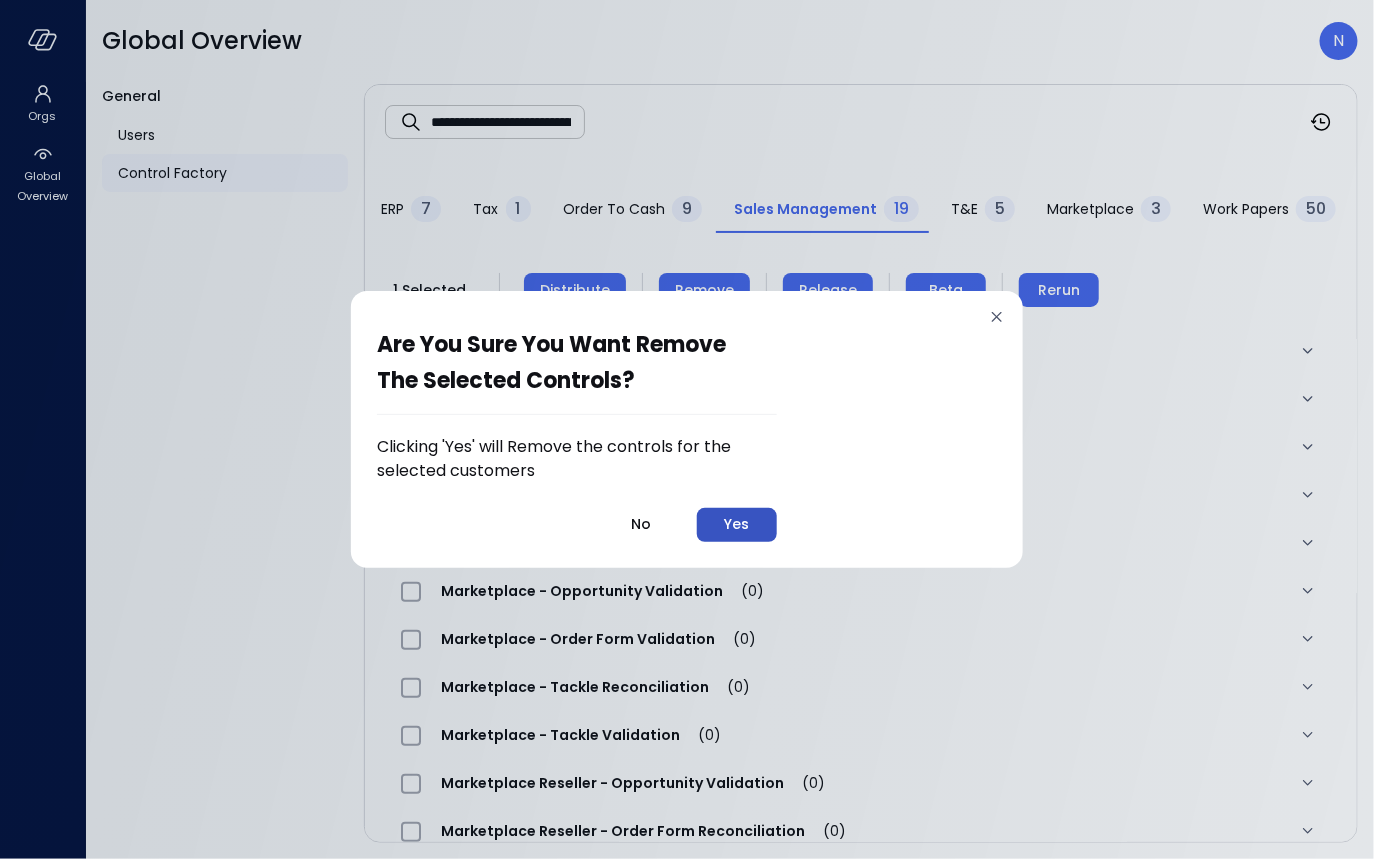 click on "Yes" at bounding box center [737, 525] 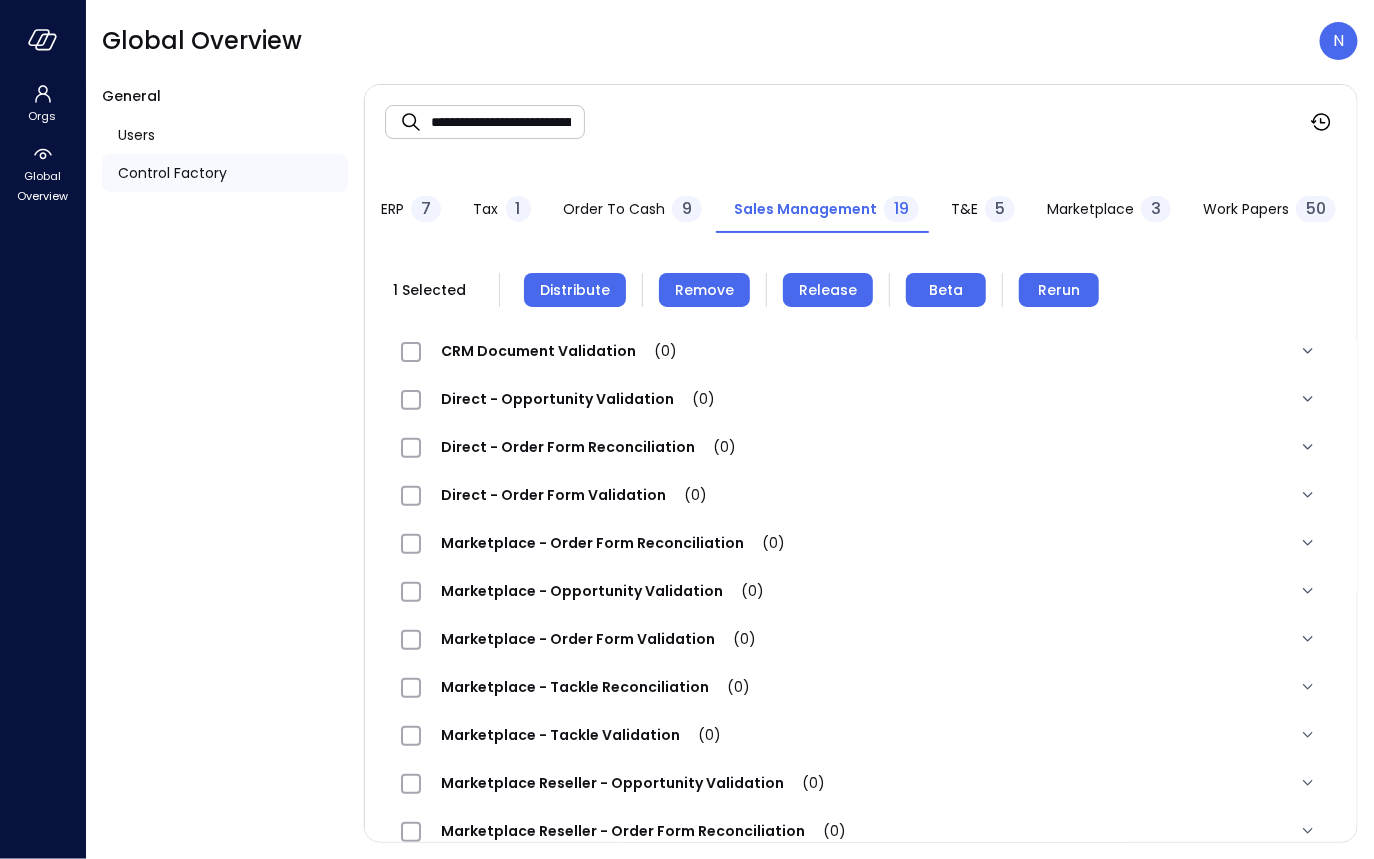 scroll, scrollTop: 565, scrollLeft: 0, axis: vertical 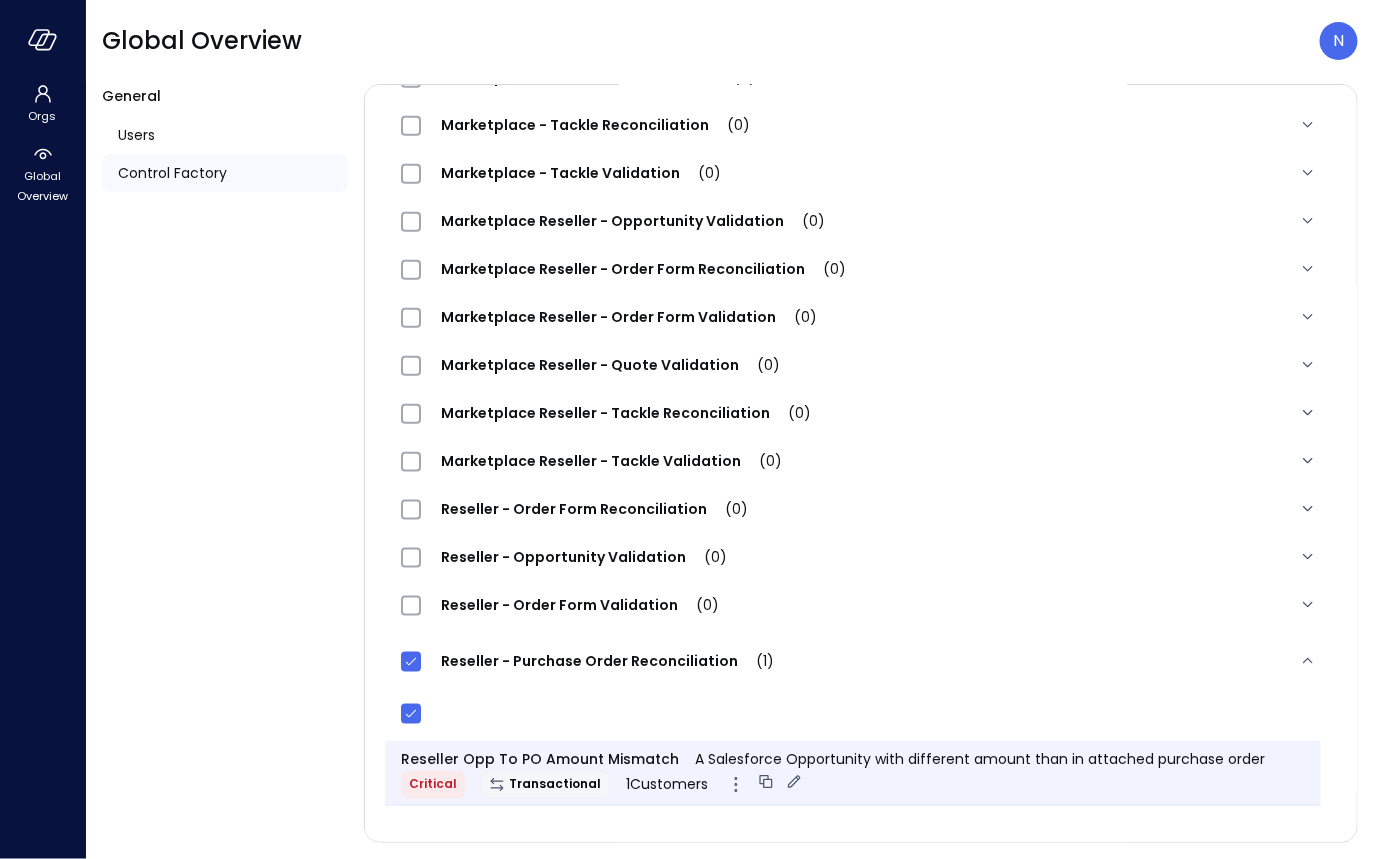 click 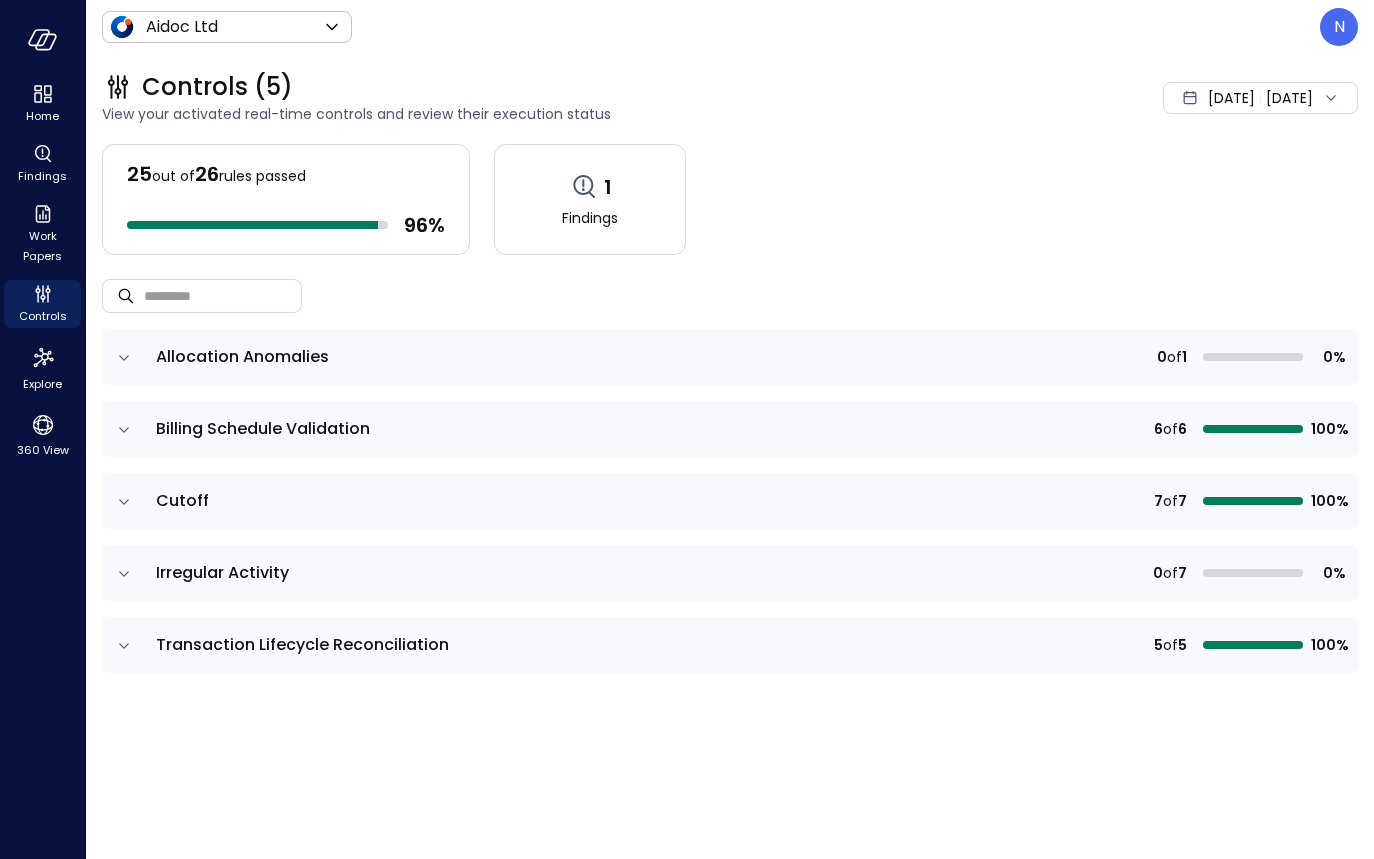 scroll, scrollTop: 0, scrollLeft: 0, axis: both 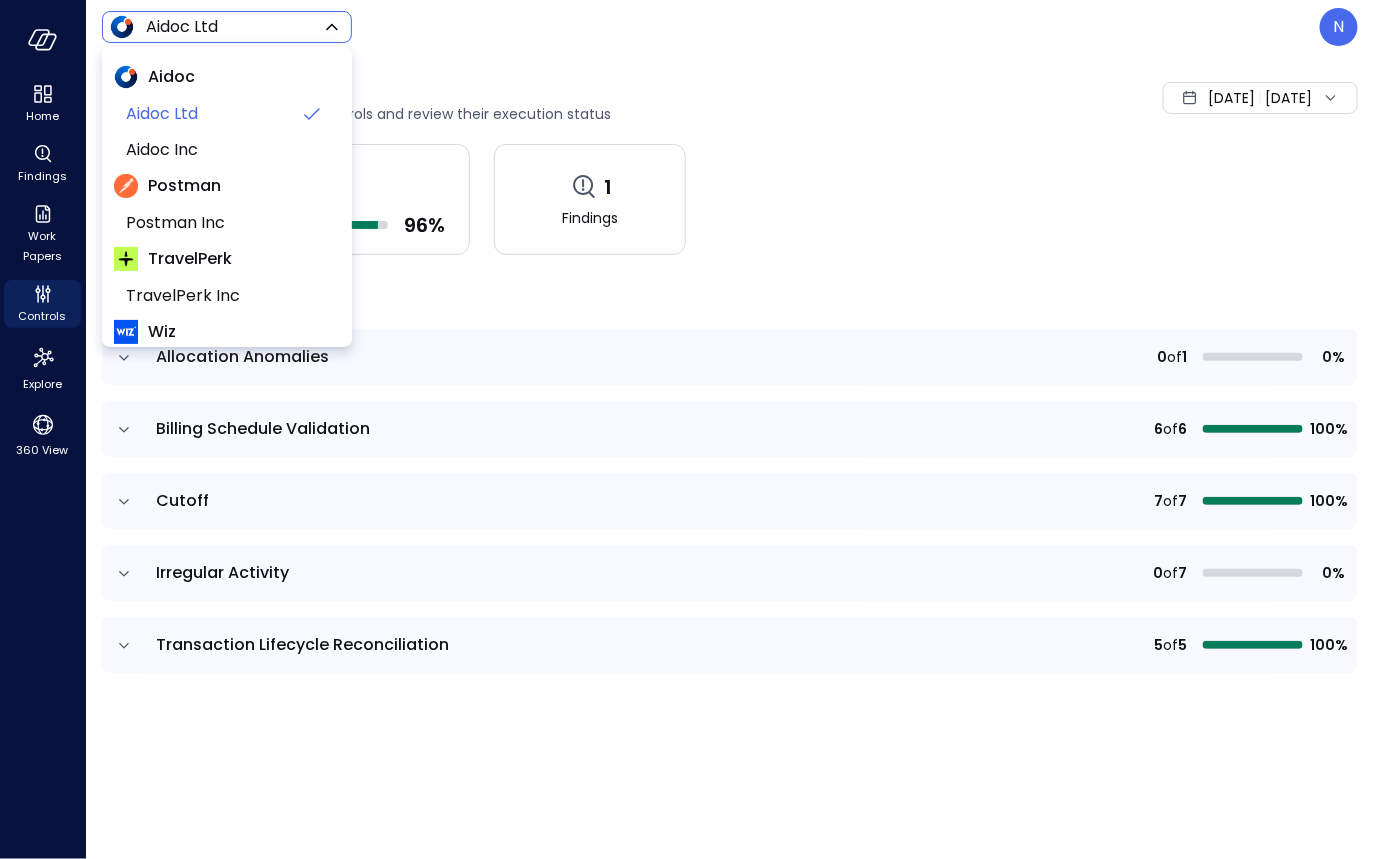 click on "Home Findings Work Papers Controls Explore 360 View Aidoc Ltd ****** ​ N Controls (5)   View your activated real-time controls and review their execution status Jul 1, 2025 Jul 20, 2025 25  out of  26  rules passed 96 % 1 Findings ​ ​ Allocation Anomalies 0  of  1 0% Billing Schedule Validation 6  of  6 100% Cutoff 7  of  7 100% Irregular Activity 0  of  7 0% Transaction Lifecycle Reconciliation 5  of  5 100% Safebooks.ai Aidoc Aidoc Ltd Aidoc Inc Postman Postman Inc TravelPerk TravelPerk Inc Wiz Wiz US Yotpo Yotpo Inc" at bounding box center (687, 429) 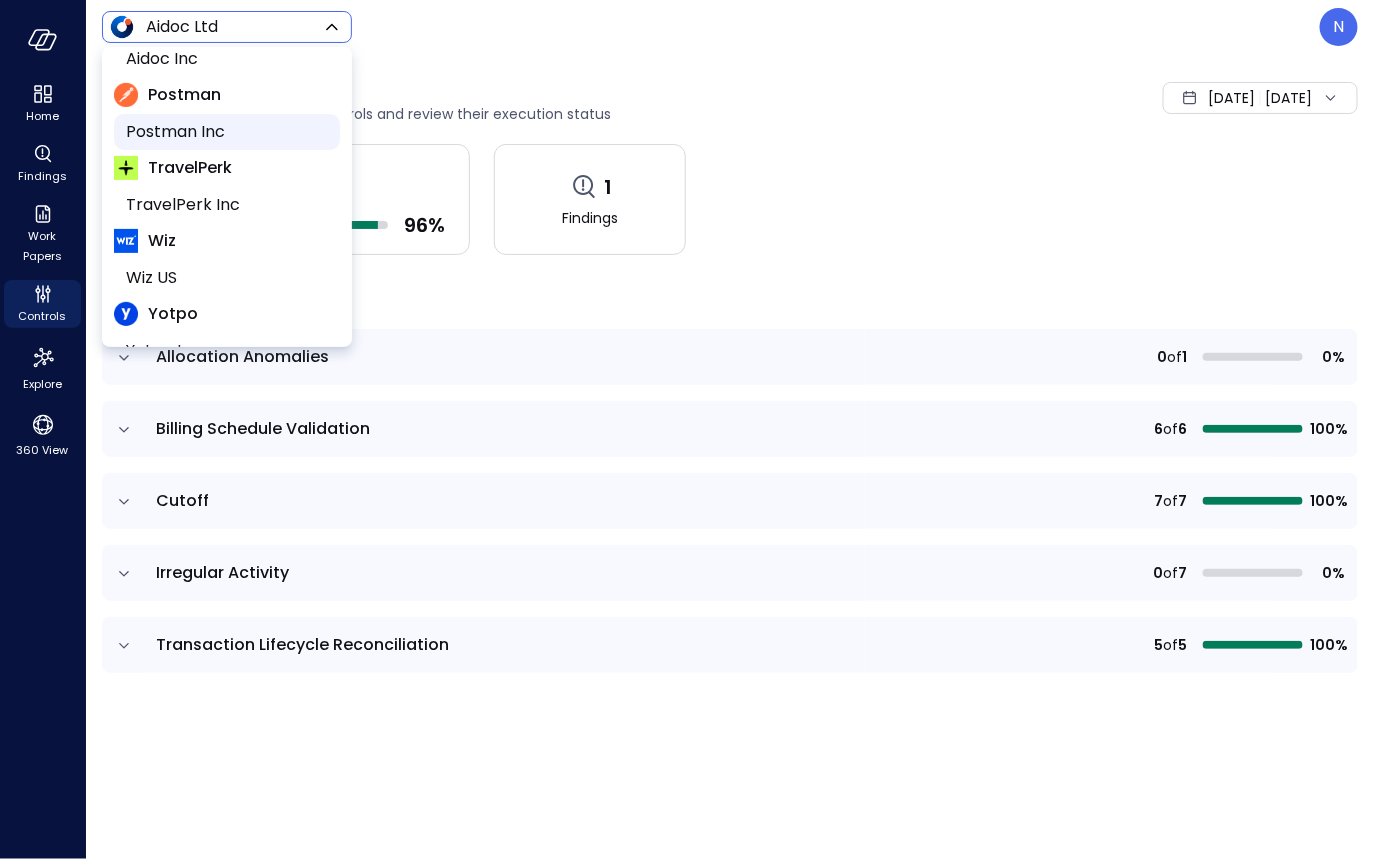 scroll, scrollTop: 106, scrollLeft: 0, axis: vertical 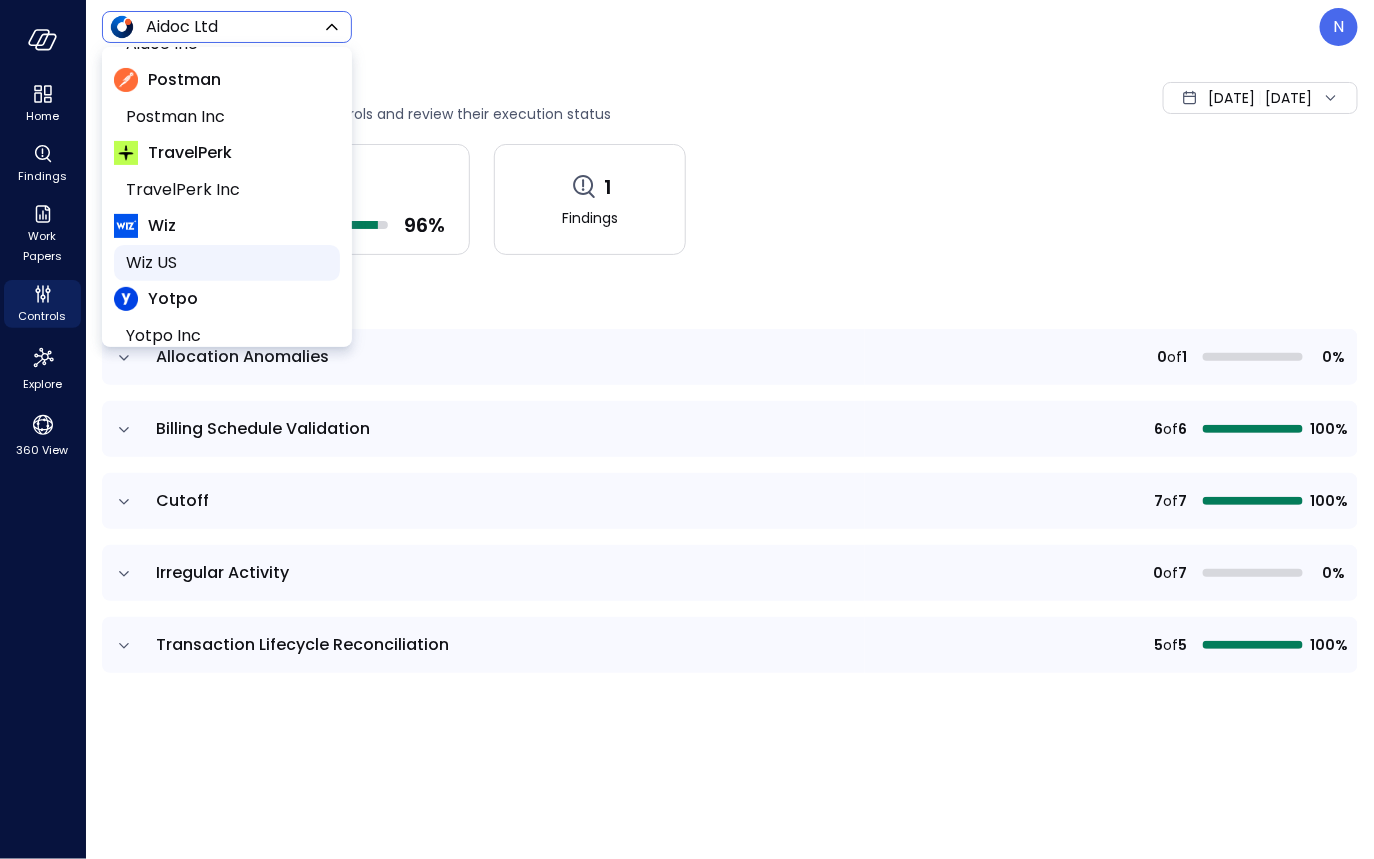 click on "Wiz US" at bounding box center (225, 263) 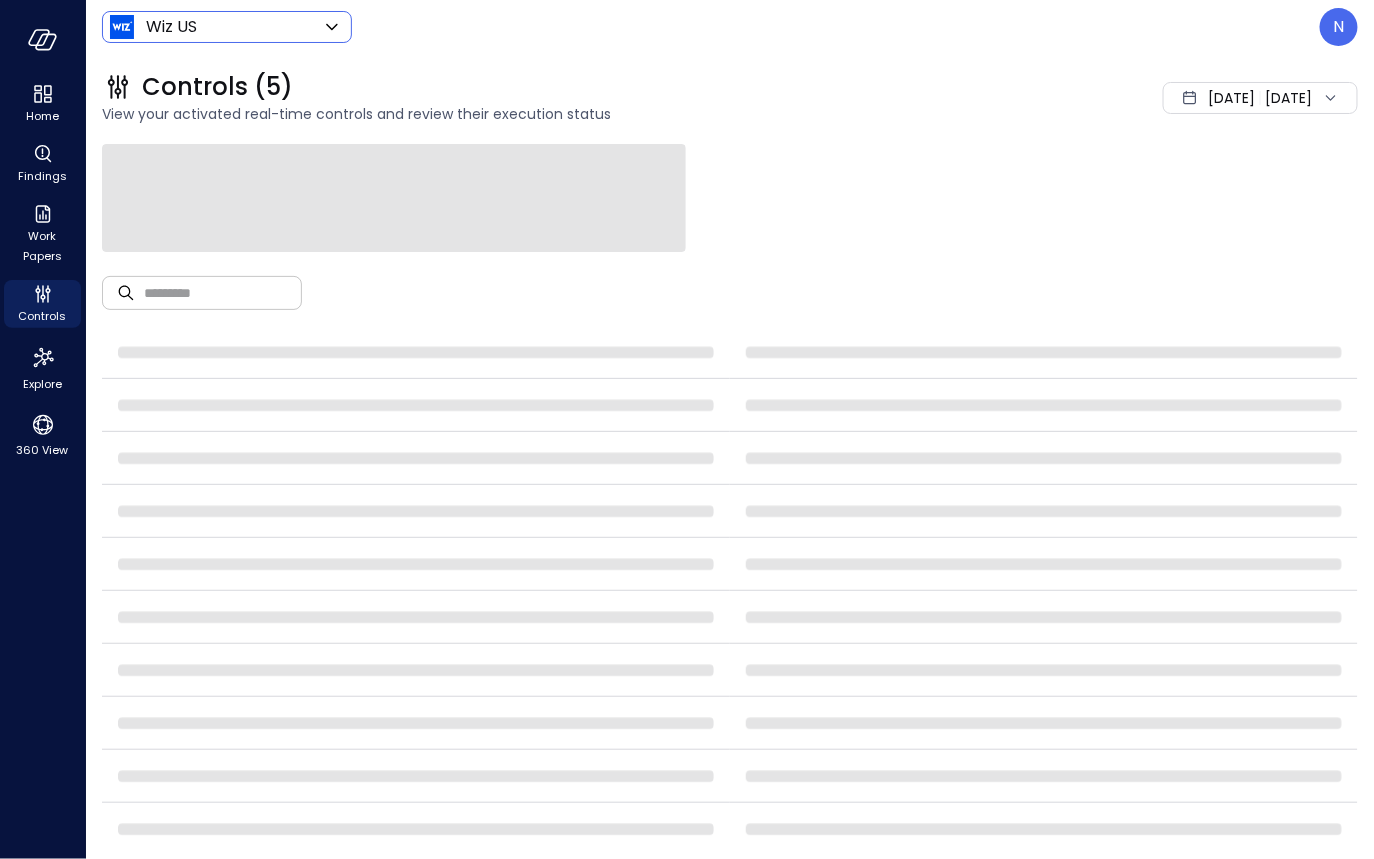 click at bounding box center [223, 292] 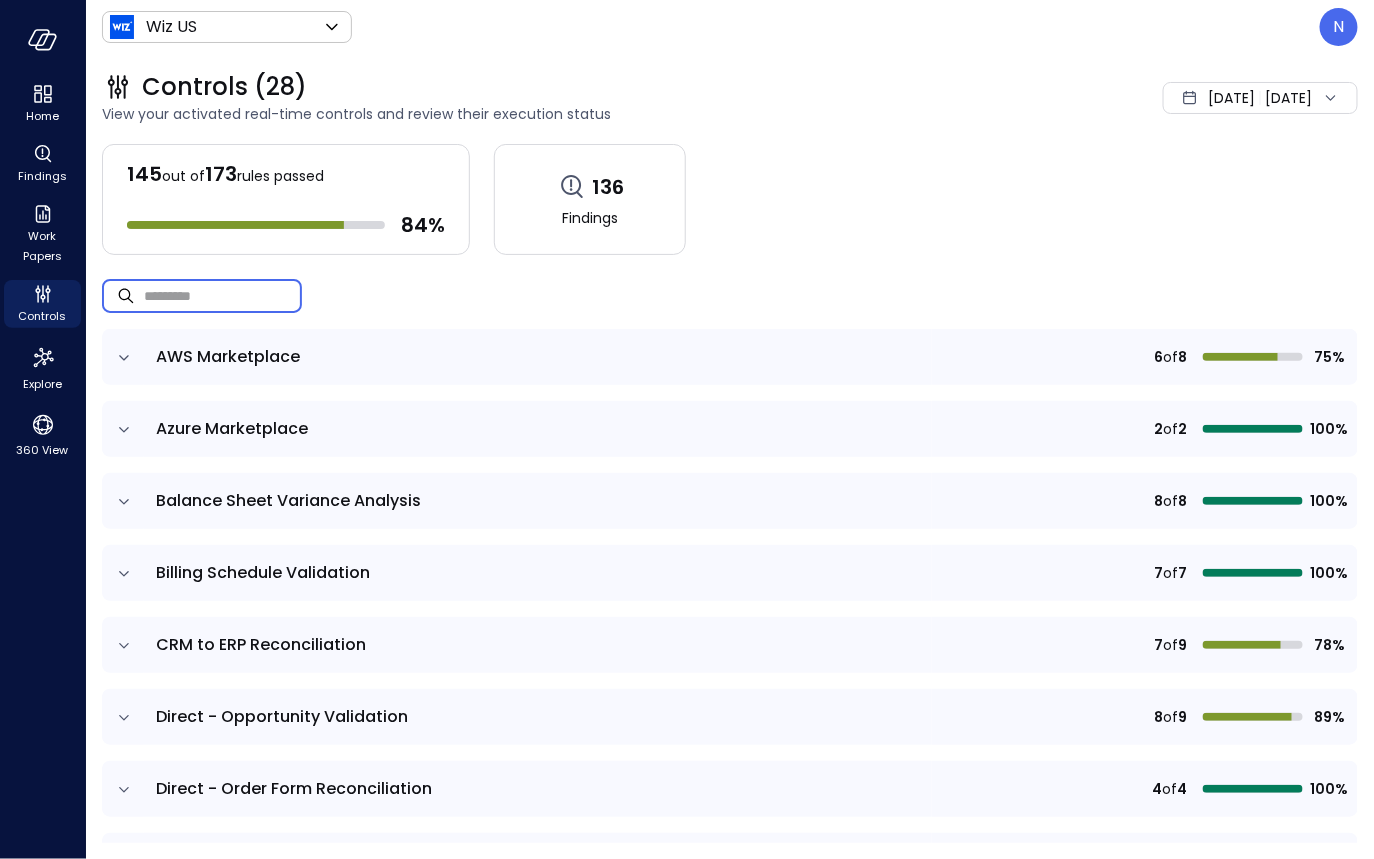 paste on "**********" 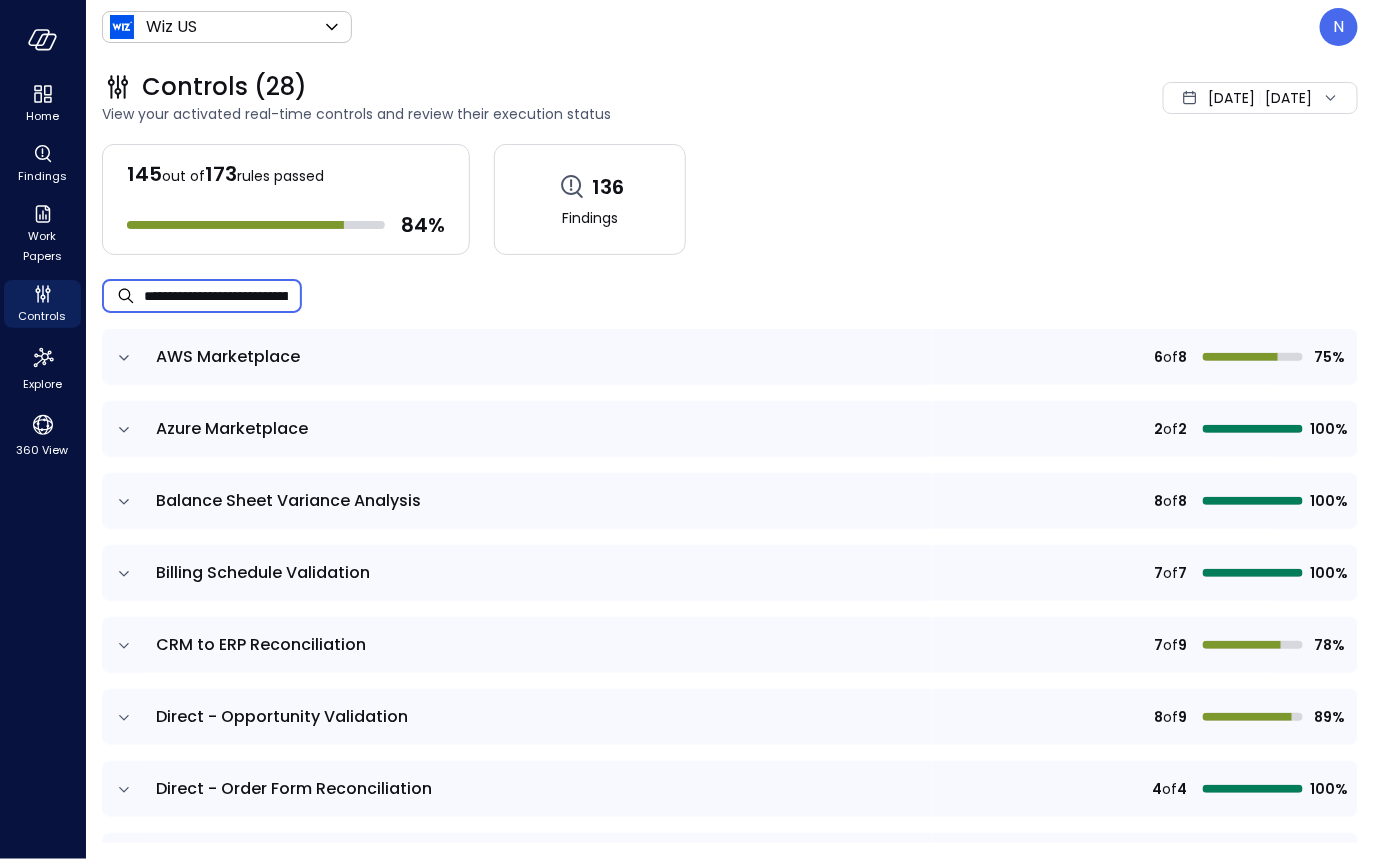scroll, scrollTop: 0, scrollLeft: 119, axis: horizontal 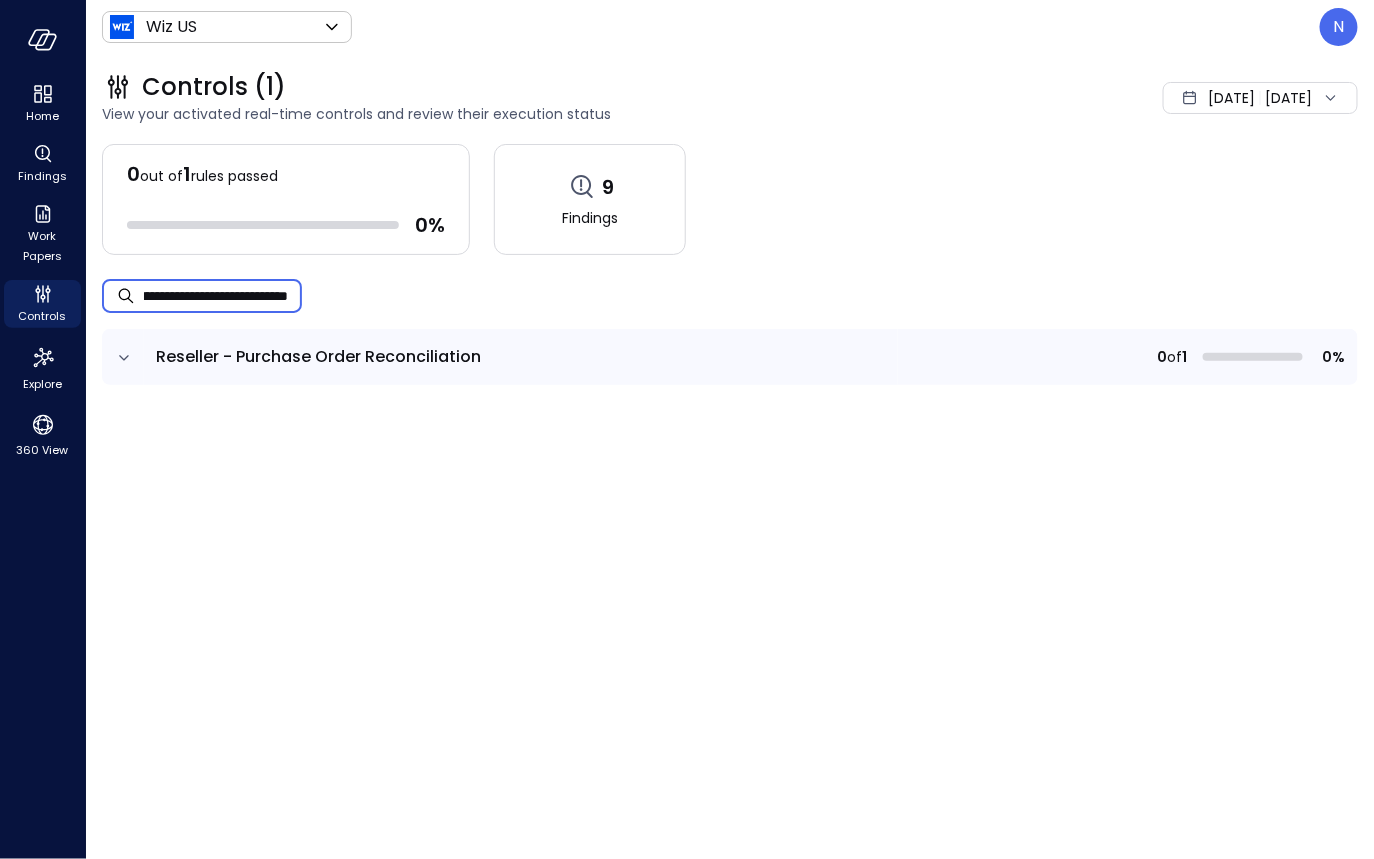 type on "**********" 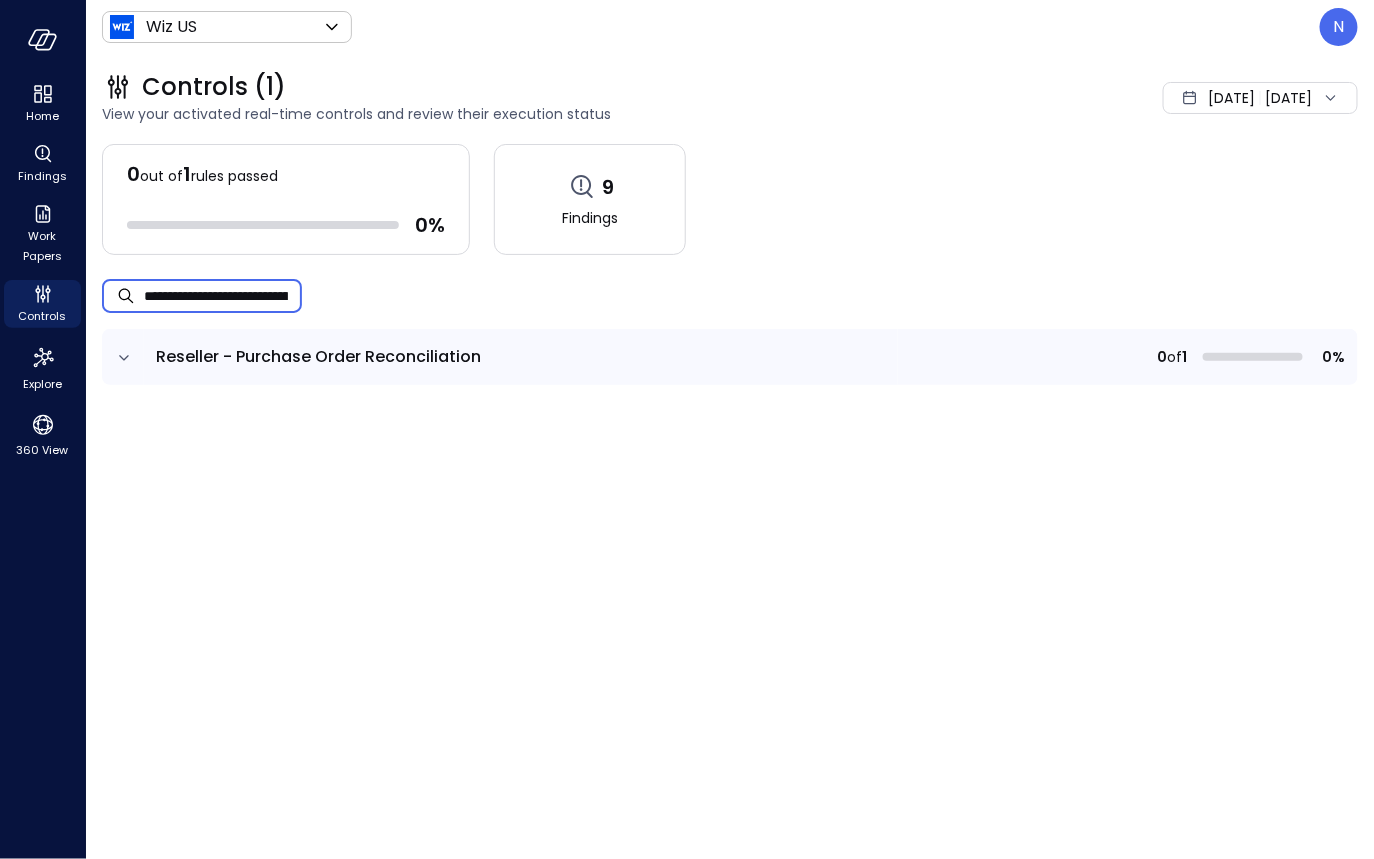 click 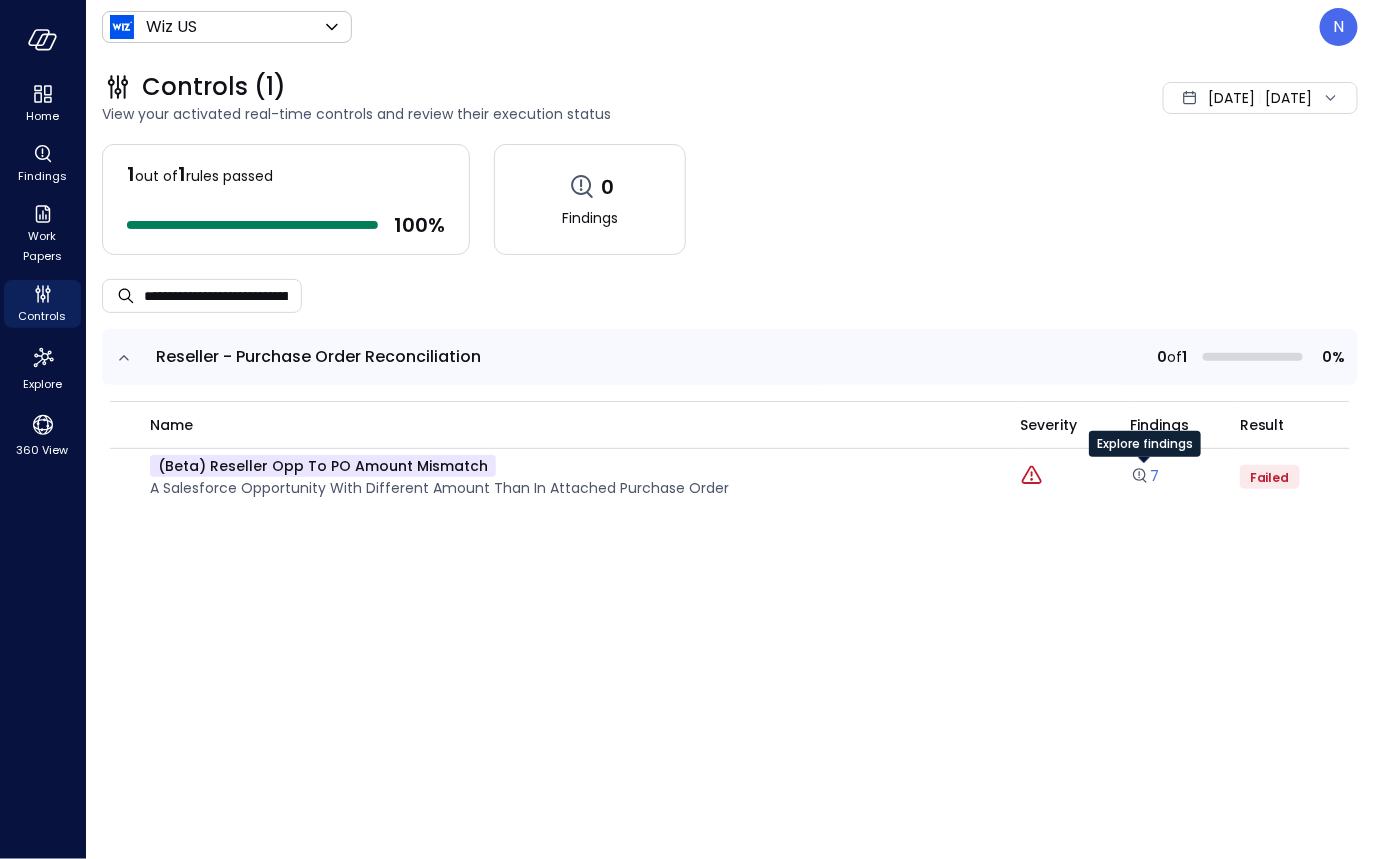 click 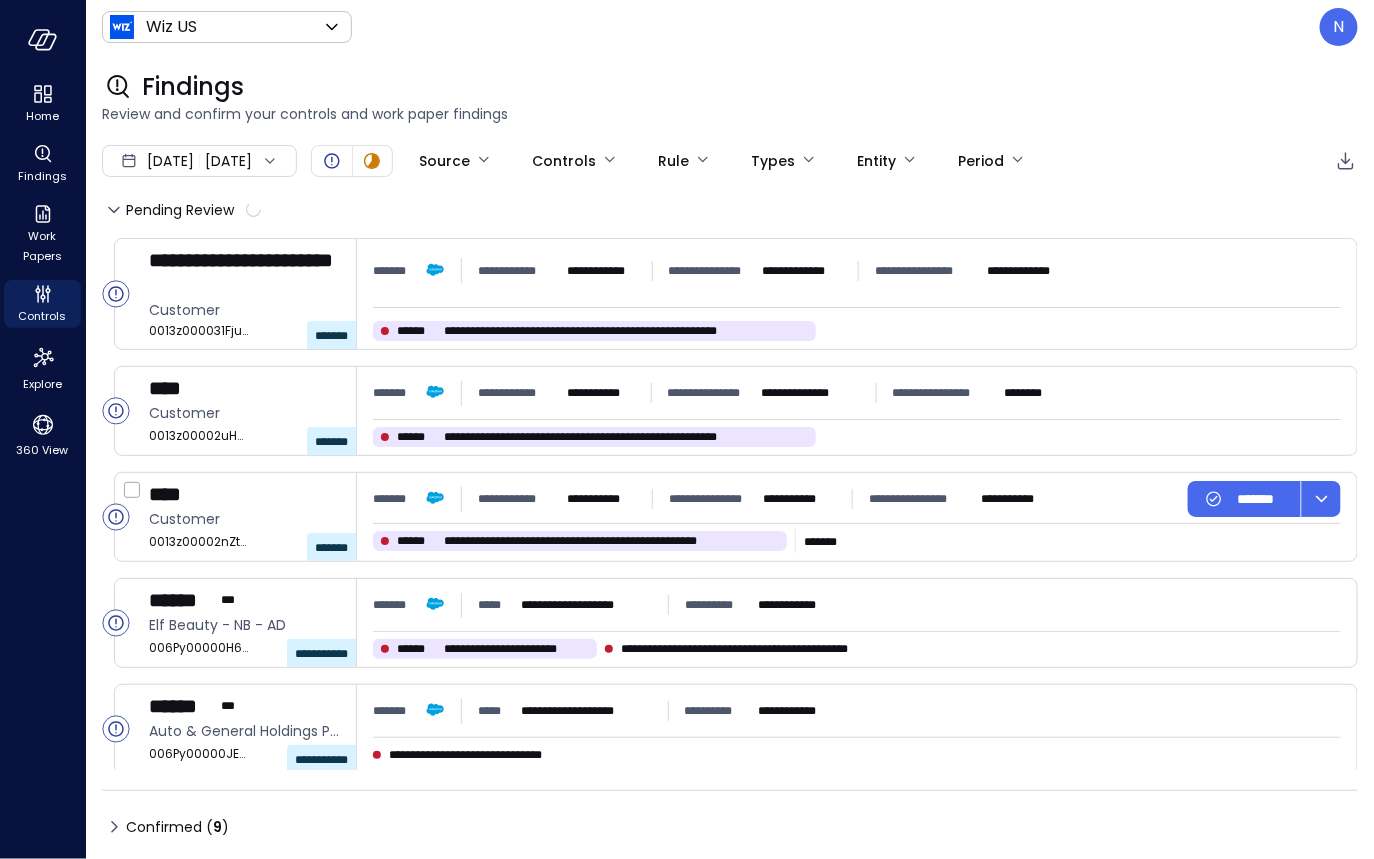 type on "****" 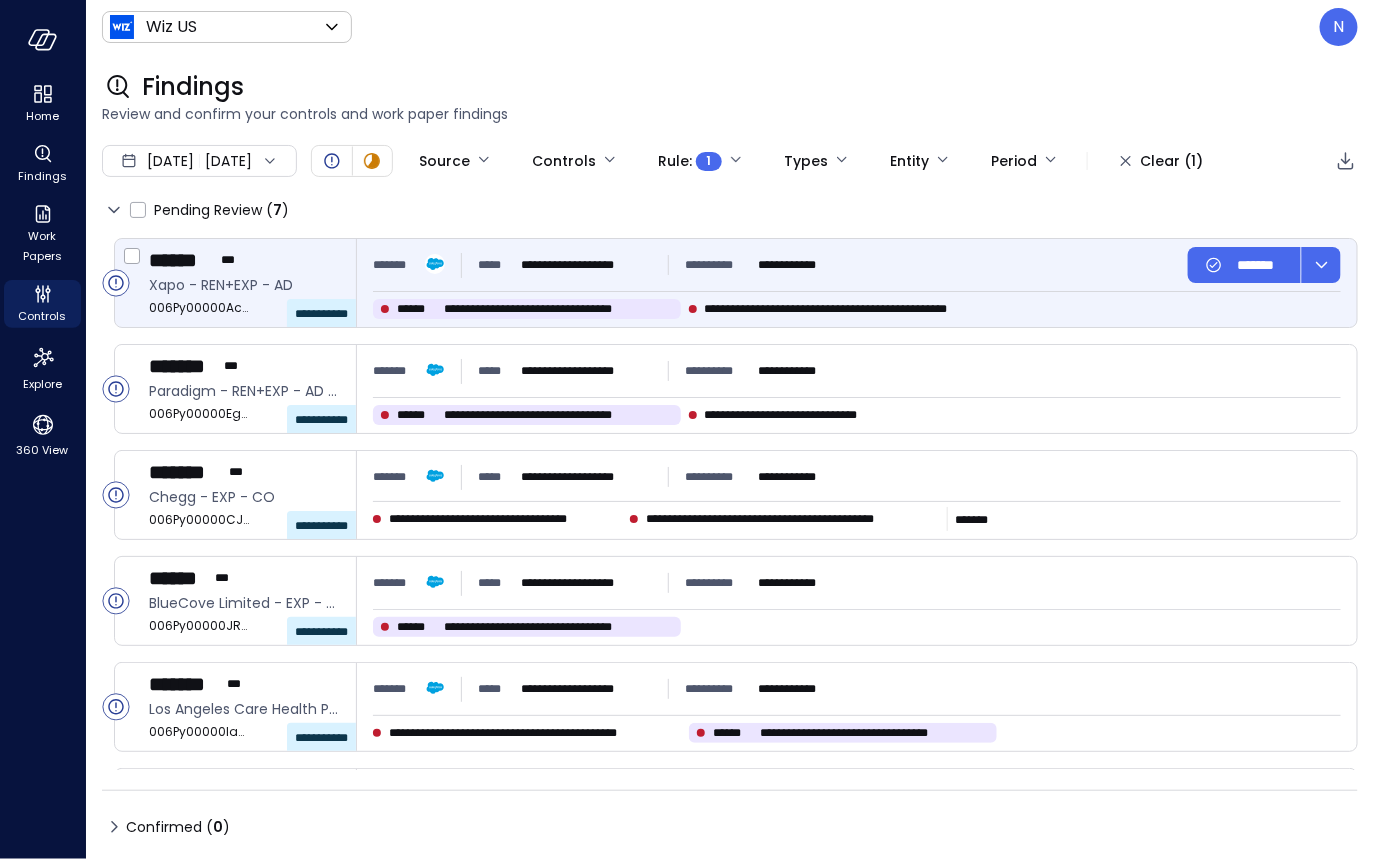 click on "**********" at bounding box center [857, 283] 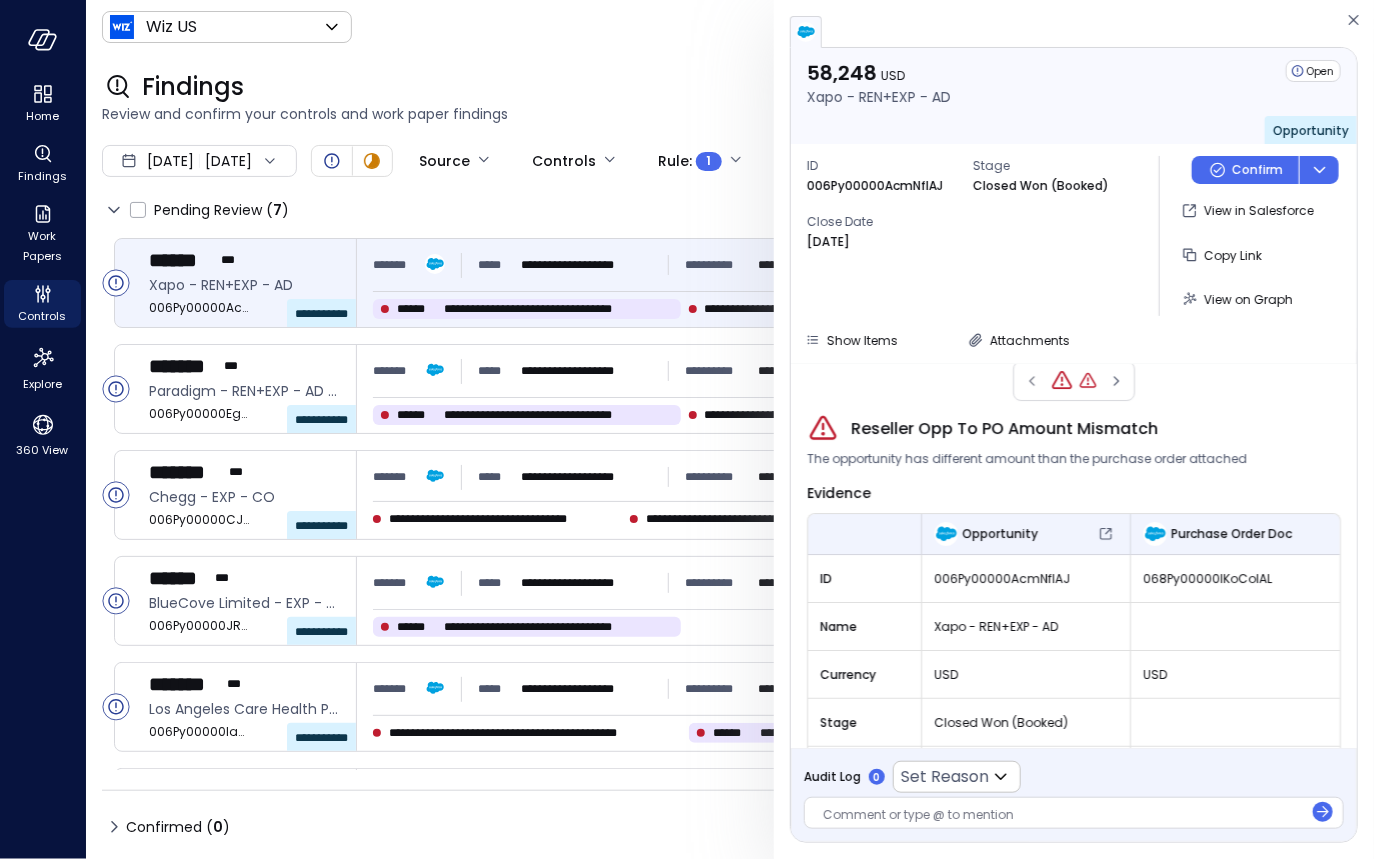 scroll, scrollTop: 0, scrollLeft: 0, axis: both 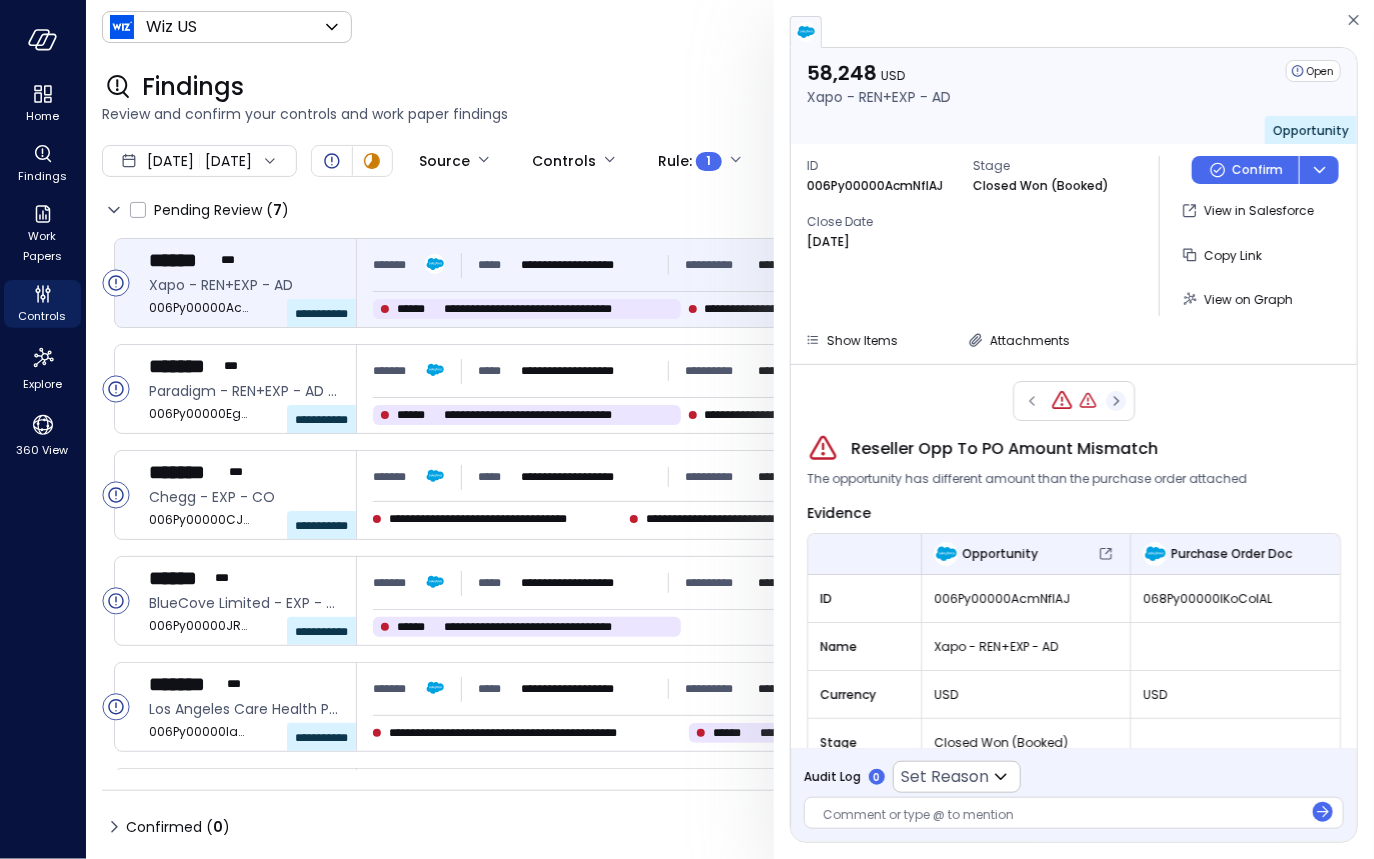 click 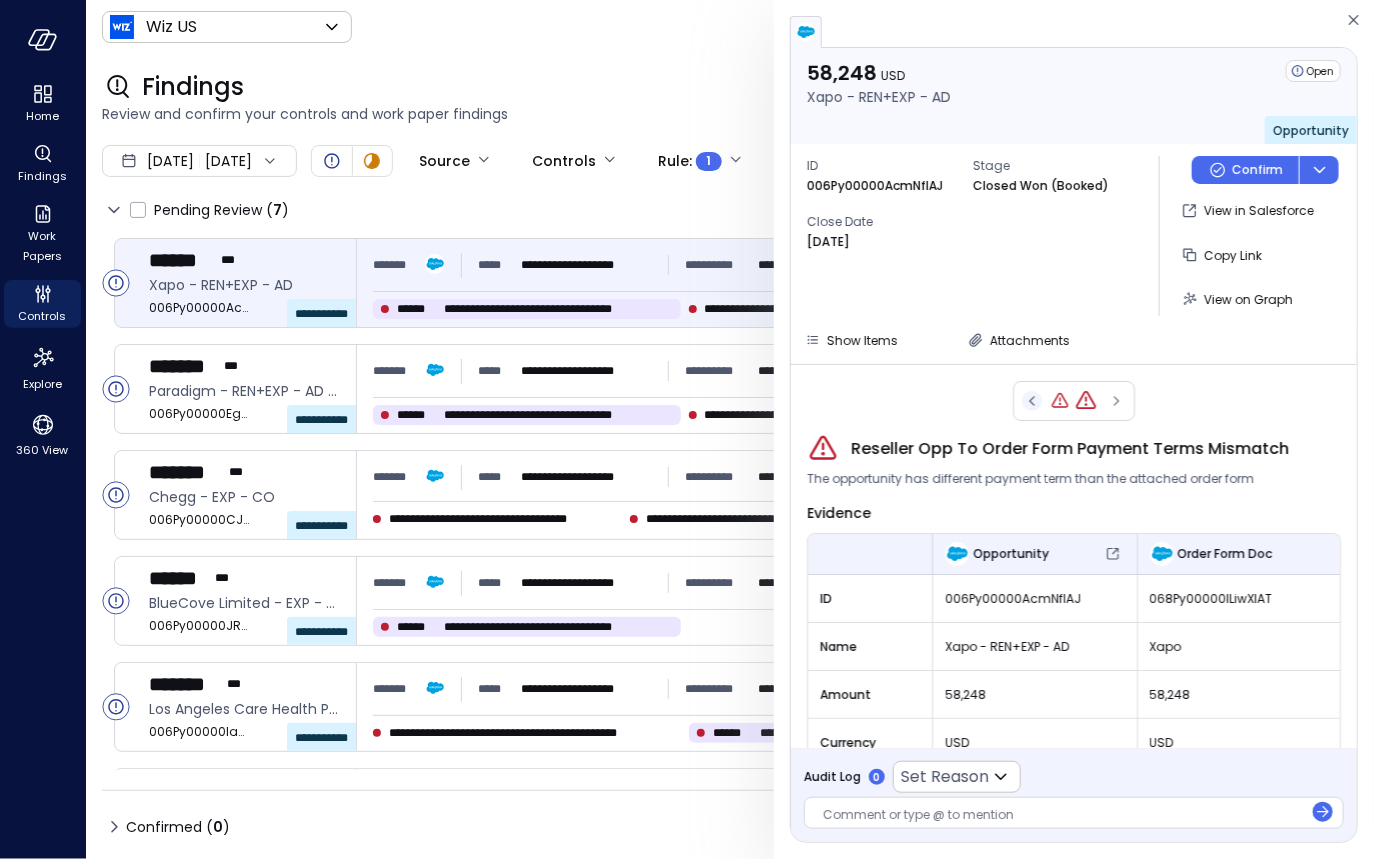 click 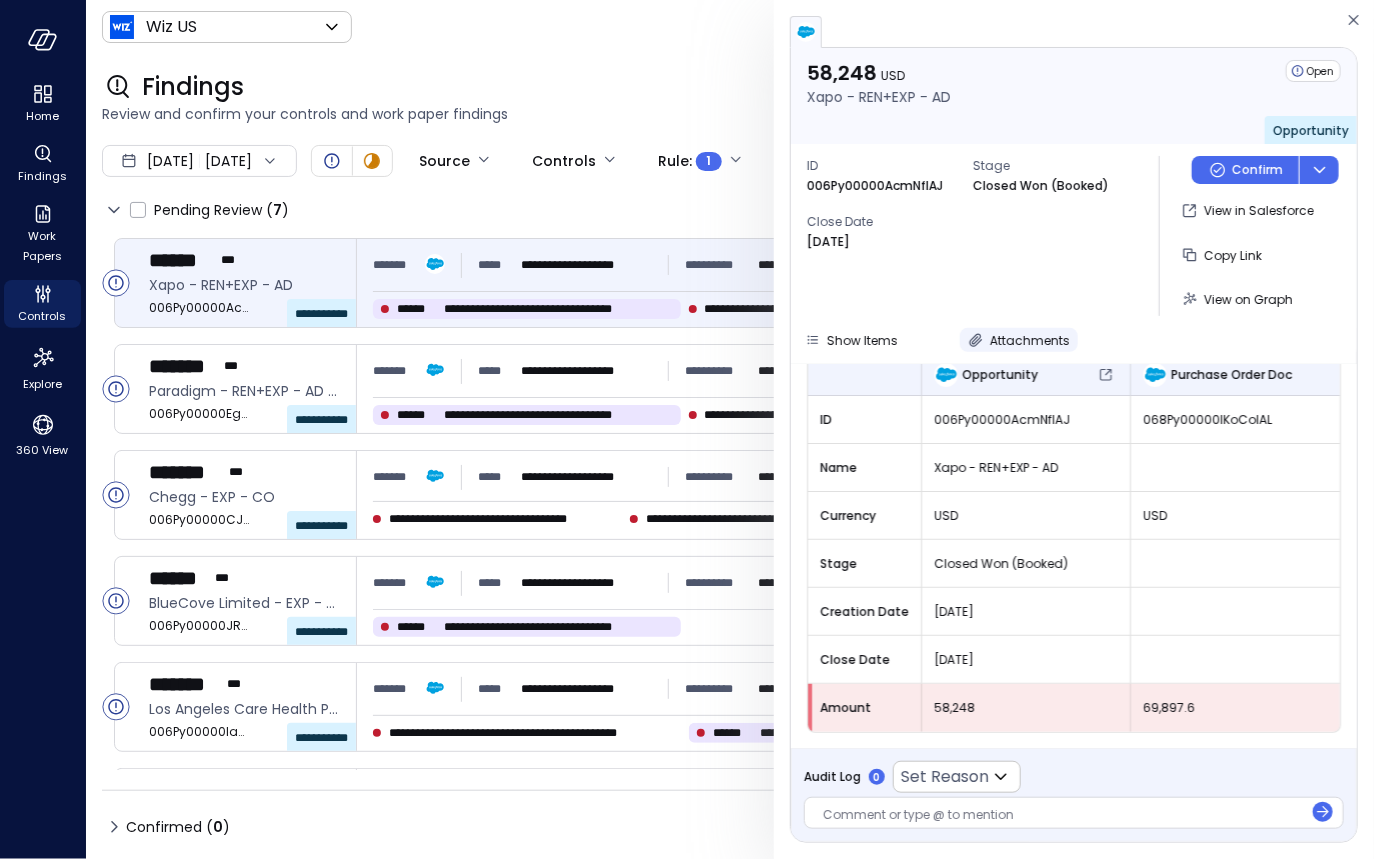click on "Attachments" at bounding box center [1030, 340] 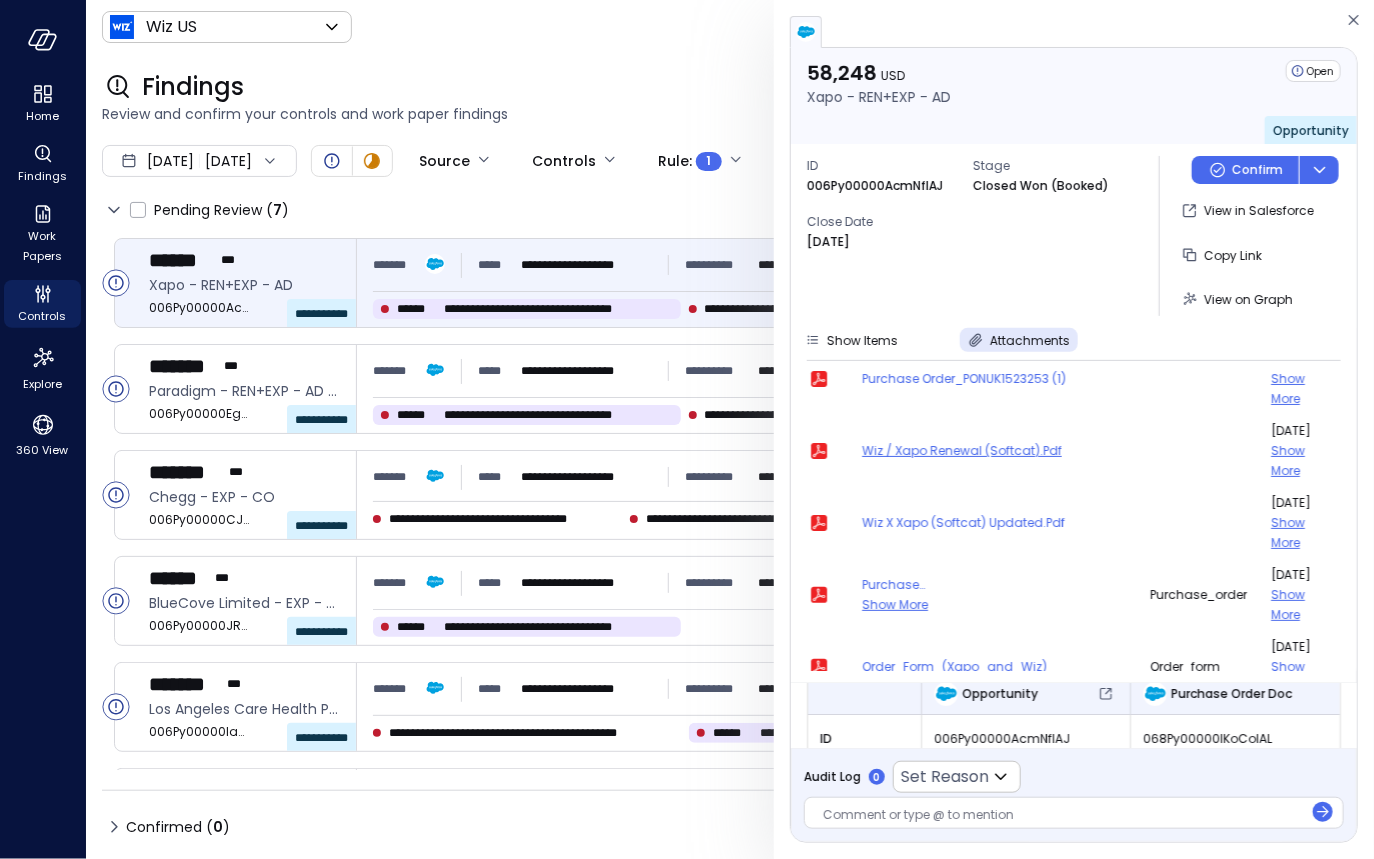 scroll, scrollTop: 167, scrollLeft: 0, axis: vertical 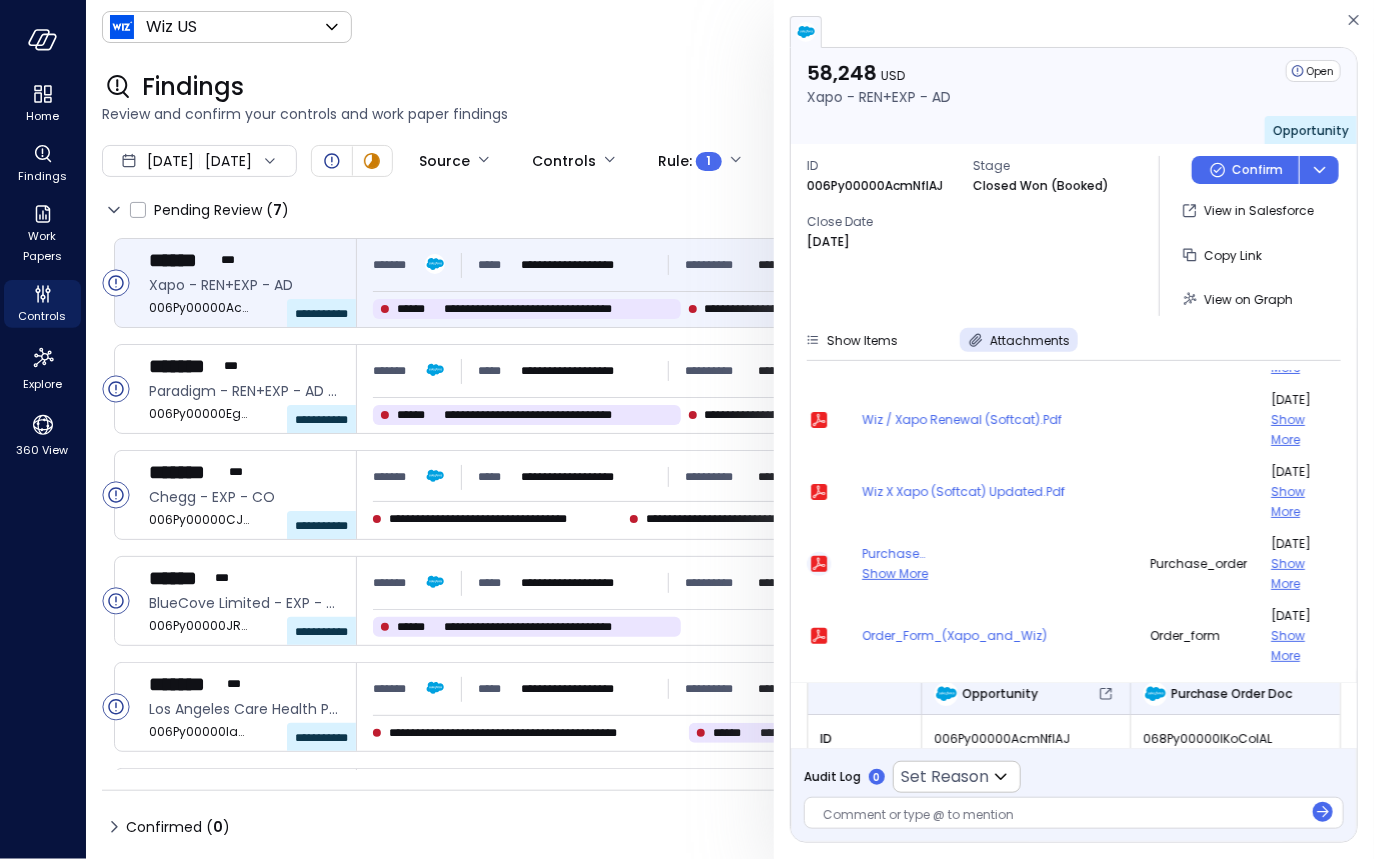 click 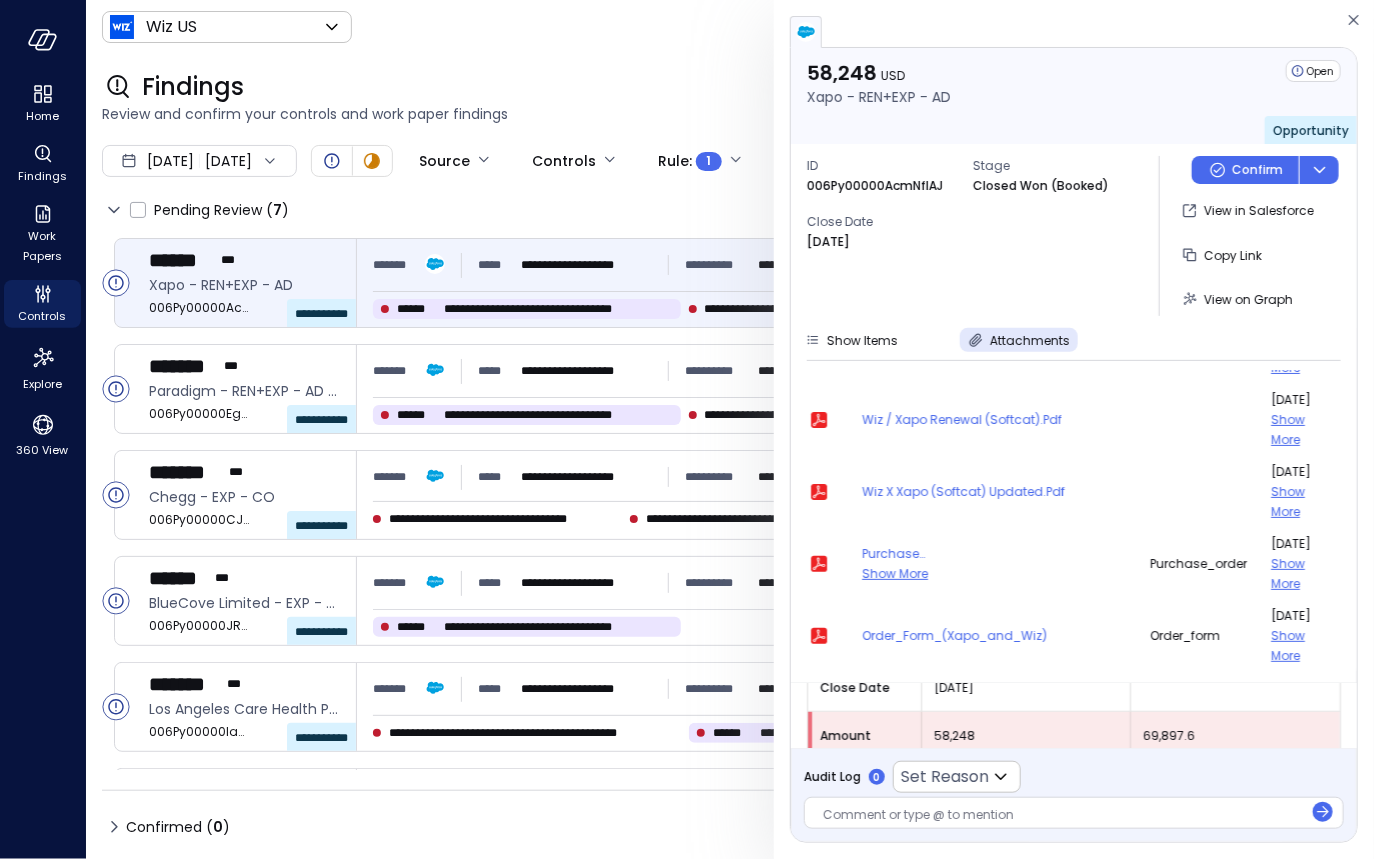 scroll, scrollTop: 479, scrollLeft: 0, axis: vertical 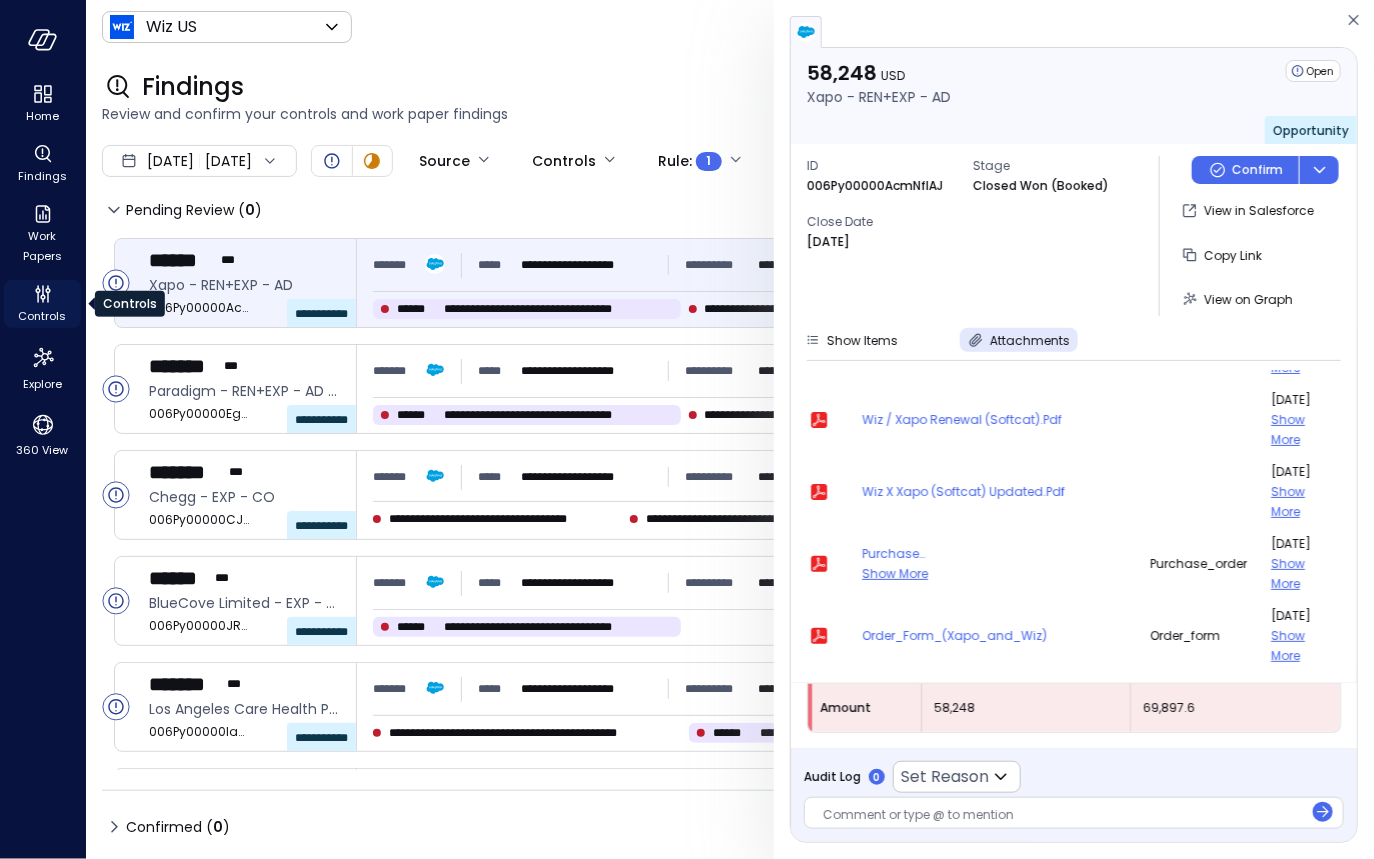 click 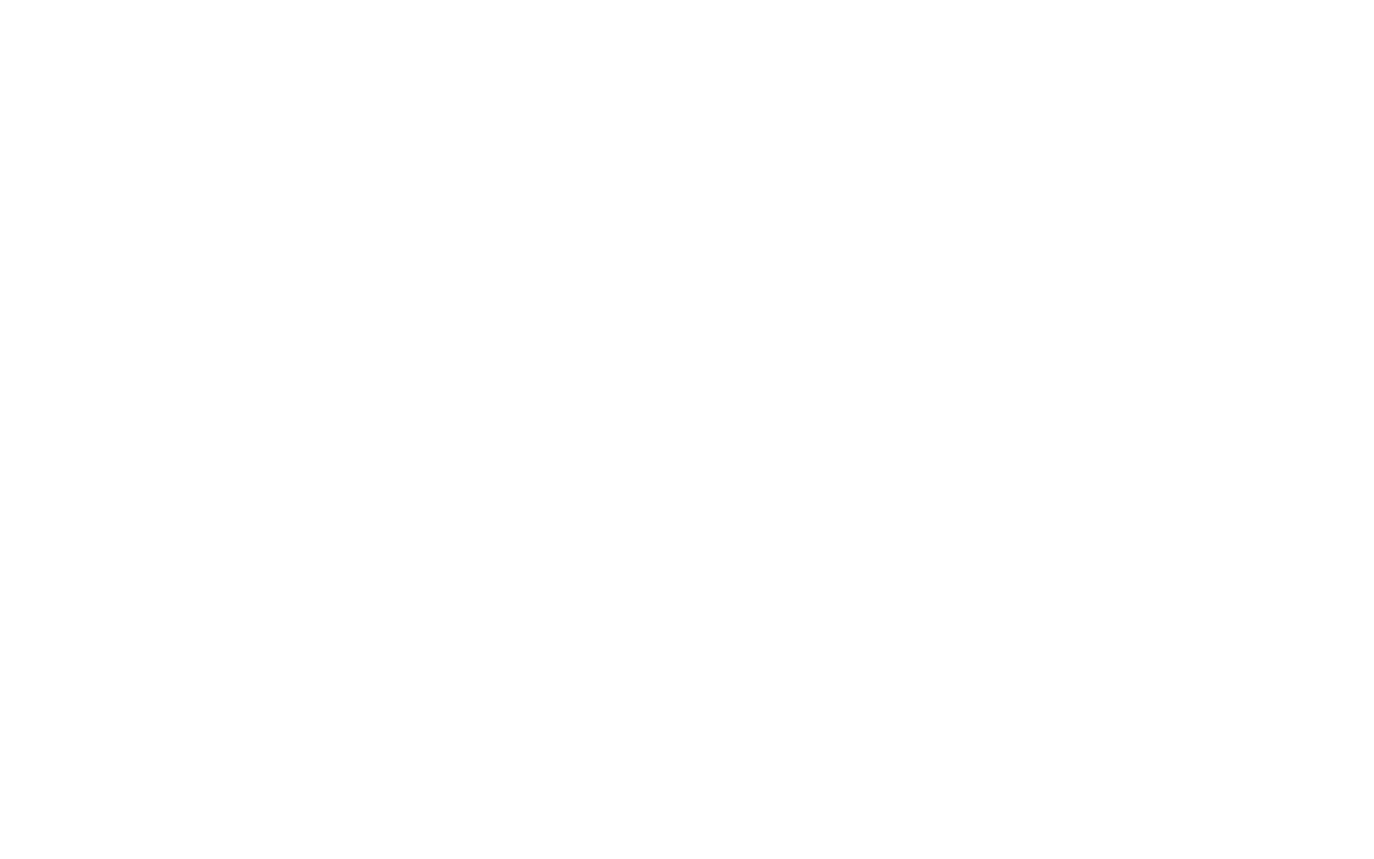 scroll, scrollTop: 0, scrollLeft: 0, axis: both 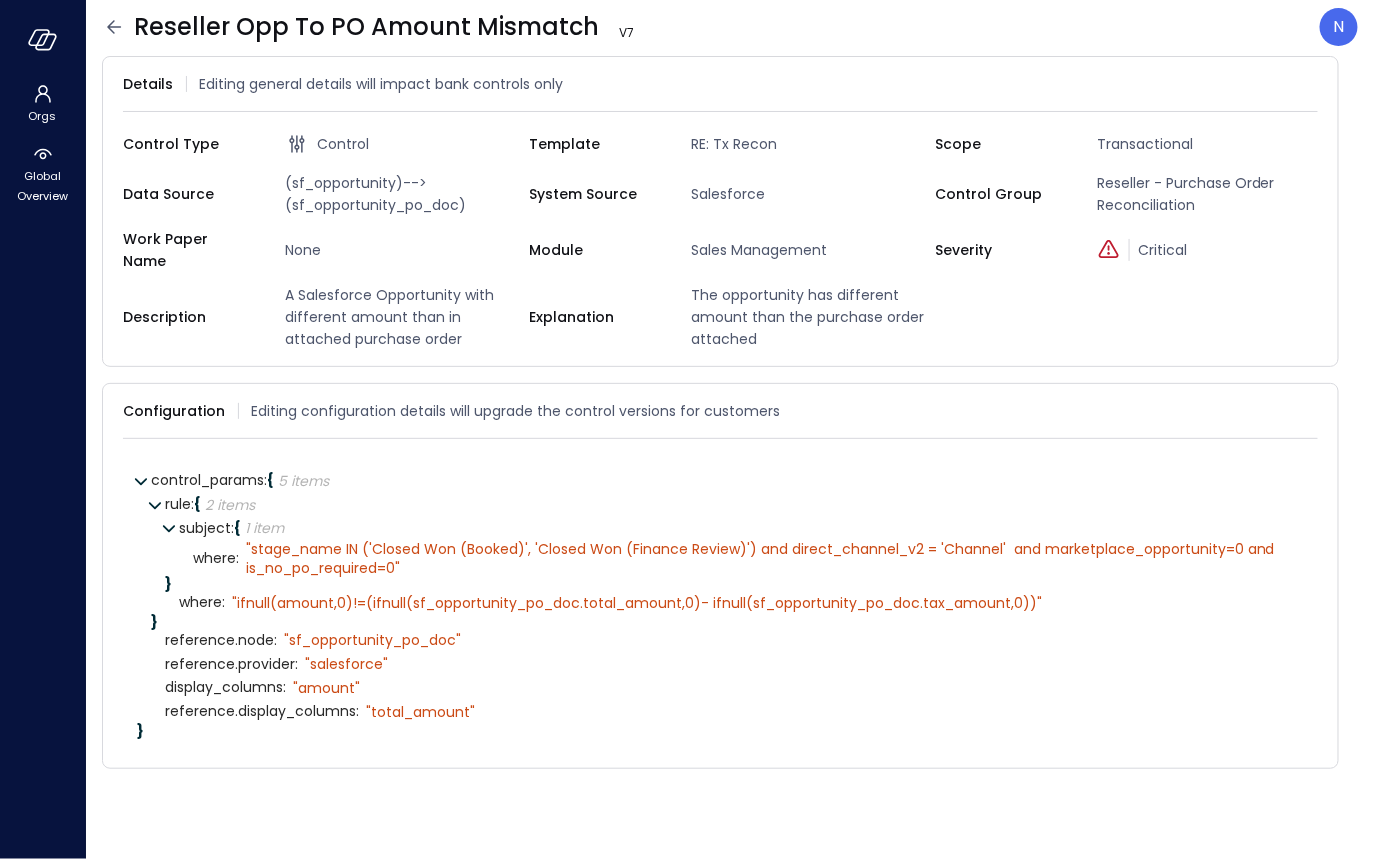 click 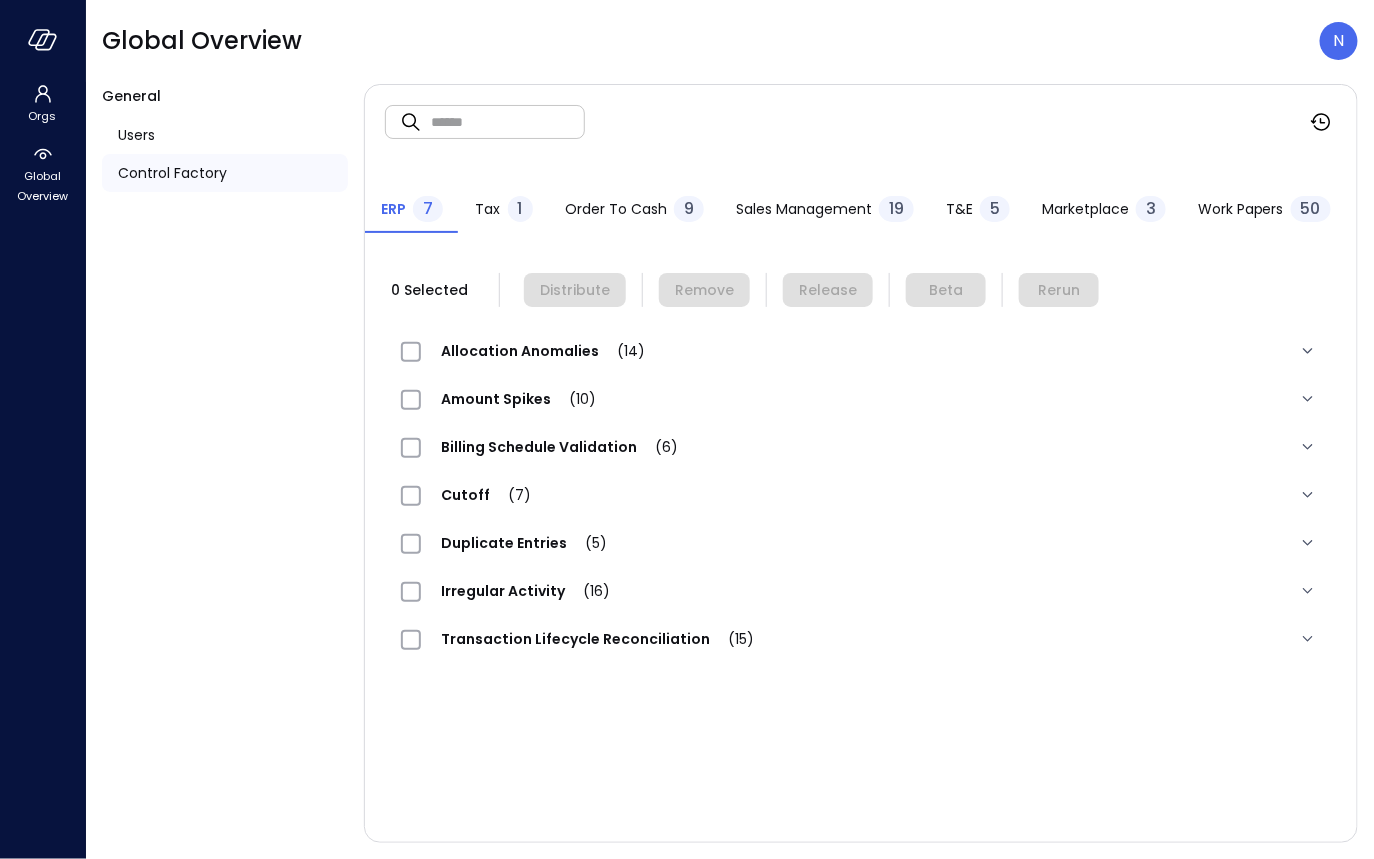 click on "ERP   7 Tax   1 Order to Cash   9 Sales Management   19 T&E   5 Marketplace   3 Work Papers   50" at bounding box center [861, 196] 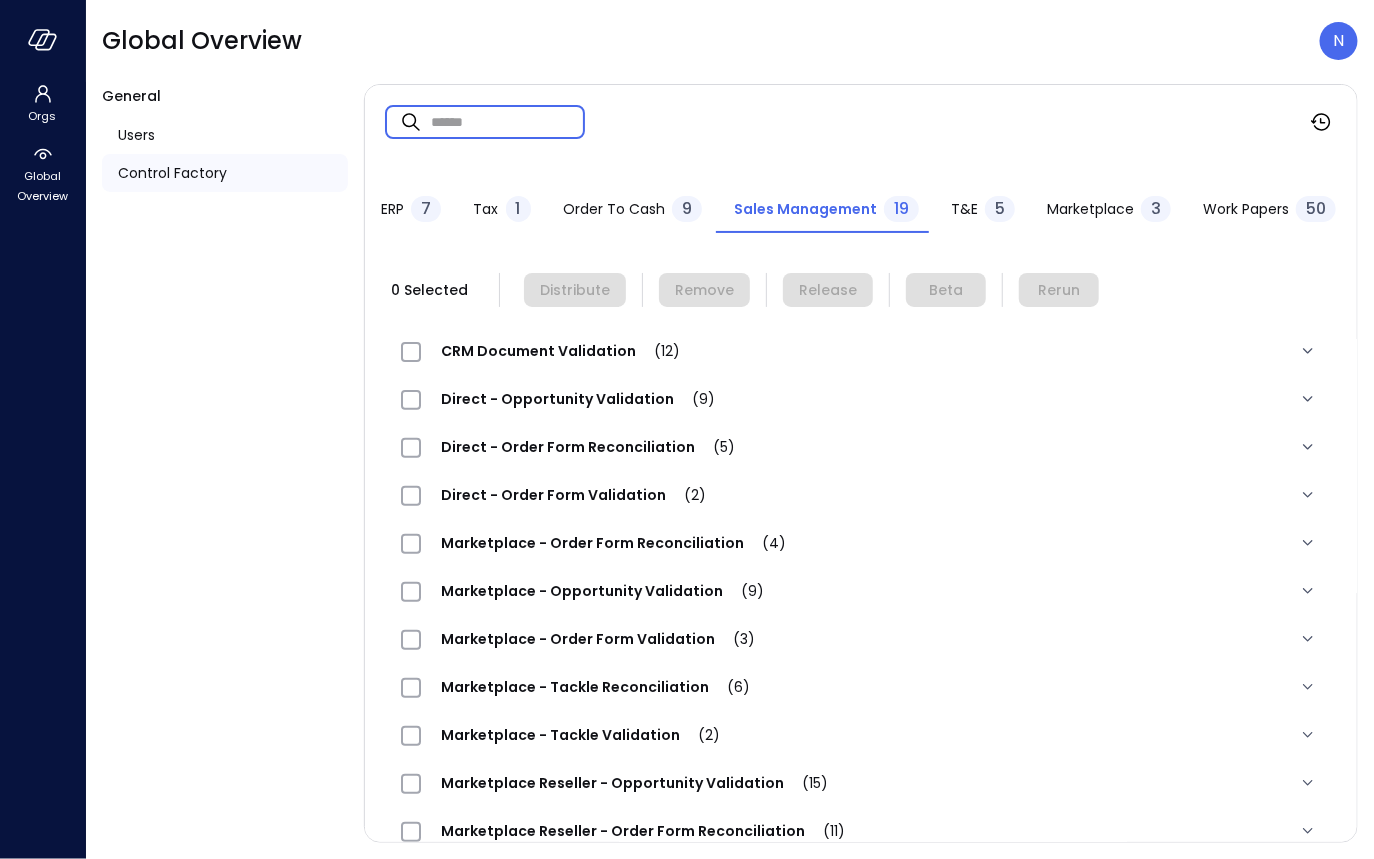 click at bounding box center [508, 121] 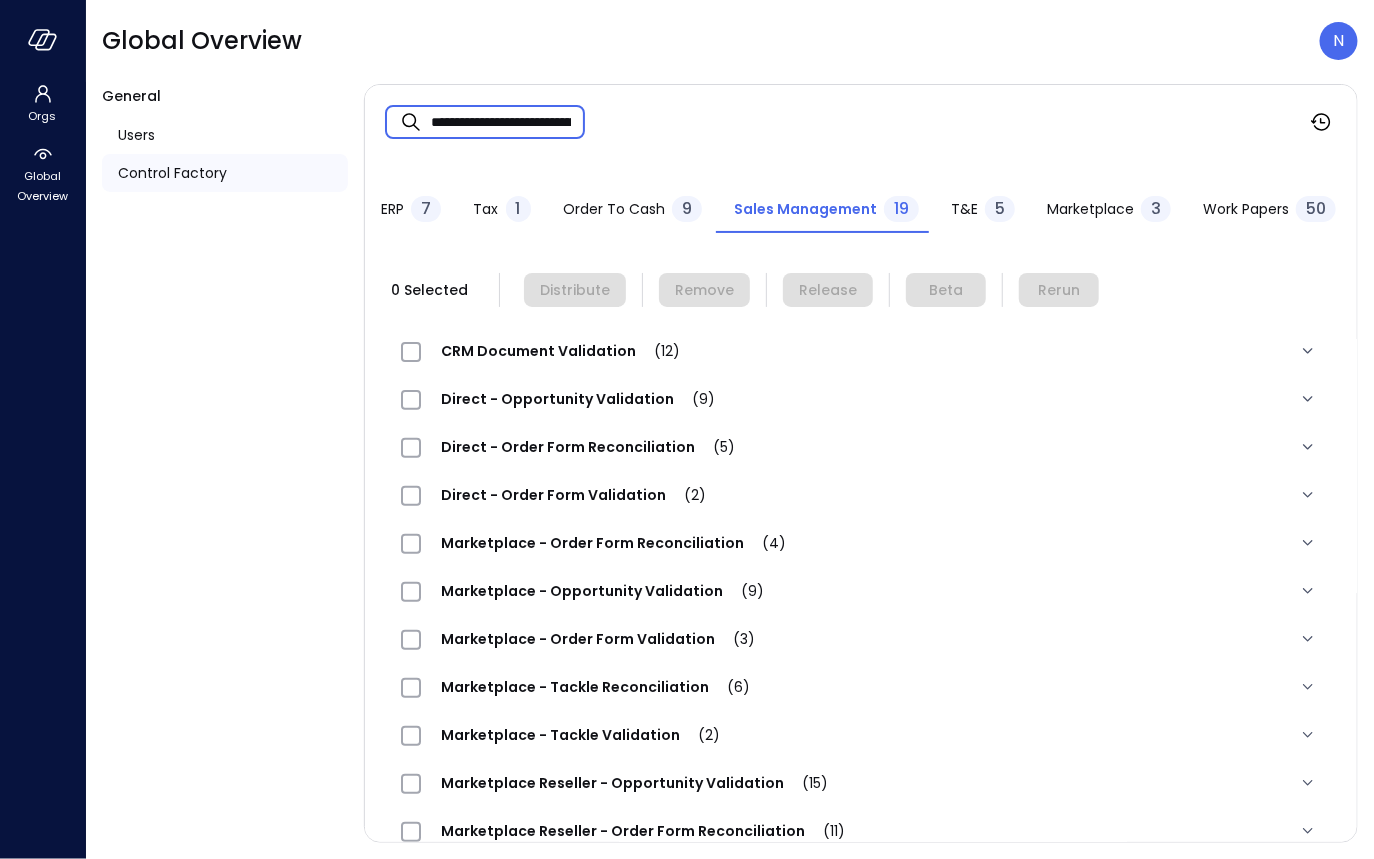 scroll, scrollTop: 0, scrollLeft: 123, axis: horizontal 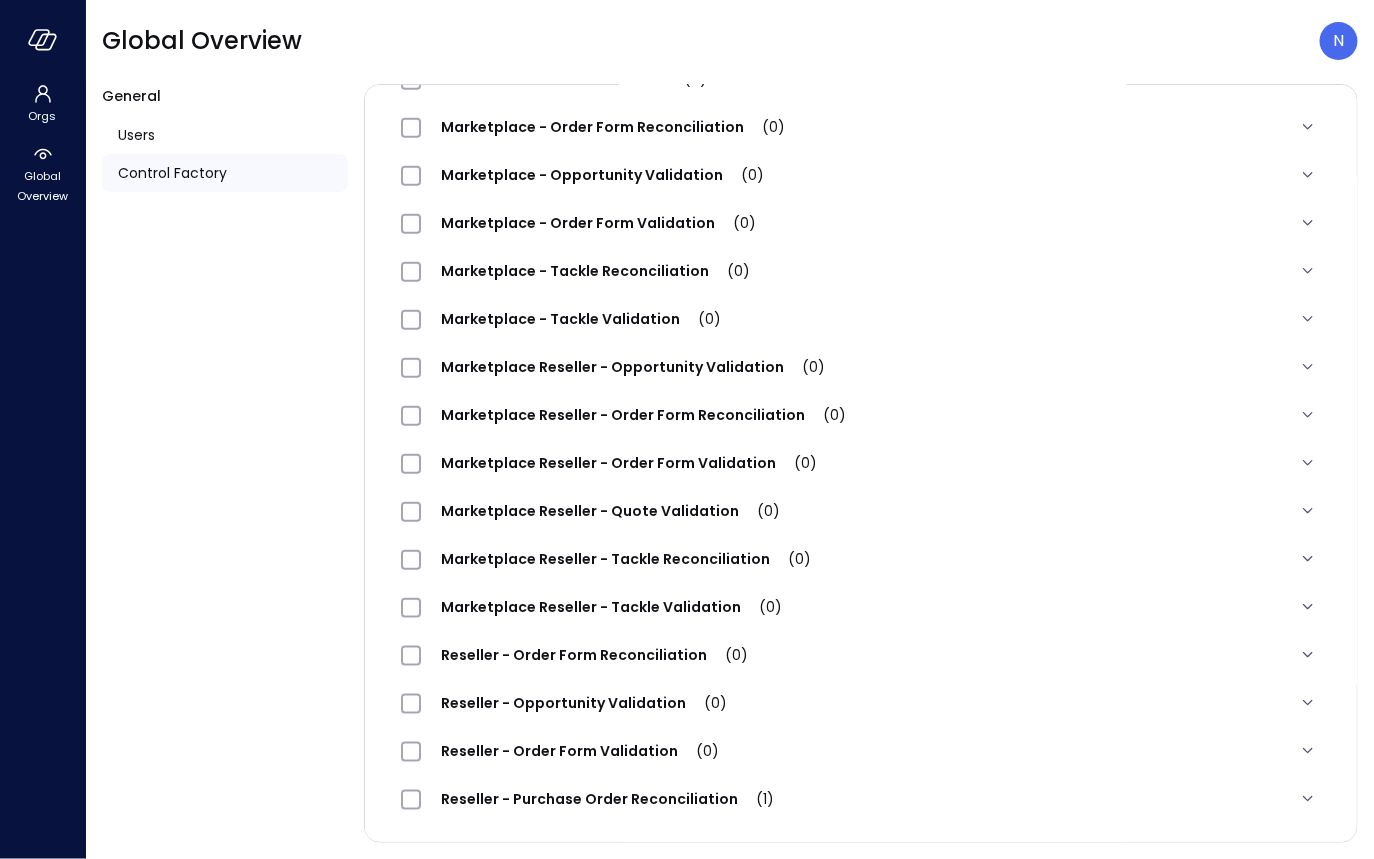 type on "**********" 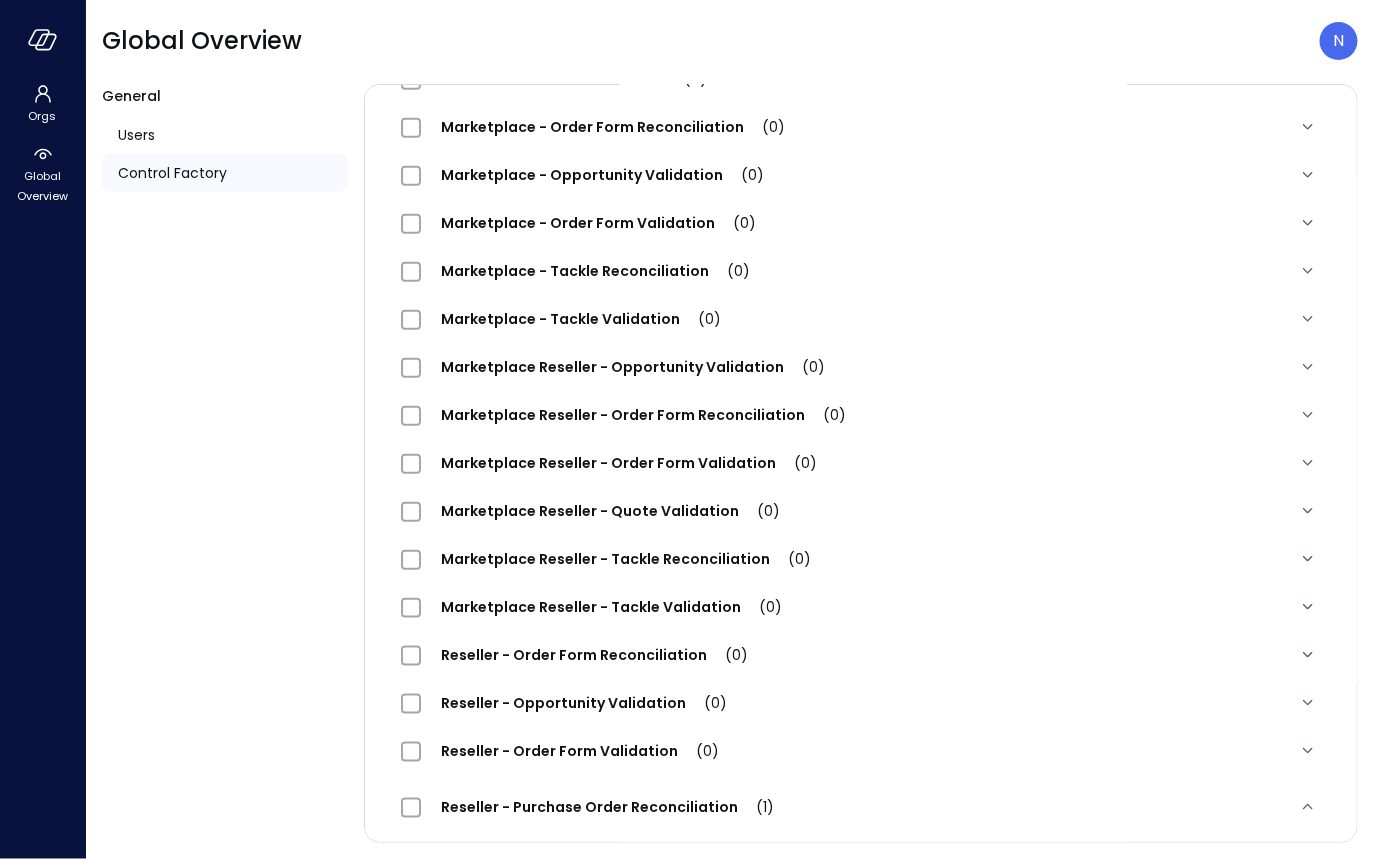 scroll, scrollTop: 565, scrollLeft: 0, axis: vertical 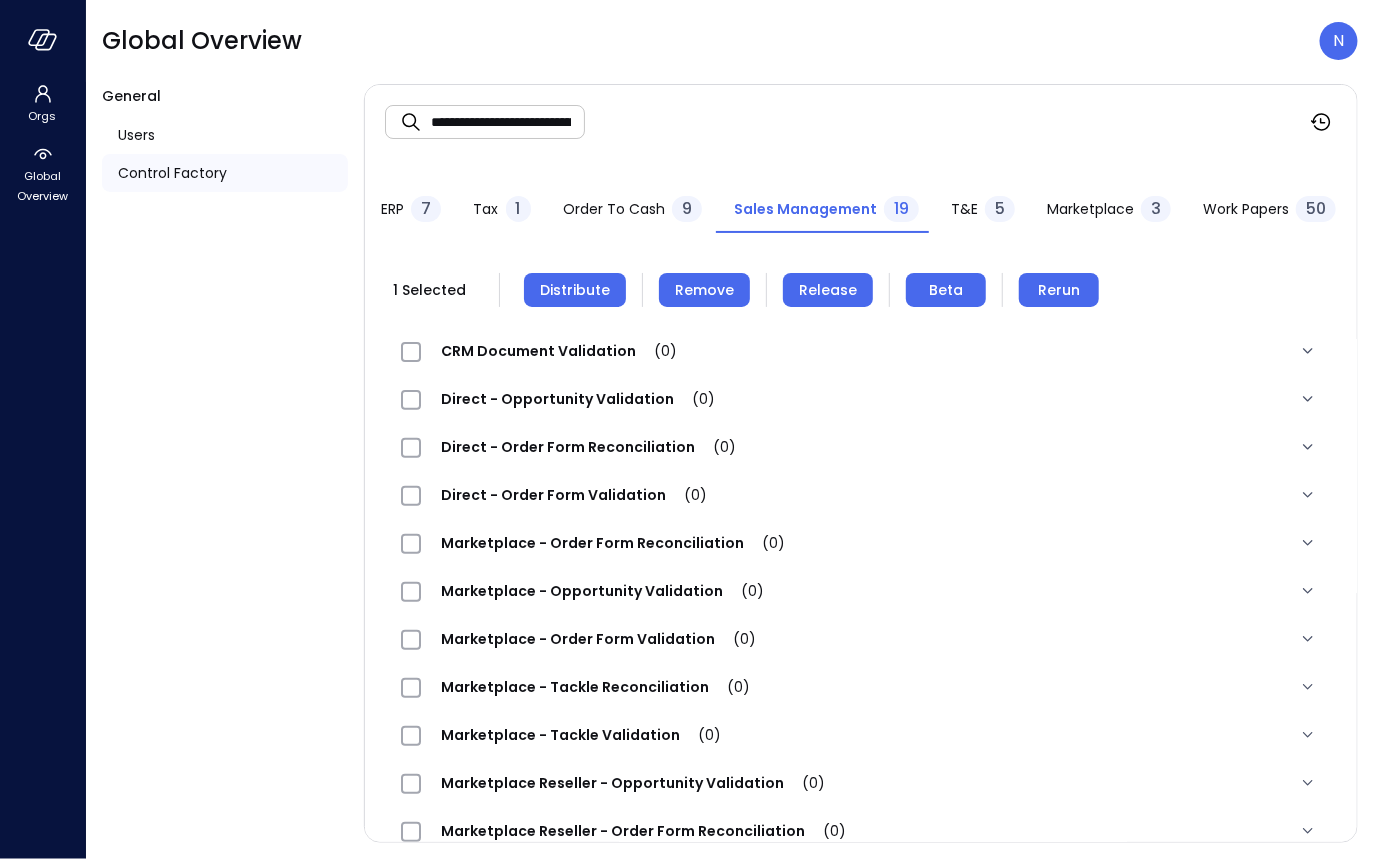 click on "Remove" at bounding box center (704, 290) 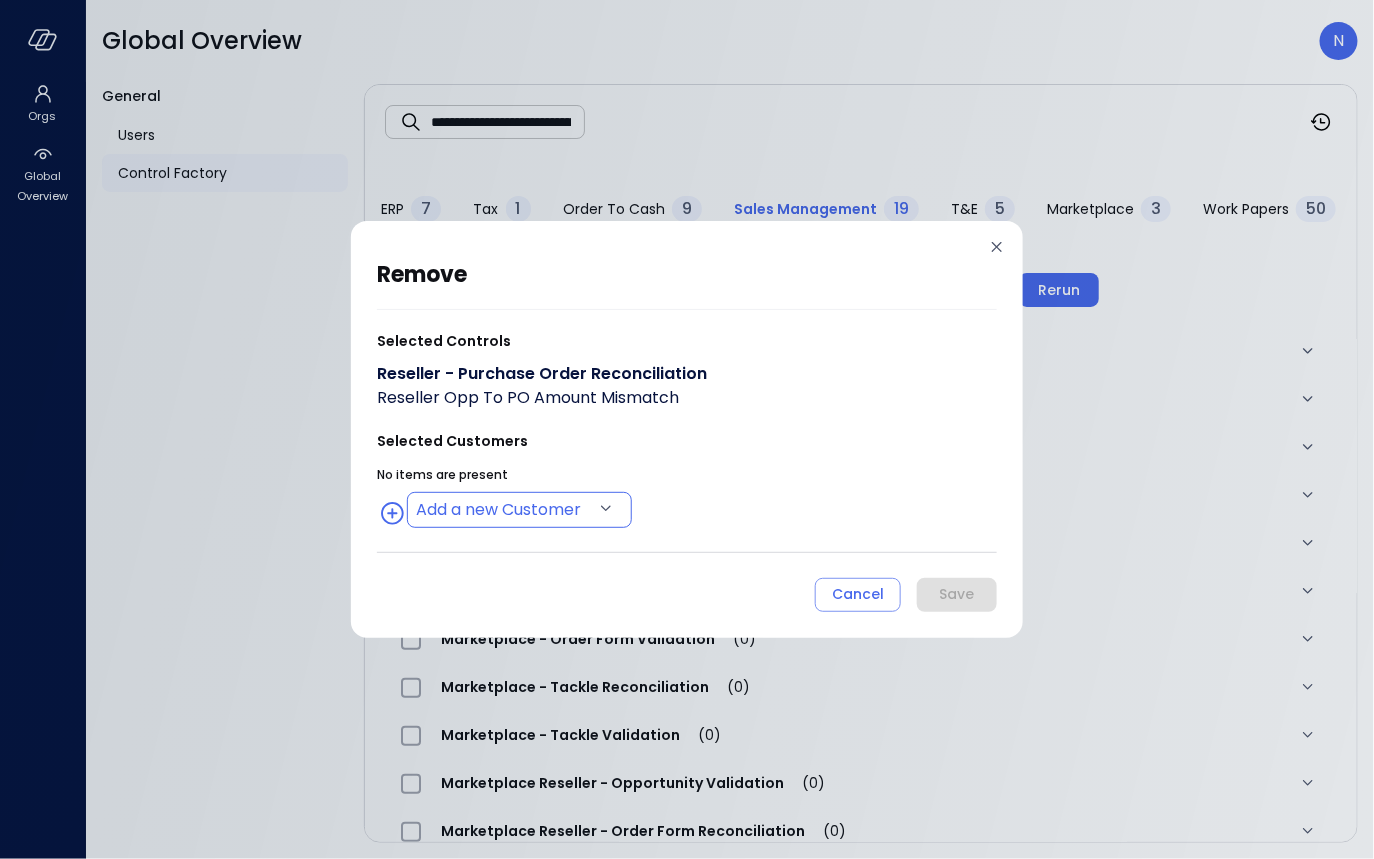 click on "**********" at bounding box center (687, 429) 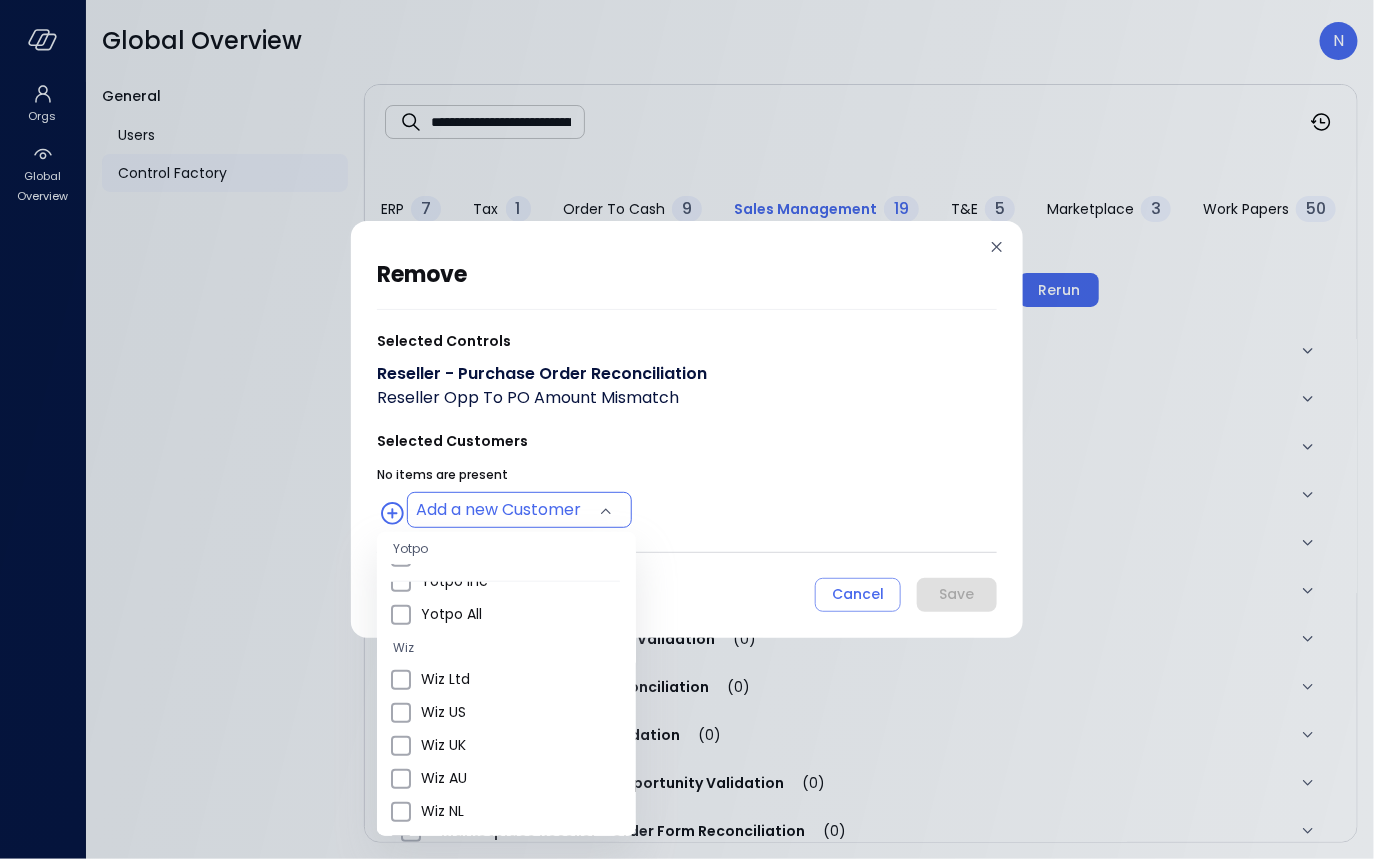 scroll, scrollTop: 668, scrollLeft: 0, axis: vertical 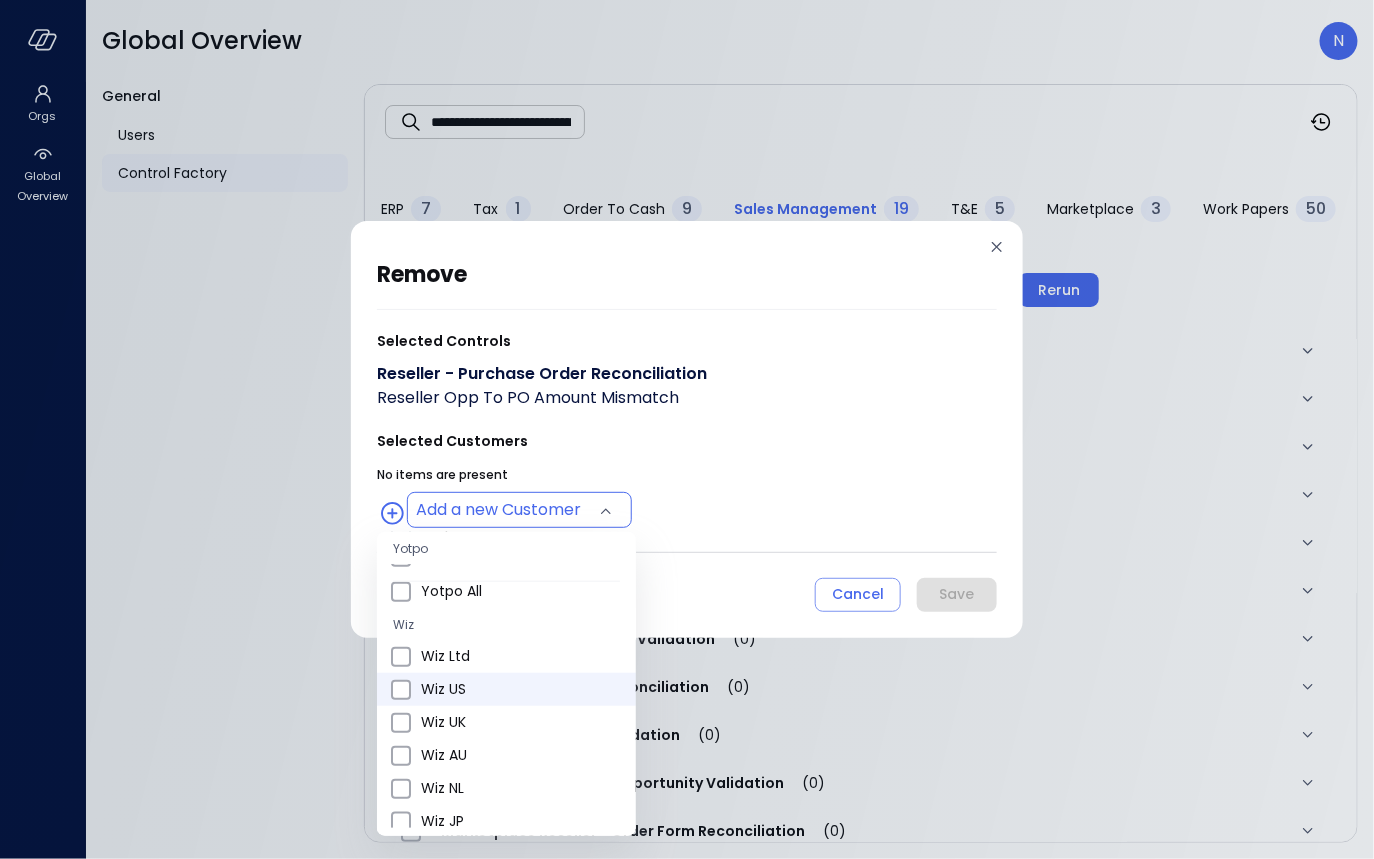 click on "Wiz US" at bounding box center [520, 689] 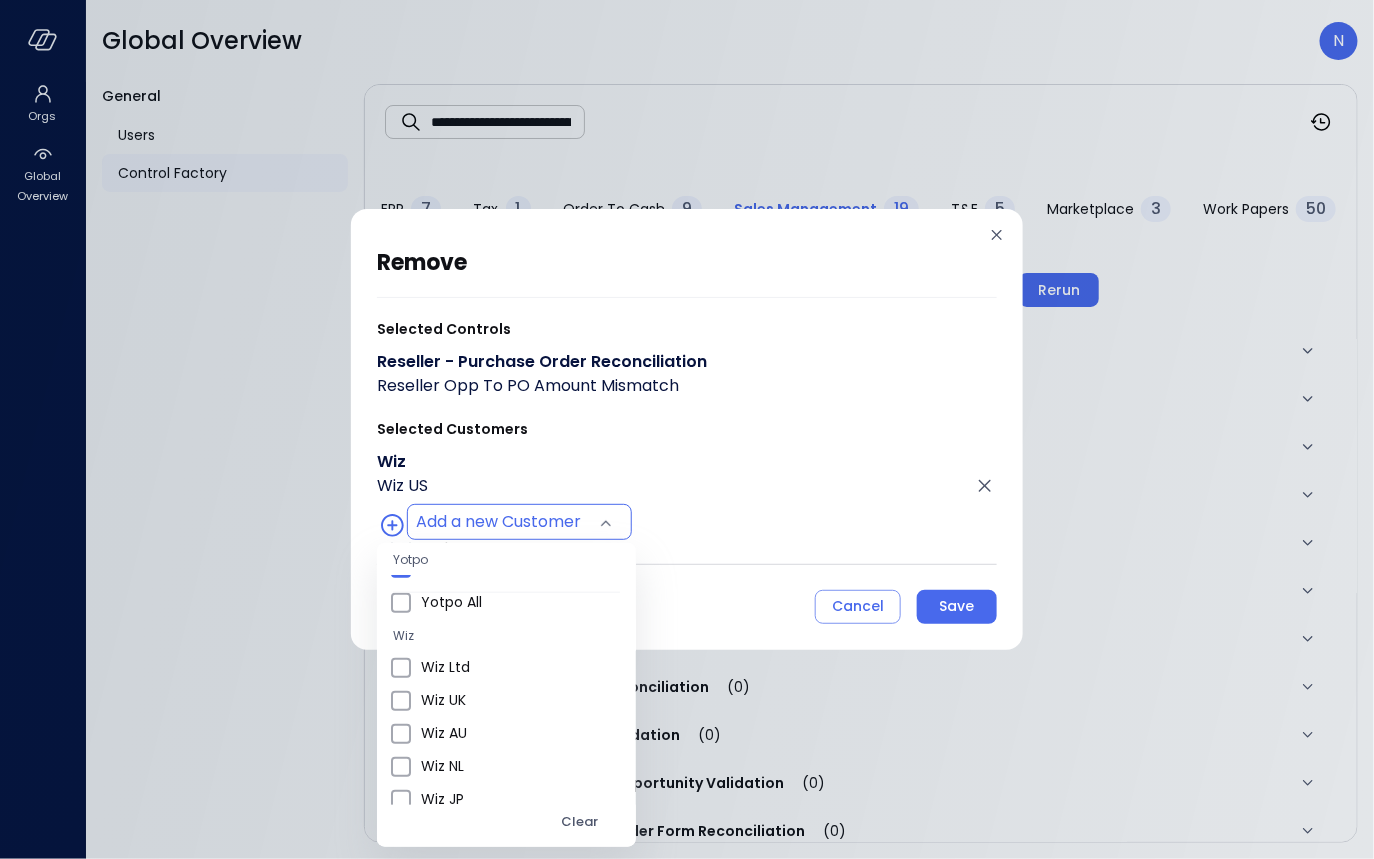 click at bounding box center (687, 429) 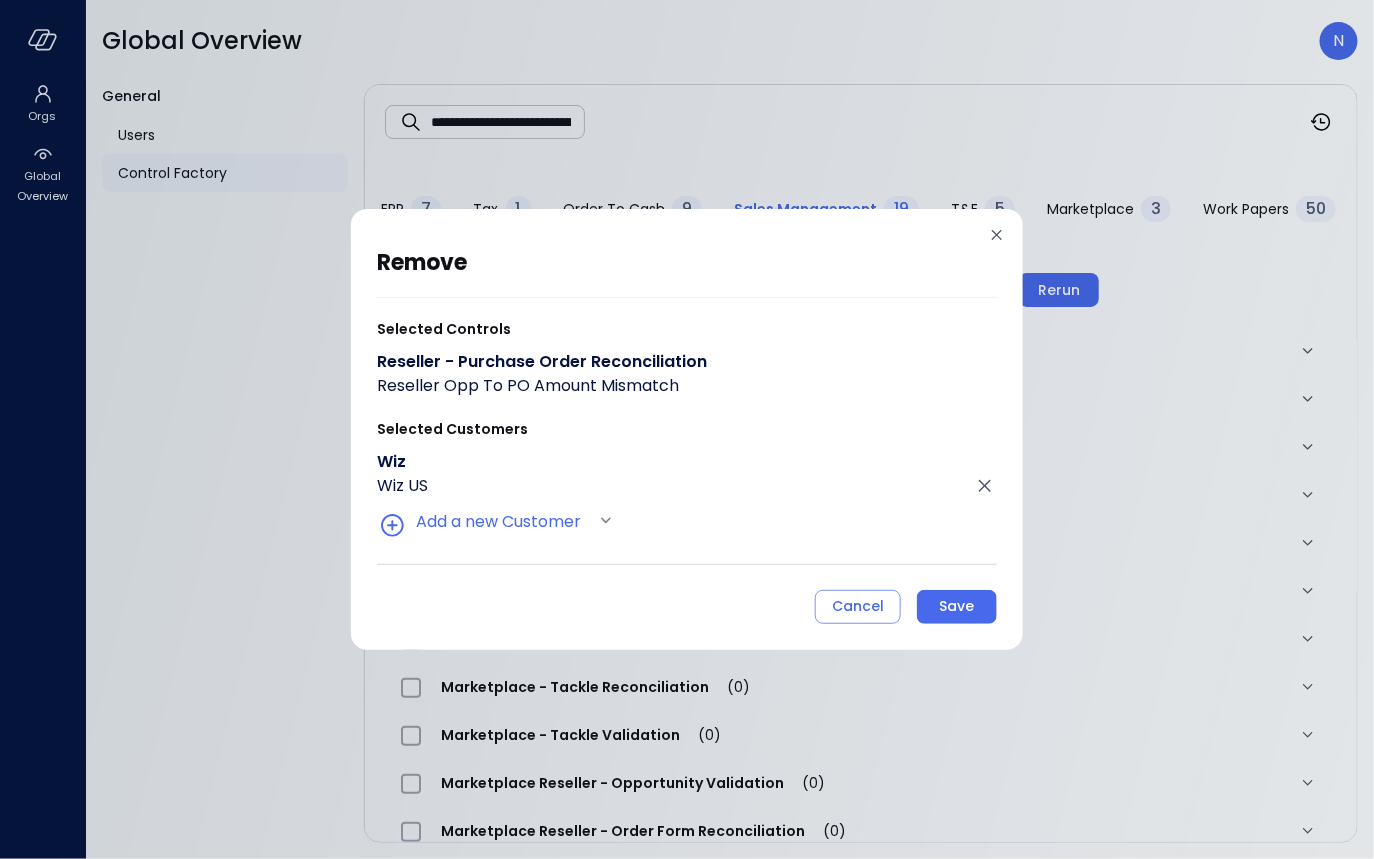 click on "Save" at bounding box center [957, 607] 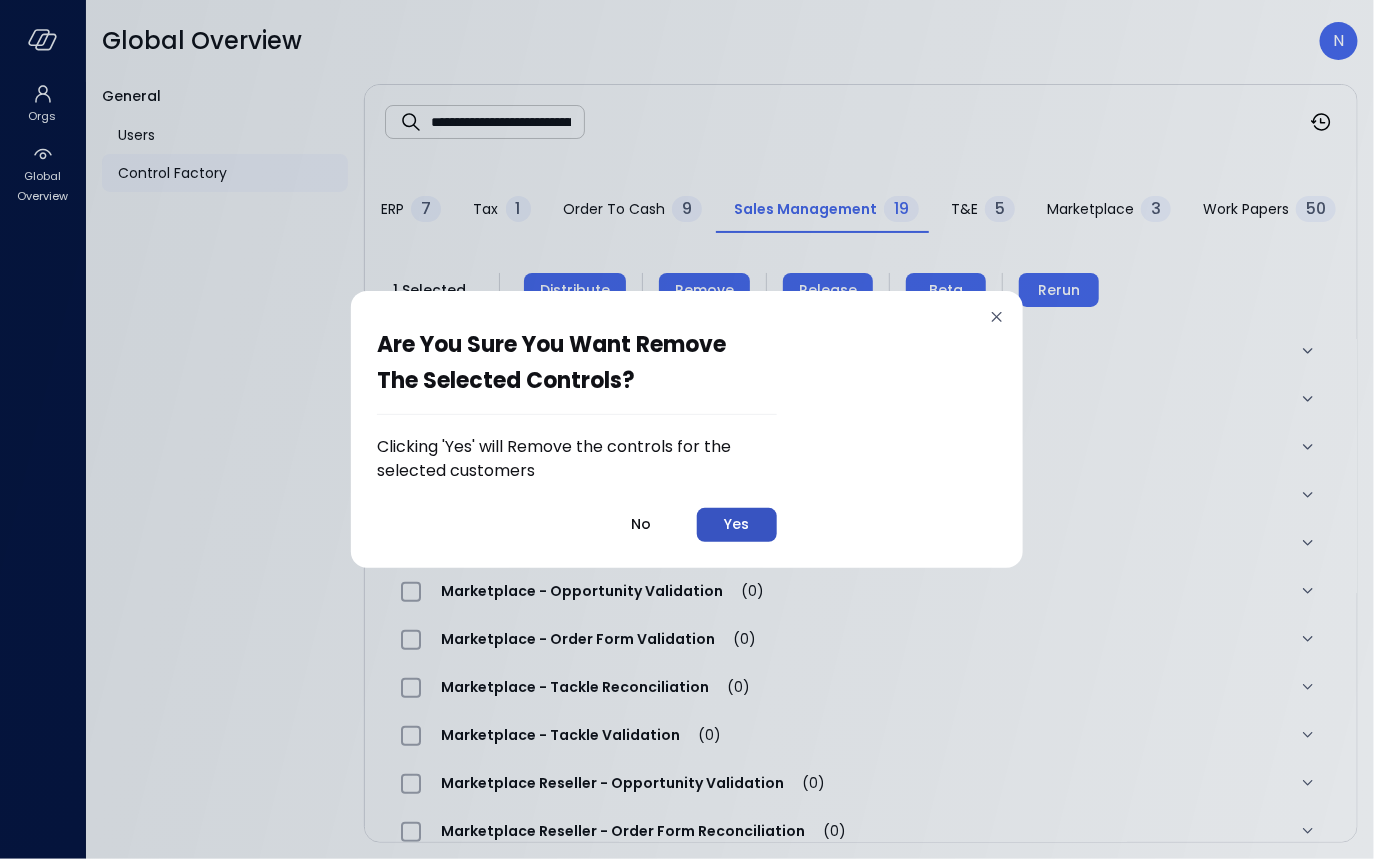click on "Yes" at bounding box center [737, 524] 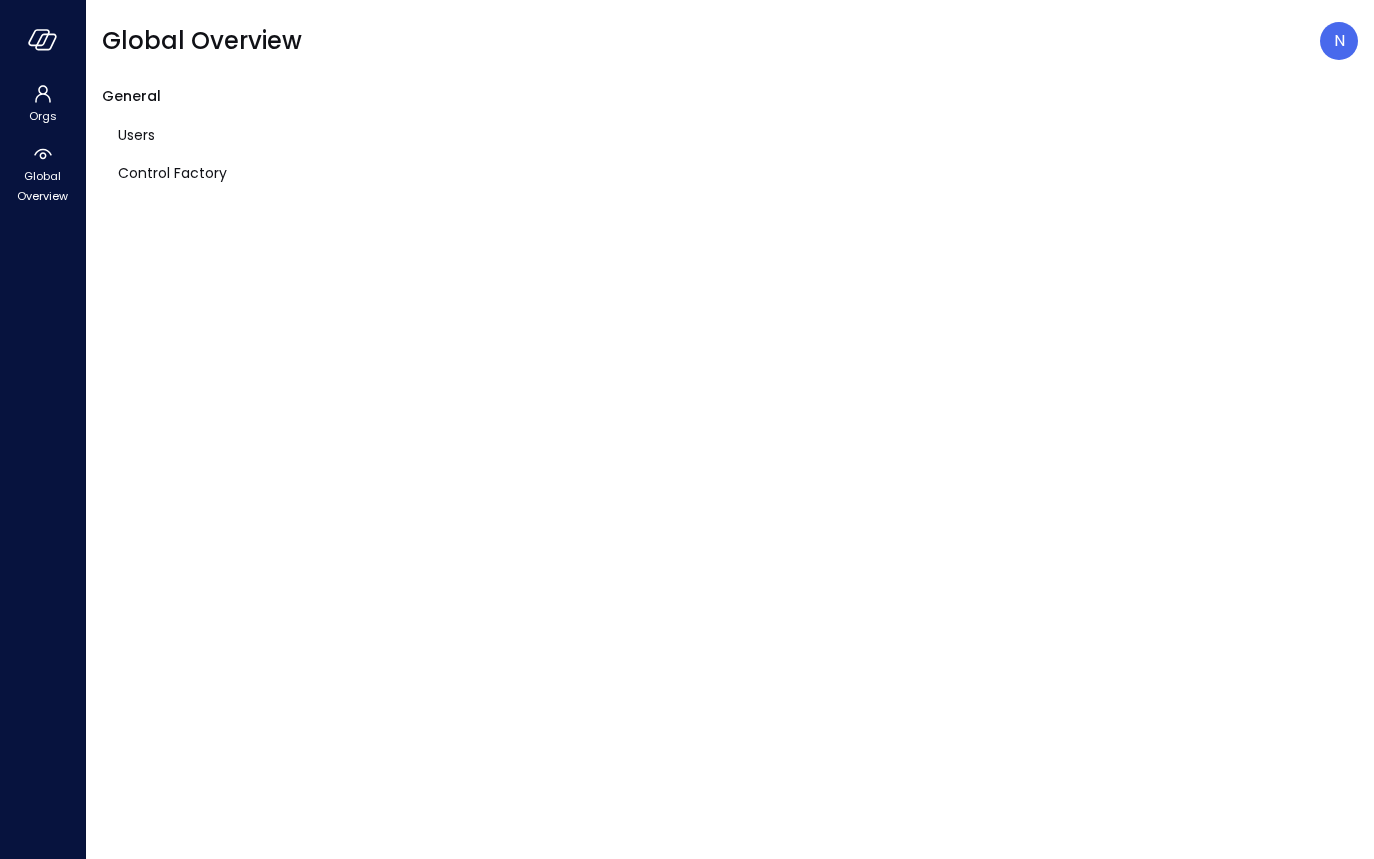 scroll, scrollTop: 0, scrollLeft: 0, axis: both 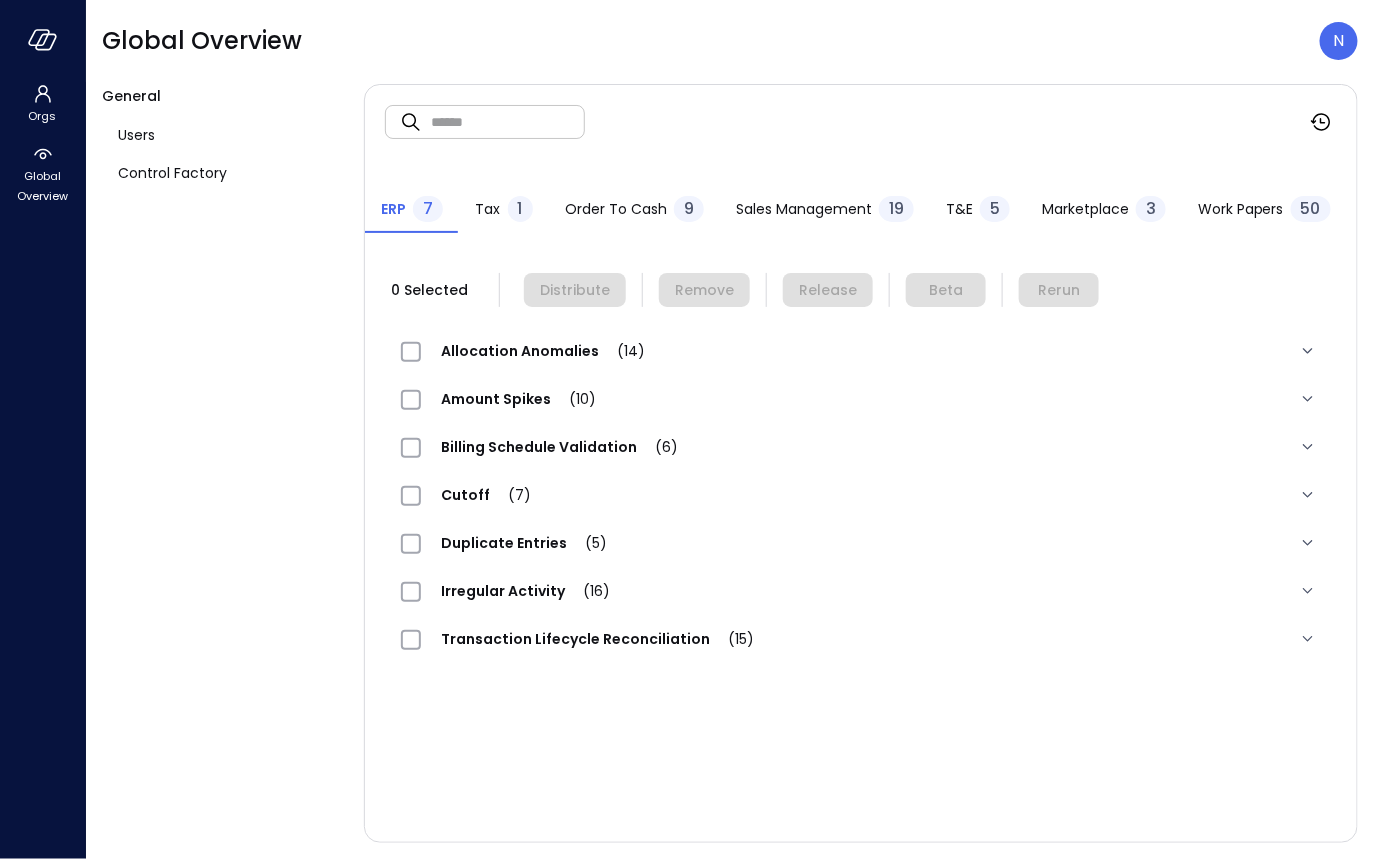 click on "Sales Management" at bounding box center (804, 209) 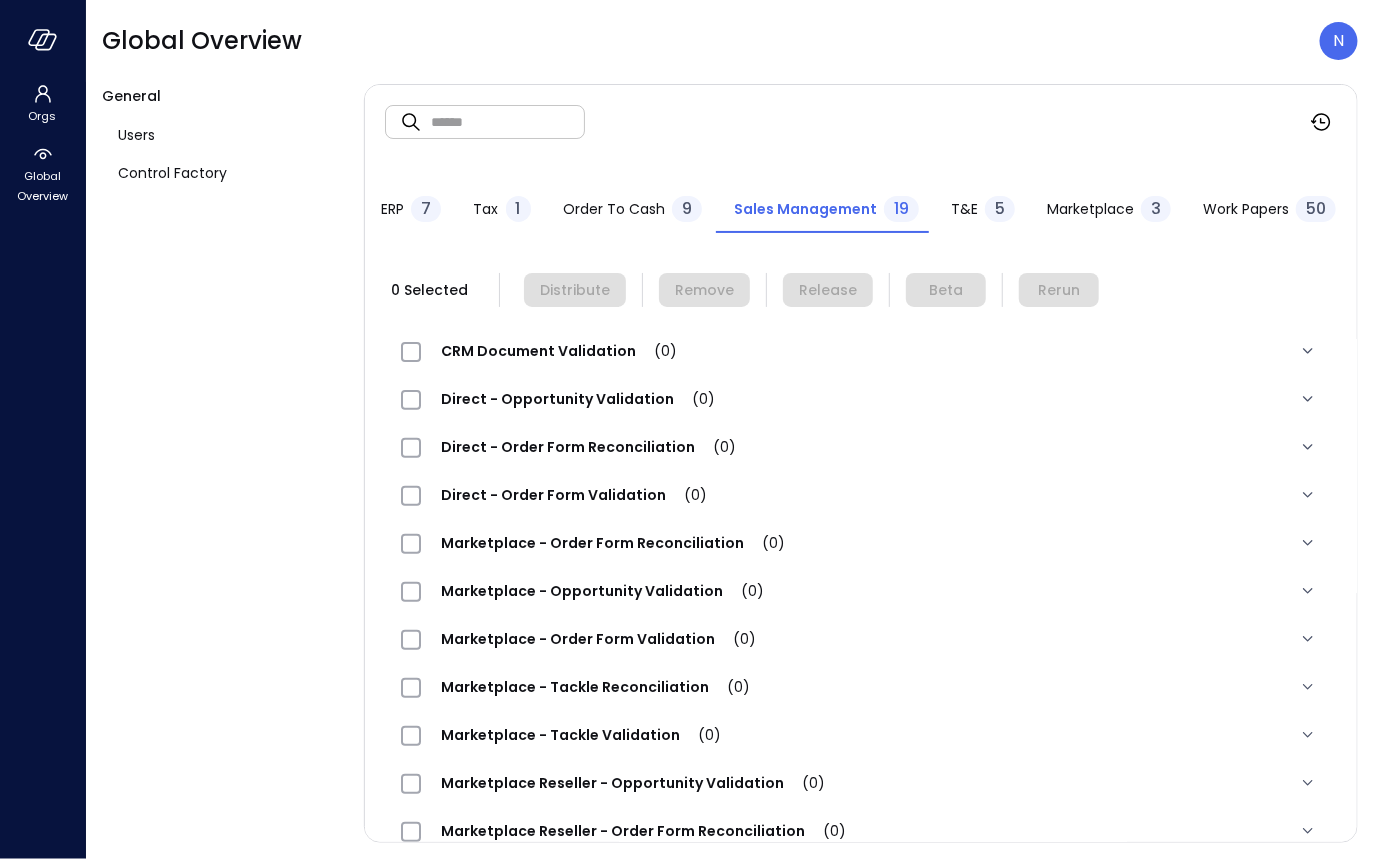 click at bounding box center (508, 121) 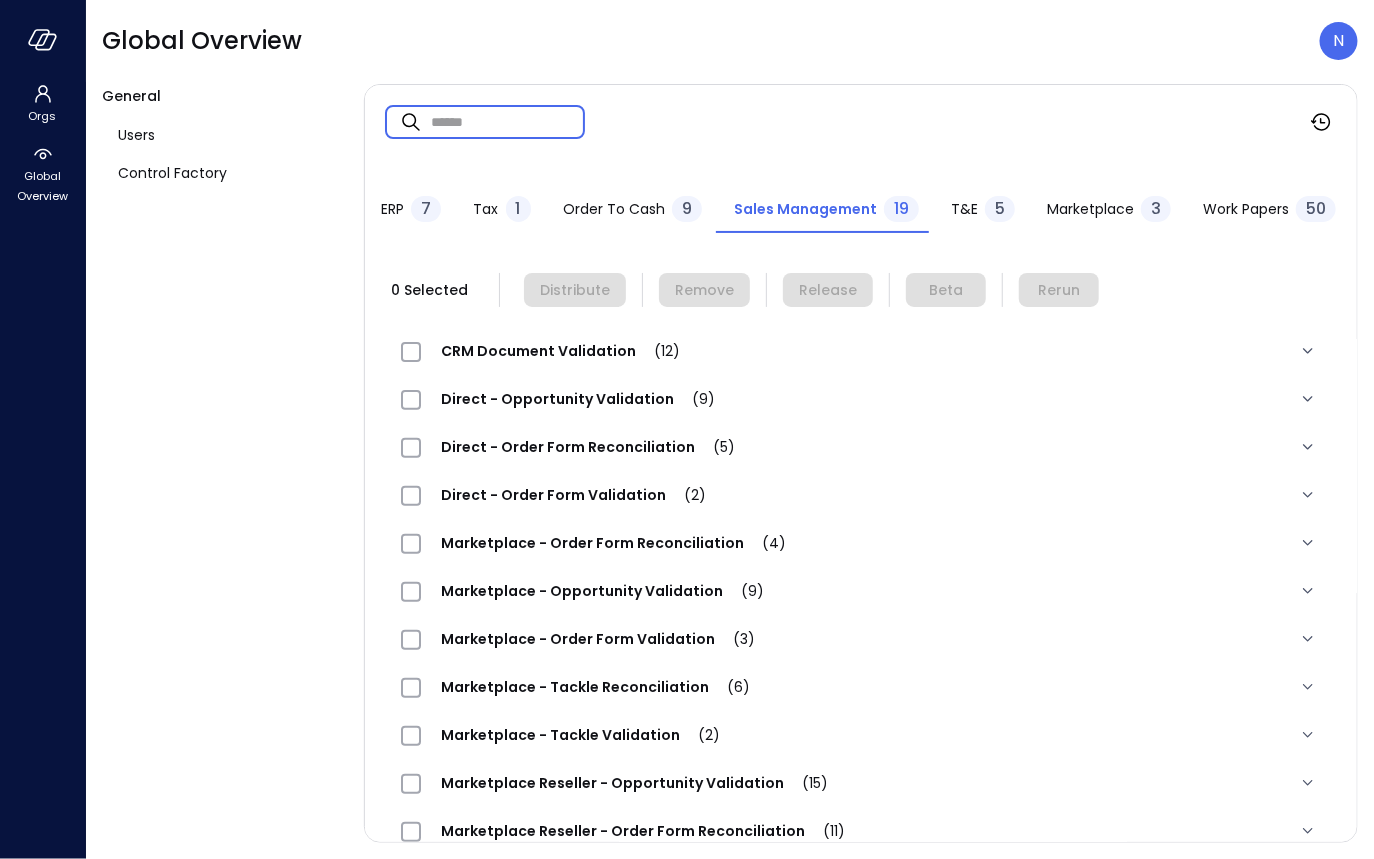 paste on "**********" 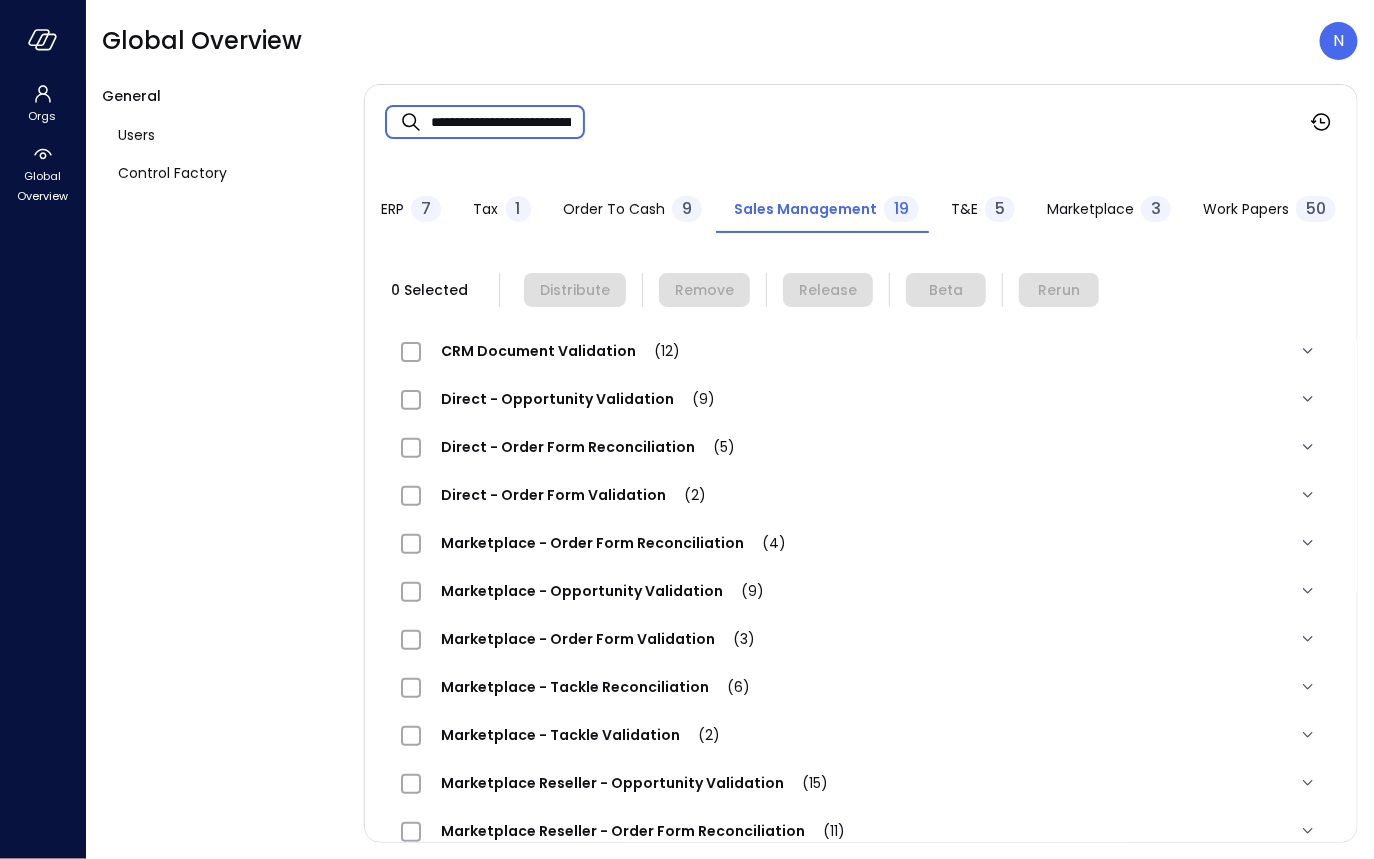scroll, scrollTop: 0, scrollLeft: 123, axis: horizontal 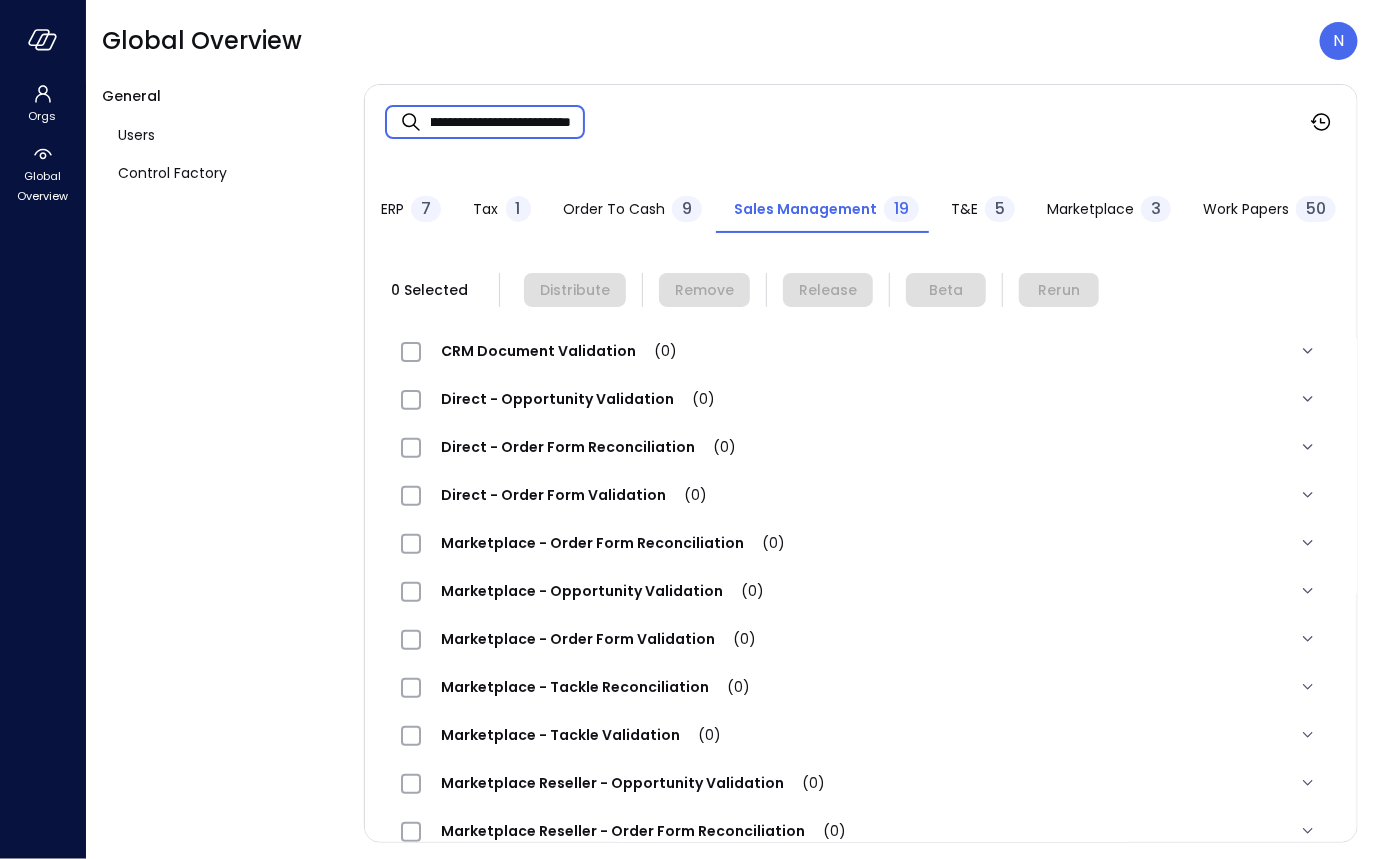 type on "**********" 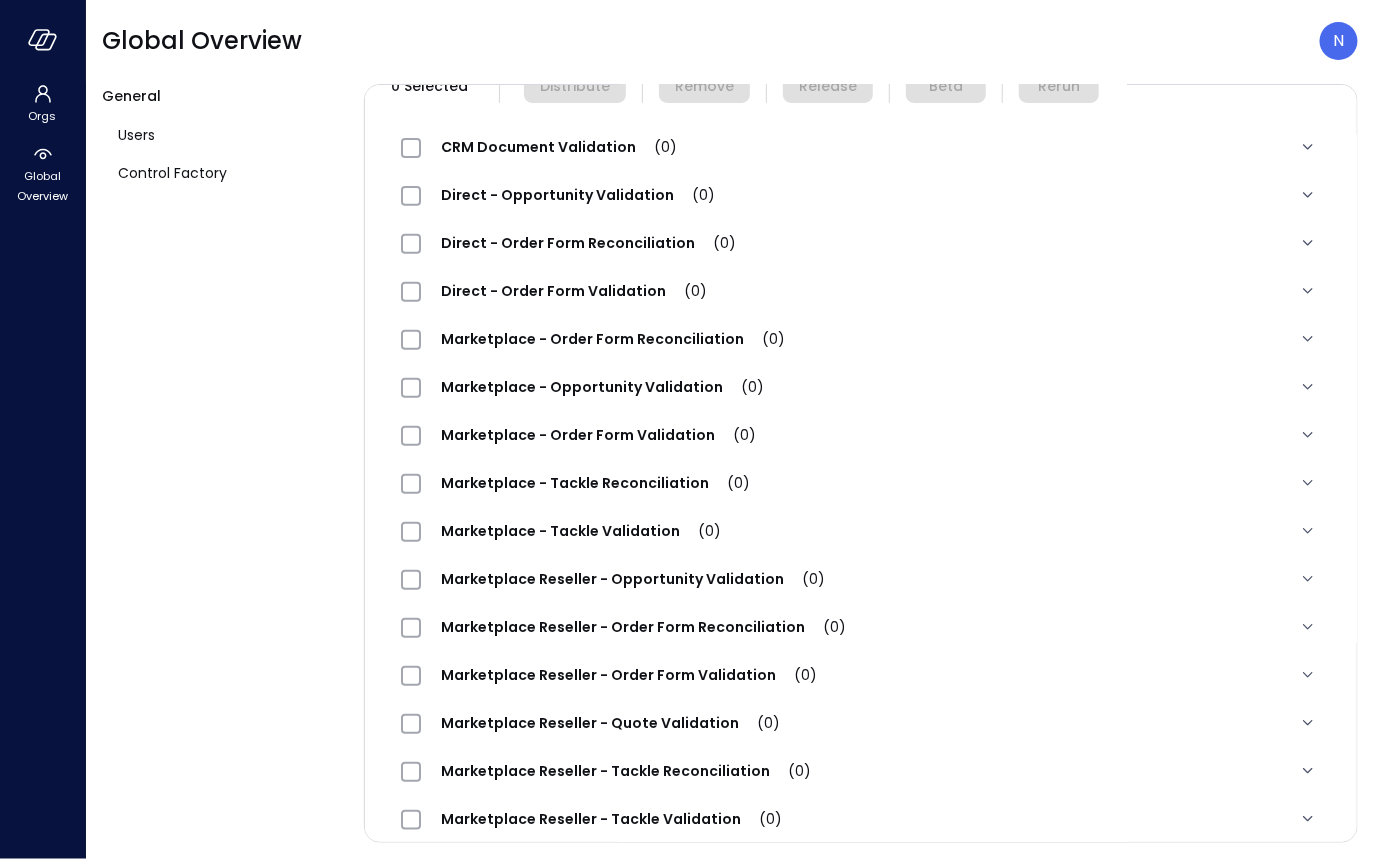 scroll, scrollTop: 416, scrollLeft: 0, axis: vertical 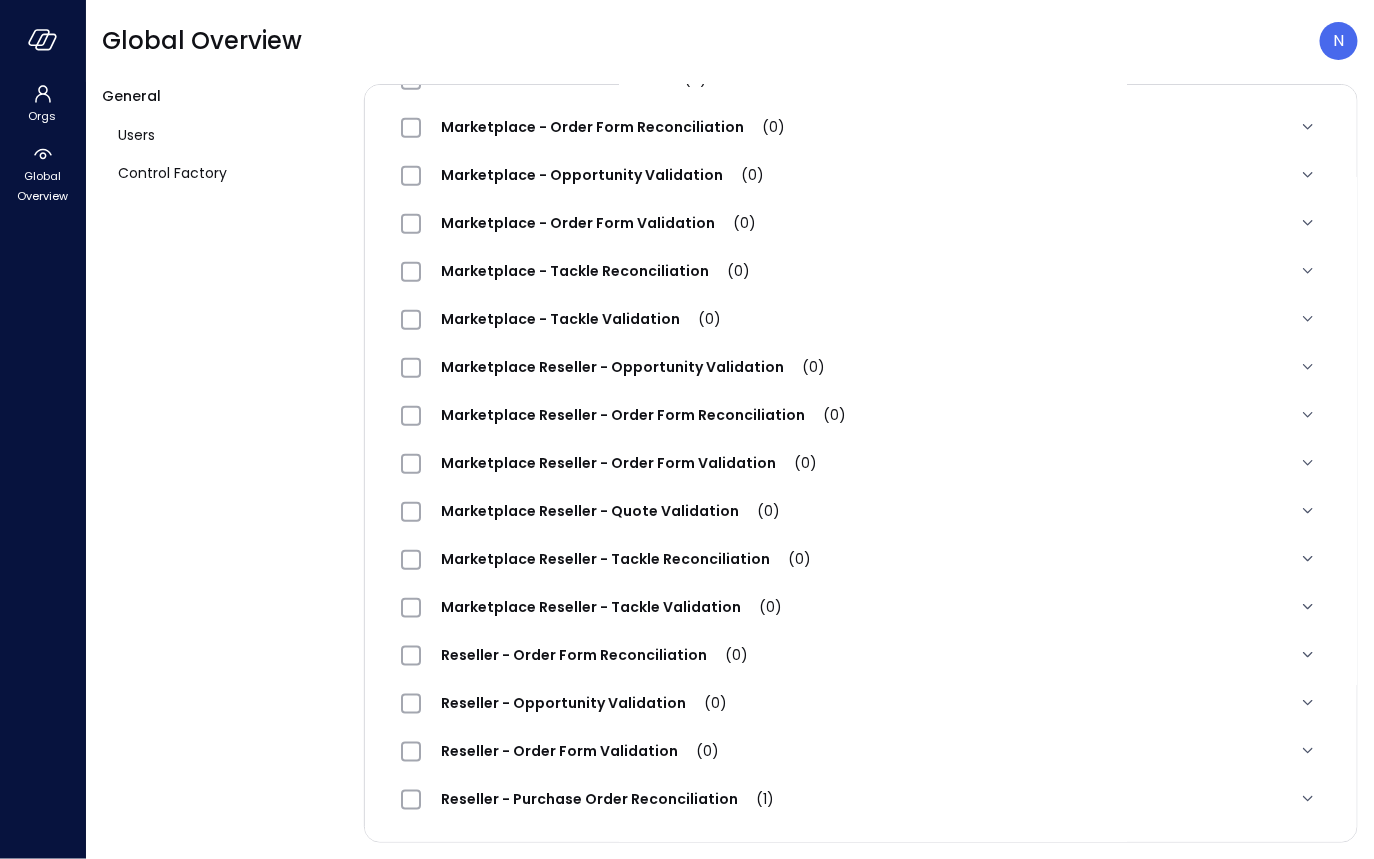 click on "Reseller - Purchase Order Reconciliation (1)" at bounding box center (607, 799) 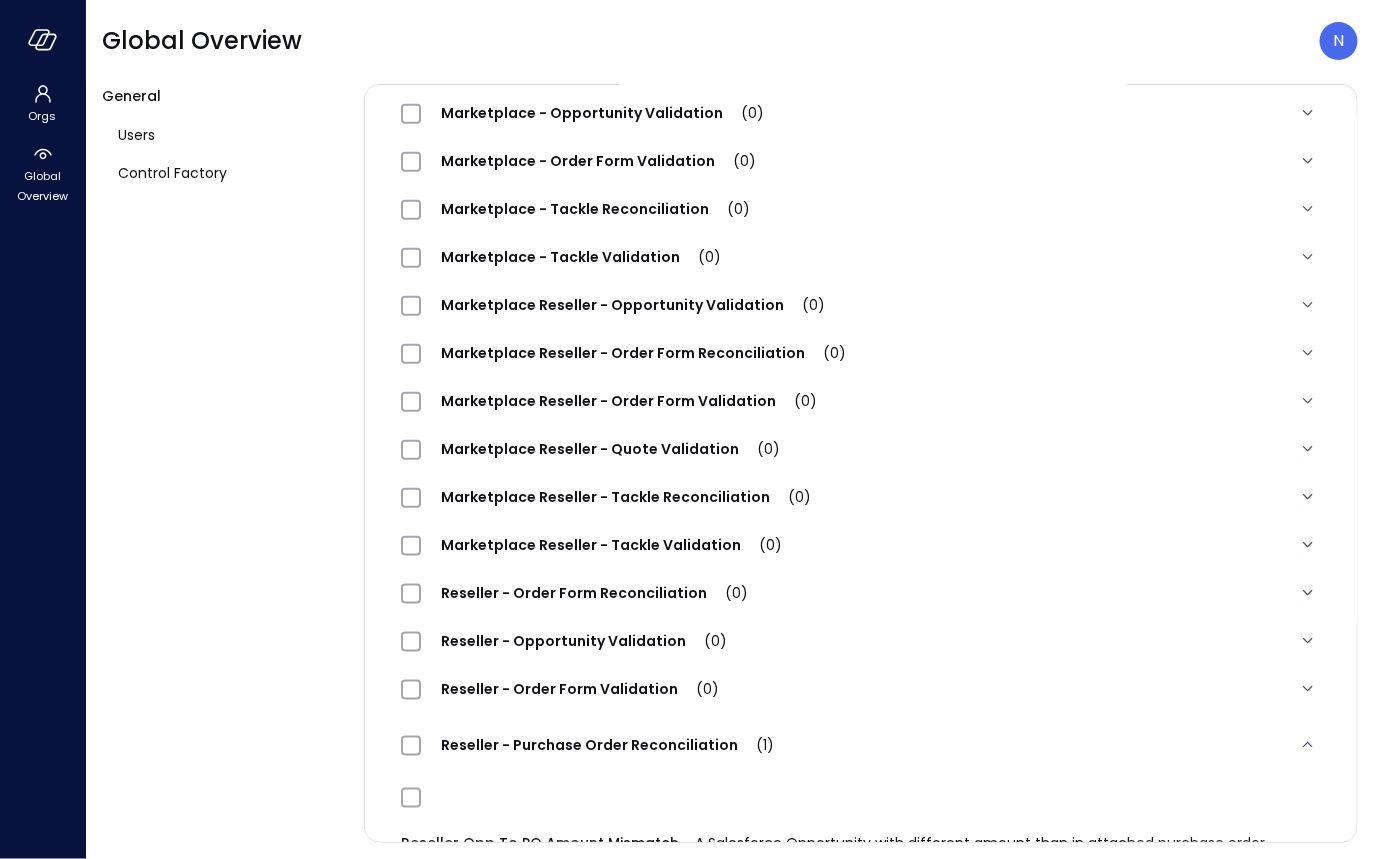 scroll, scrollTop: 565, scrollLeft: 0, axis: vertical 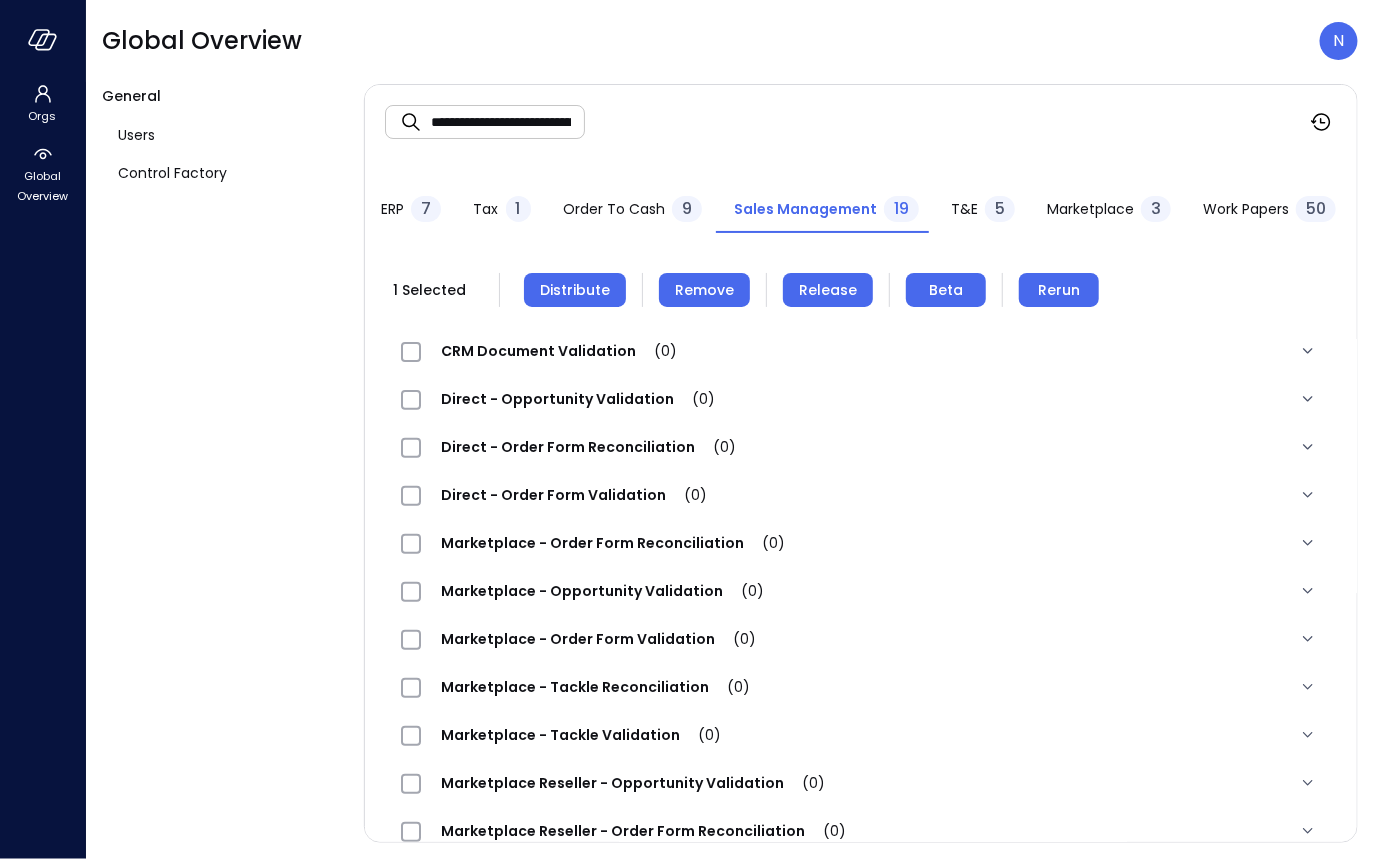 click on "Remove" at bounding box center [704, 290] 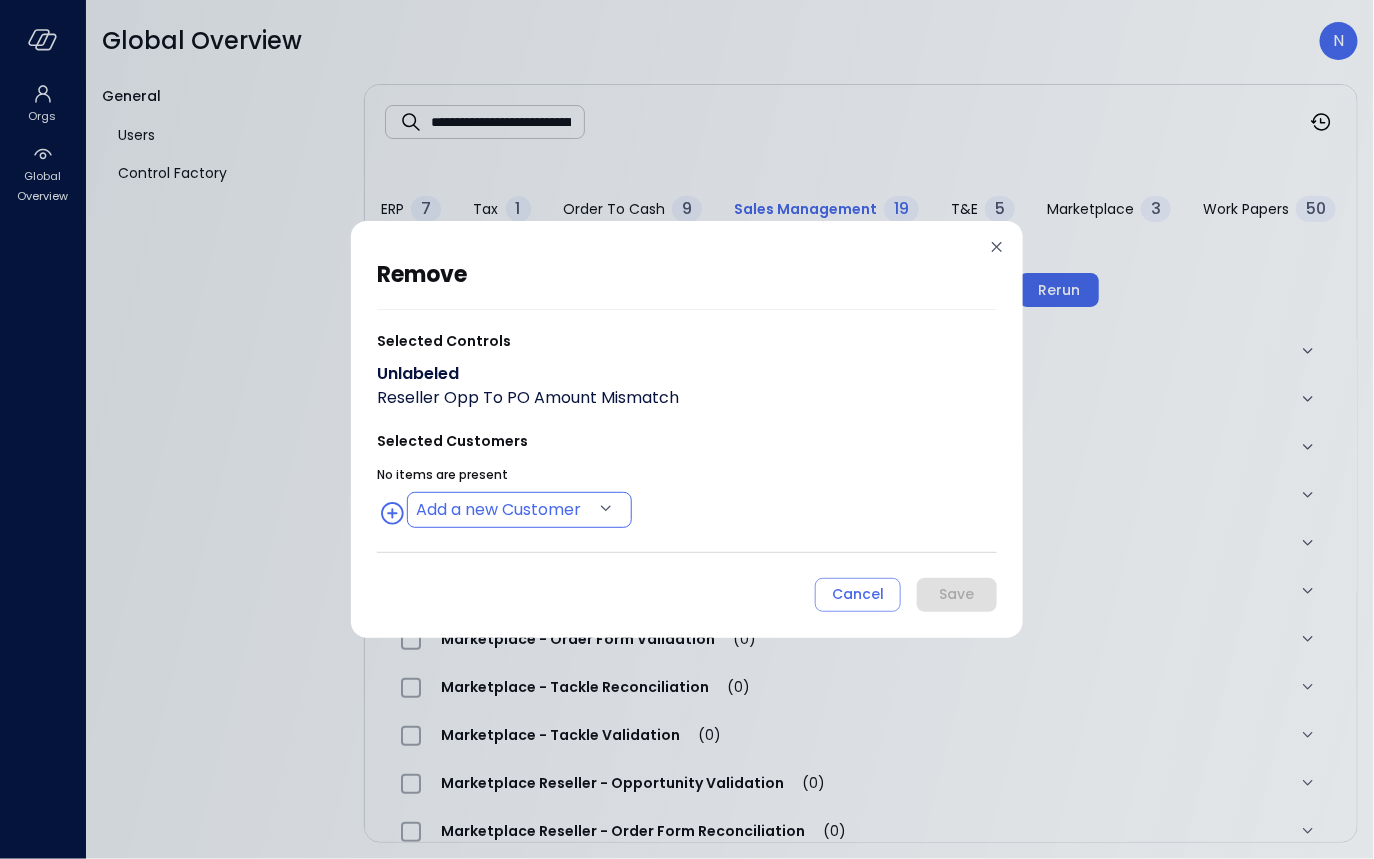 click on "**********" at bounding box center (687, 429) 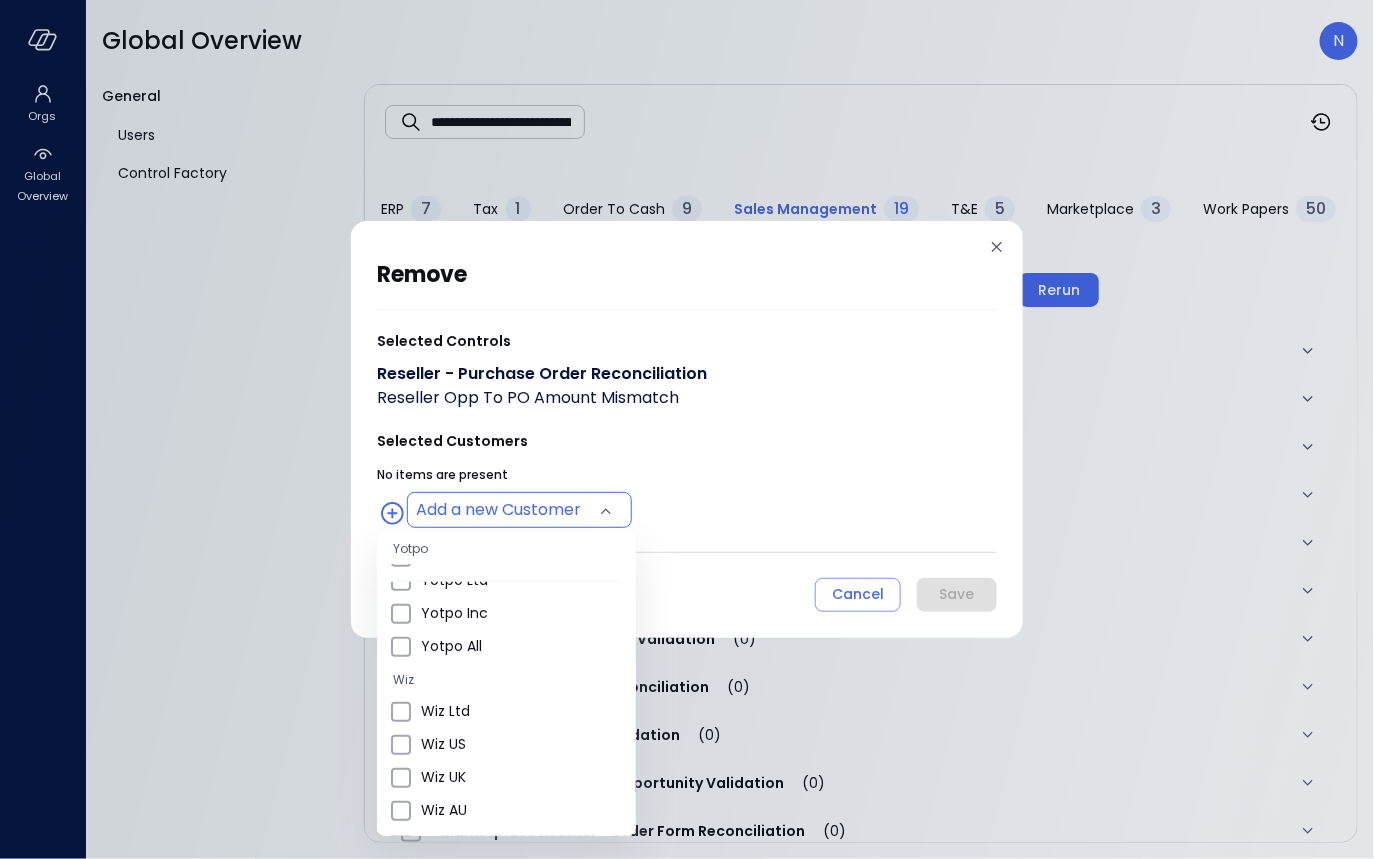 scroll, scrollTop: 660, scrollLeft: 0, axis: vertical 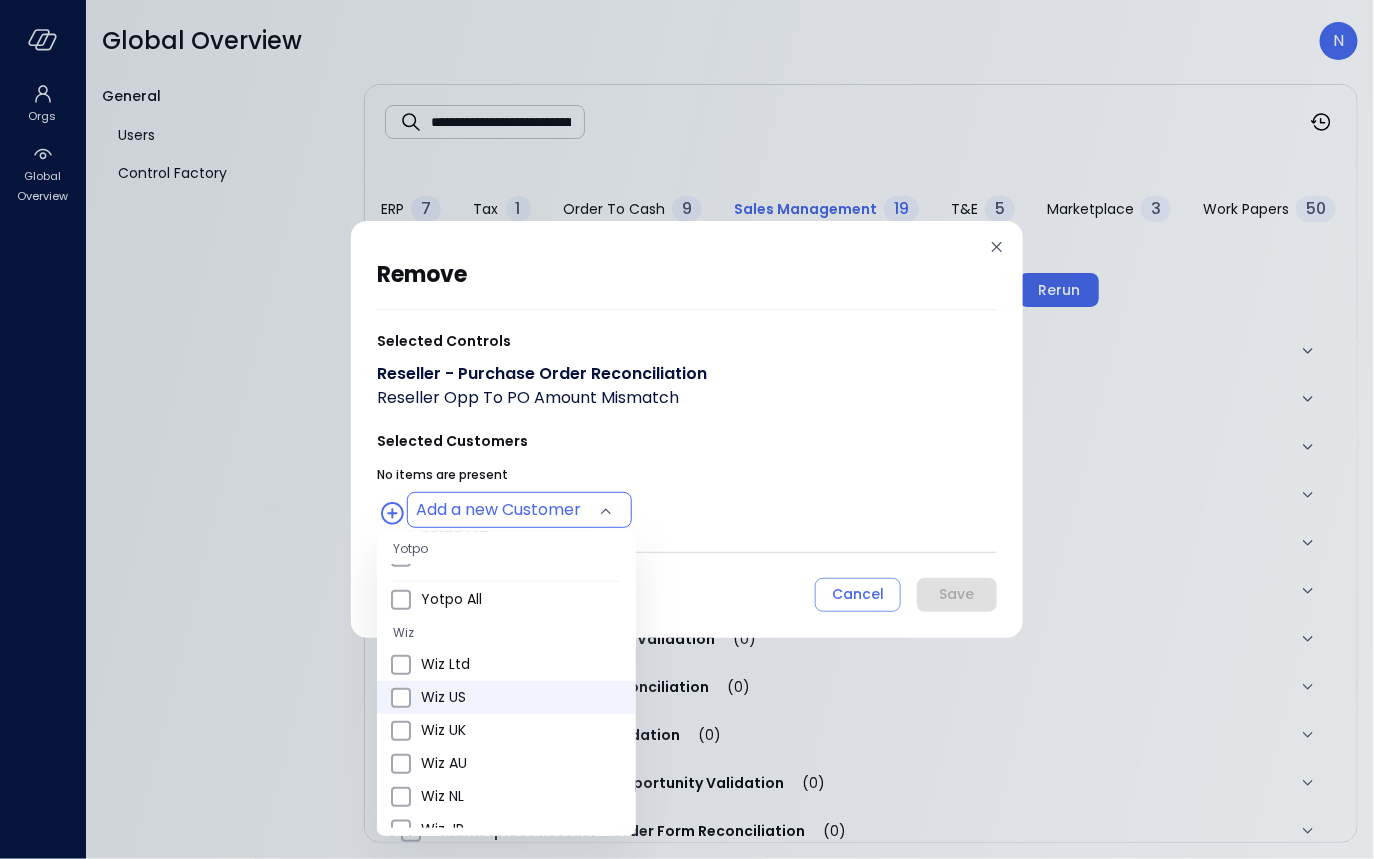 click on "Wiz US" at bounding box center (520, 697) 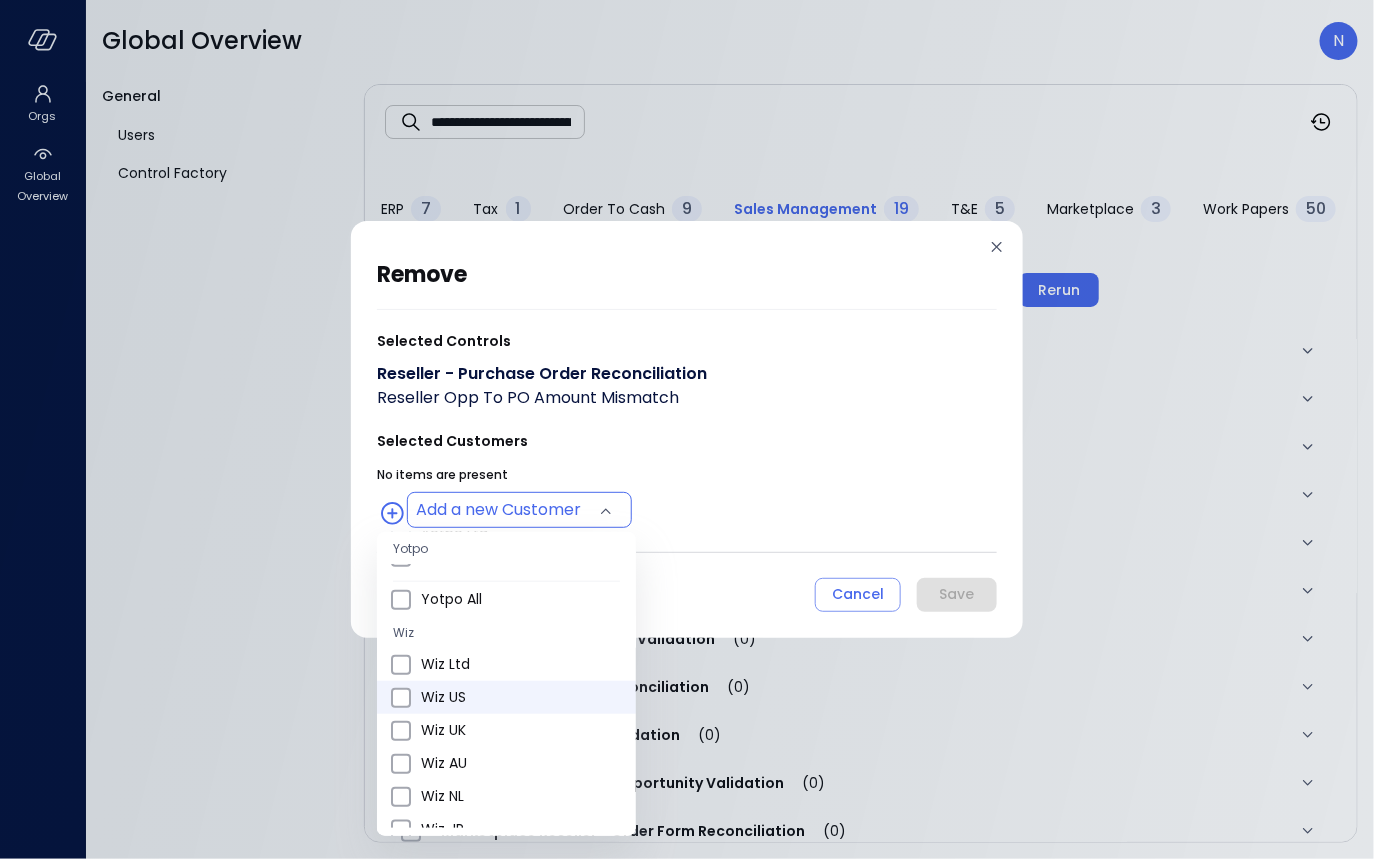 type on "**********" 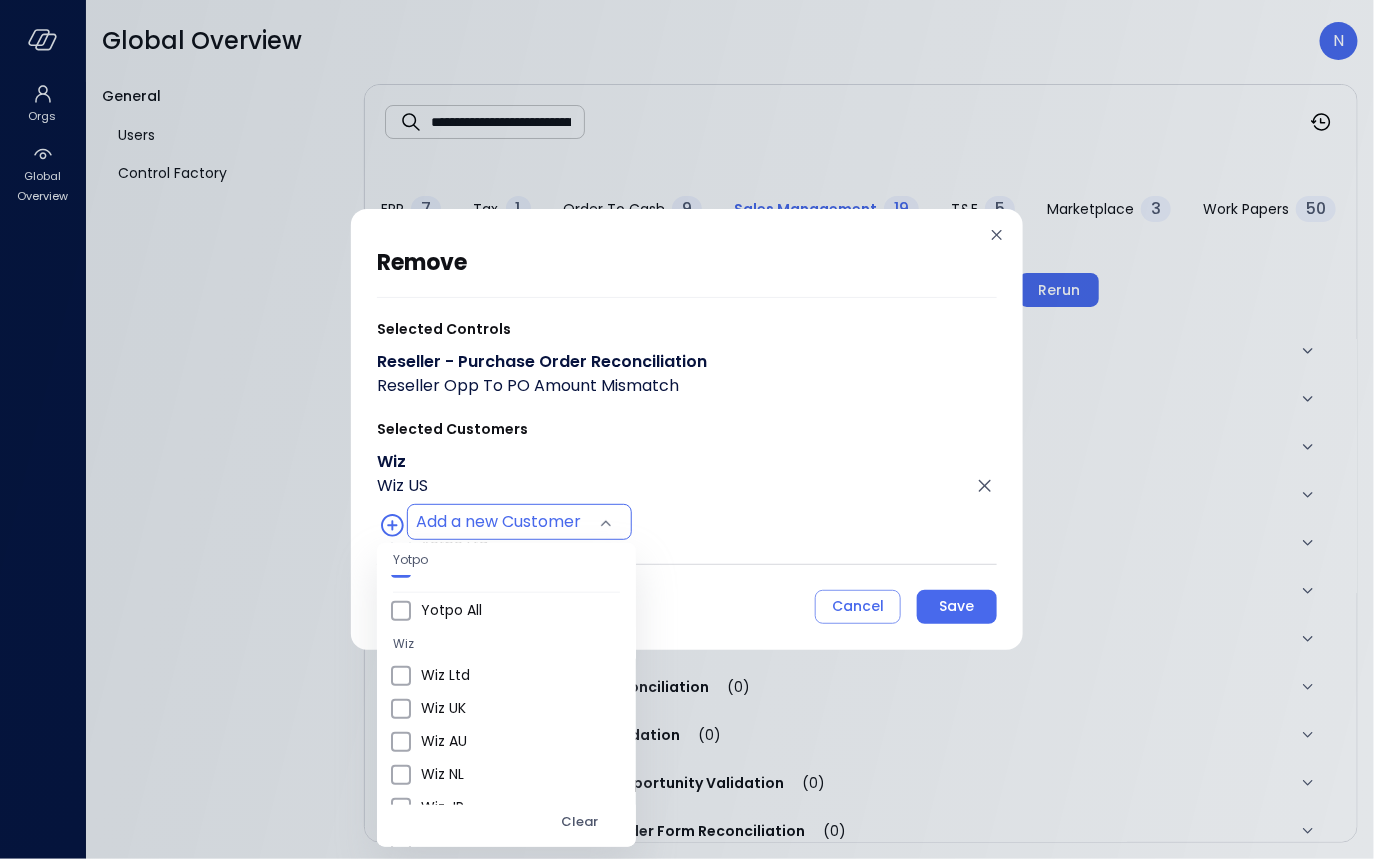 click at bounding box center (687, 429) 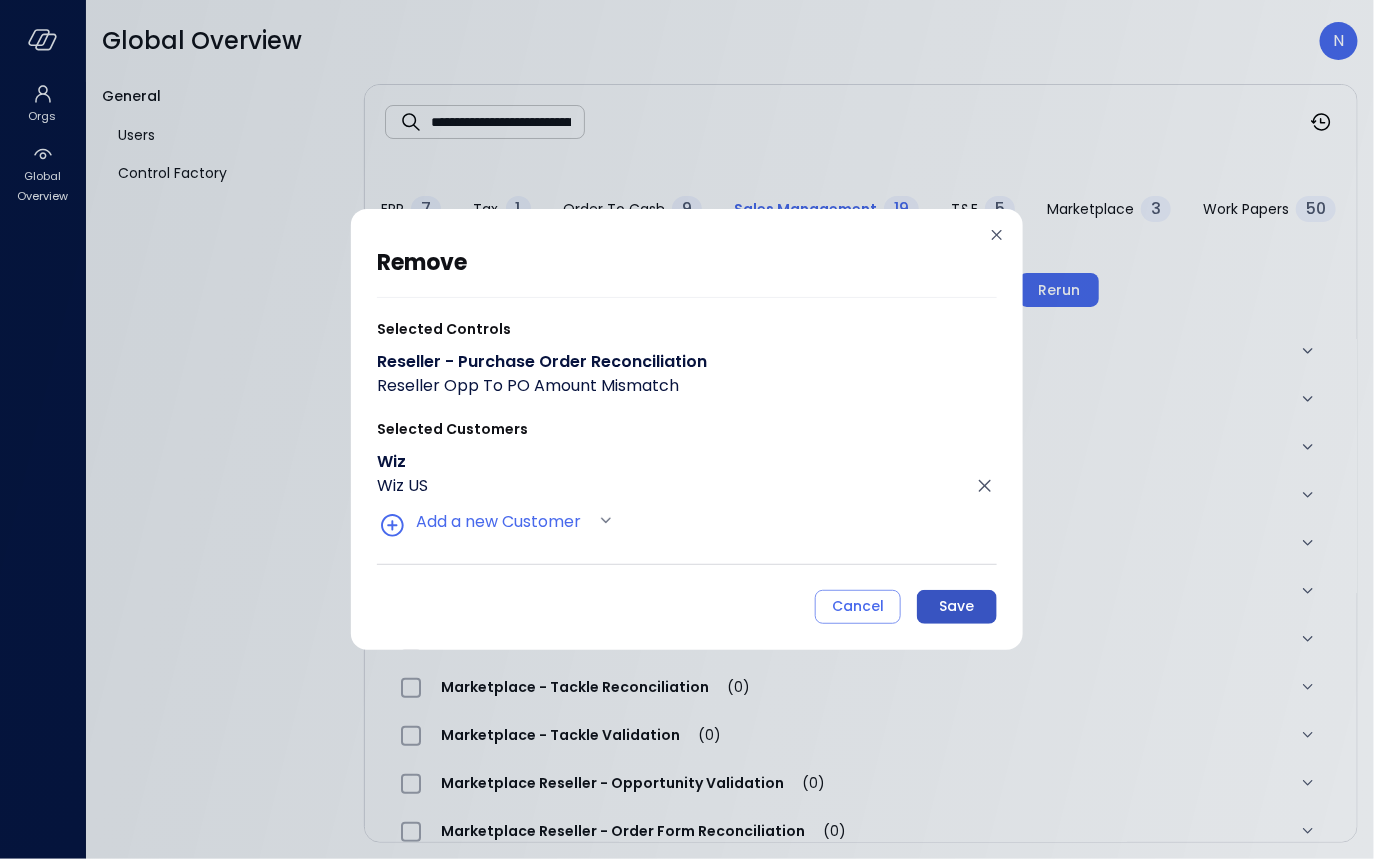 click on "Save" at bounding box center [957, 606] 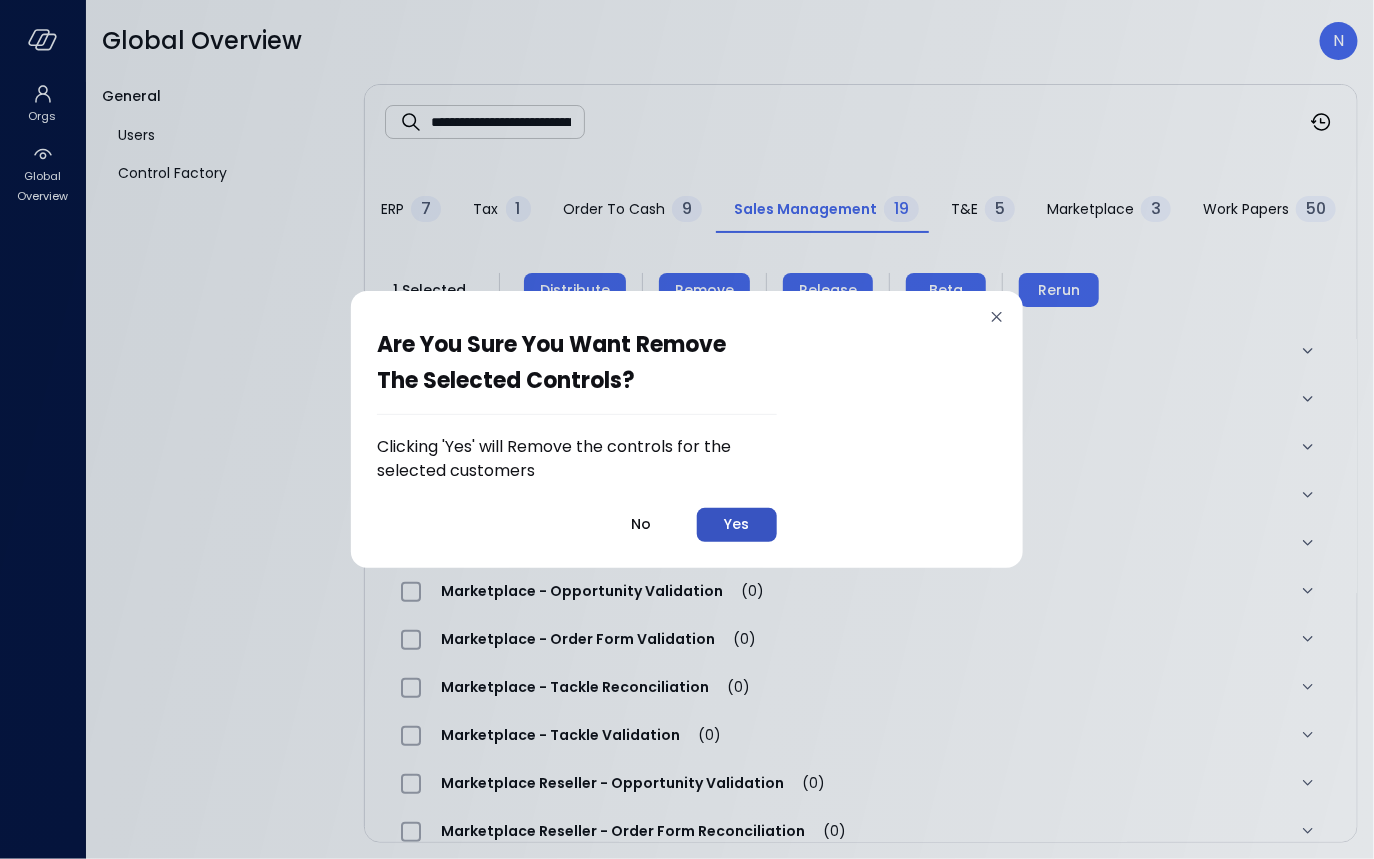 click on "Yes" at bounding box center (737, 525) 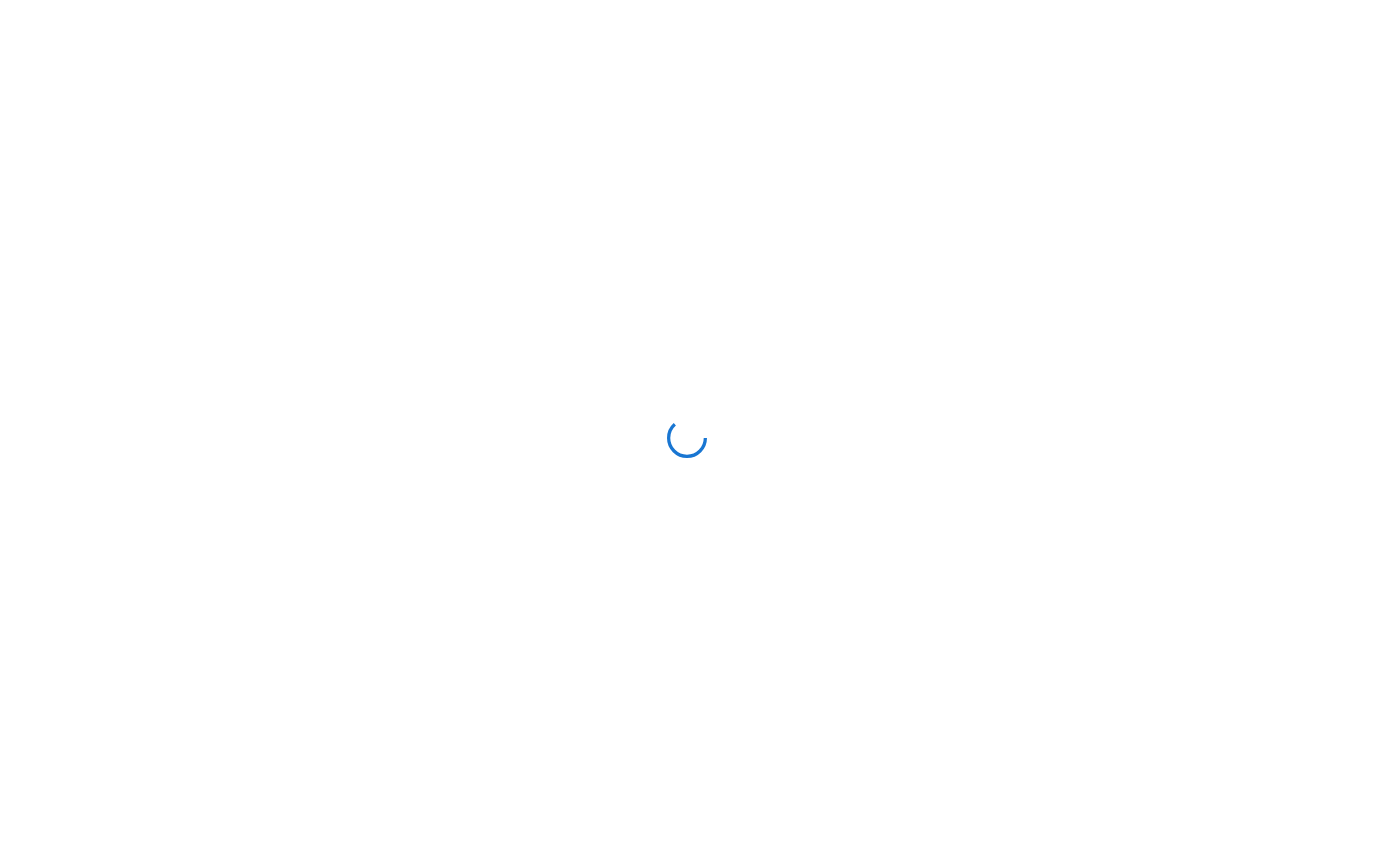 scroll, scrollTop: 0, scrollLeft: 0, axis: both 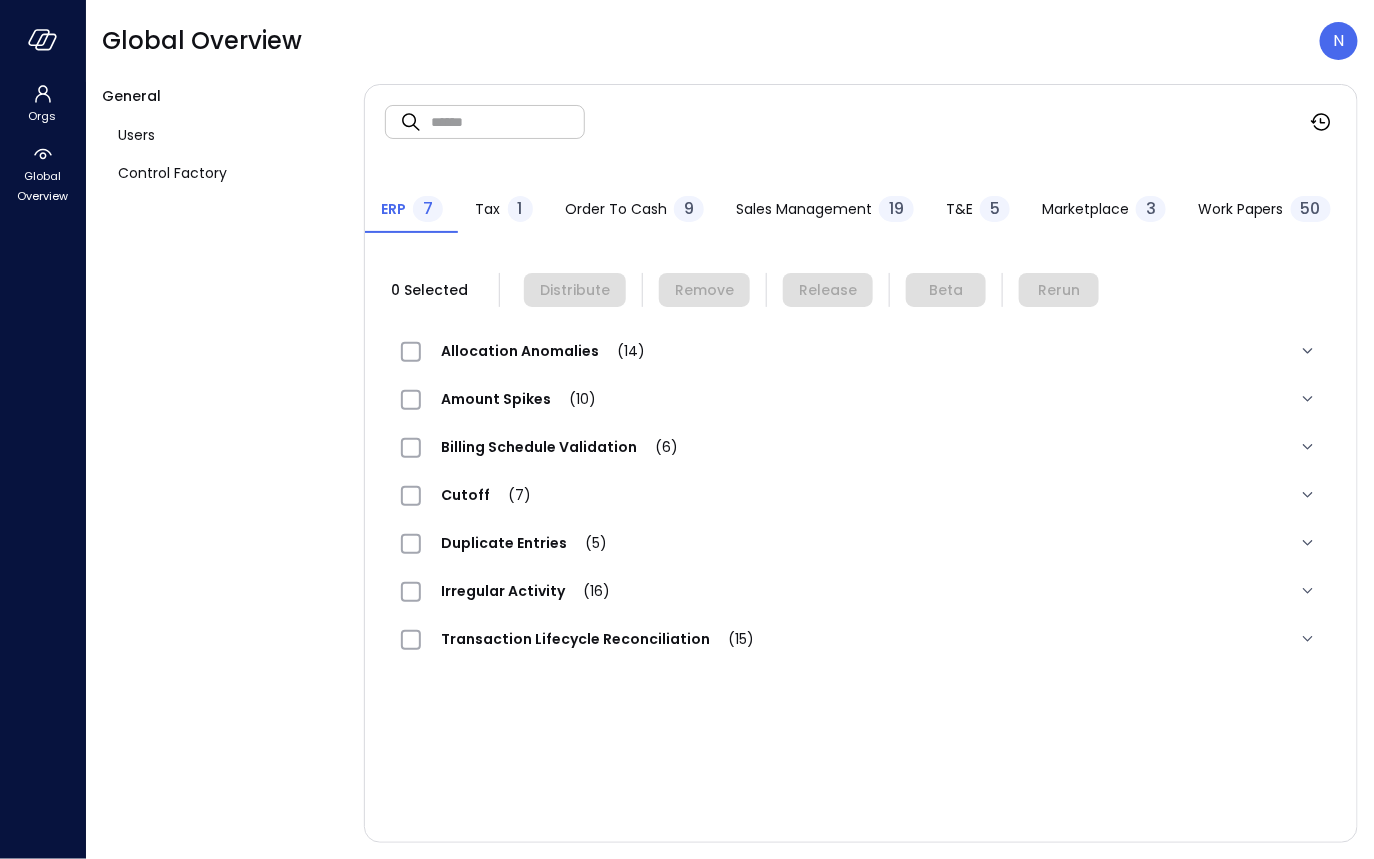 click on "Order to Cash" at bounding box center [616, 209] 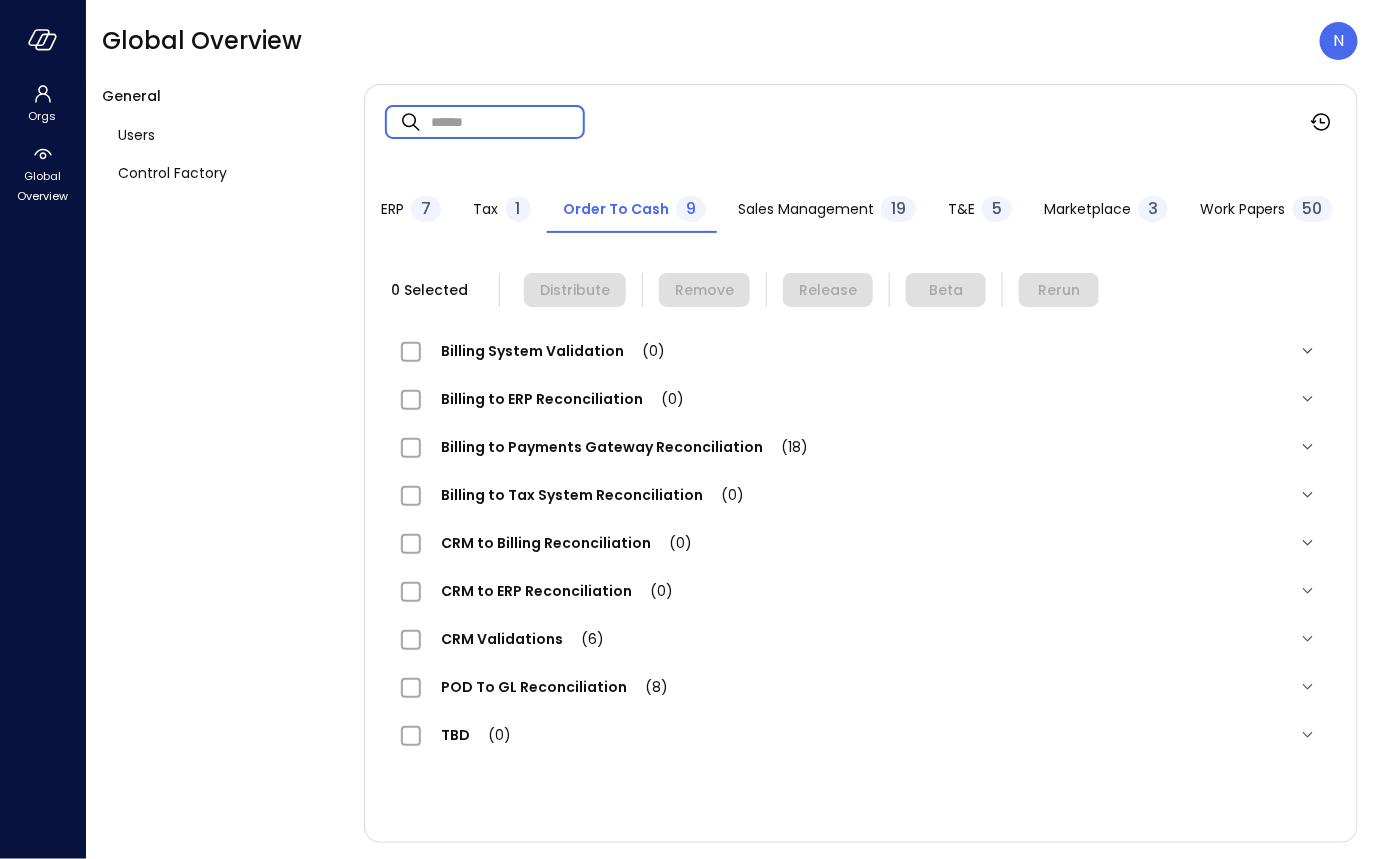 click at bounding box center [508, 121] 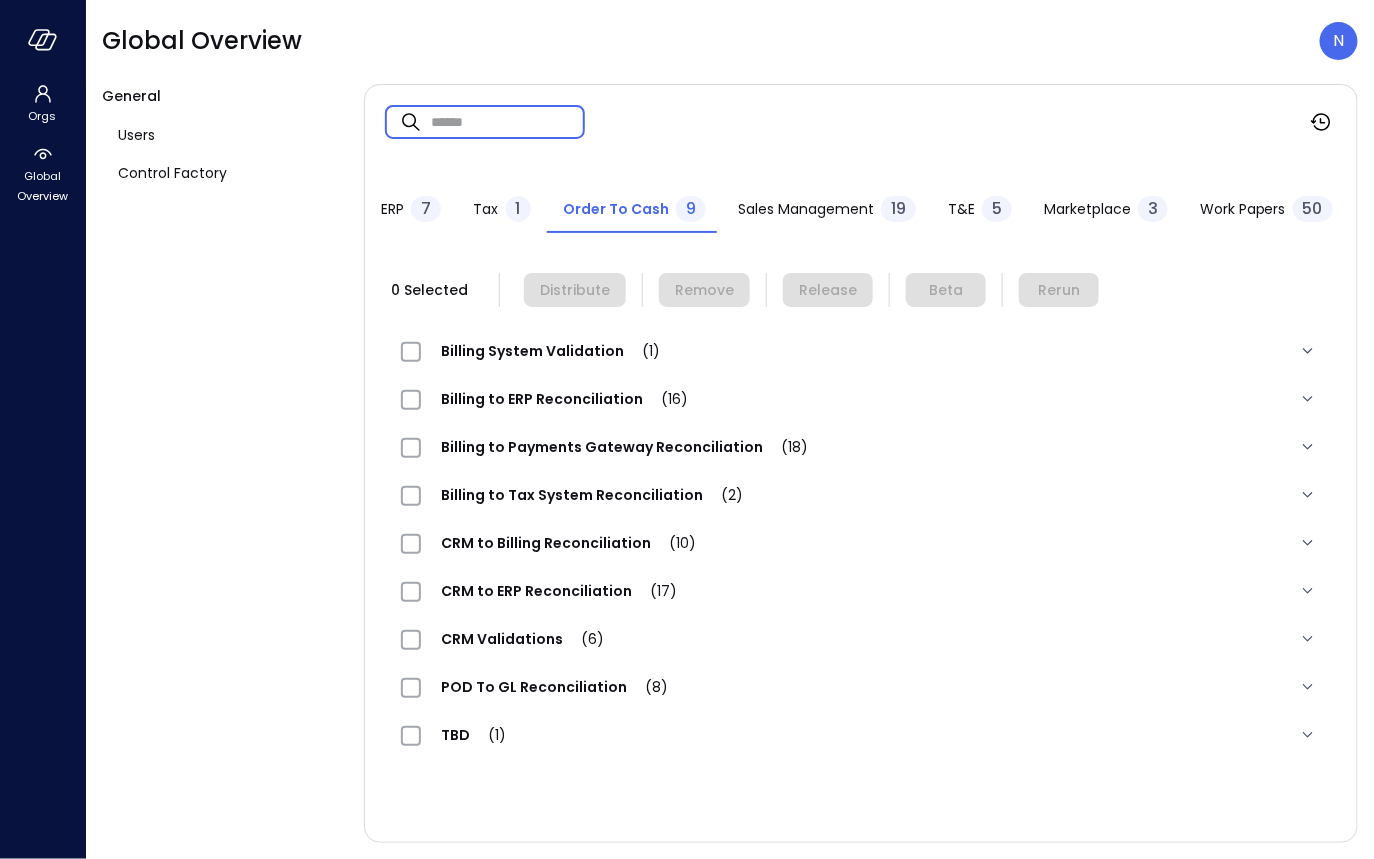 paste on "**********" 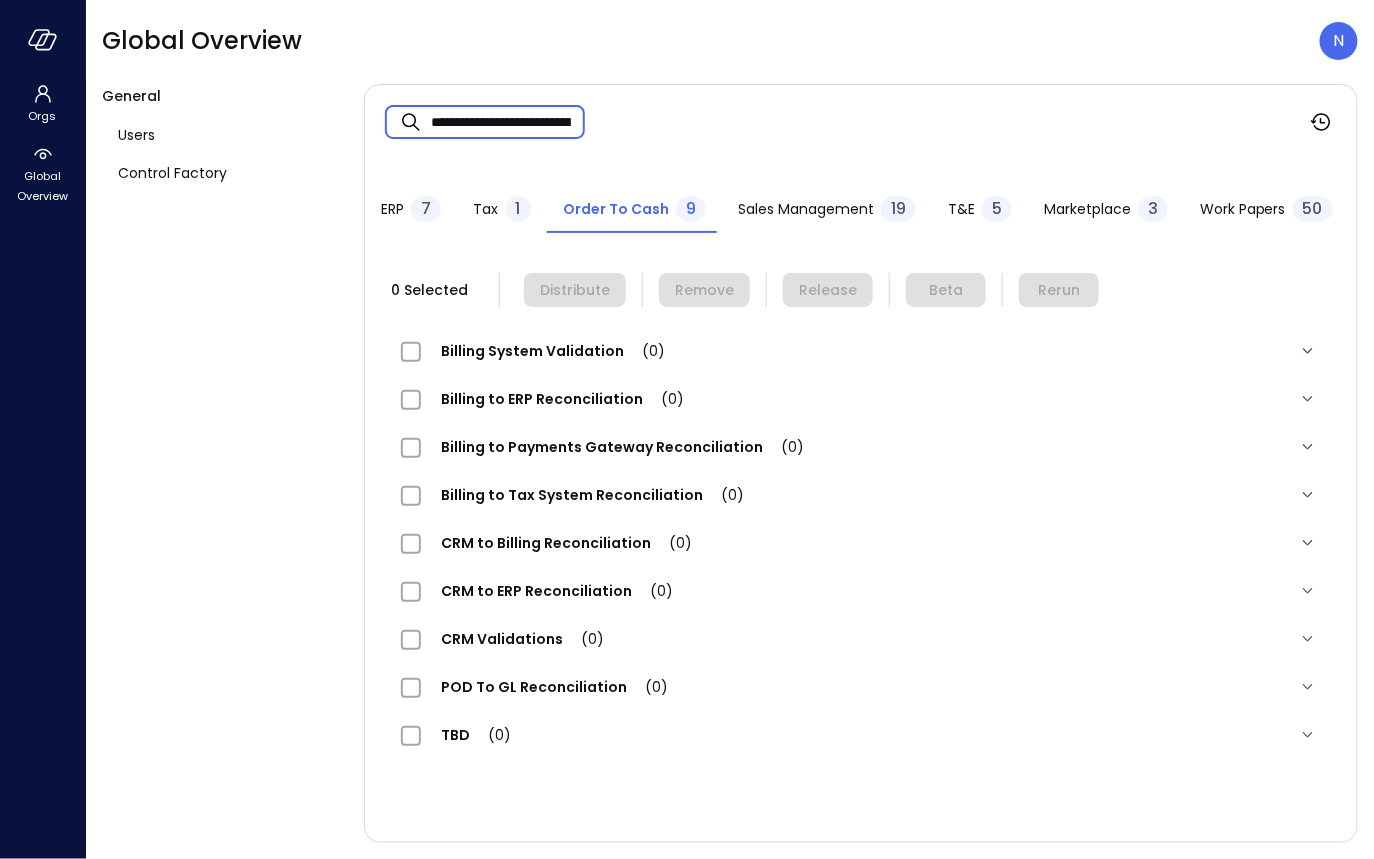 scroll, scrollTop: 0, scrollLeft: 123, axis: horizontal 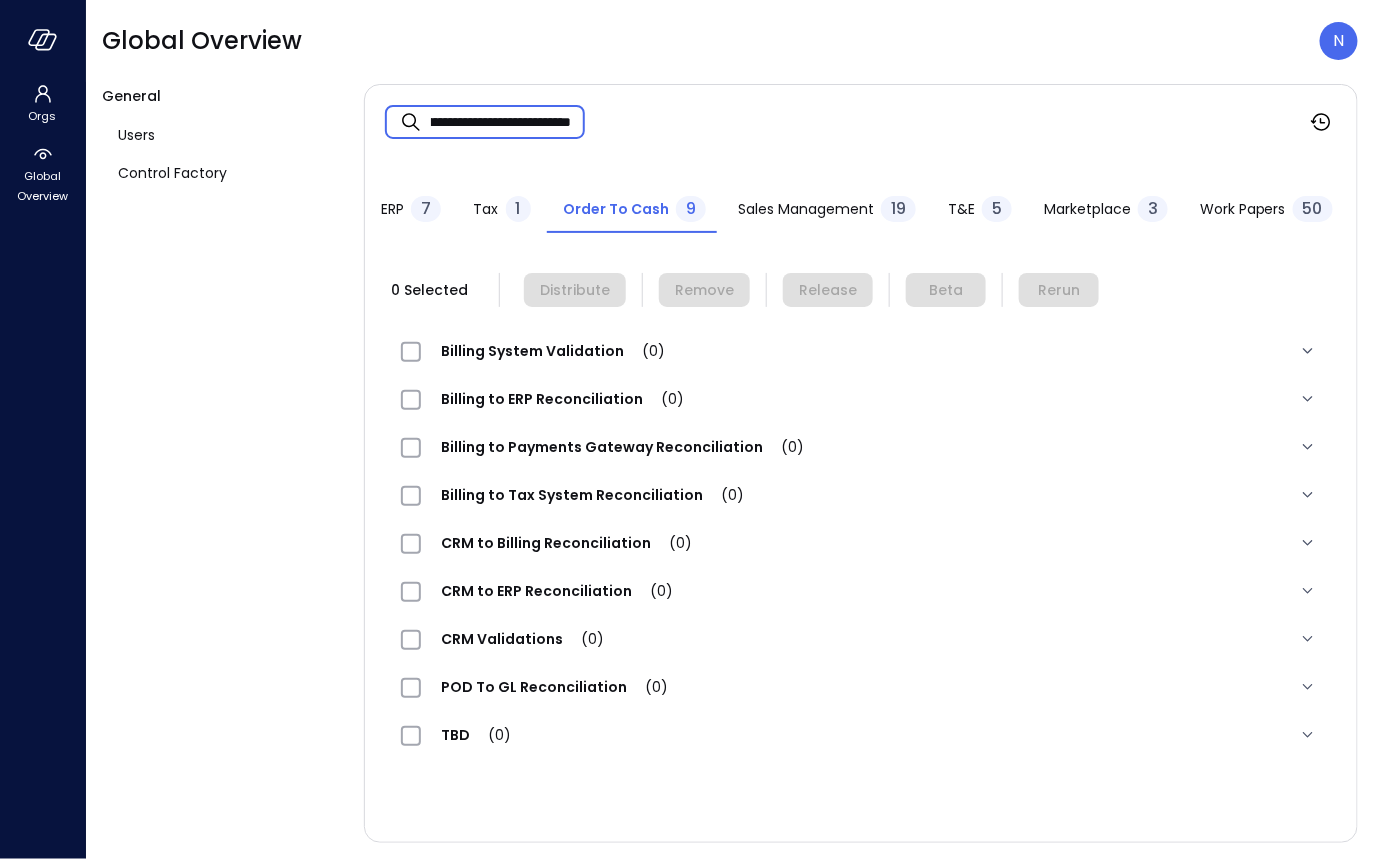 type on "**********" 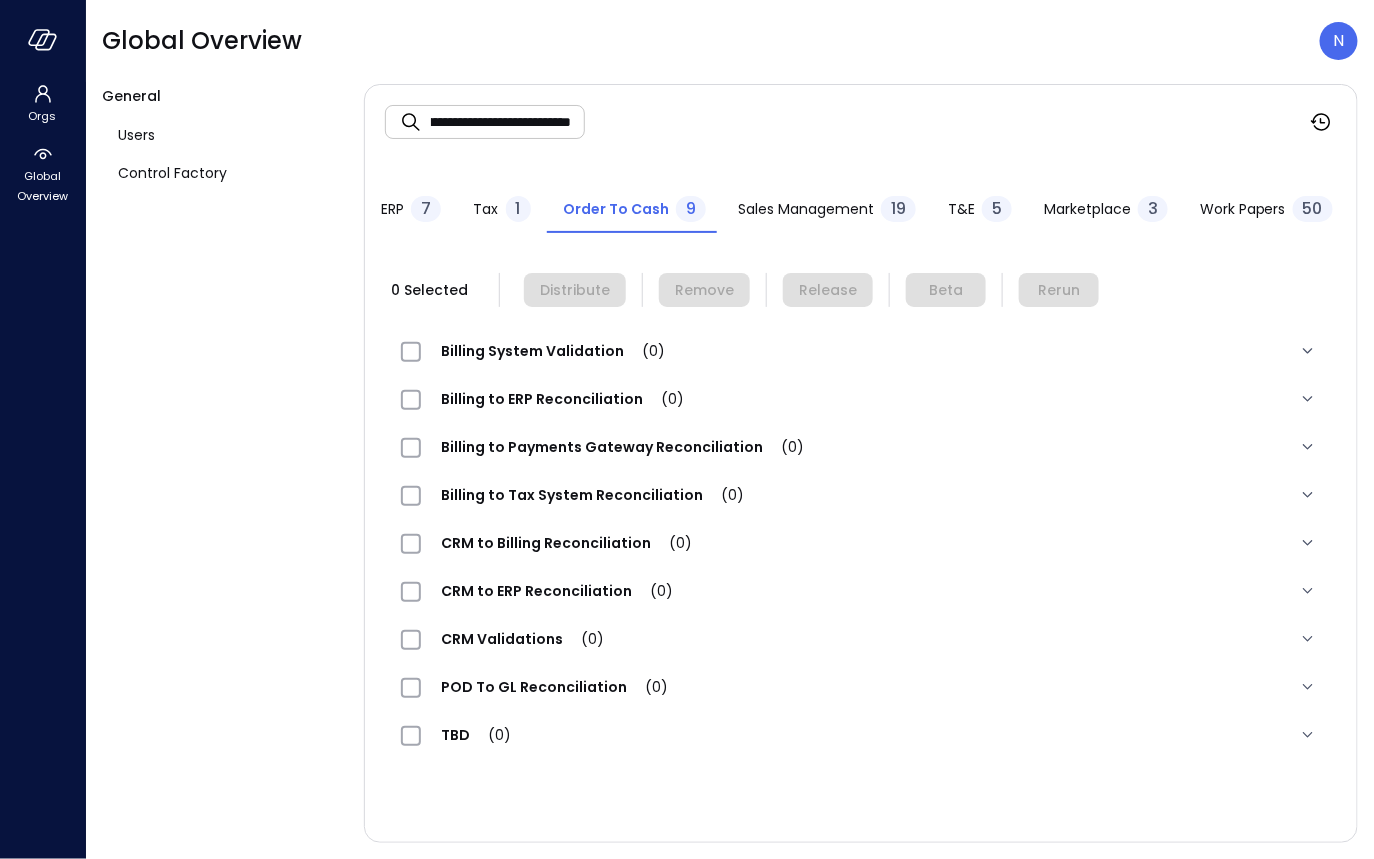 scroll, scrollTop: 0, scrollLeft: 0, axis: both 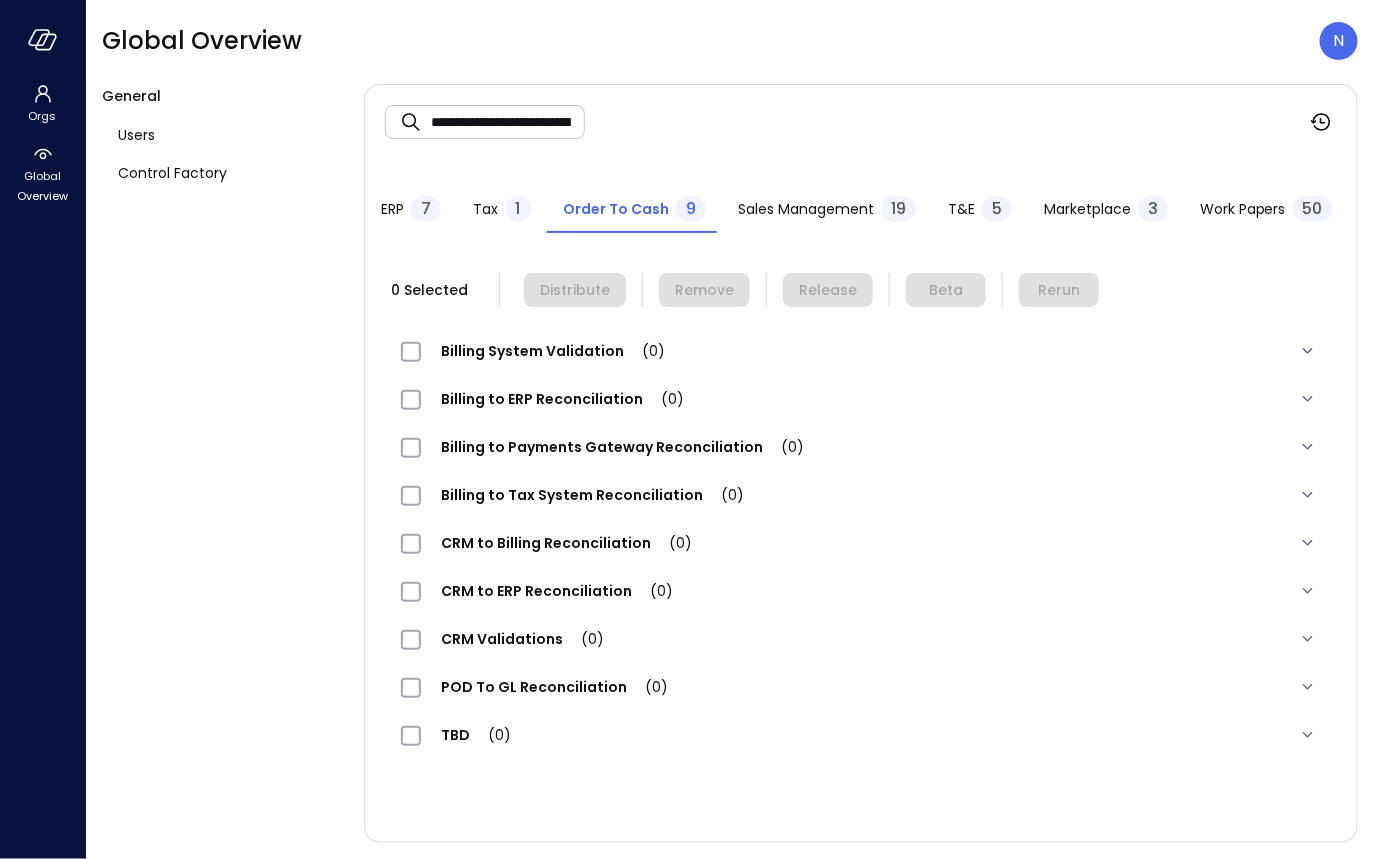 click on "Sales Management" at bounding box center (806, 209) 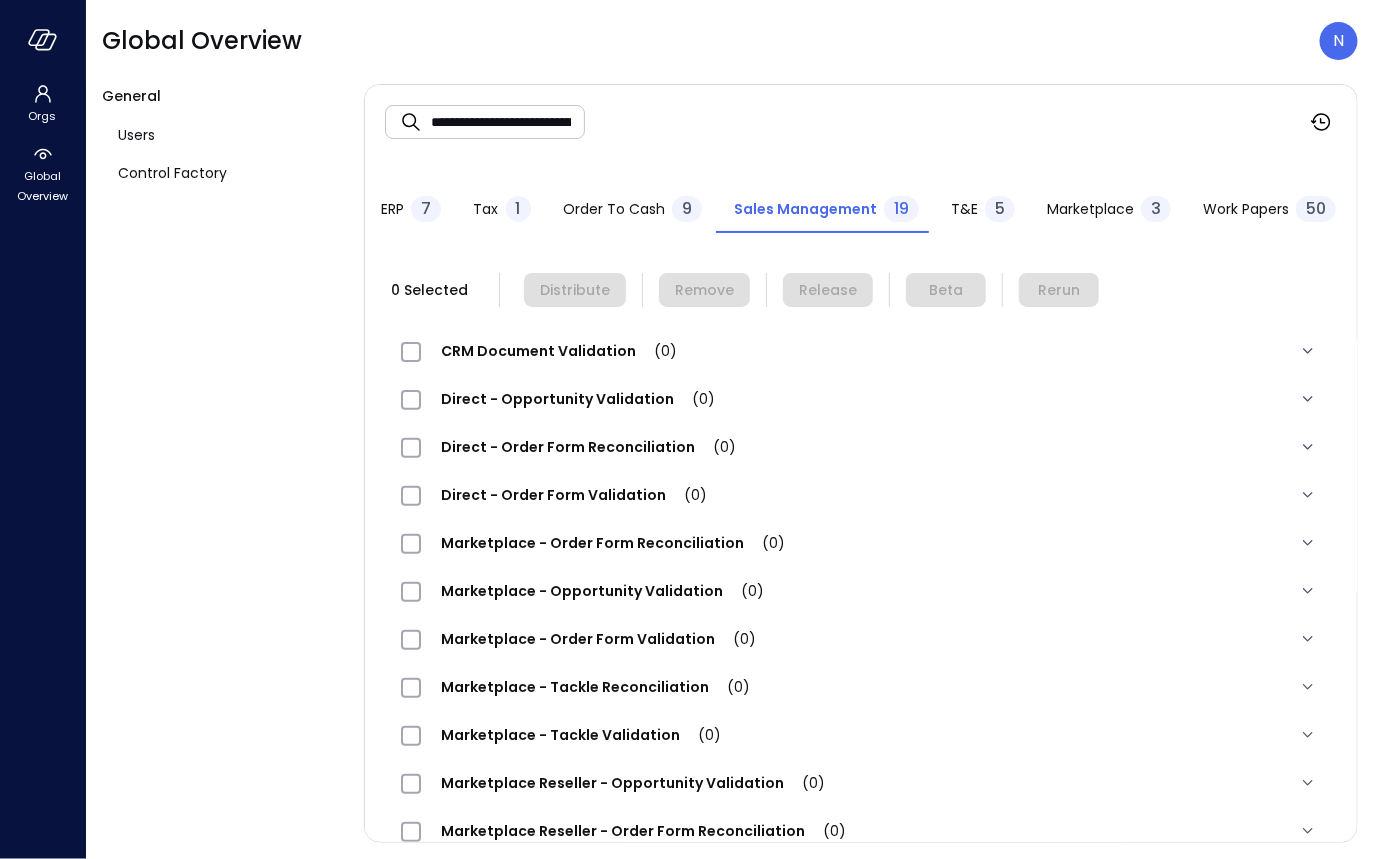 click on "**********" at bounding box center (508, 121) 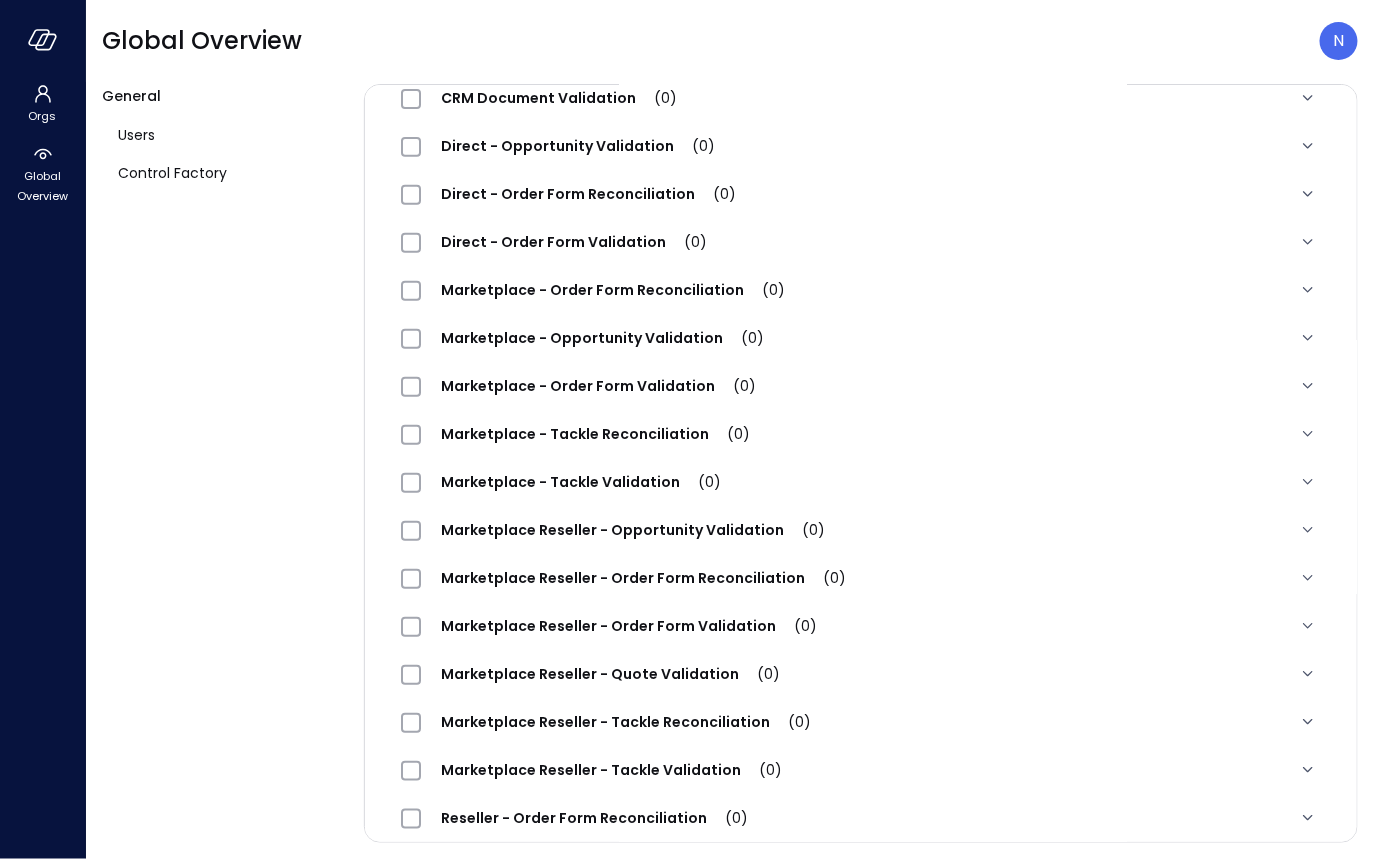 scroll, scrollTop: 416, scrollLeft: 0, axis: vertical 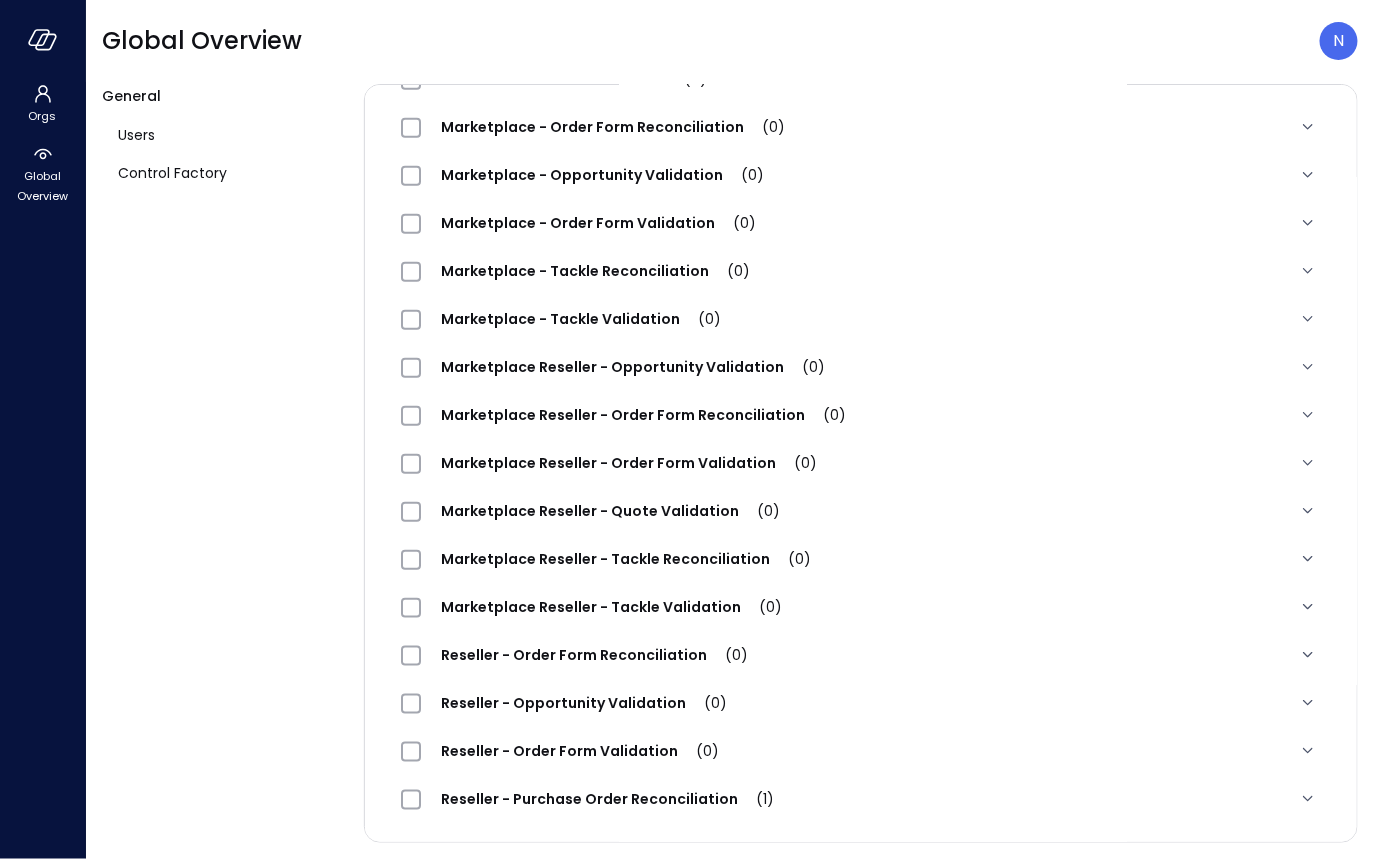 click on "Reseller - Purchase Order Reconciliation (1)" at bounding box center [607, 799] 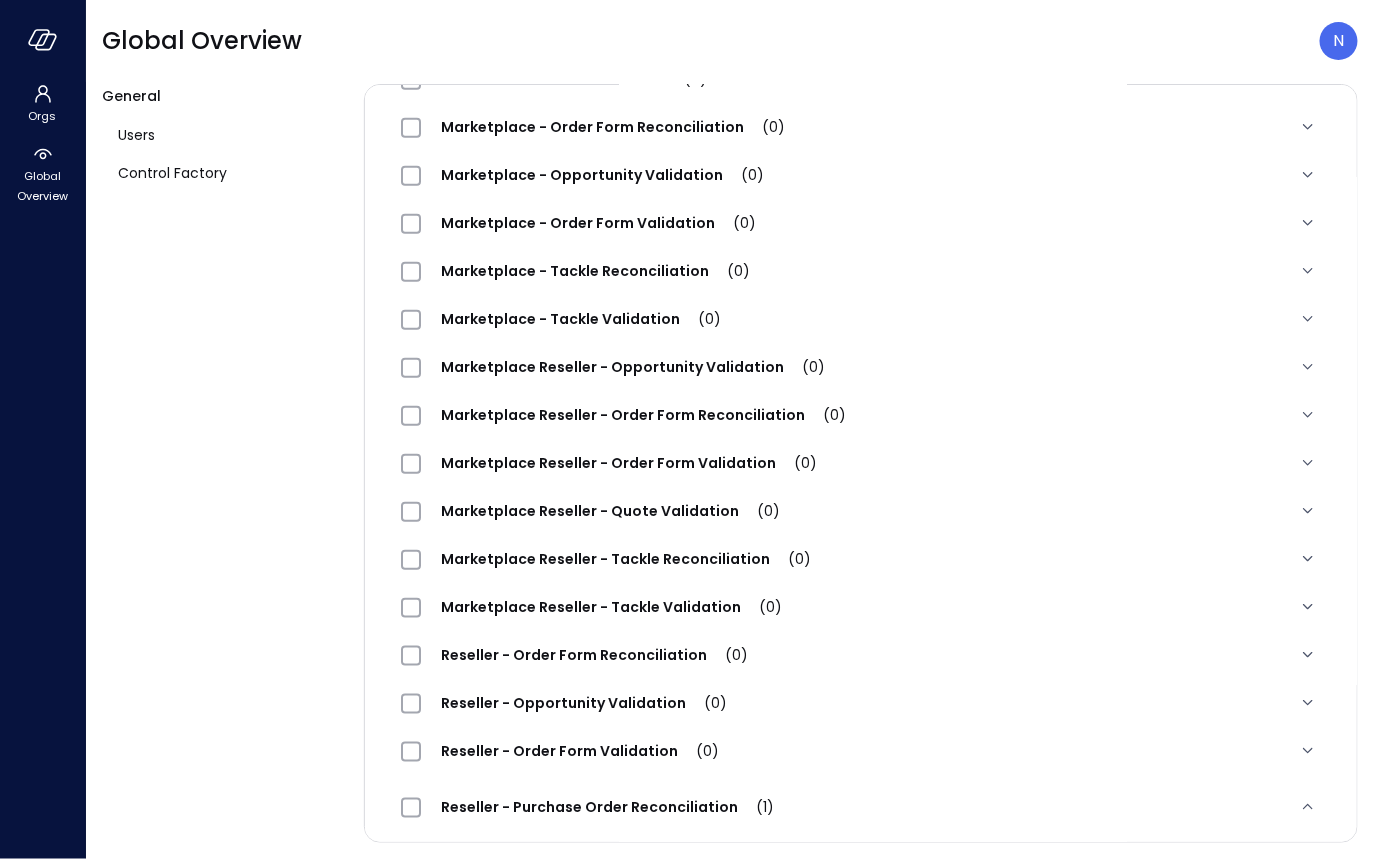 scroll, scrollTop: 565, scrollLeft: 0, axis: vertical 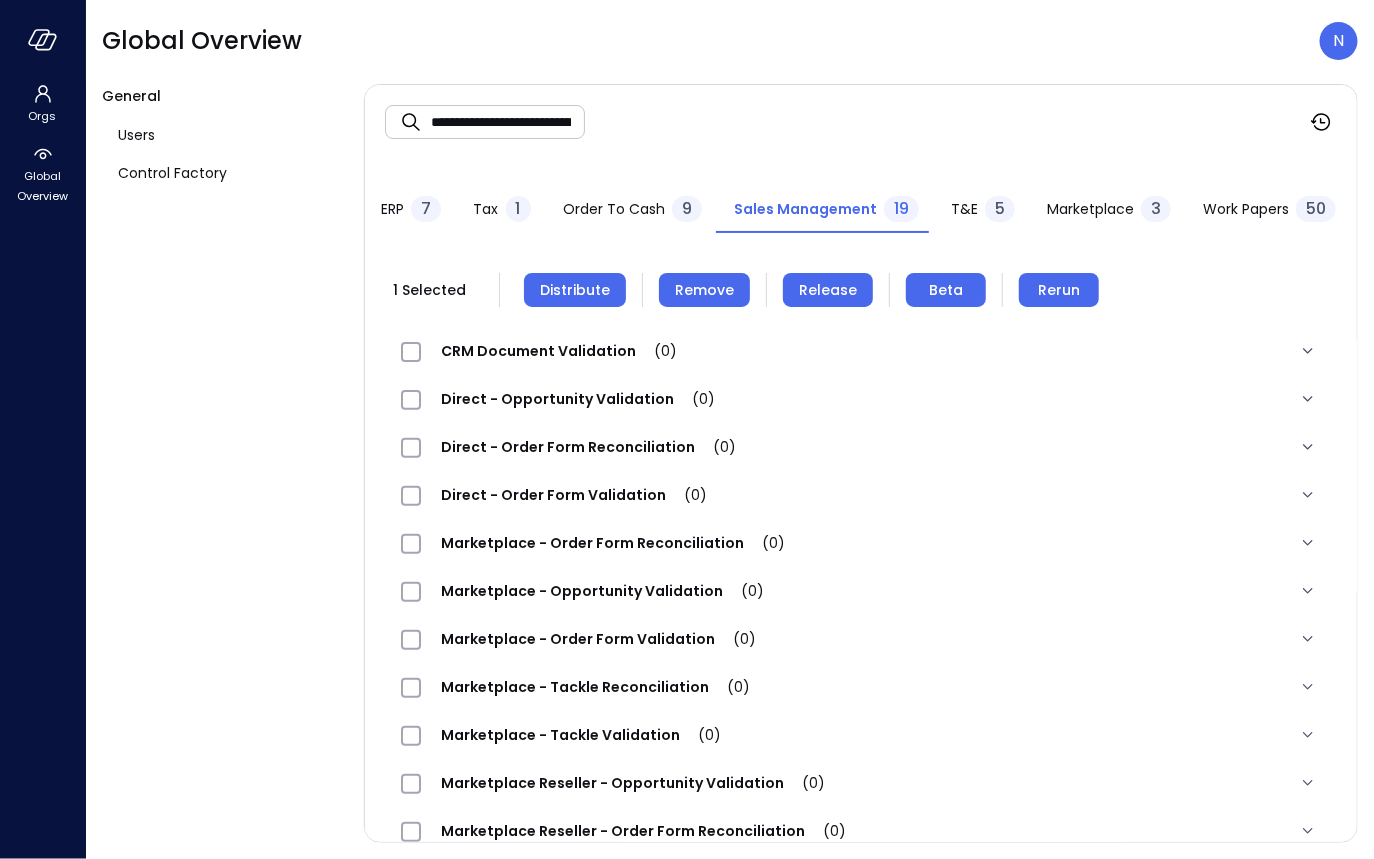 click on "Distribute" at bounding box center (575, 290) 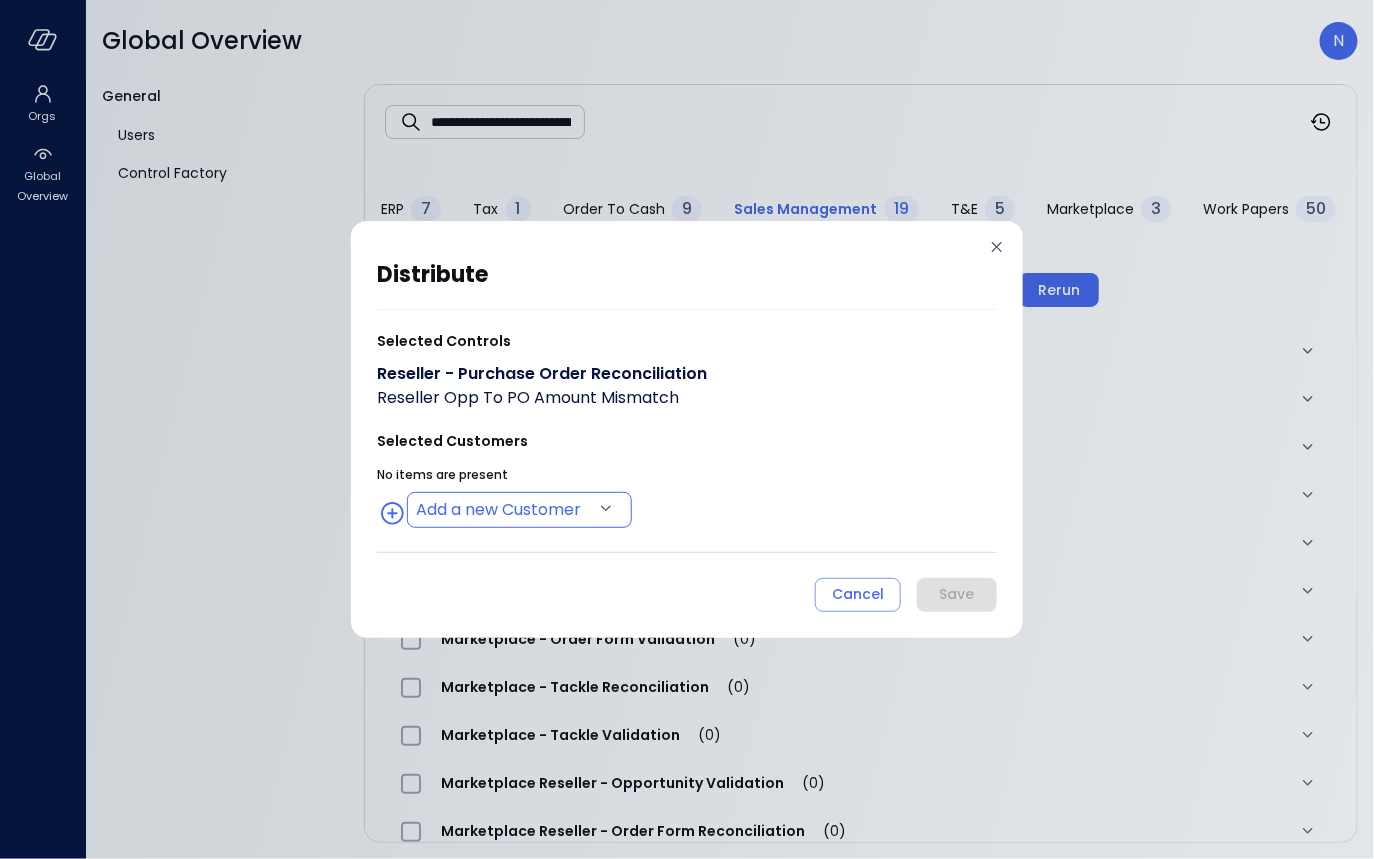 click on "**********" at bounding box center (687, 429) 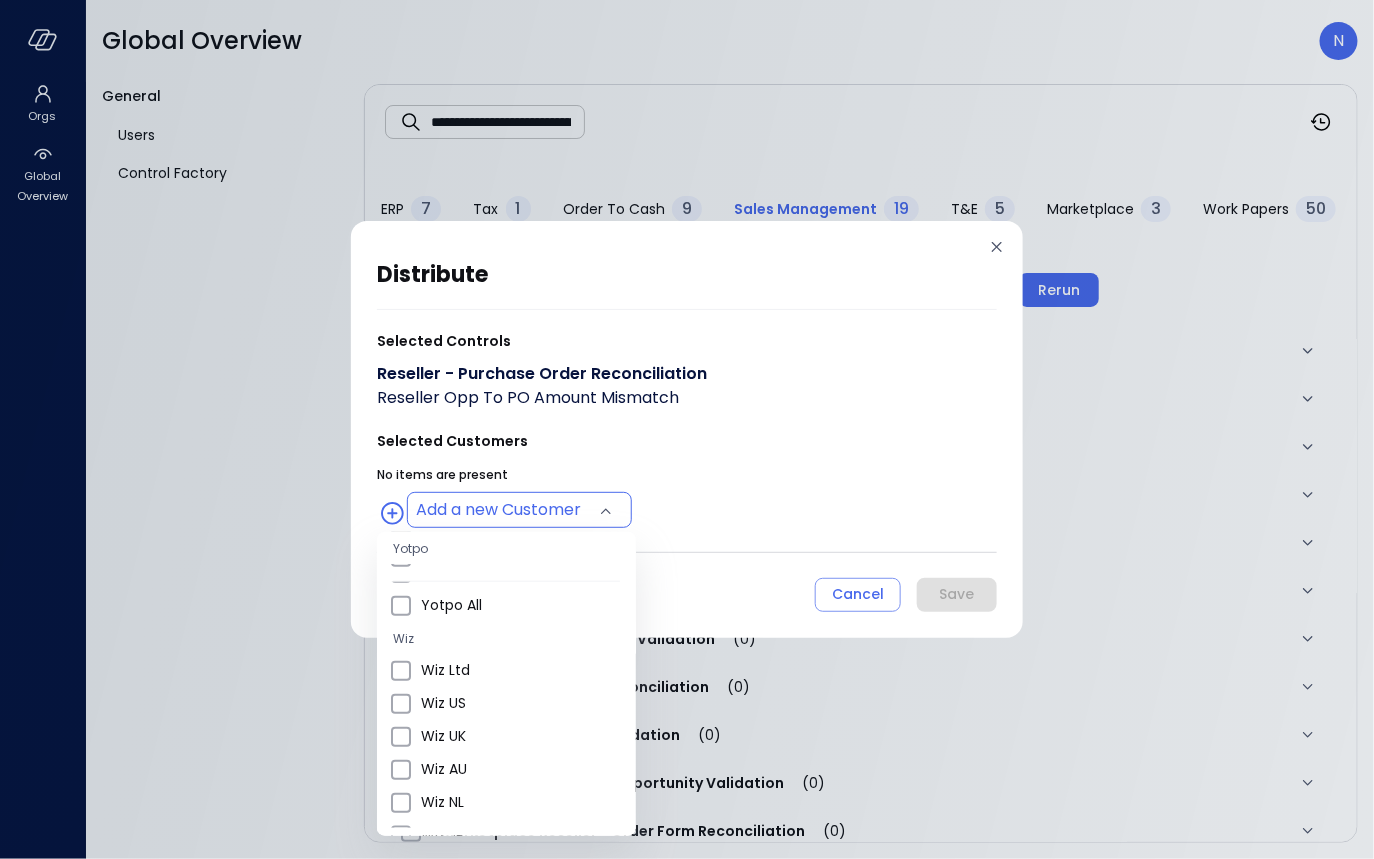scroll, scrollTop: 656, scrollLeft: 0, axis: vertical 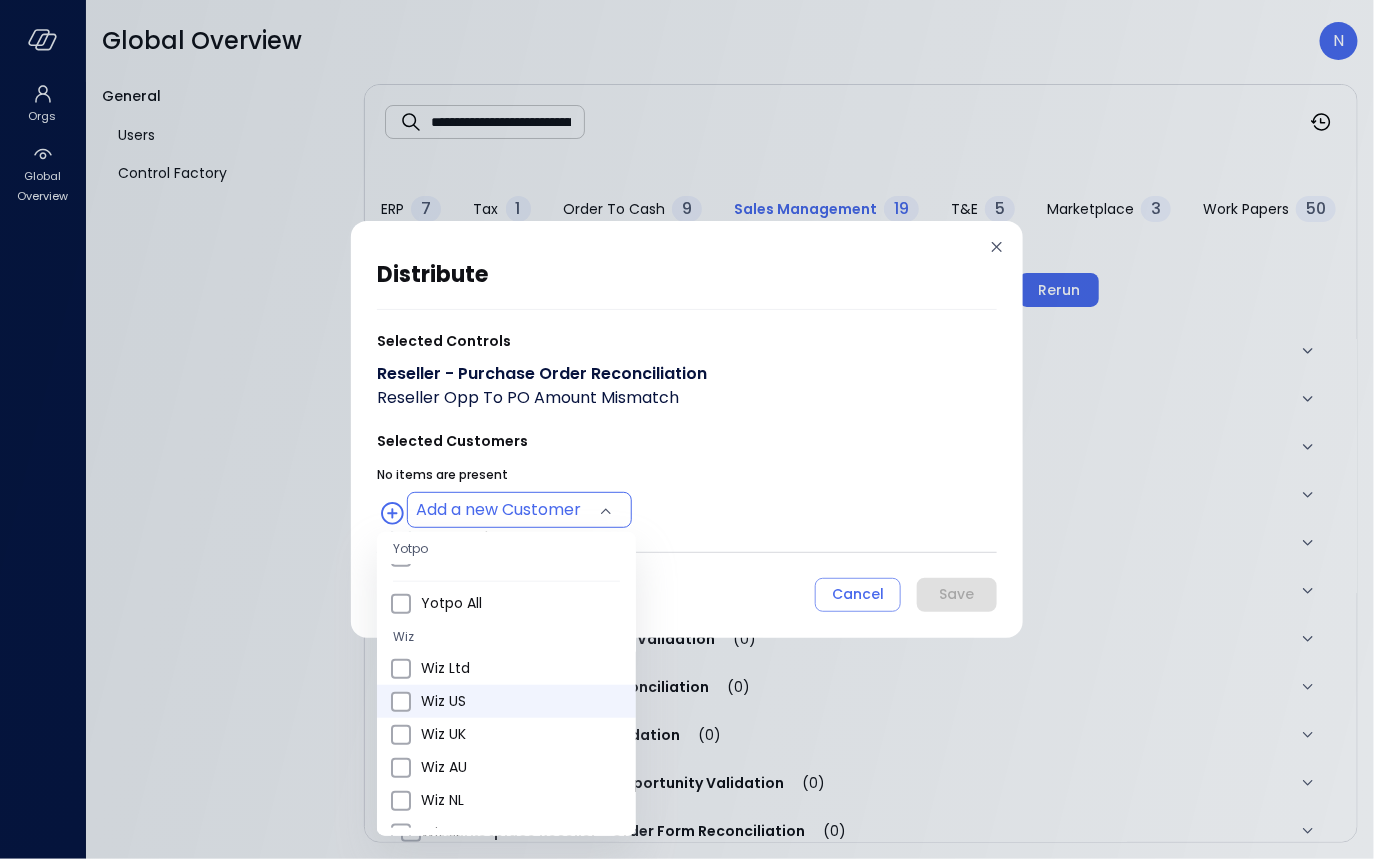 click on "Wiz US" at bounding box center (520, 701) 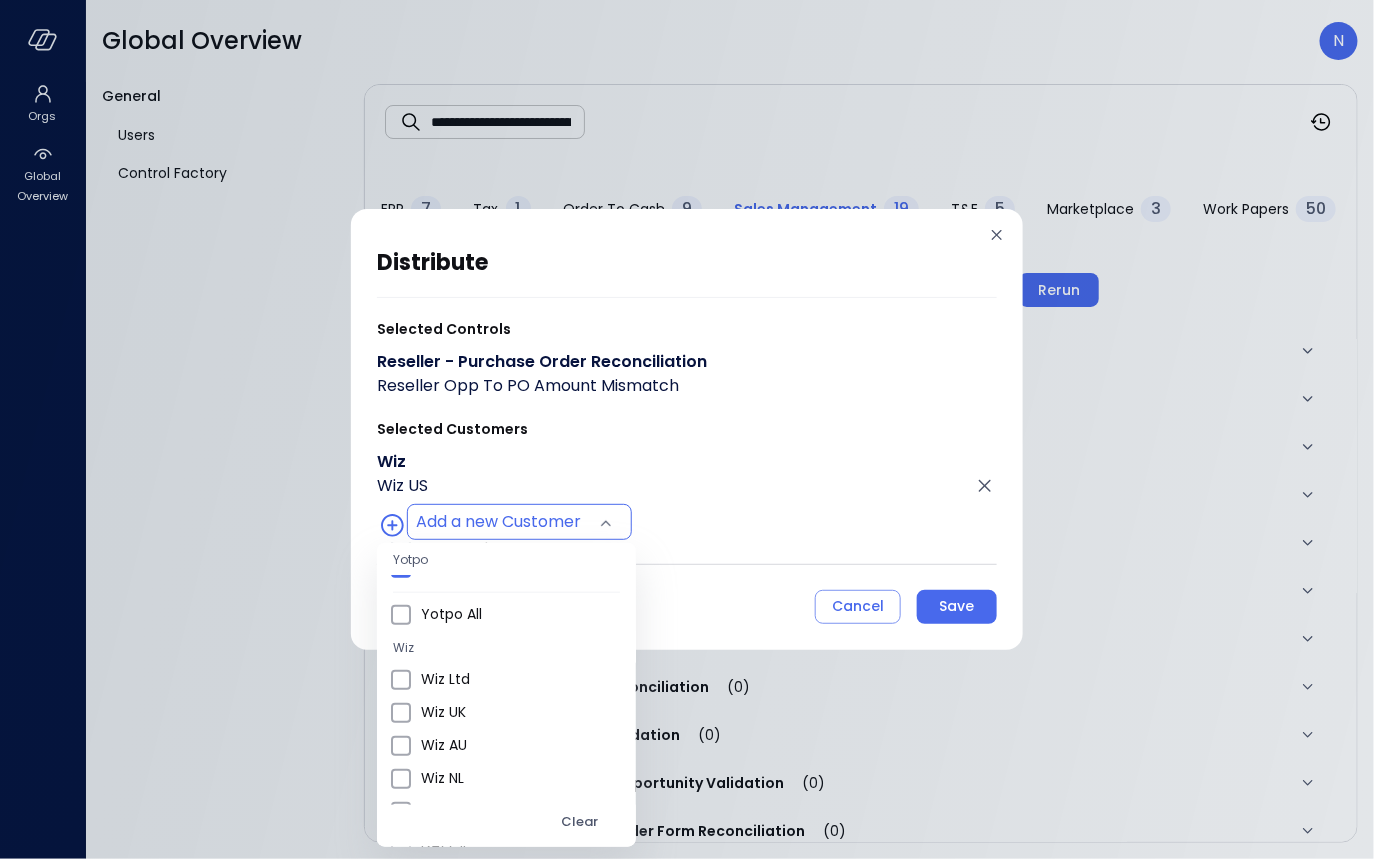 click at bounding box center (687, 429) 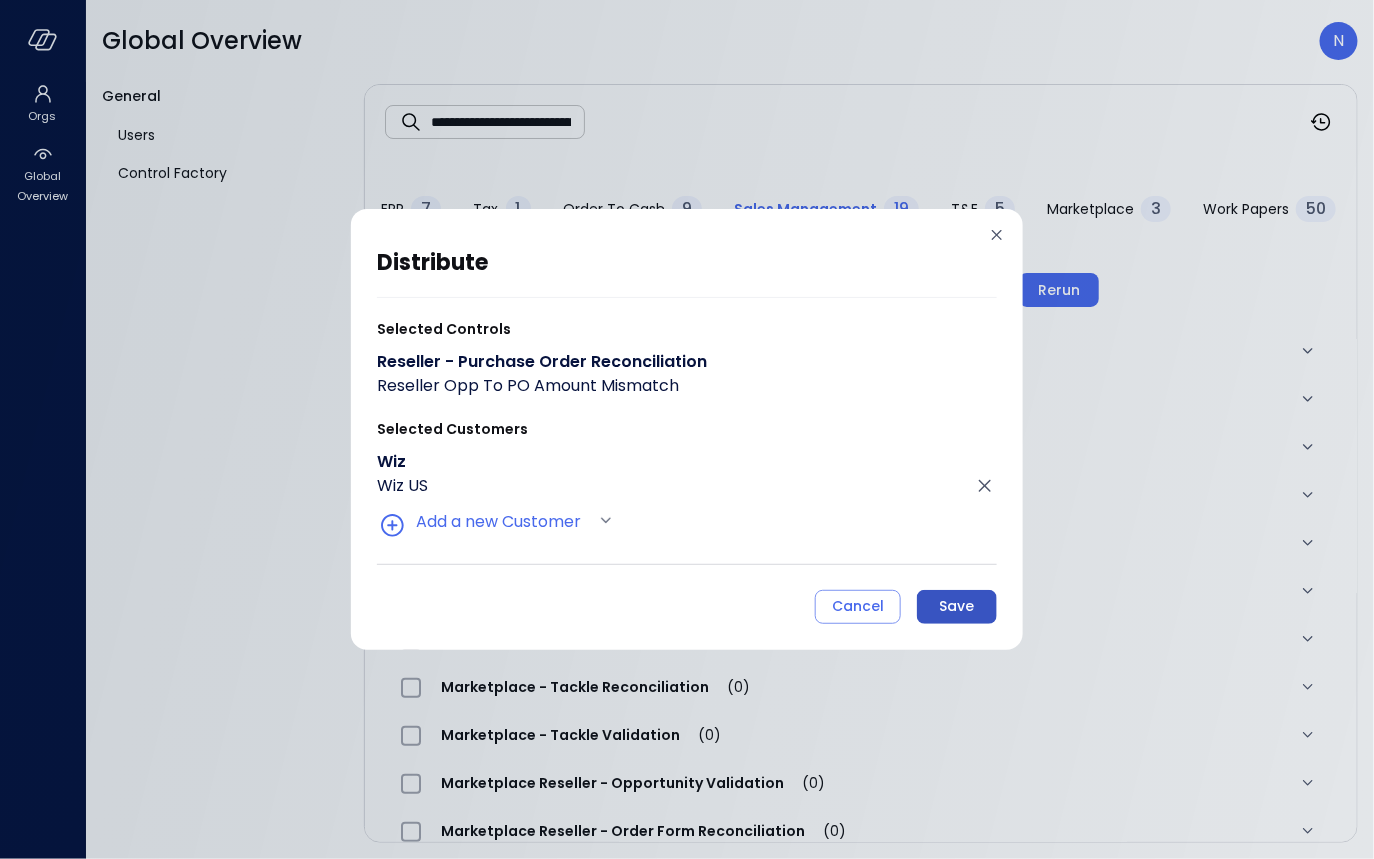 click on "Save" at bounding box center [957, 606] 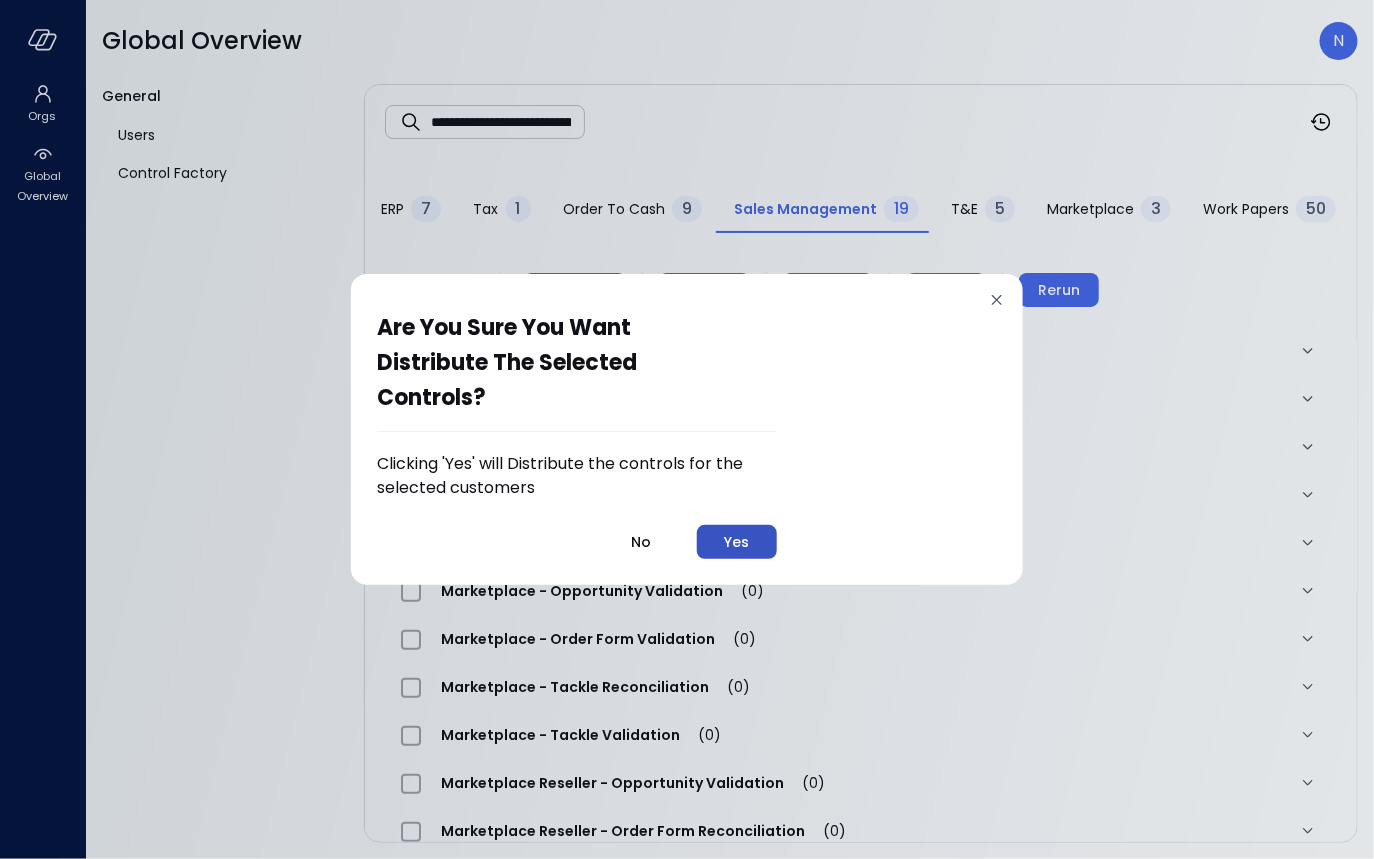 click on "Yes" at bounding box center (737, 542) 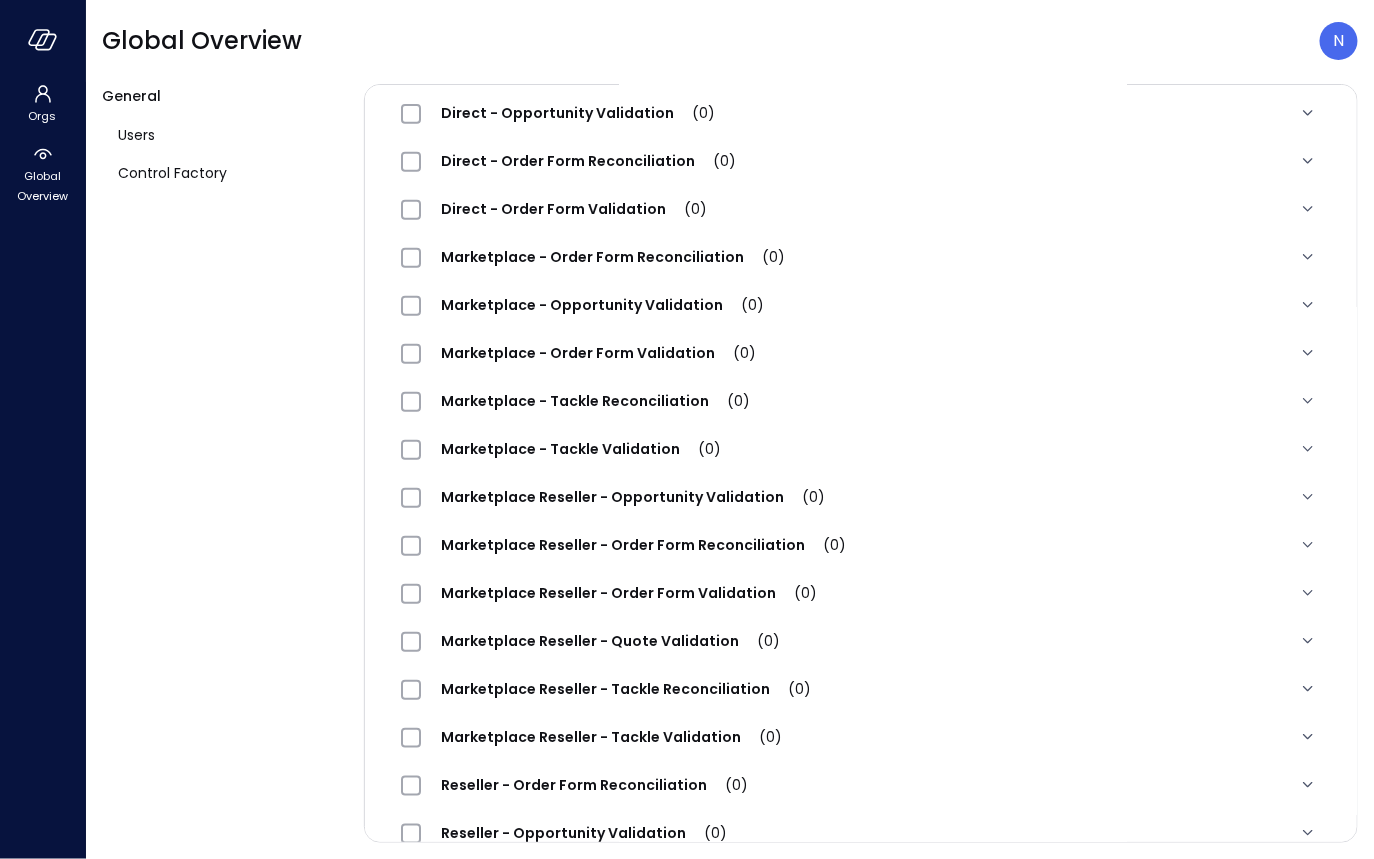 scroll, scrollTop: 565, scrollLeft: 0, axis: vertical 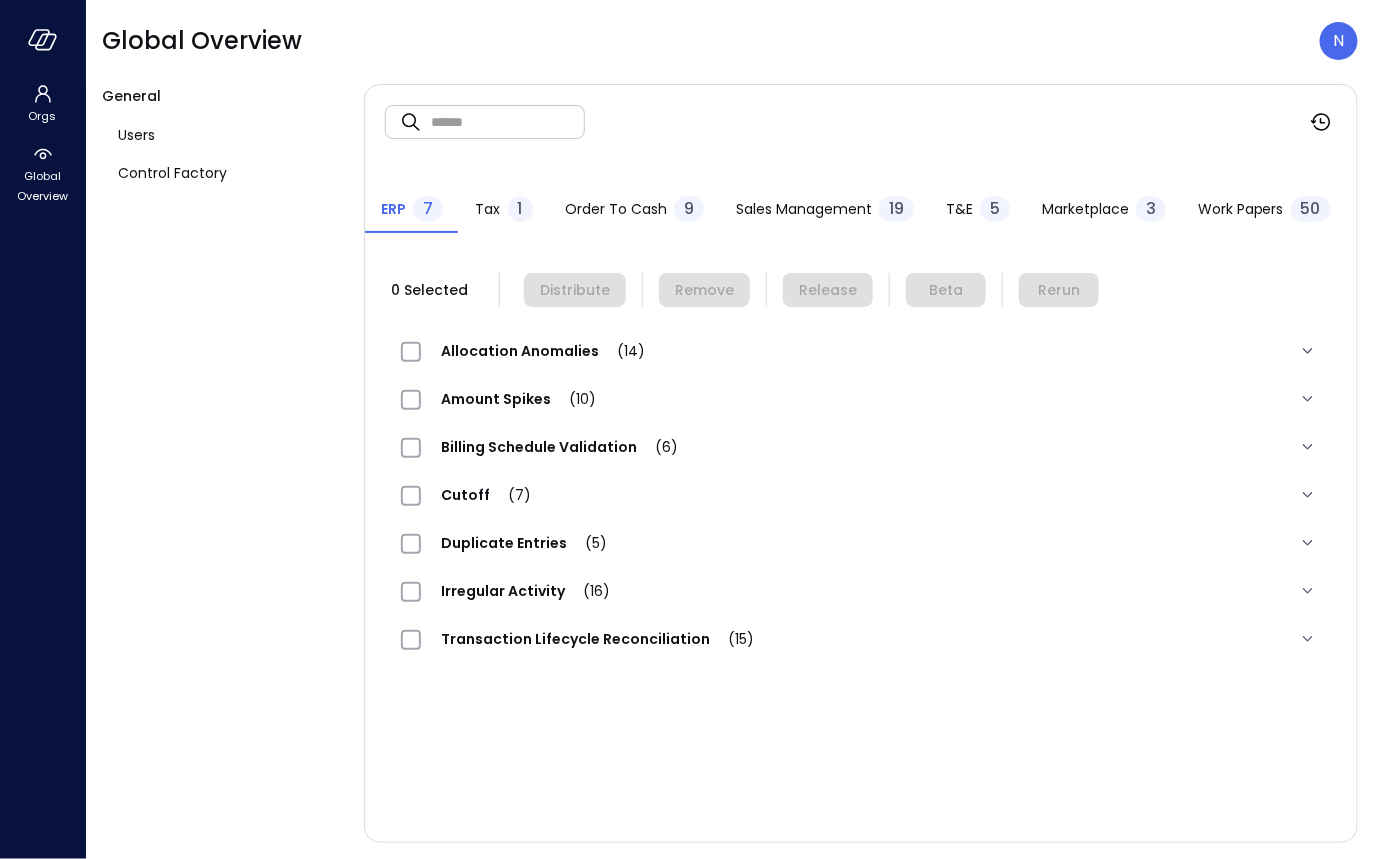 click on "ERP   7 Tax   1 Order to Cash   9 Sales Management   19 T&E   5 Marketplace   3 Work Papers   50" at bounding box center [861, 196] 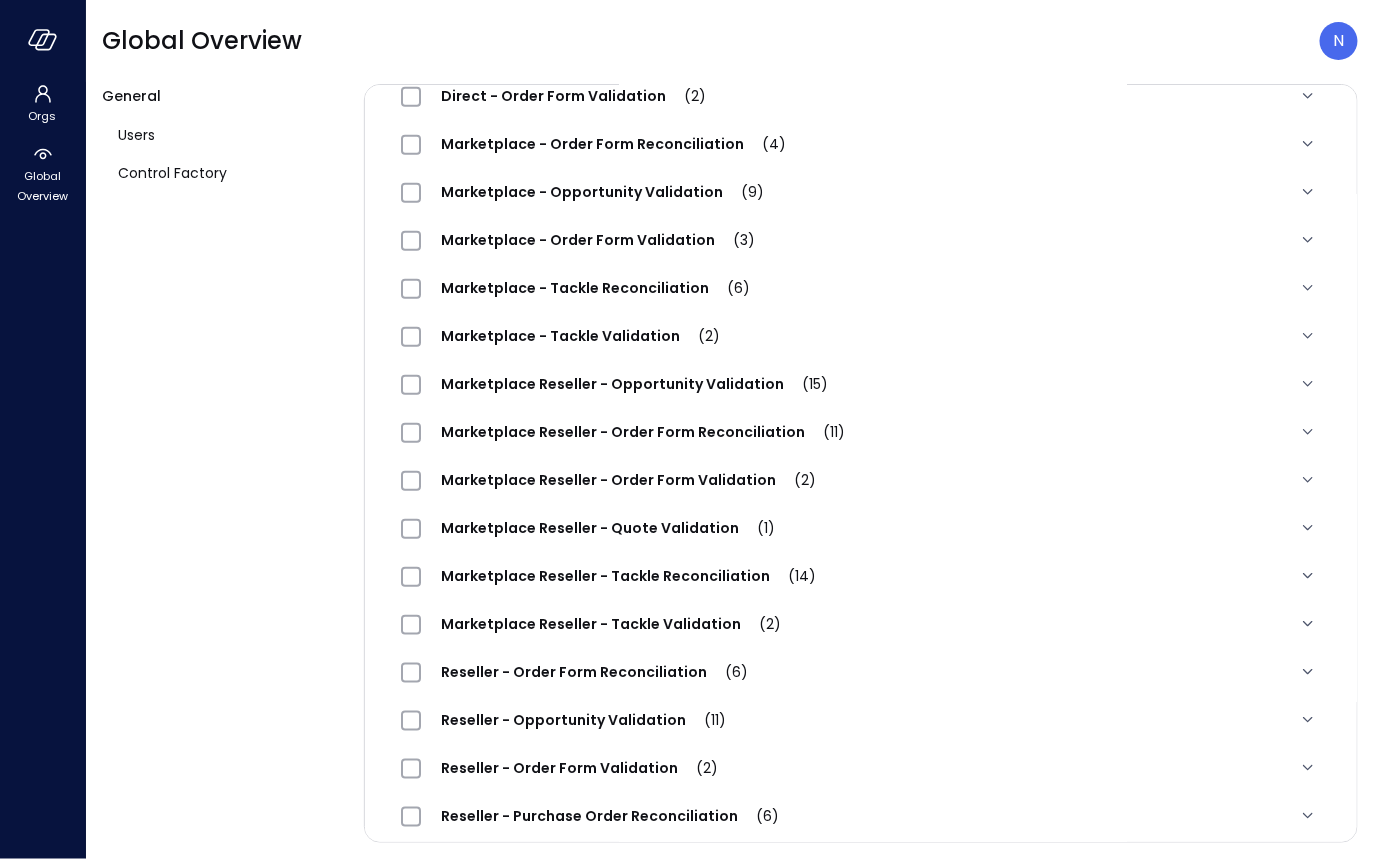 scroll, scrollTop: 0, scrollLeft: 0, axis: both 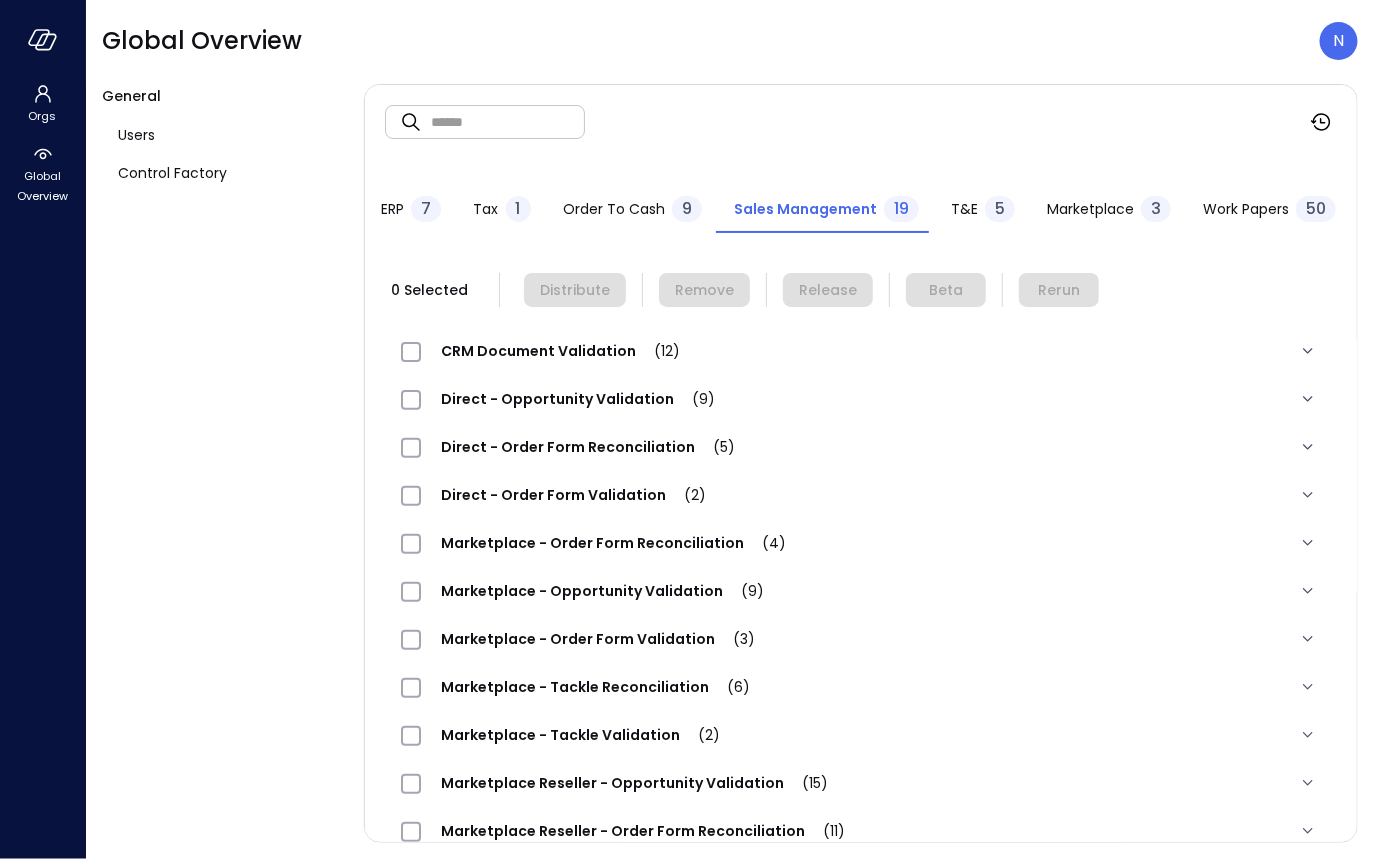click at bounding box center (508, 121) 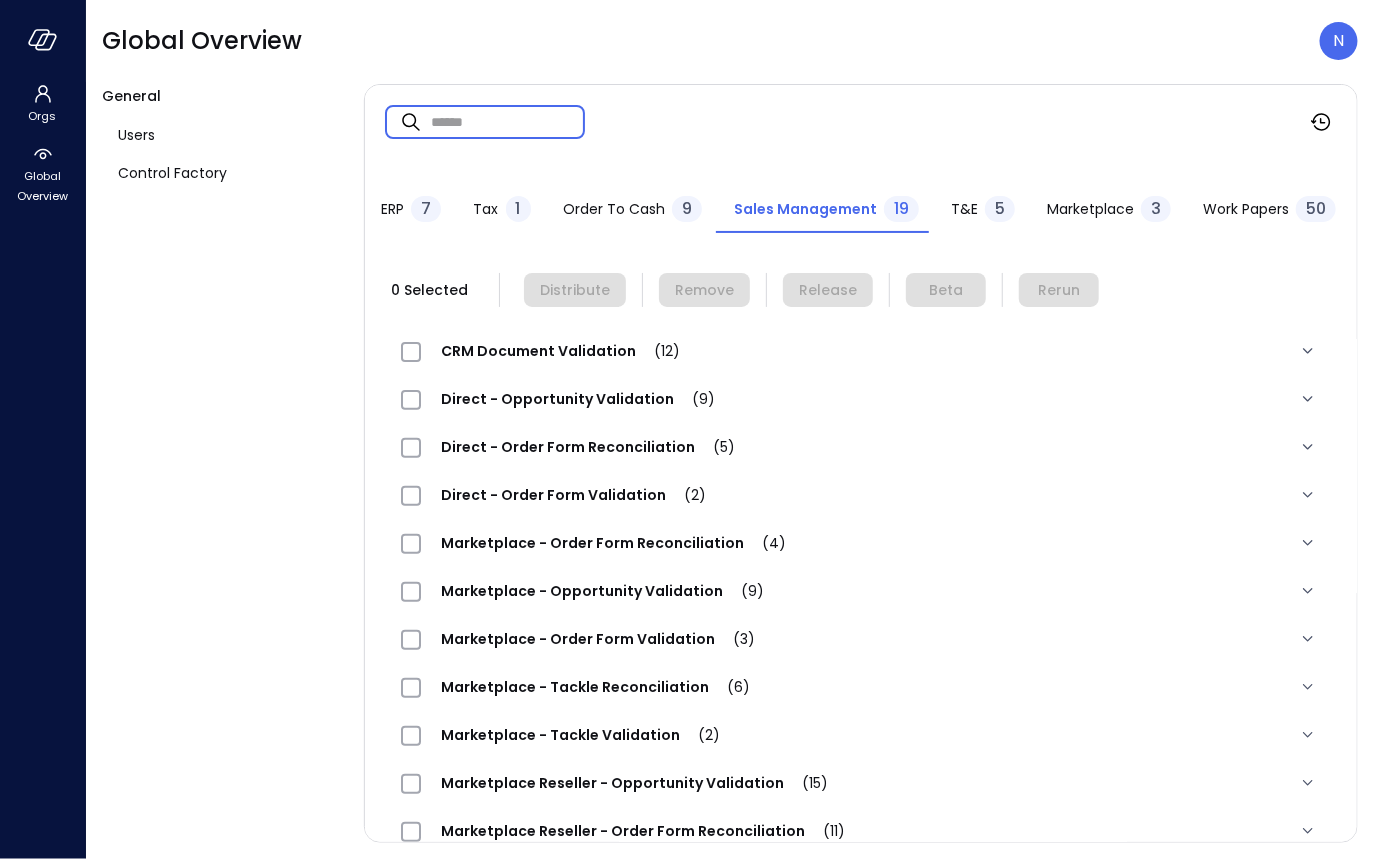 paste on "**********" 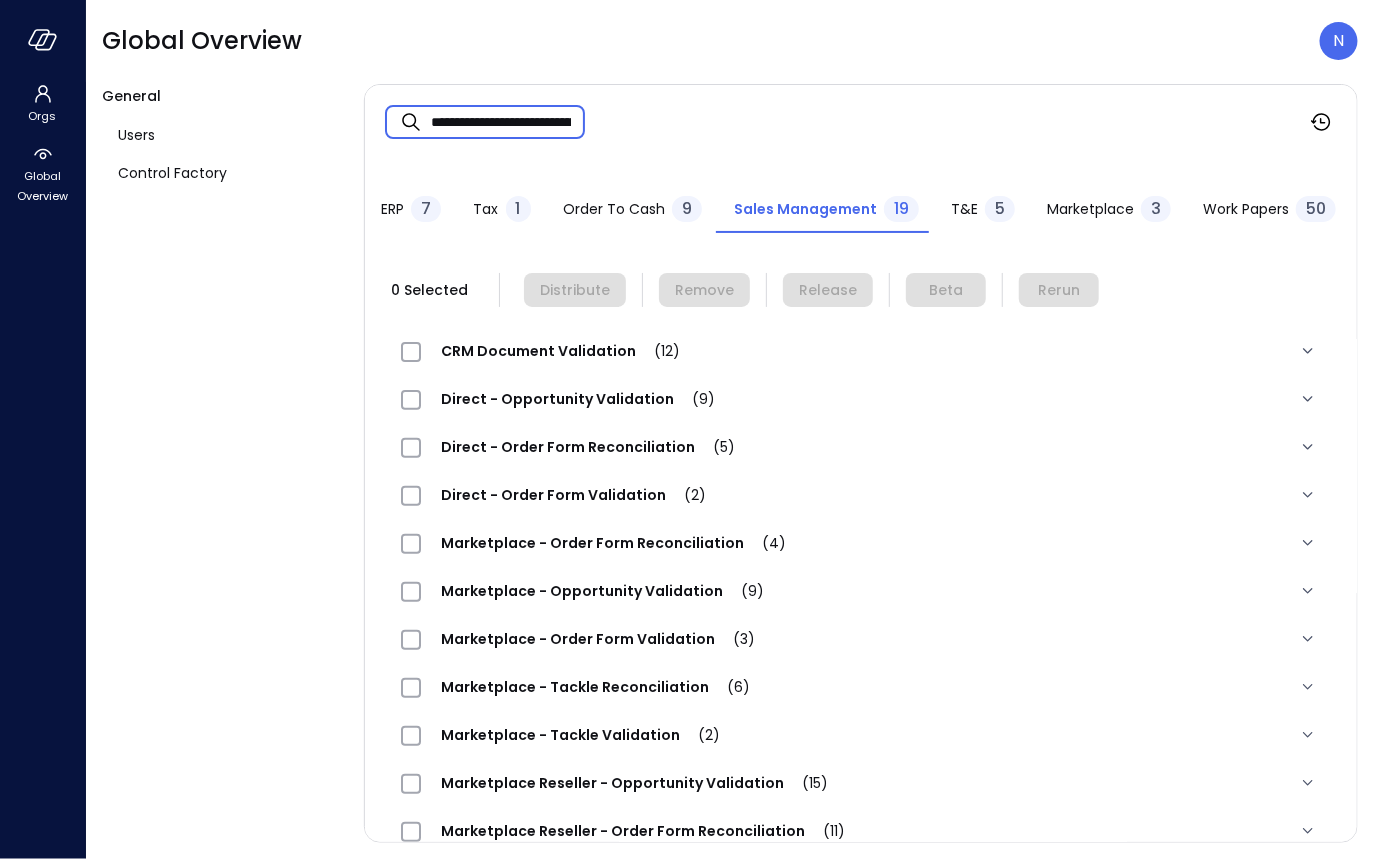 scroll, scrollTop: 0, scrollLeft: 123, axis: horizontal 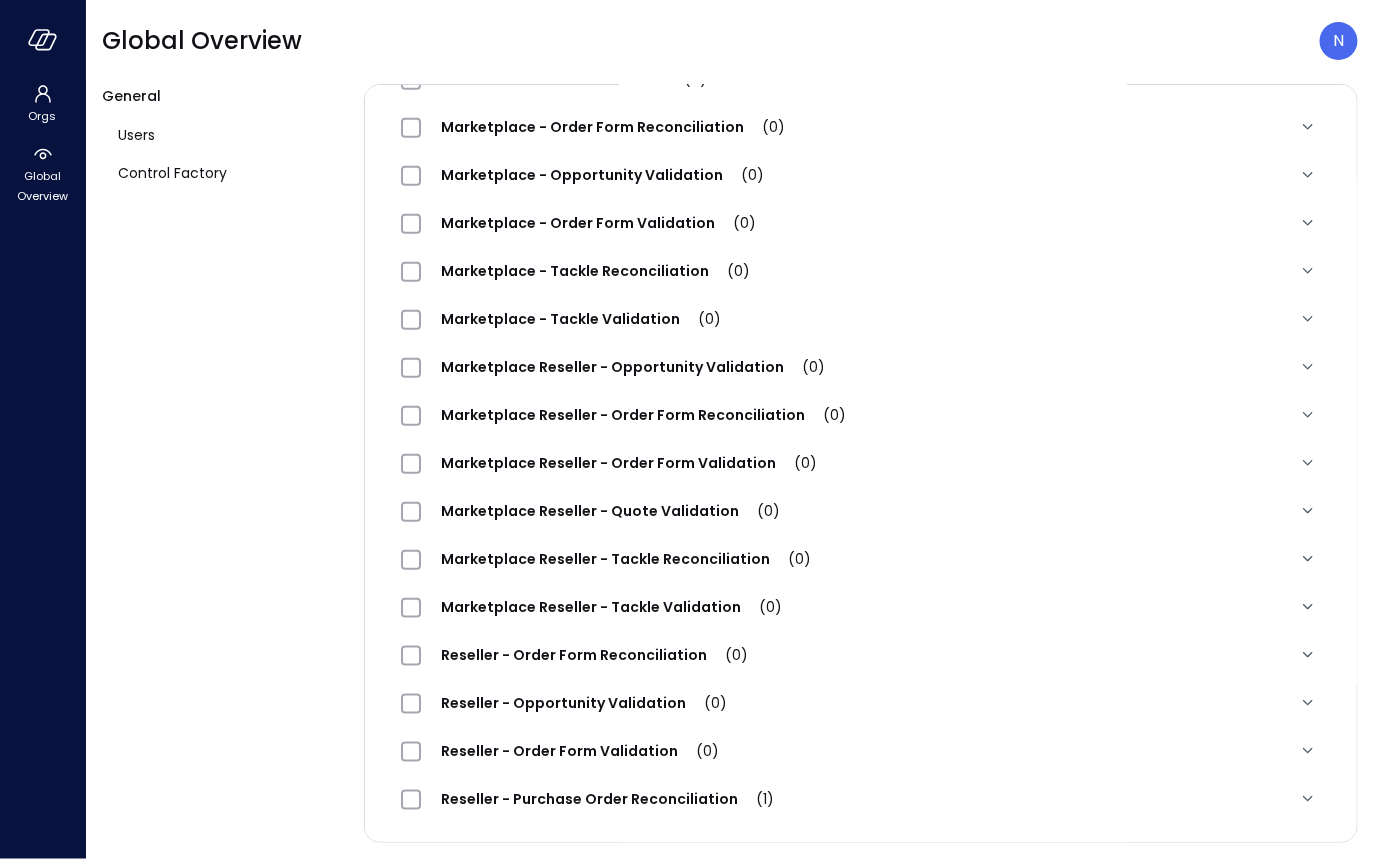 type on "**********" 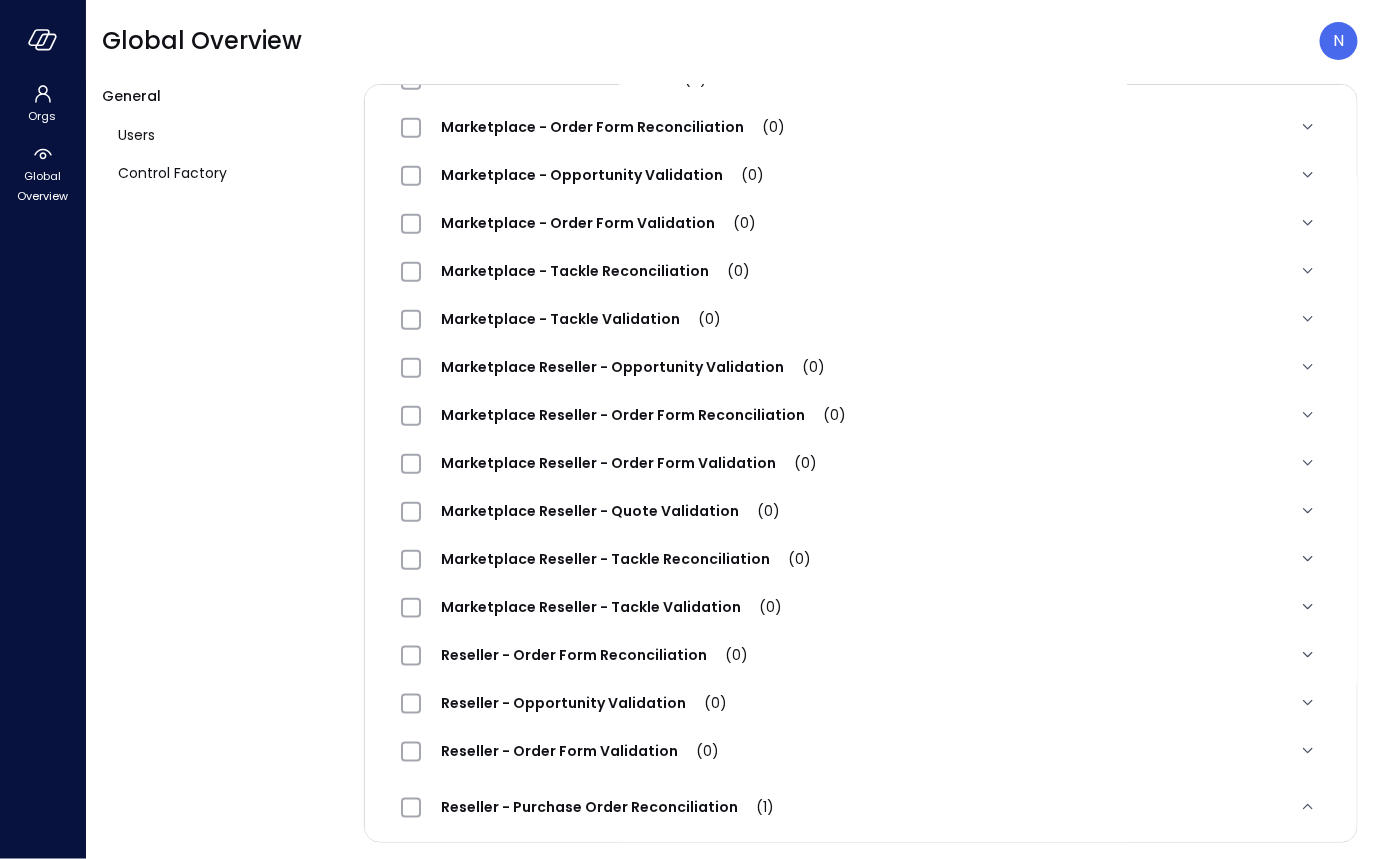 scroll, scrollTop: 565, scrollLeft: 0, axis: vertical 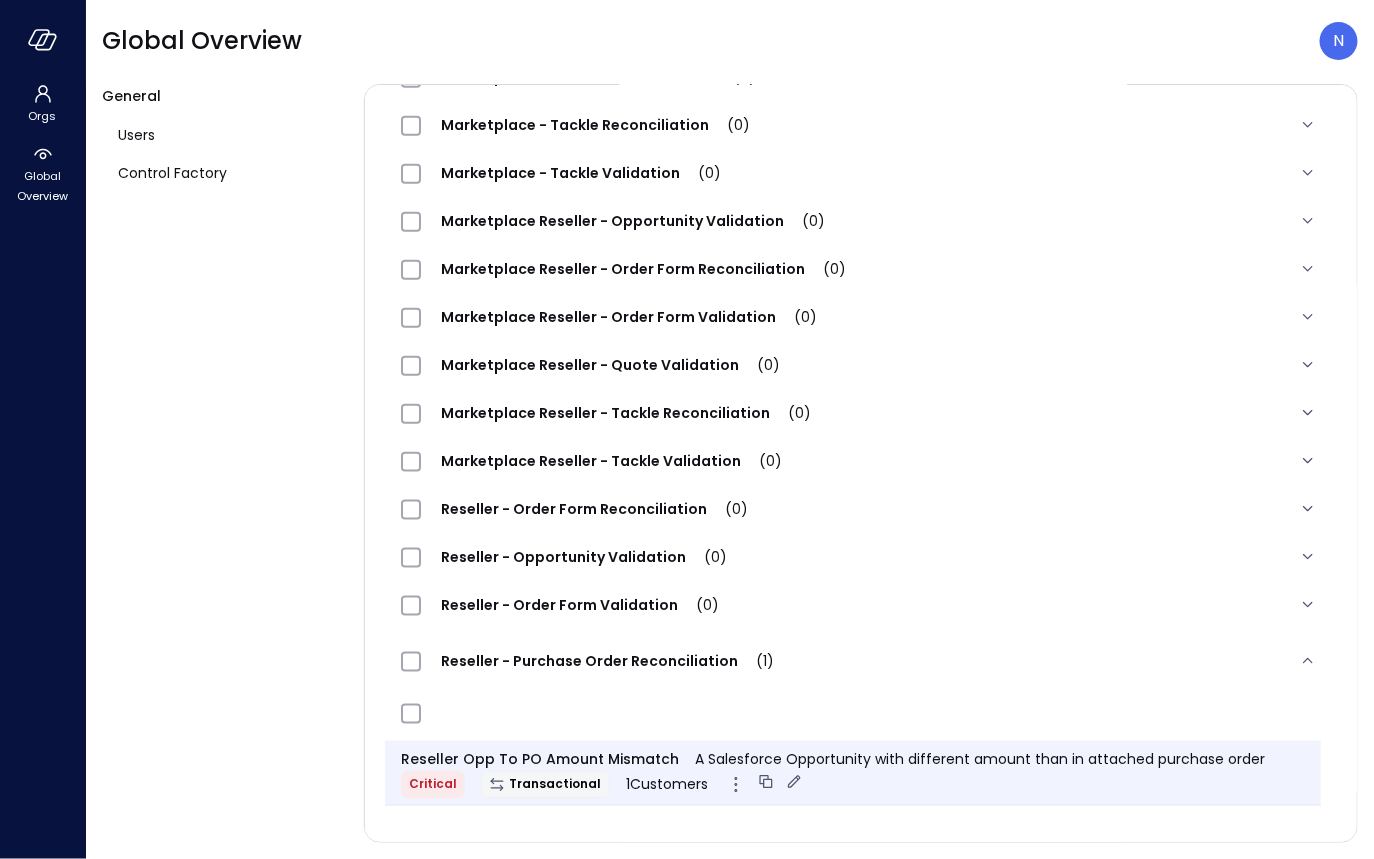 click 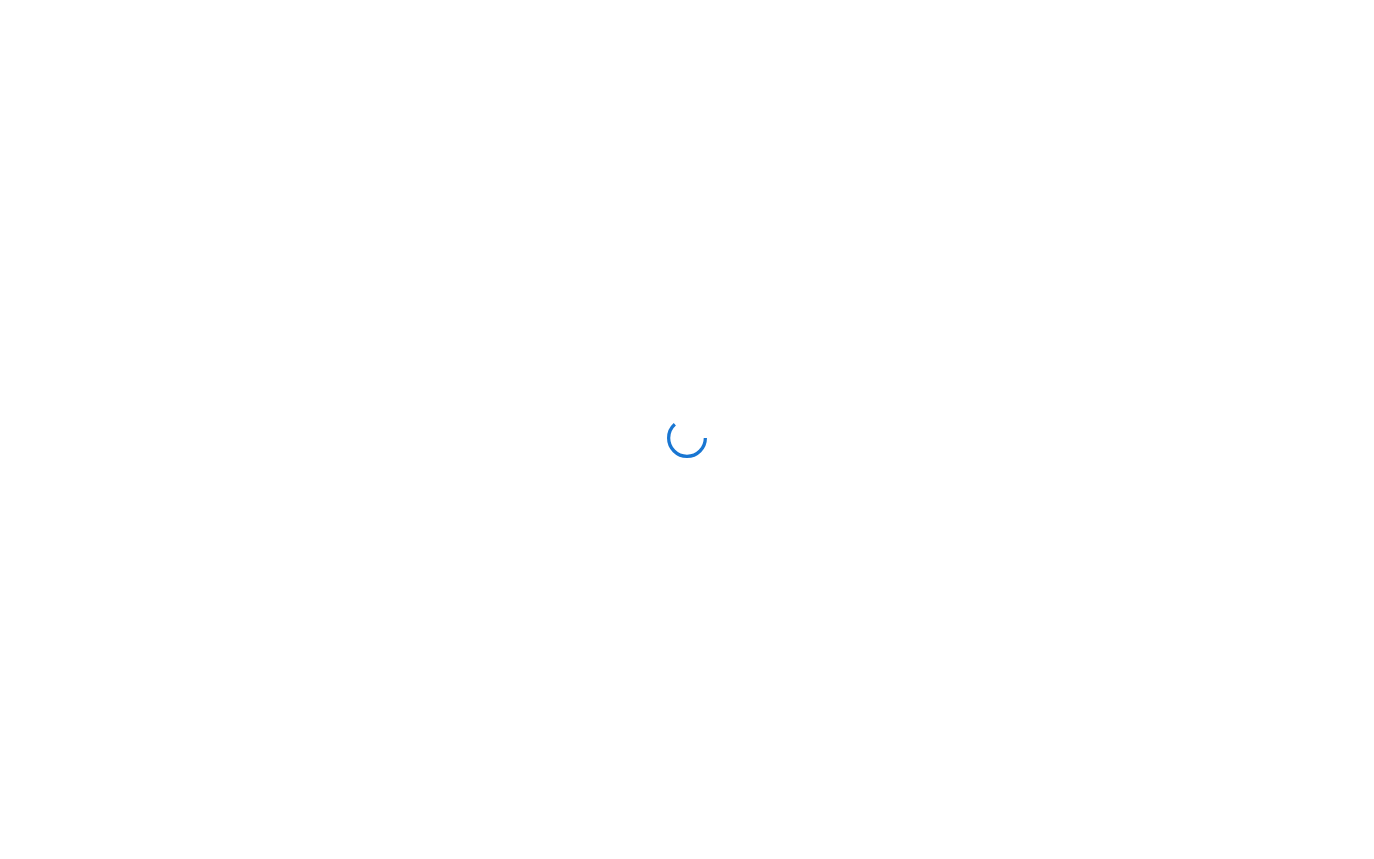 scroll, scrollTop: 0, scrollLeft: 0, axis: both 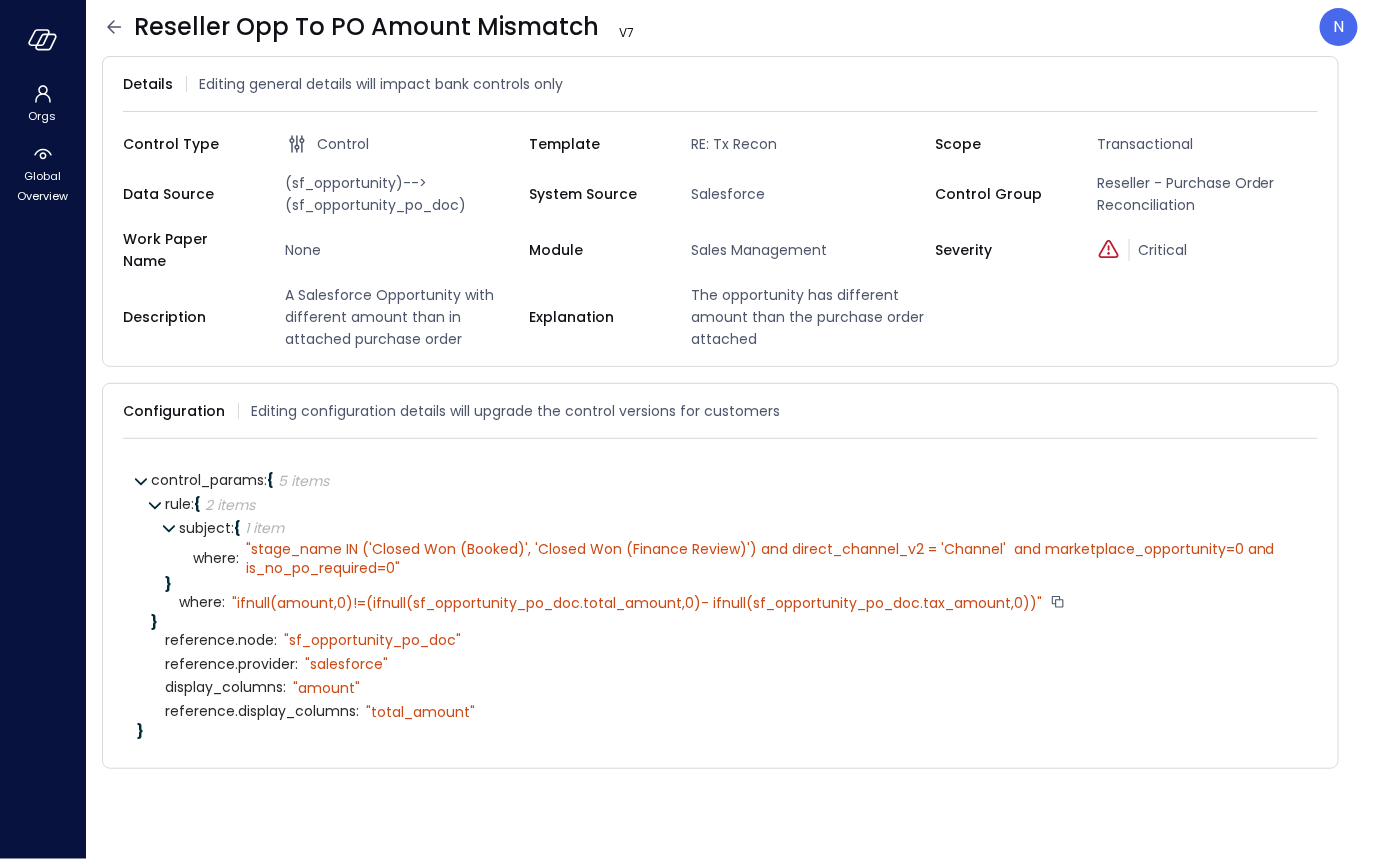 click on "" ifnull(amount,0)!=(ifnull(sf_opportunity_po_doc.total_amount,0)- ifnull(sf_opportunity_po_doc.tax_amount,0))"" at bounding box center [637, 603] 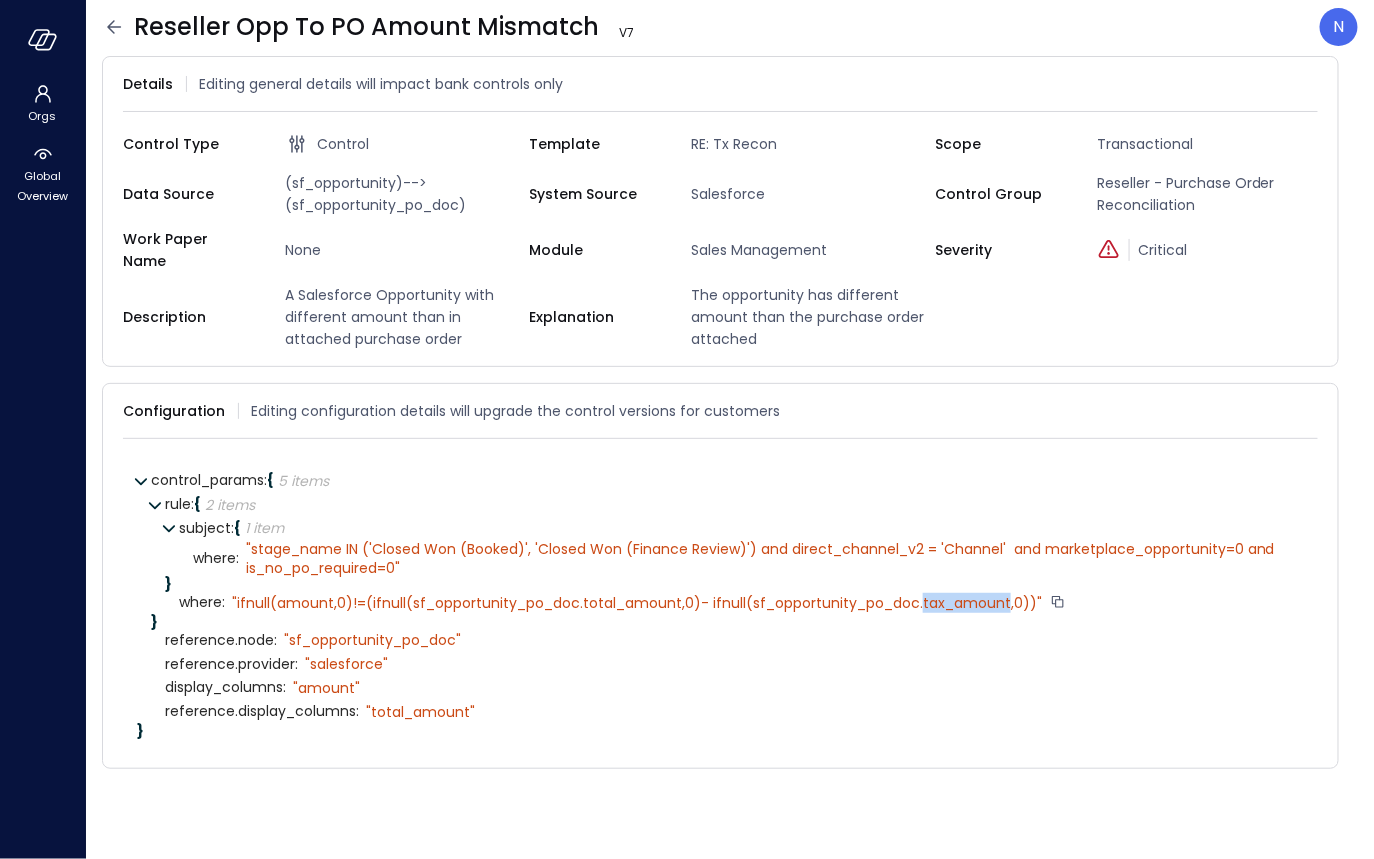 click on "" ifnull(amount,0)!=(ifnull(sf_opportunity_po_doc.total_amount,0)- ifnull(sf_opportunity_po_doc.tax_amount,0))"" at bounding box center [637, 603] 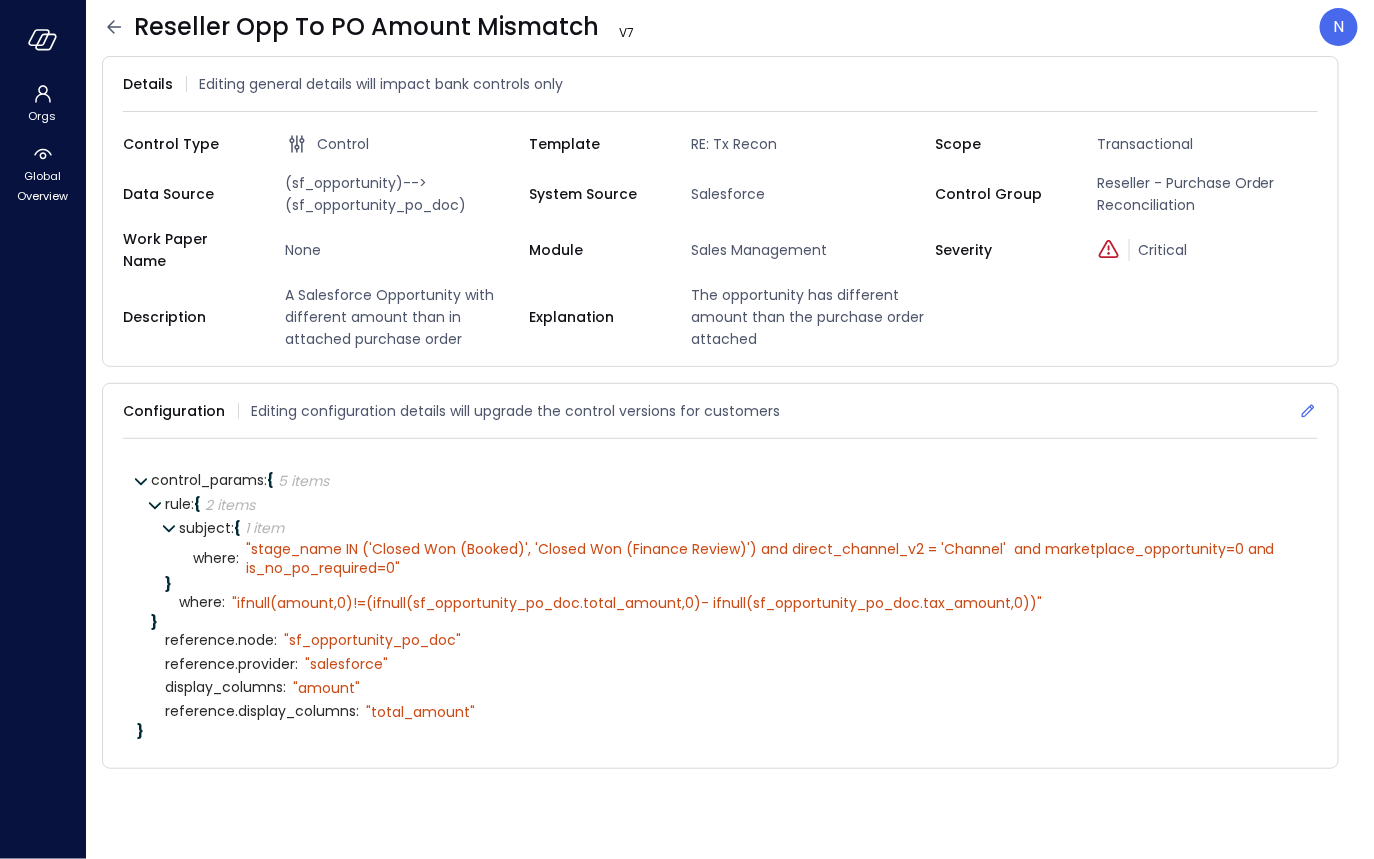 click 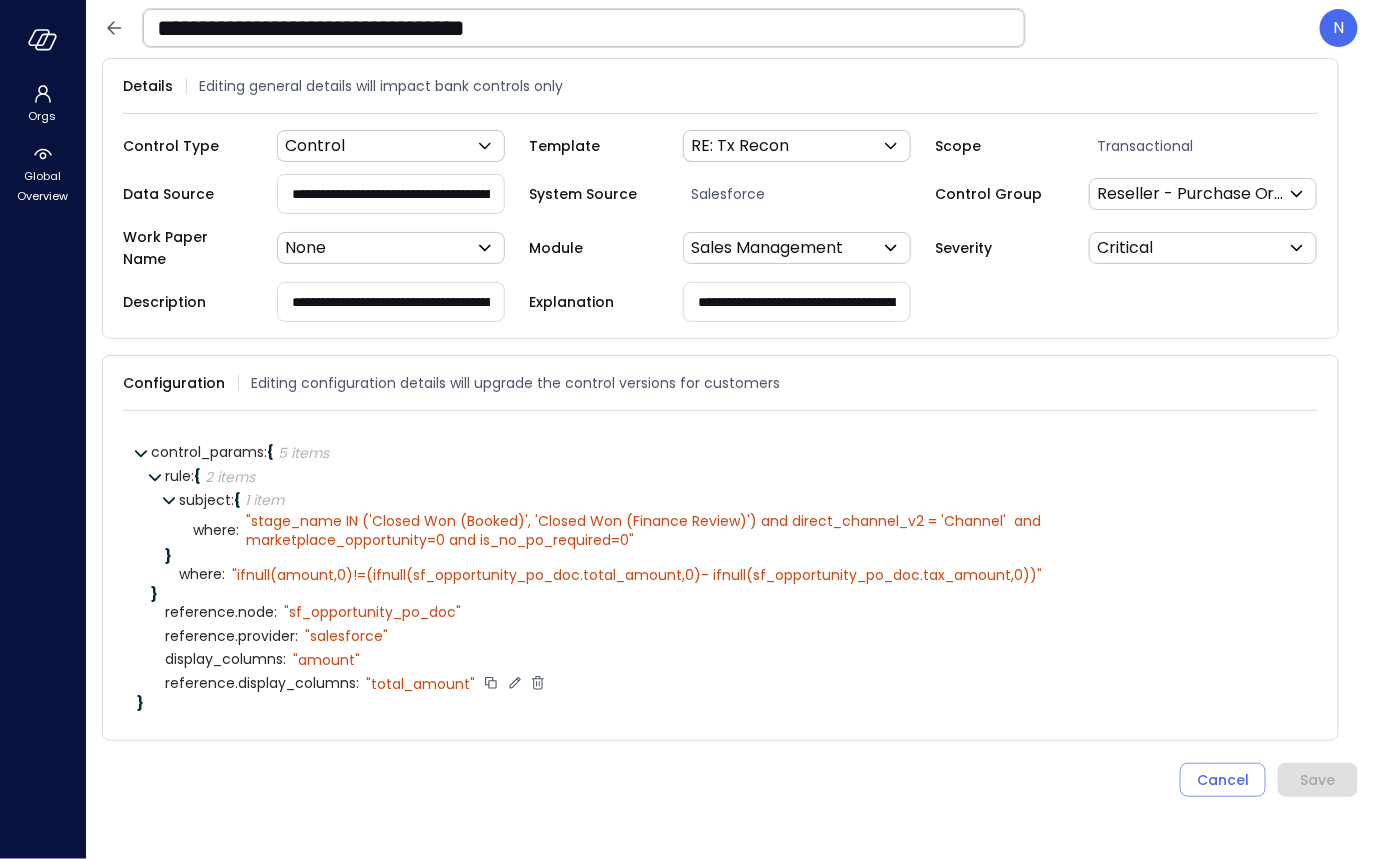 click 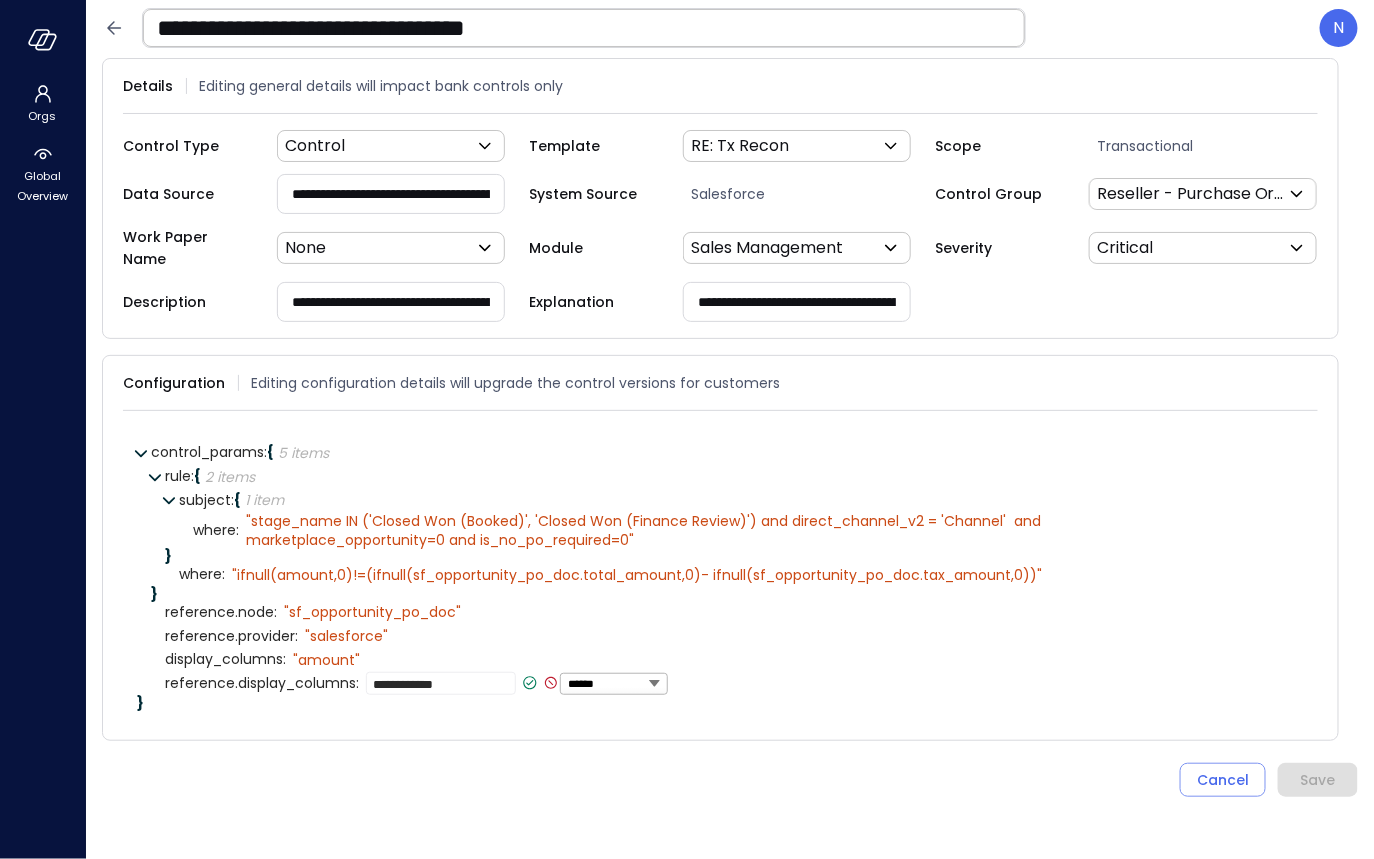 click on "**********" at bounding box center [441, 683] 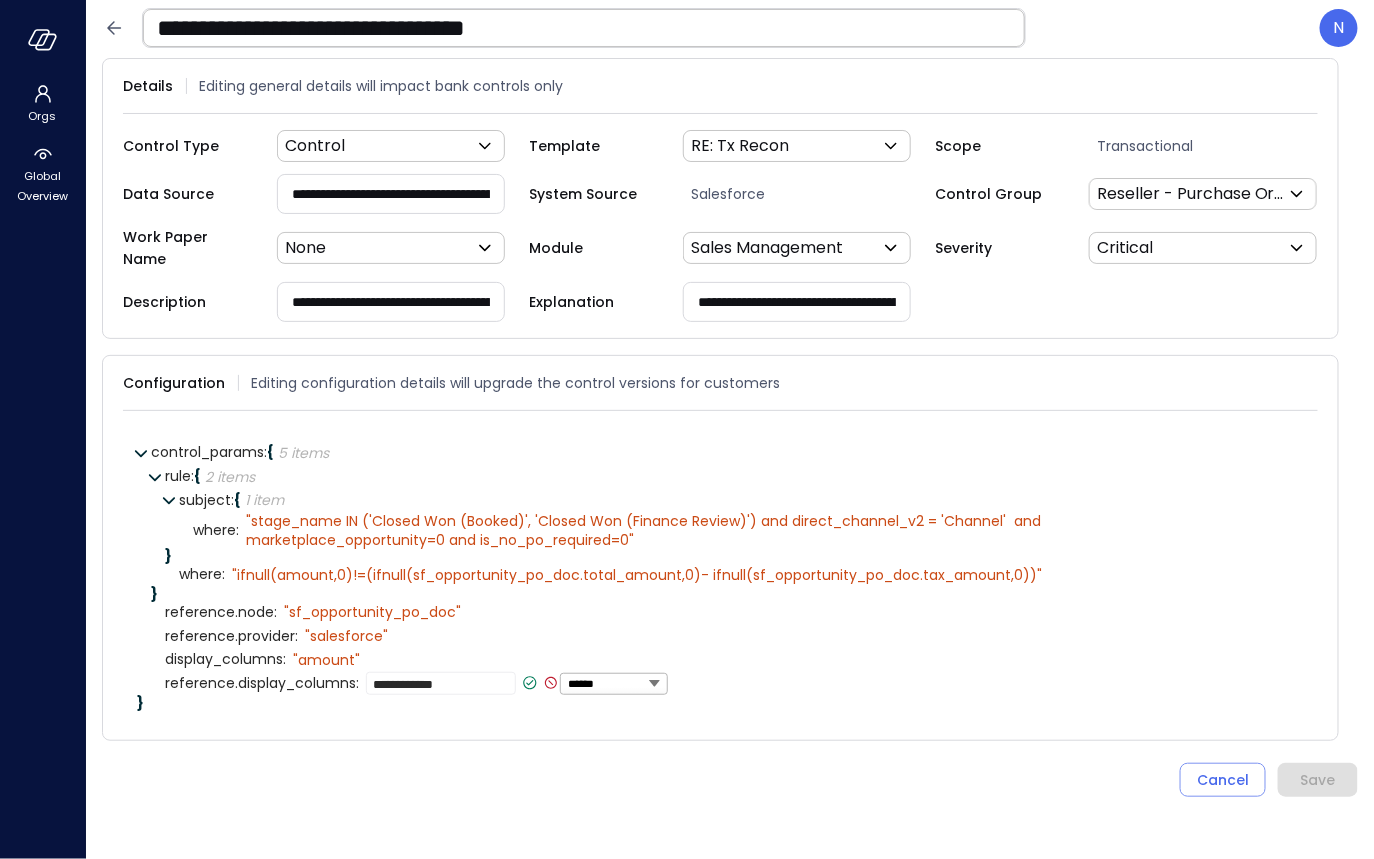 click on "**********" at bounding box center (441, 683) 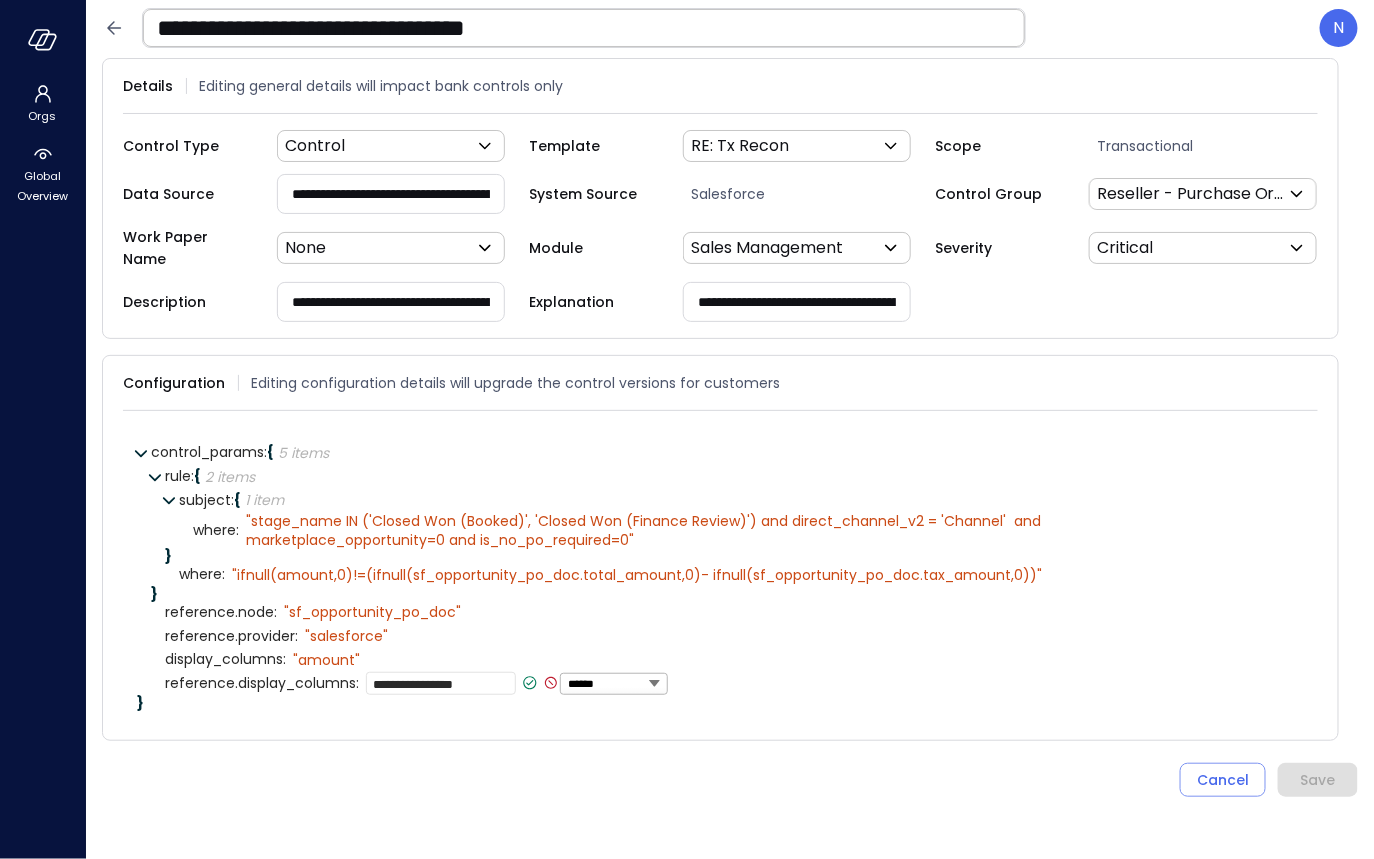 click on "**********" at bounding box center (441, 683) 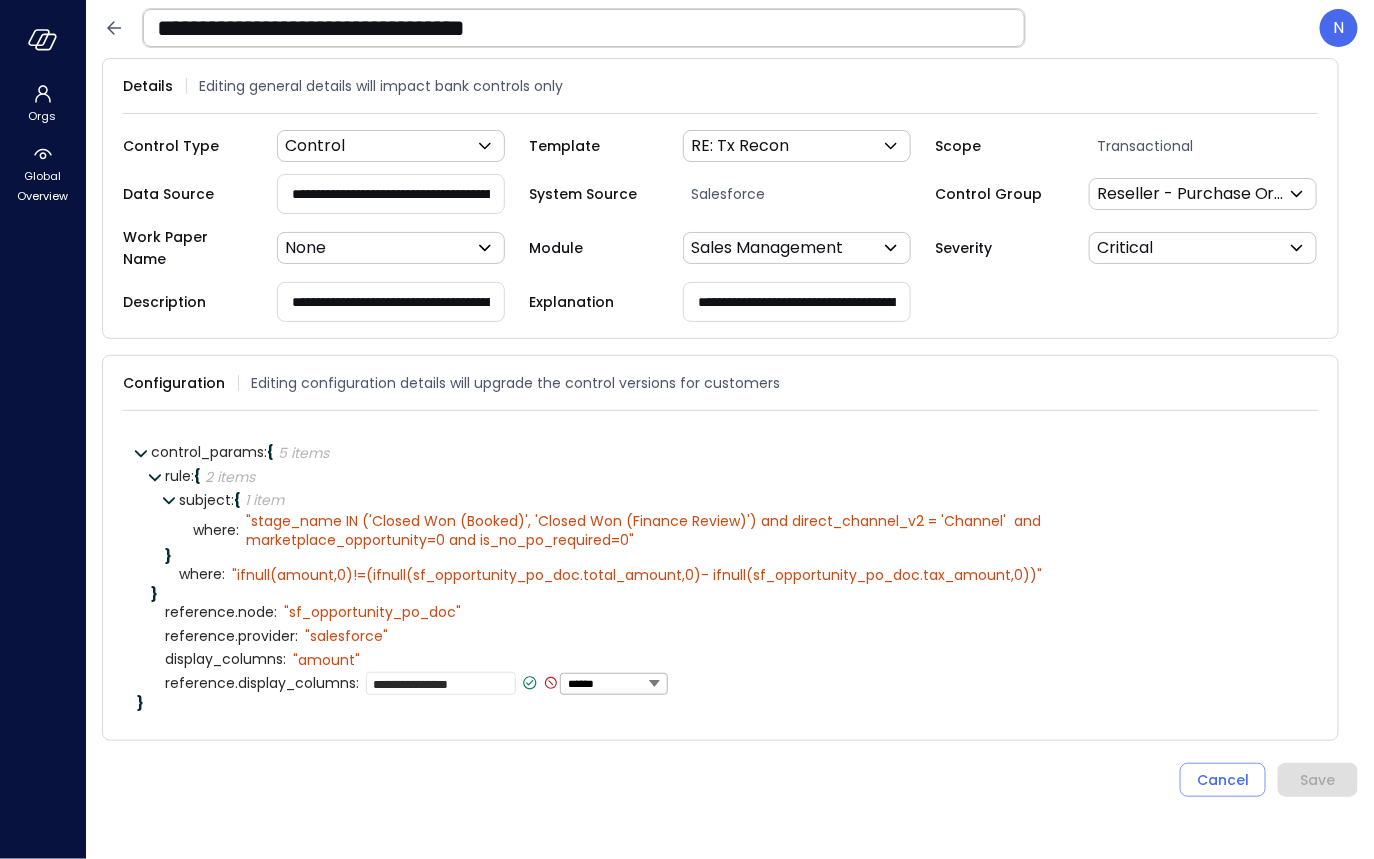 type on "**********" 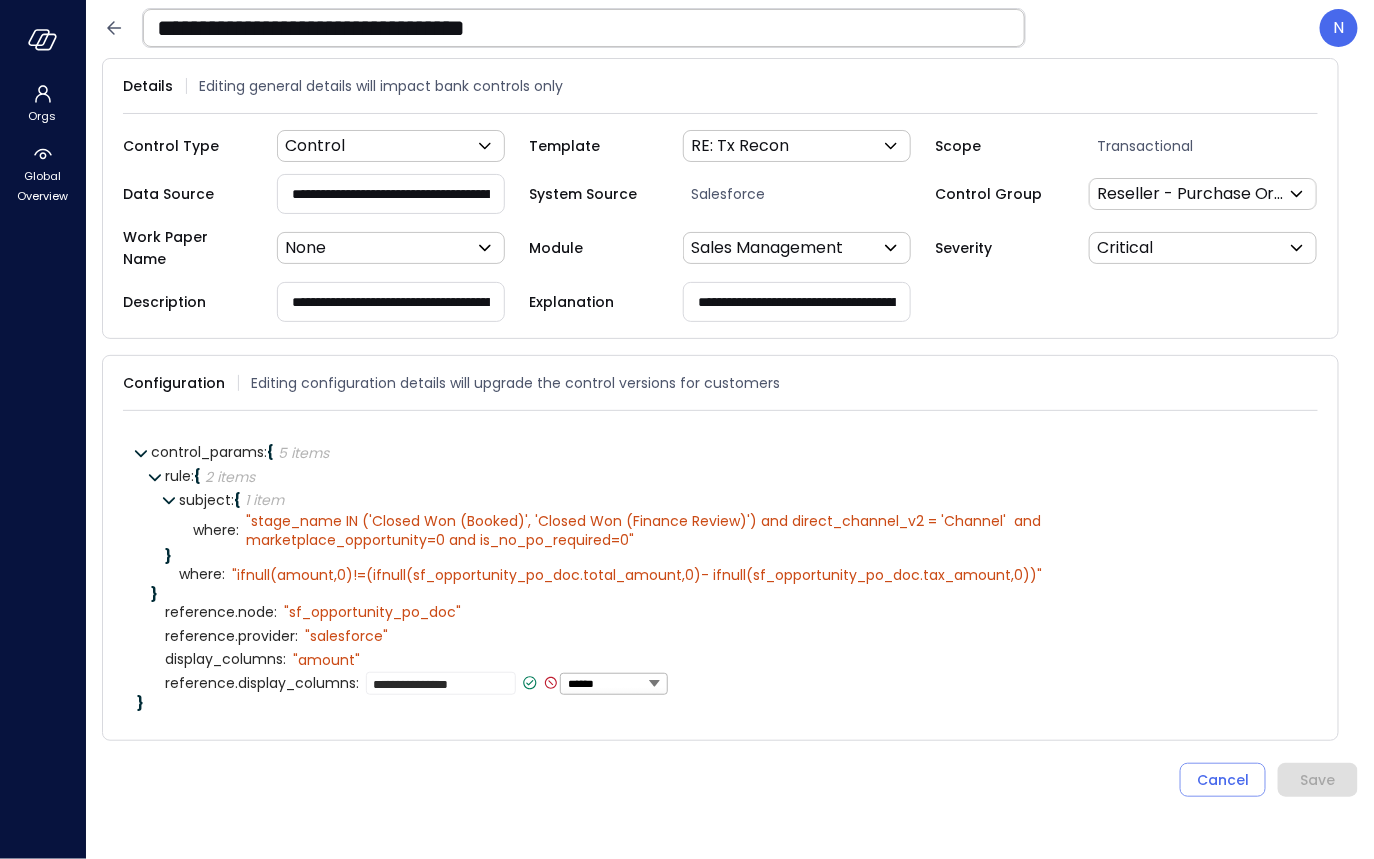 click 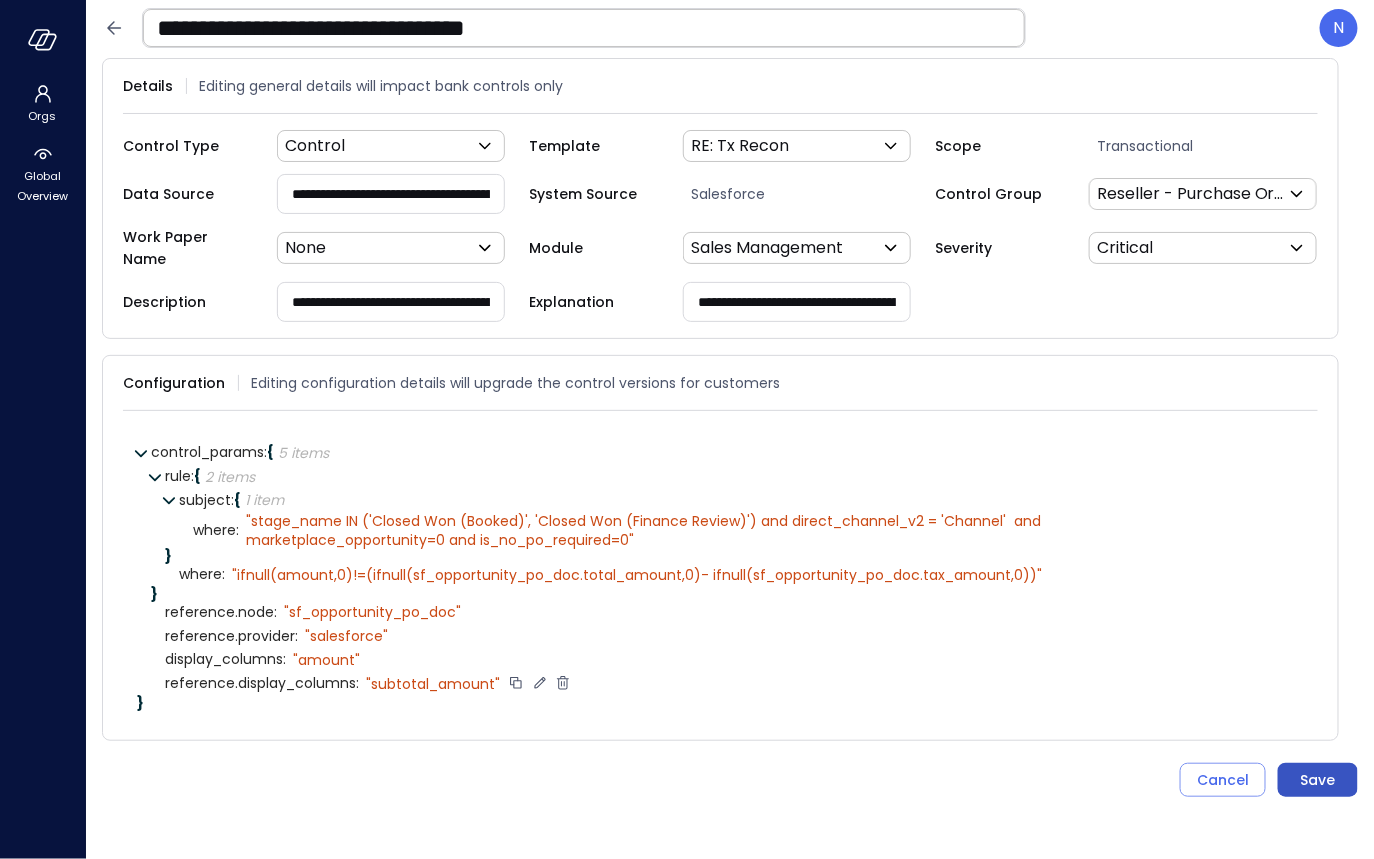 click on "Save" at bounding box center (1318, 780) 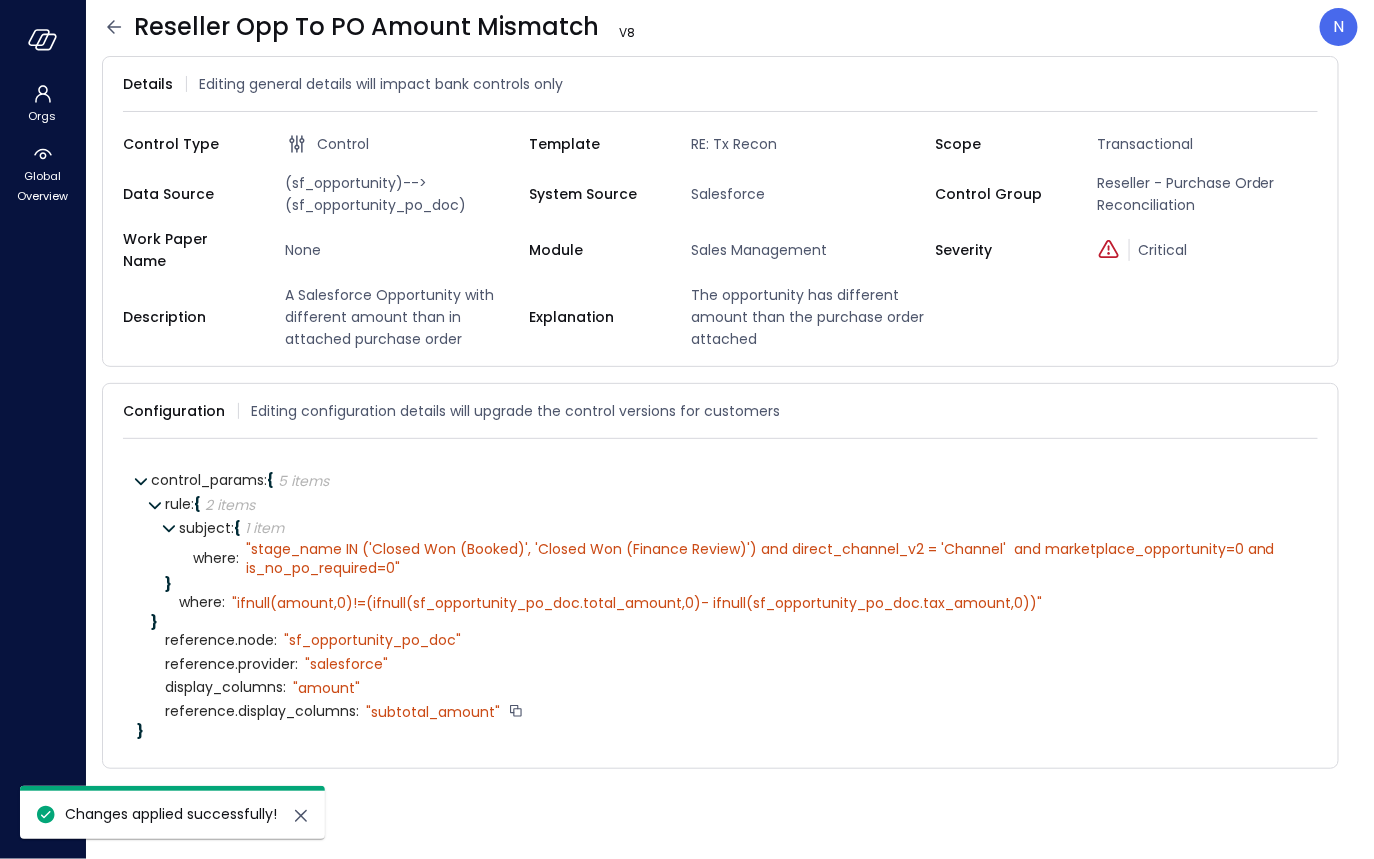 click 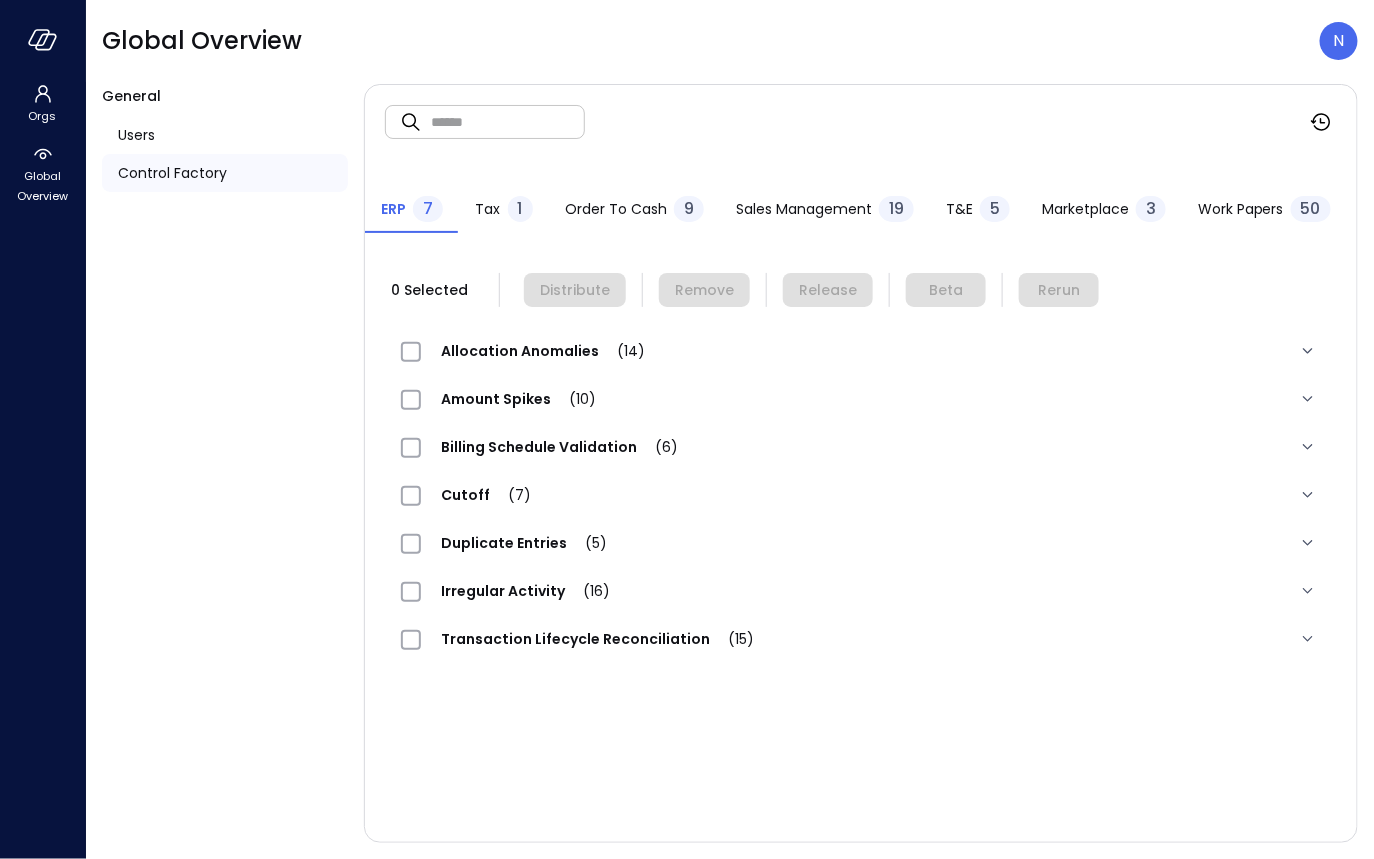 click on "Sales Management" at bounding box center [804, 209] 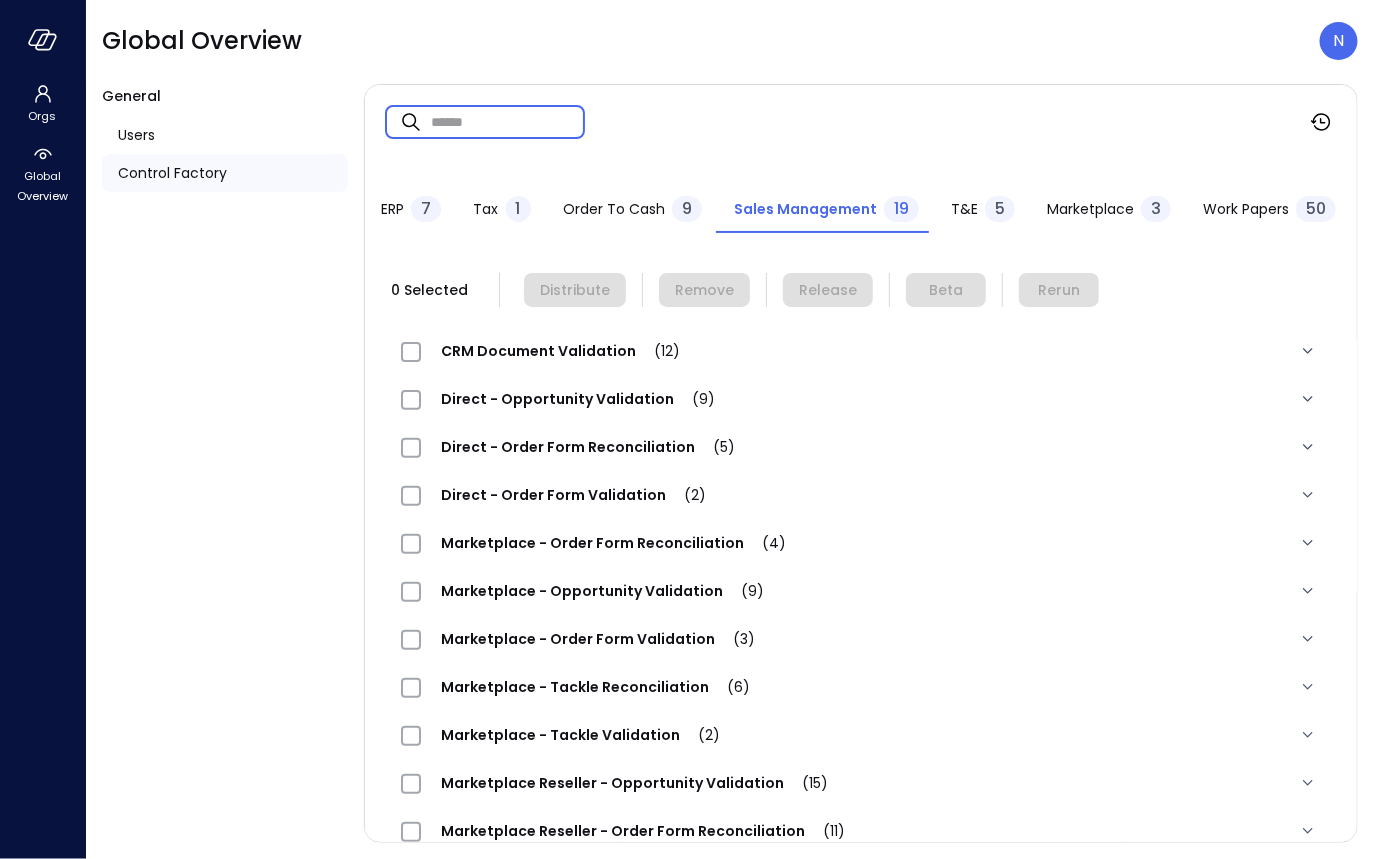 click at bounding box center [508, 121] 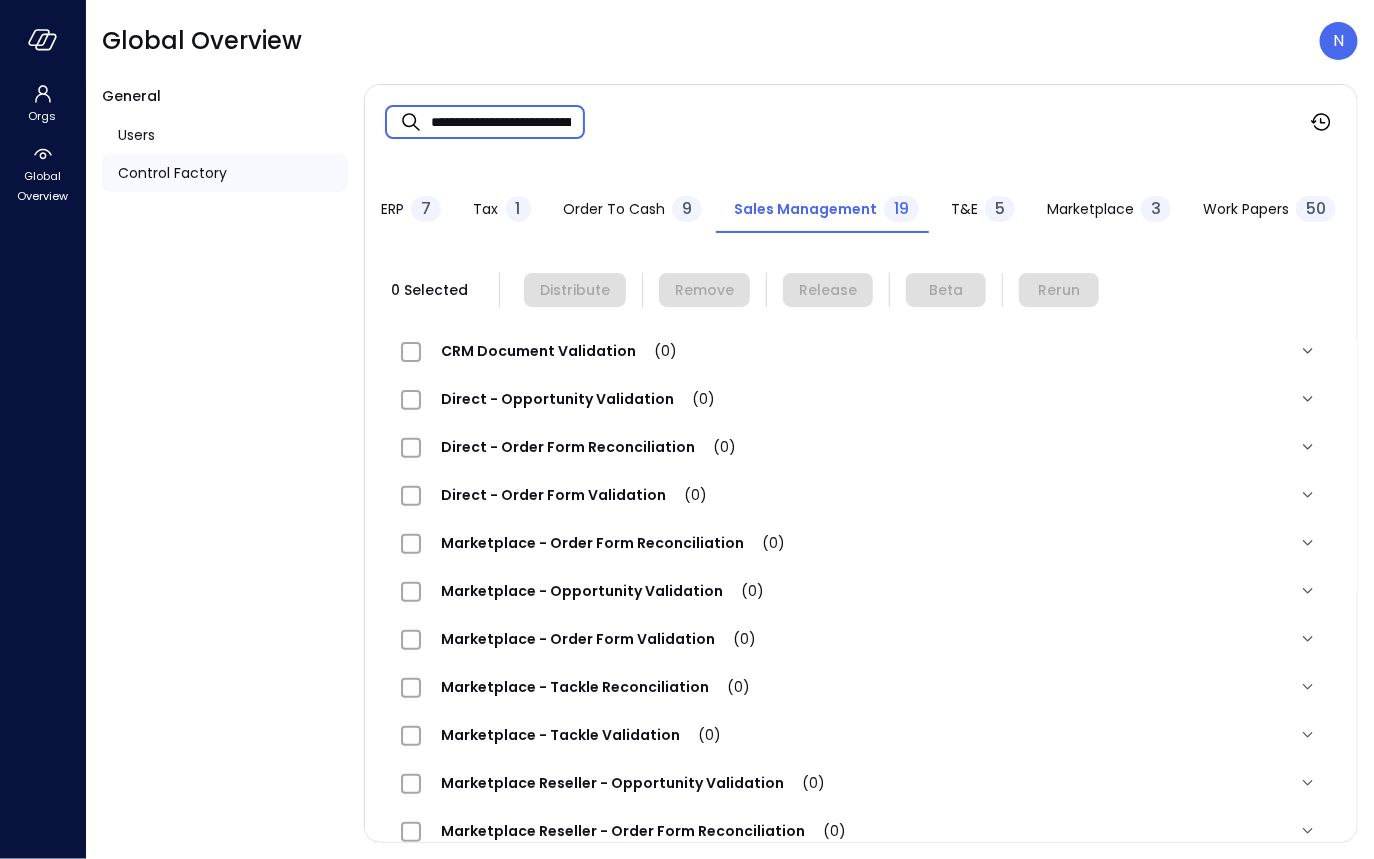 scroll, scrollTop: 0, scrollLeft: 123, axis: horizontal 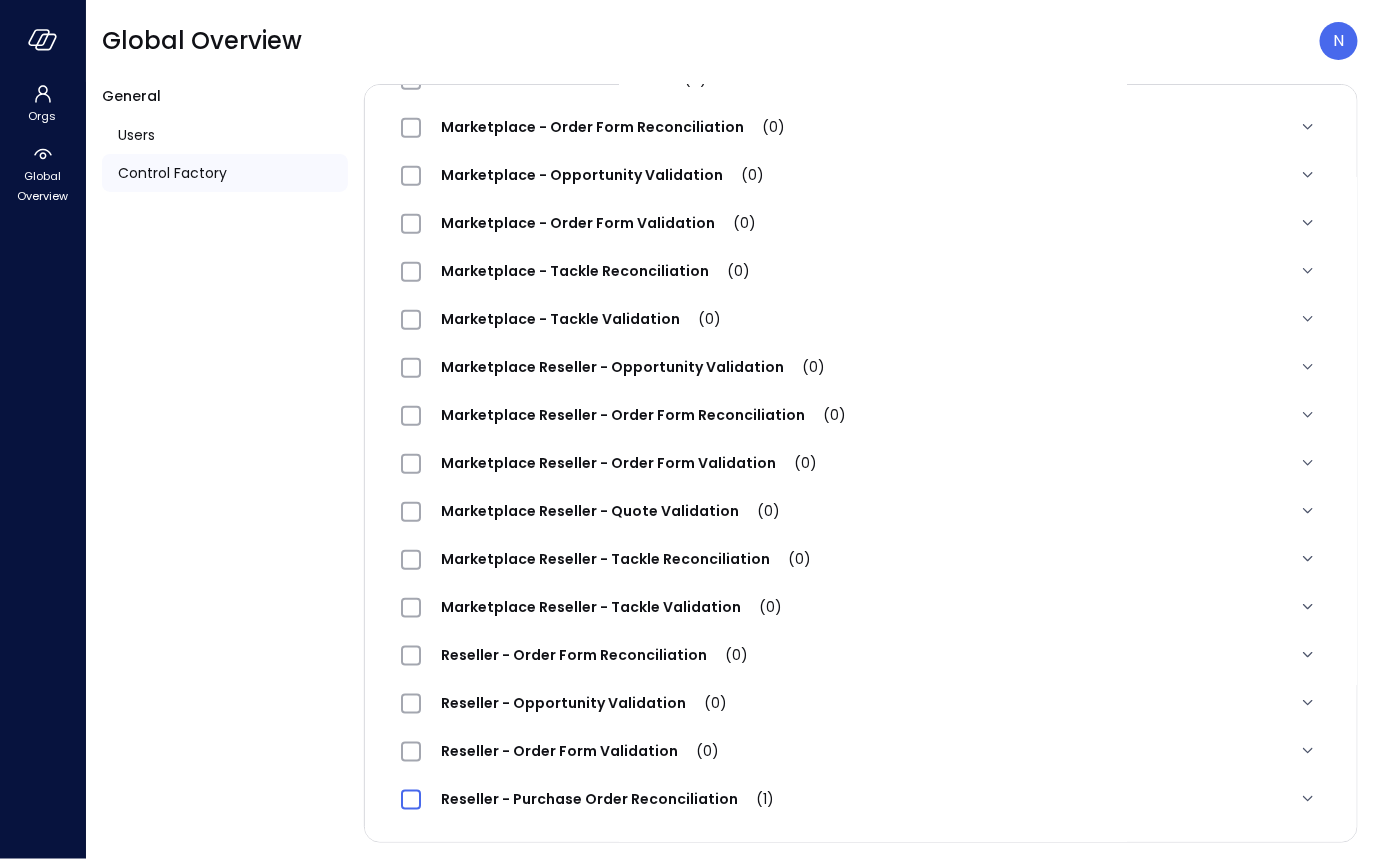 type on "**********" 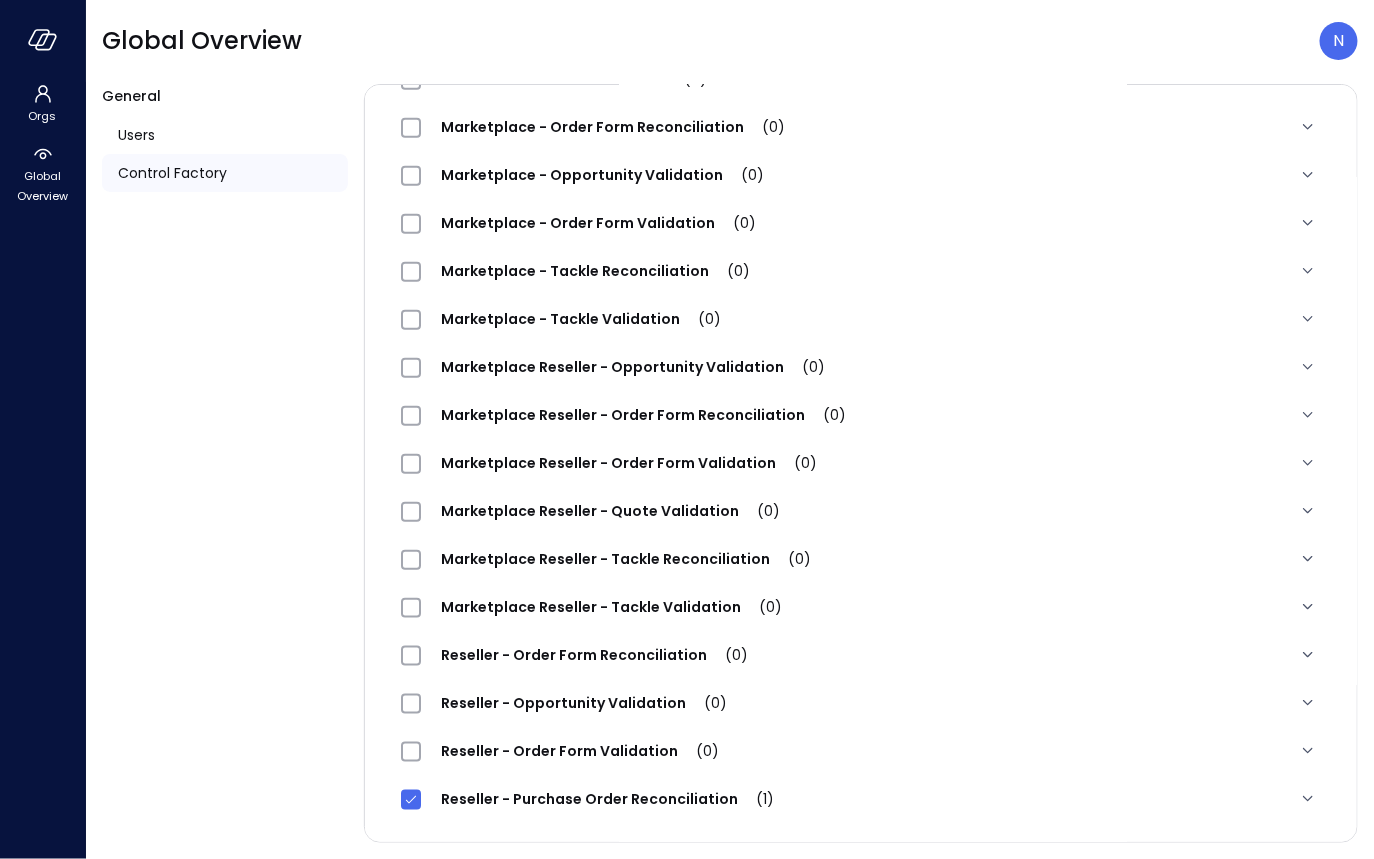 scroll, scrollTop: 0, scrollLeft: 0, axis: both 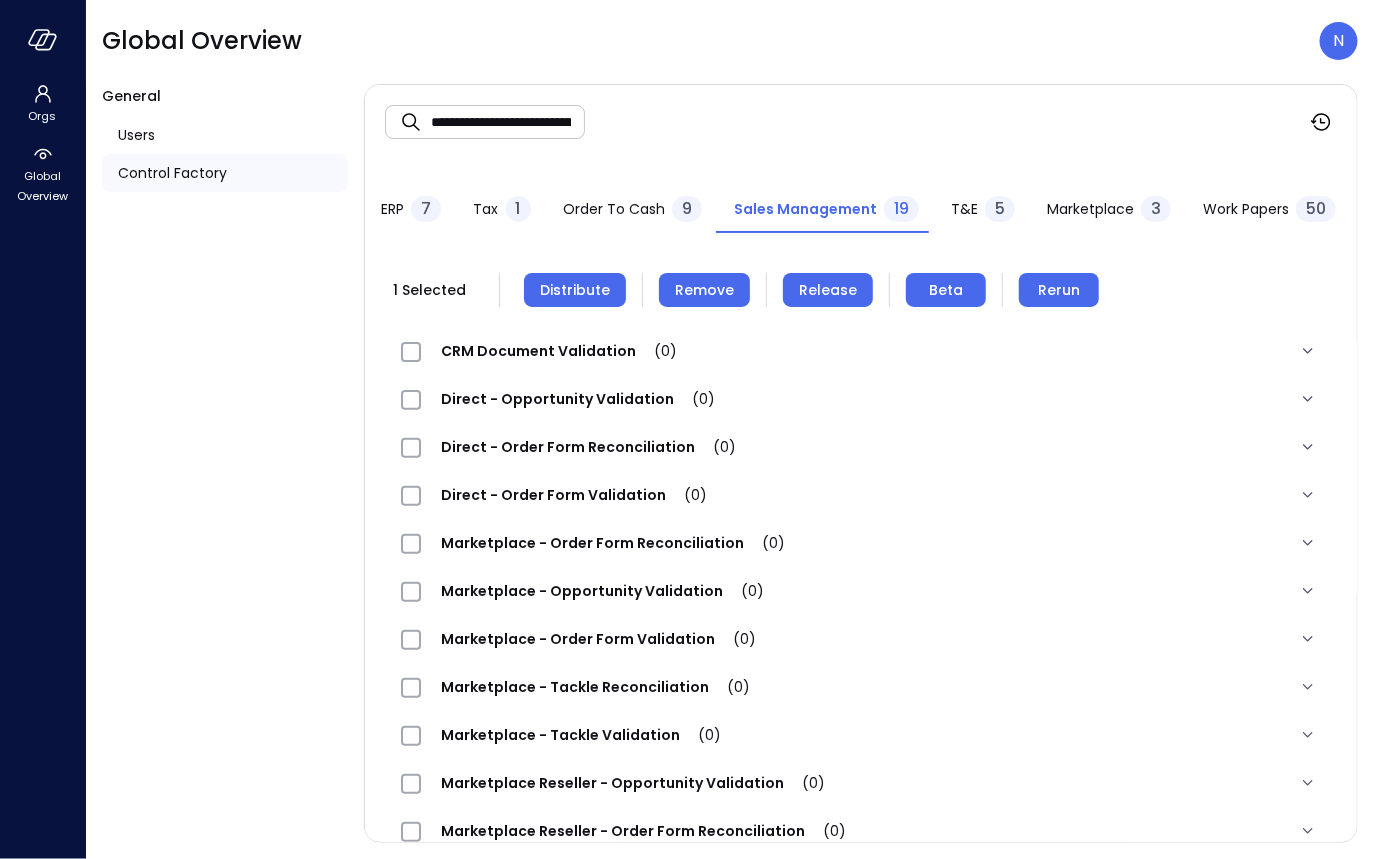 click on "Remove" at bounding box center [704, 290] 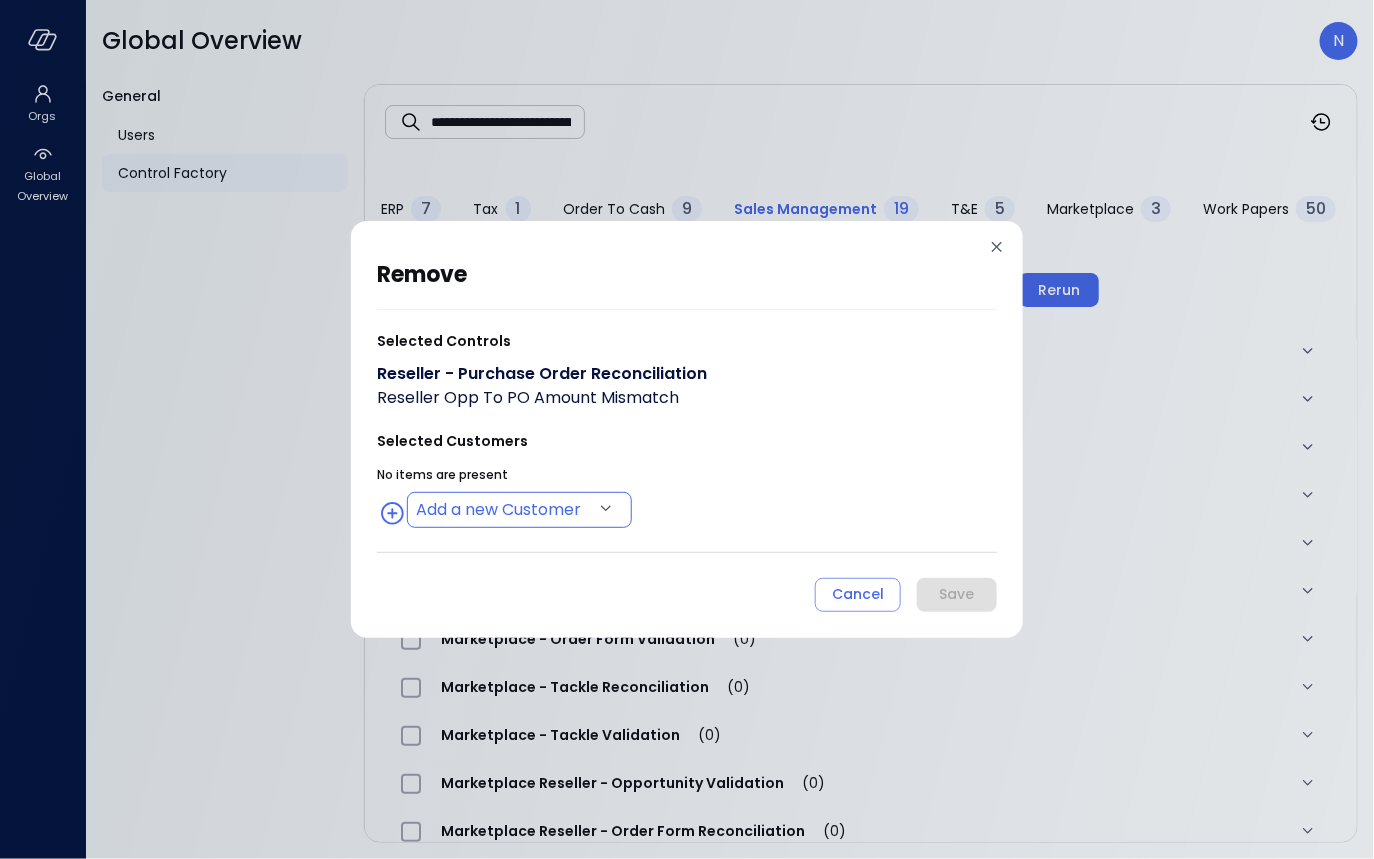 click on "**********" at bounding box center (687, 429) 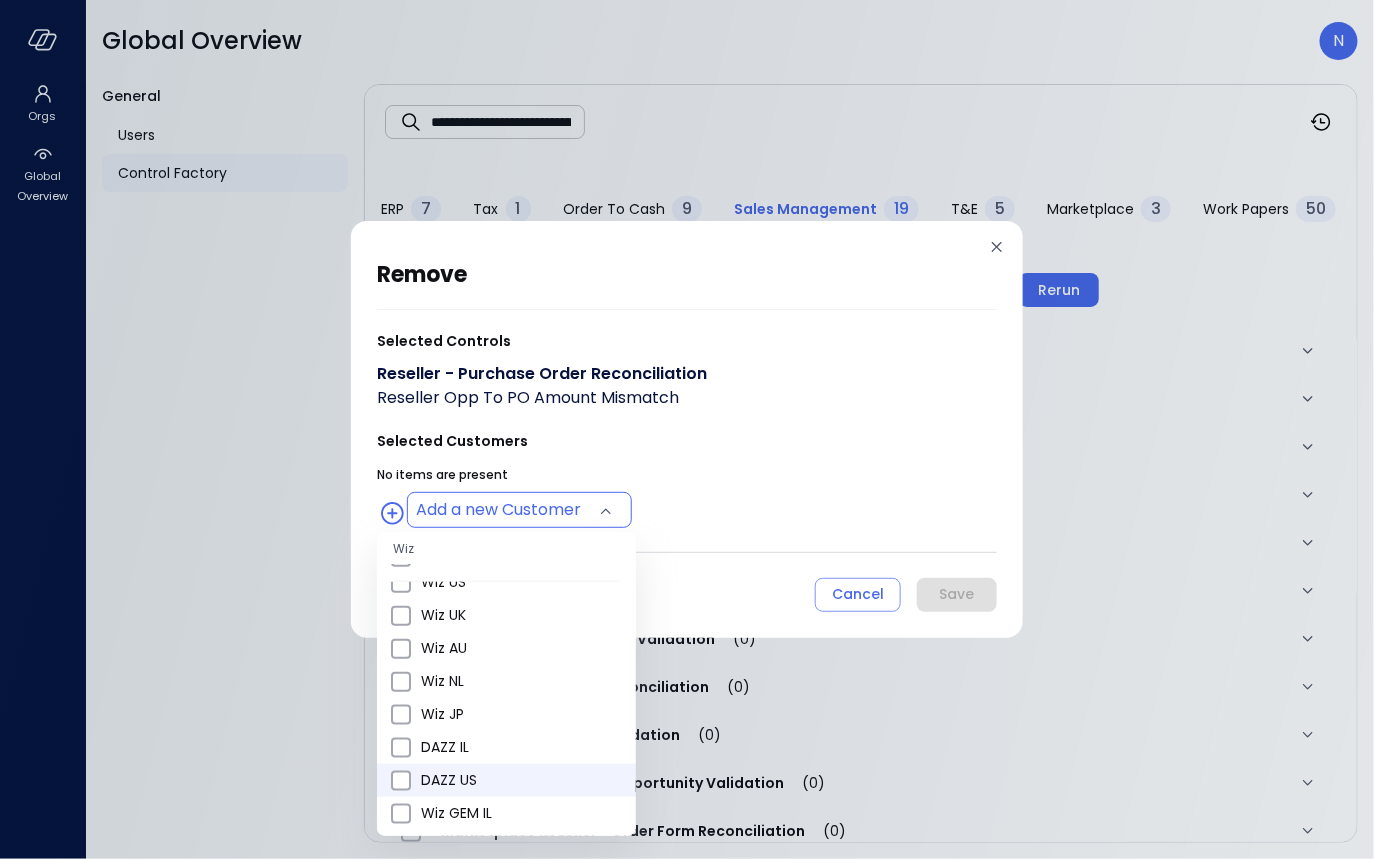 scroll, scrollTop: 725, scrollLeft: 0, axis: vertical 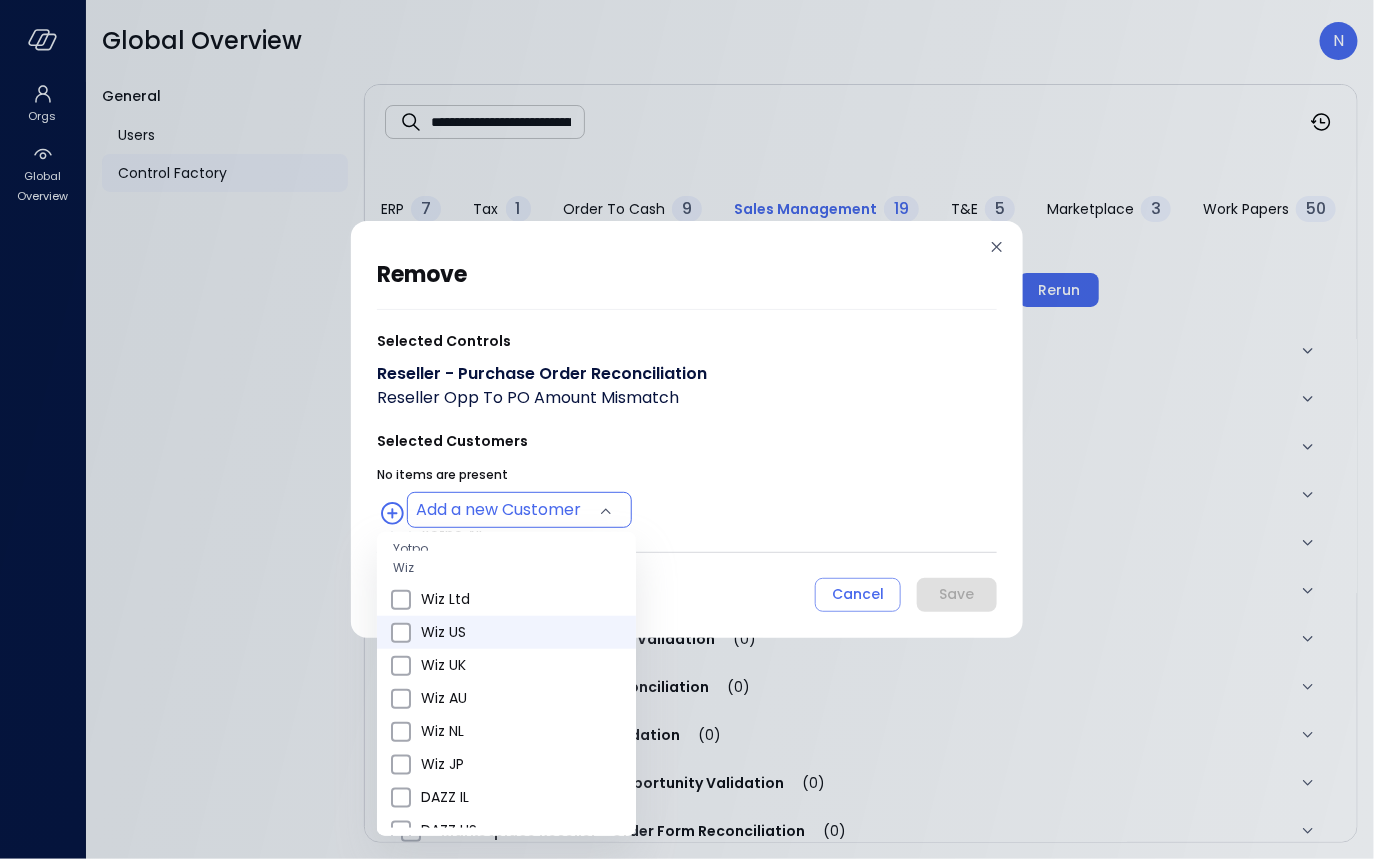 click on "Wiz US" at bounding box center (506, 632) 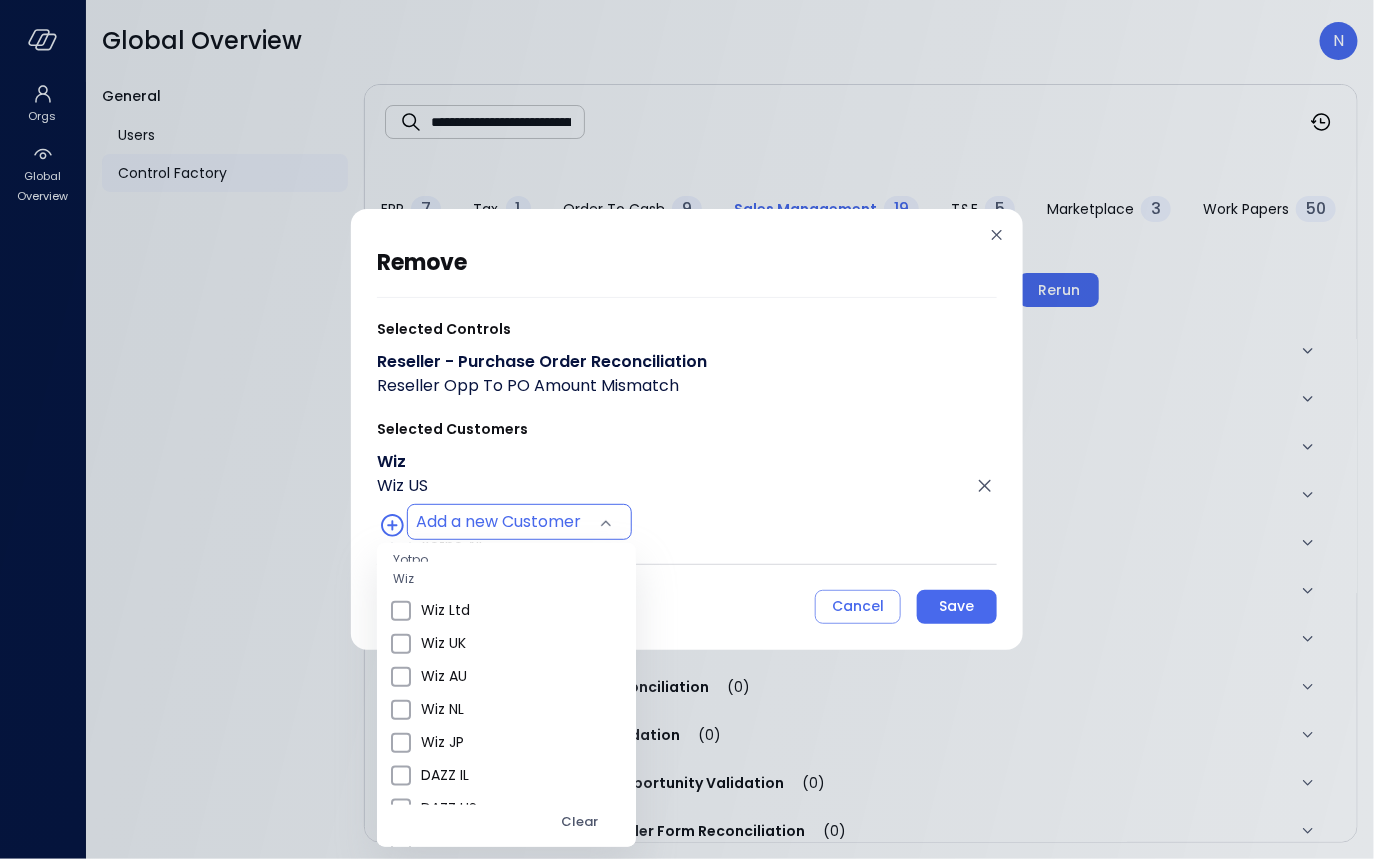 click at bounding box center [687, 429] 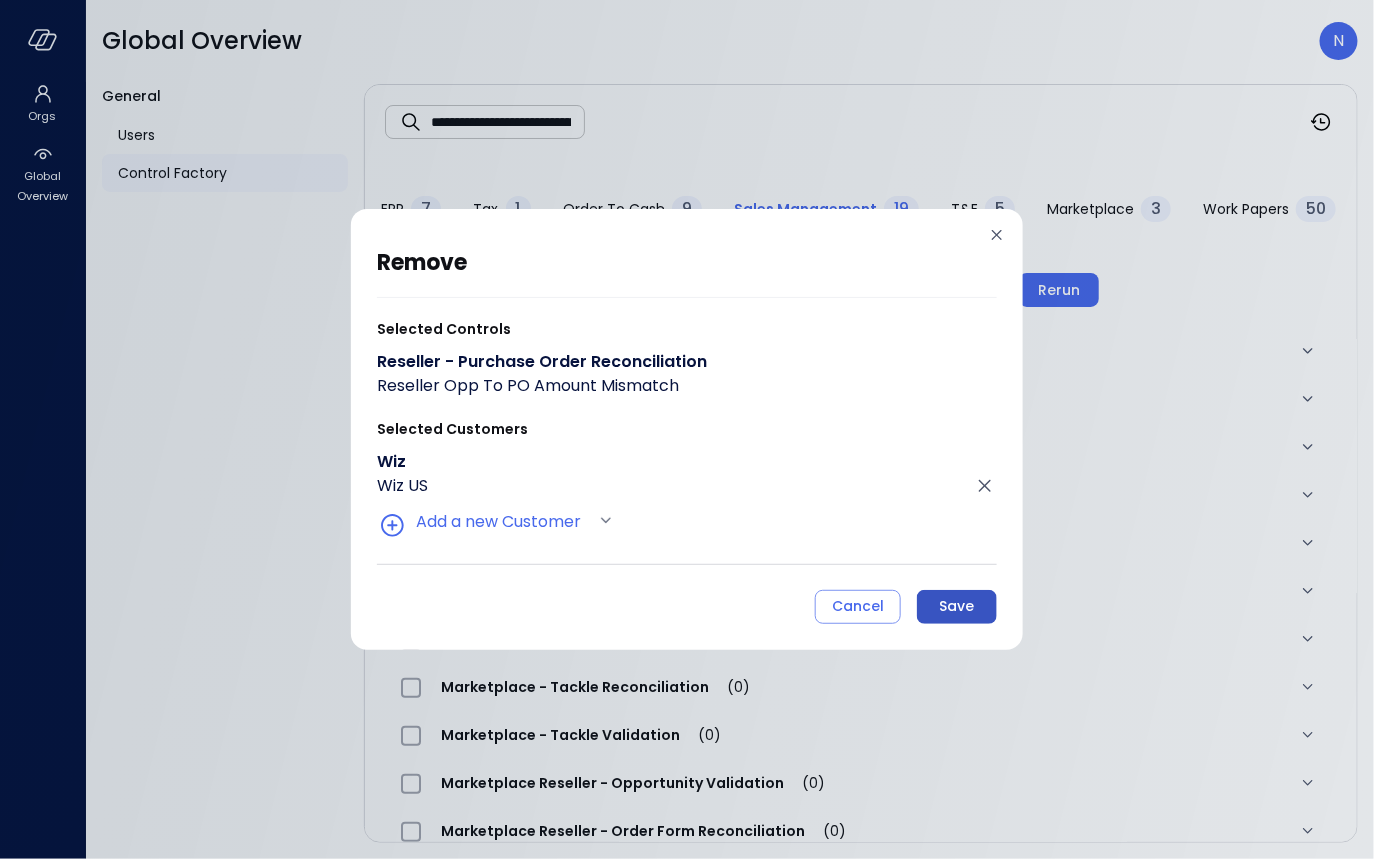 click on "Save" at bounding box center [957, 607] 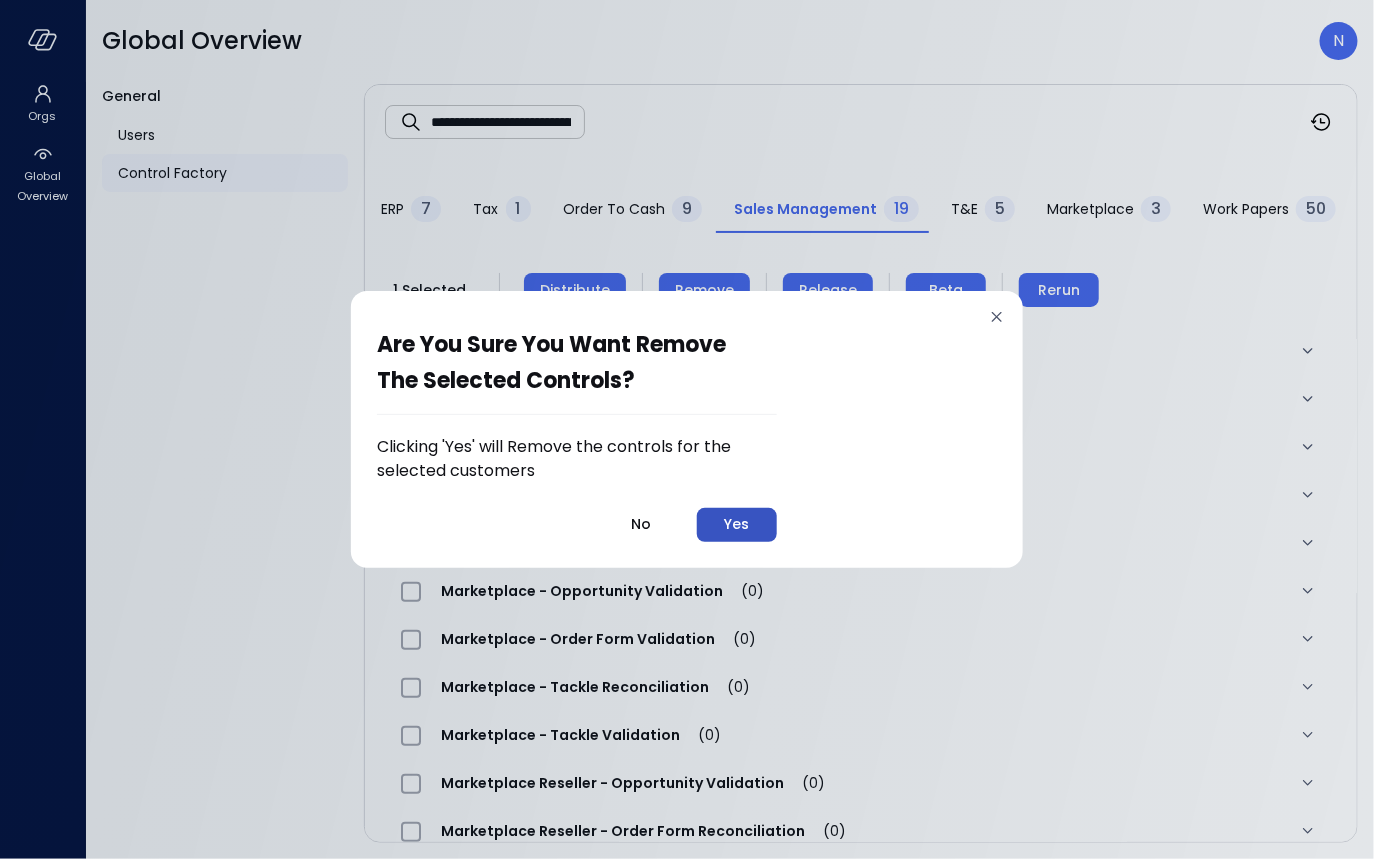 click on "Yes" at bounding box center (737, 525) 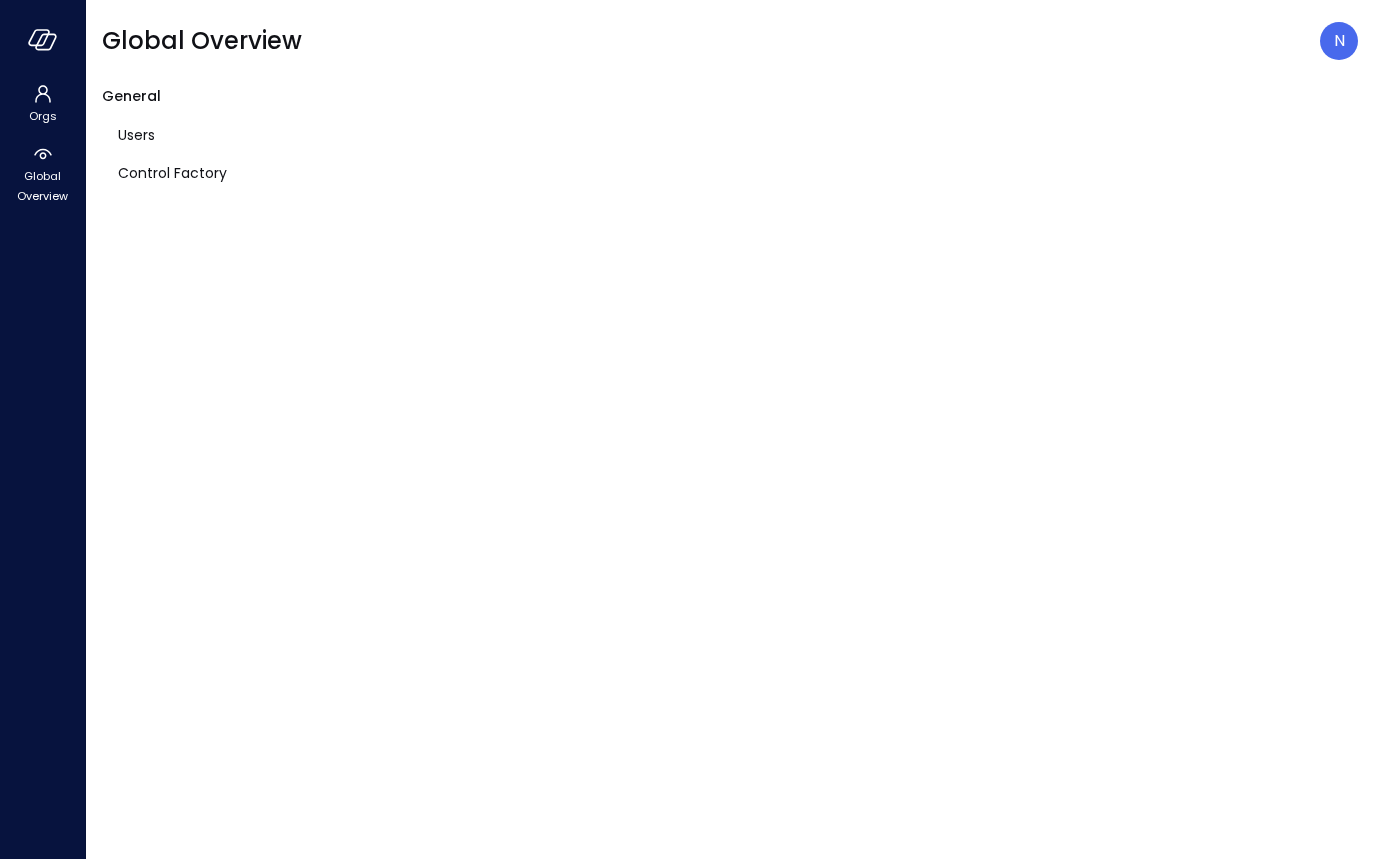 scroll, scrollTop: 0, scrollLeft: 0, axis: both 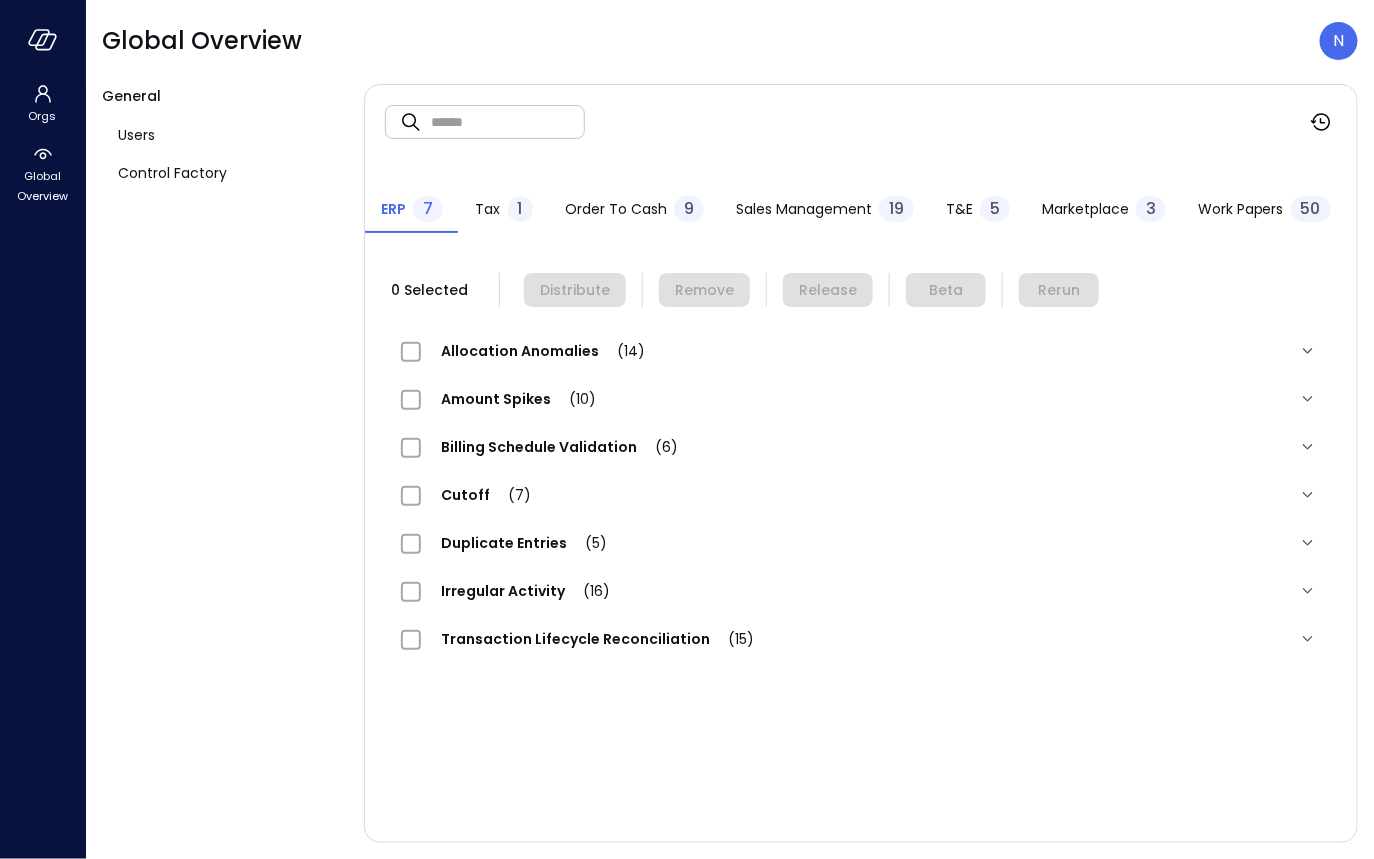 click on "Sales Management" at bounding box center [804, 209] 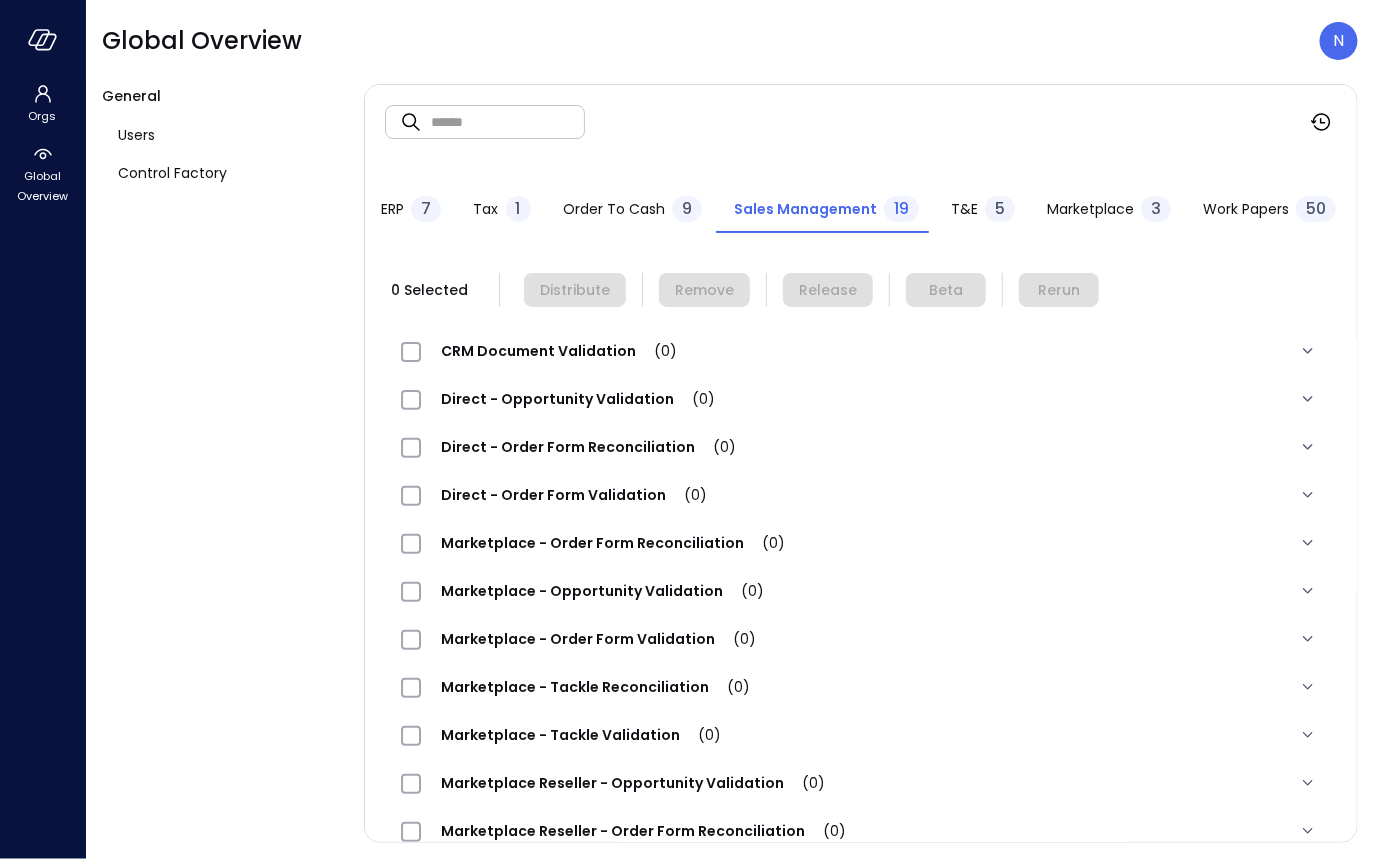click at bounding box center (508, 121) 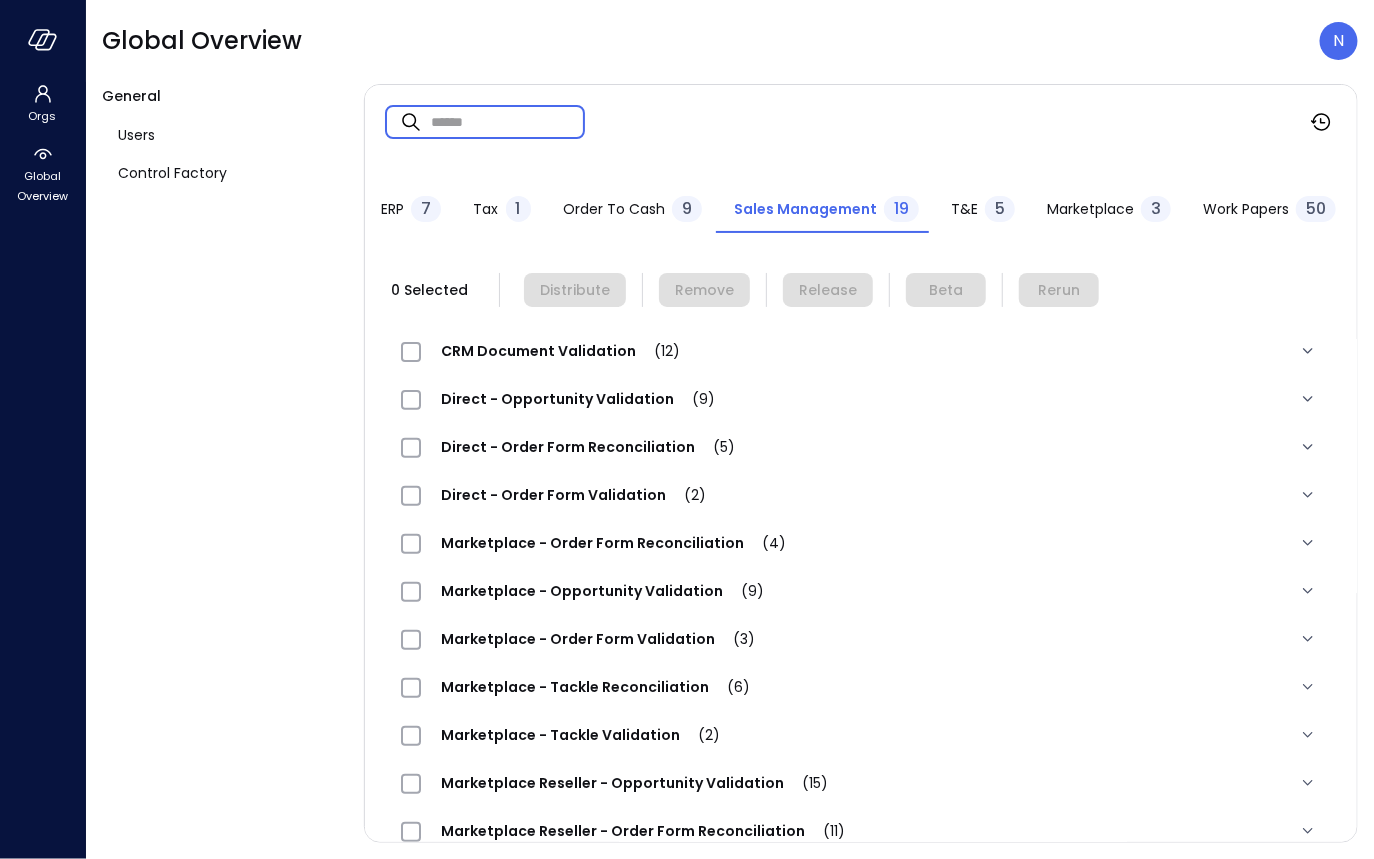 paste on "**********" 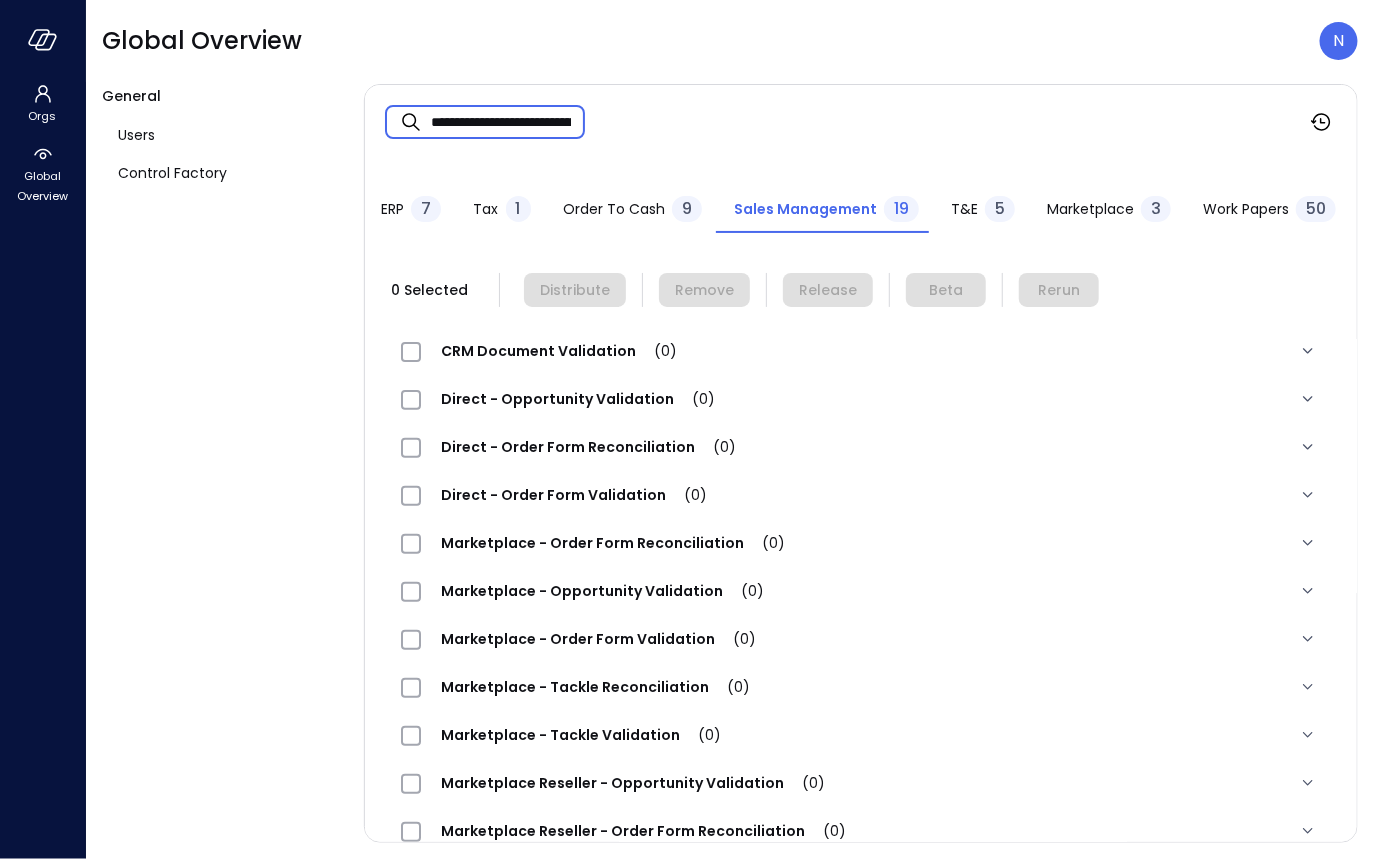 scroll, scrollTop: 0, scrollLeft: 123, axis: horizontal 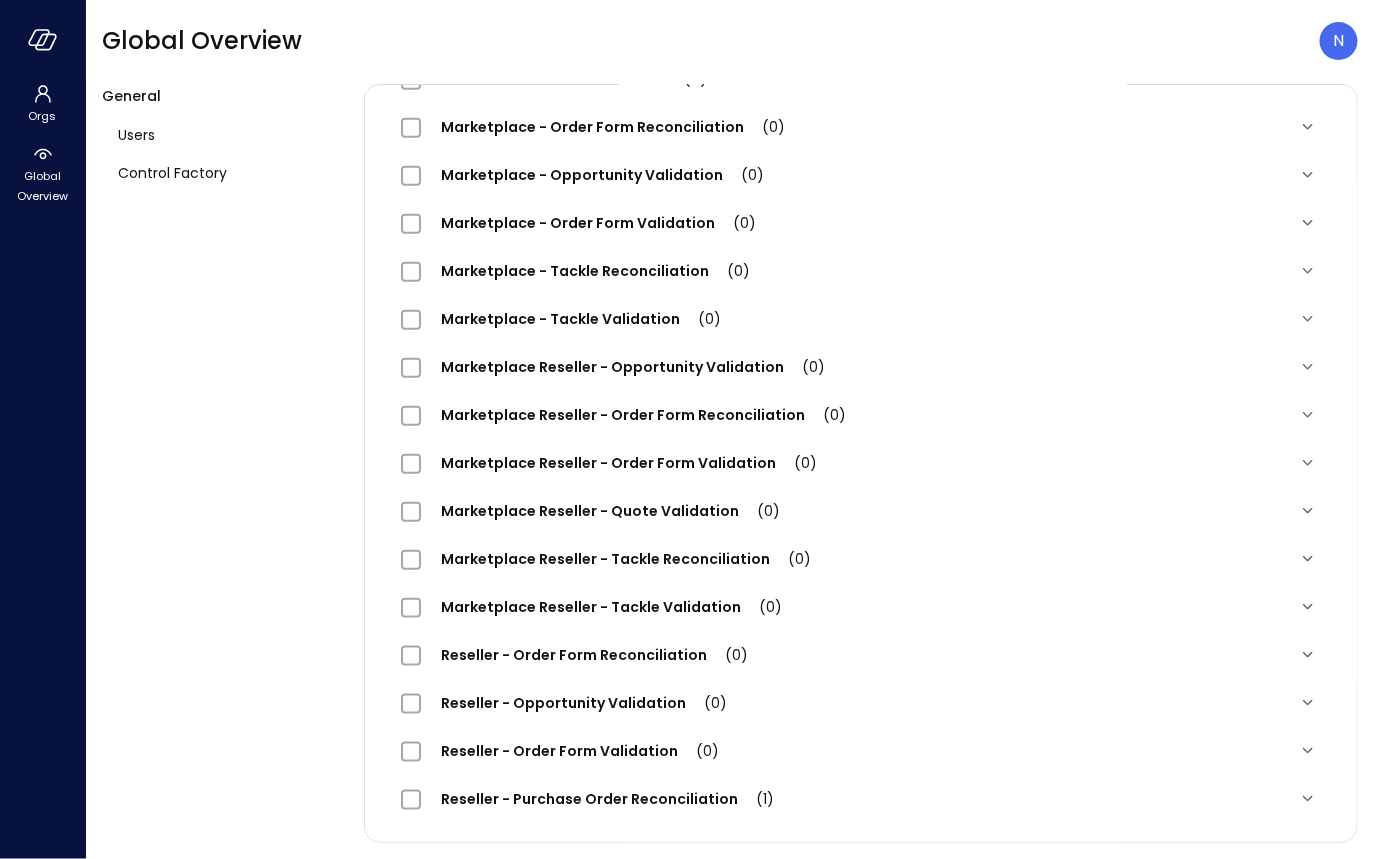 type on "**********" 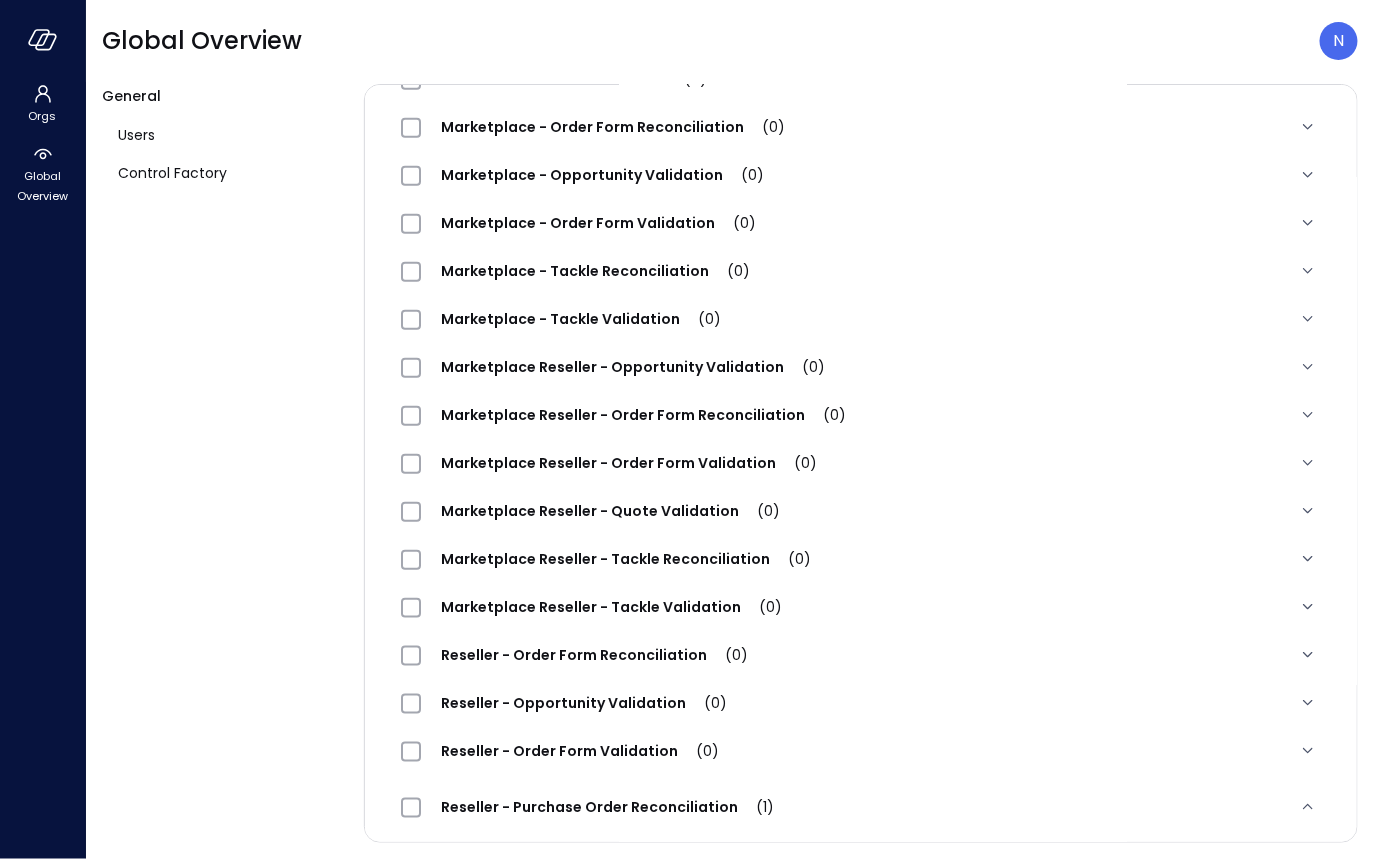 scroll, scrollTop: 565, scrollLeft: 0, axis: vertical 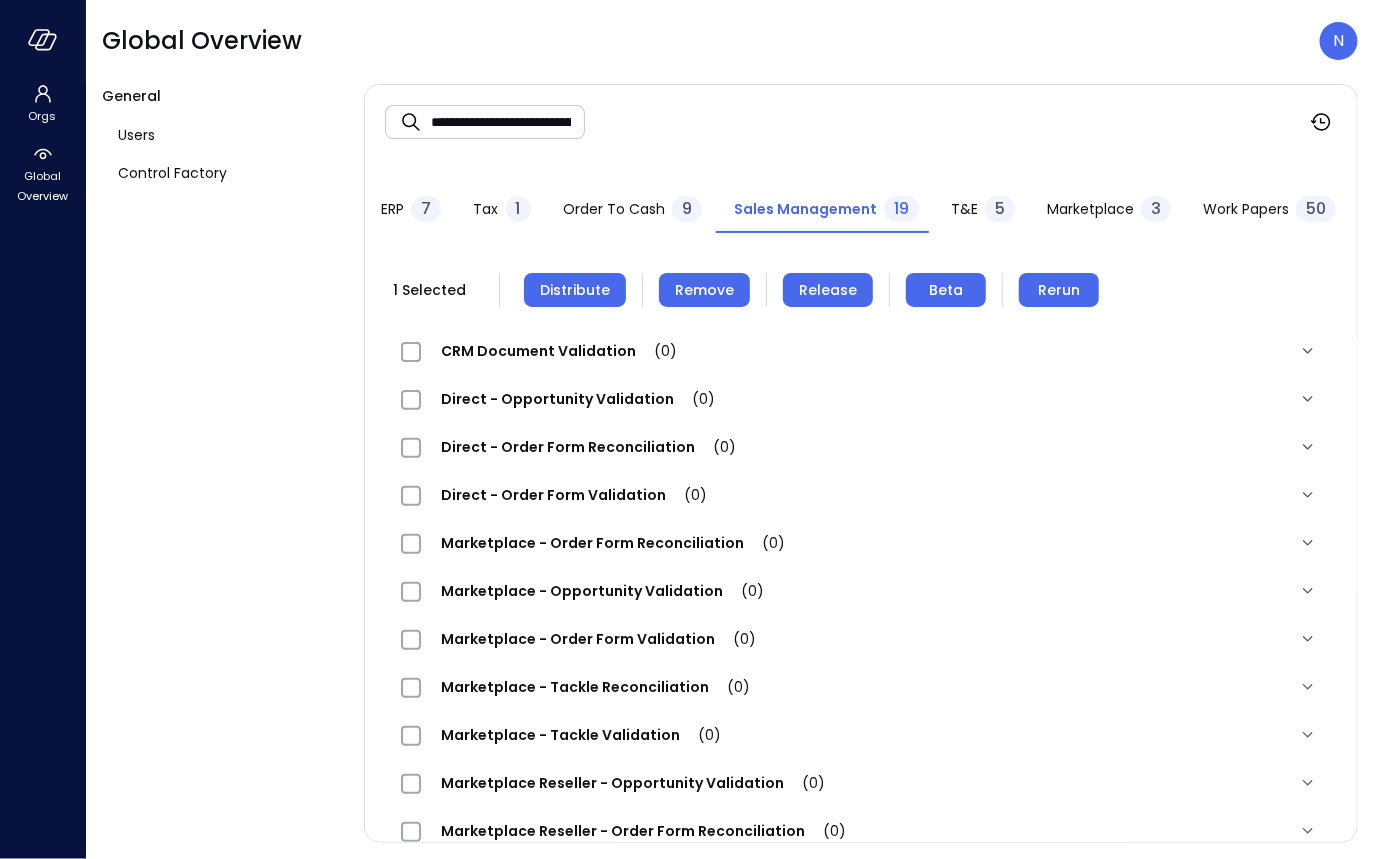 click on "Distribute" at bounding box center [575, 290] 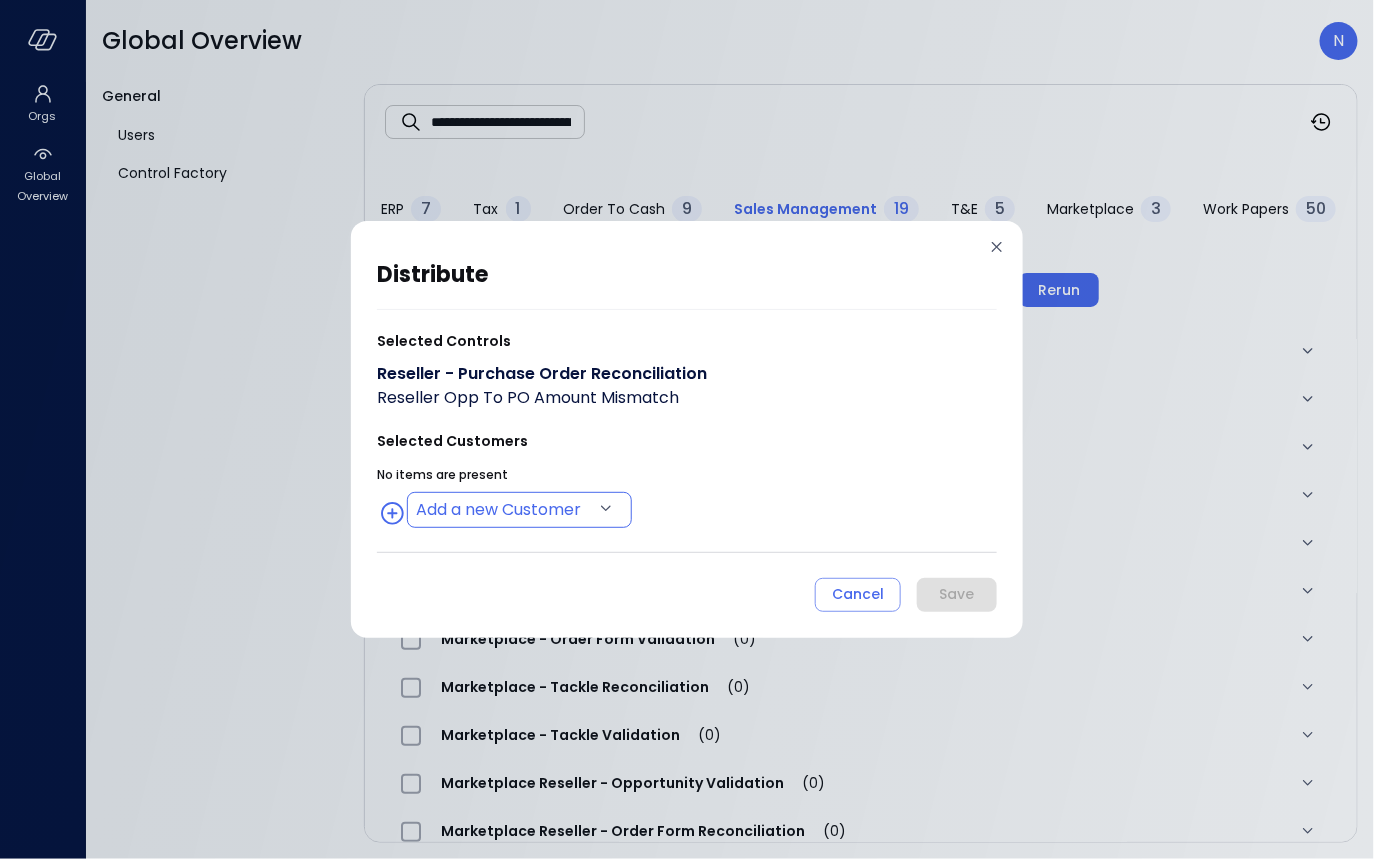 click on "**********" at bounding box center (687, 429) 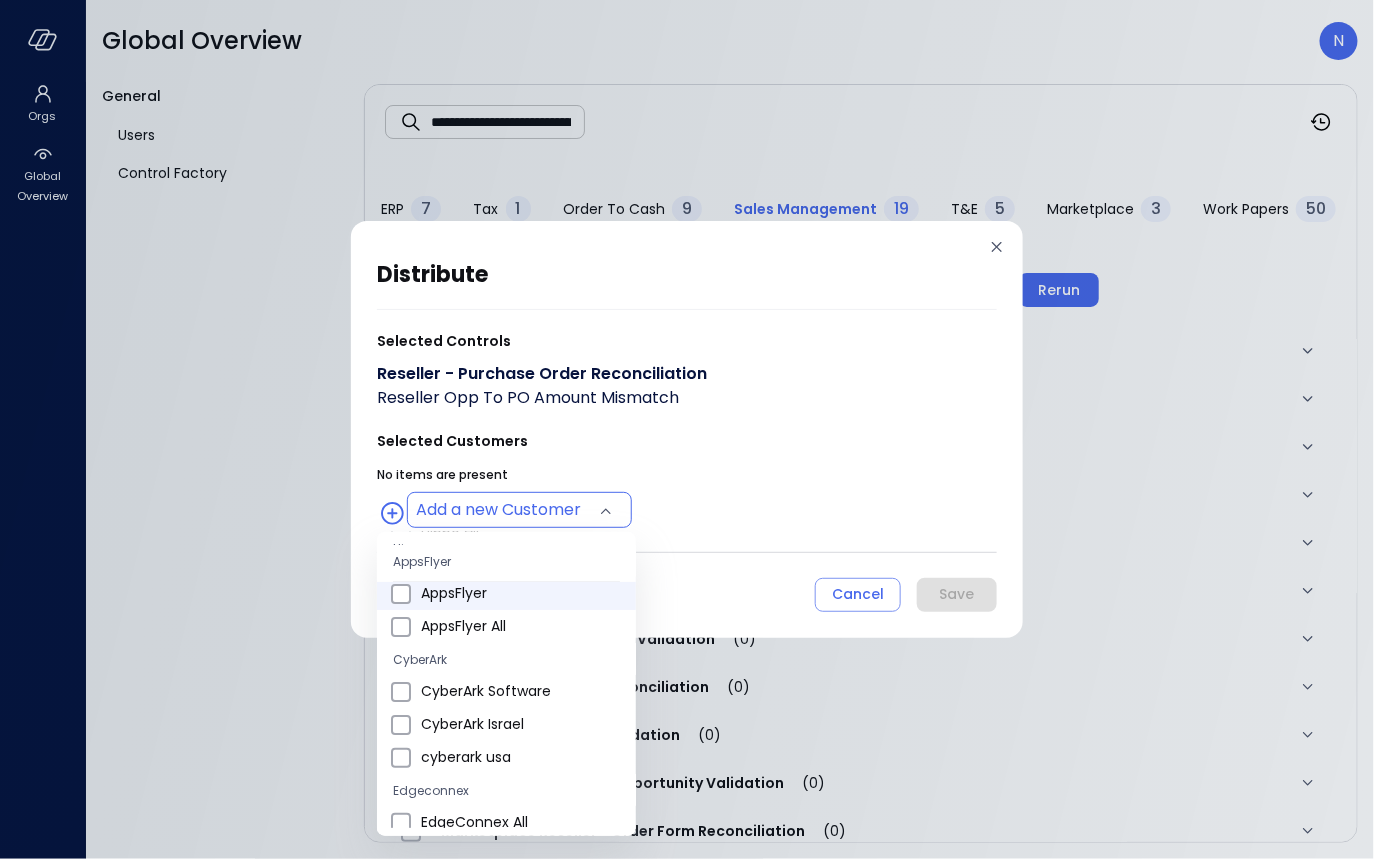 scroll, scrollTop: 610, scrollLeft: 0, axis: vertical 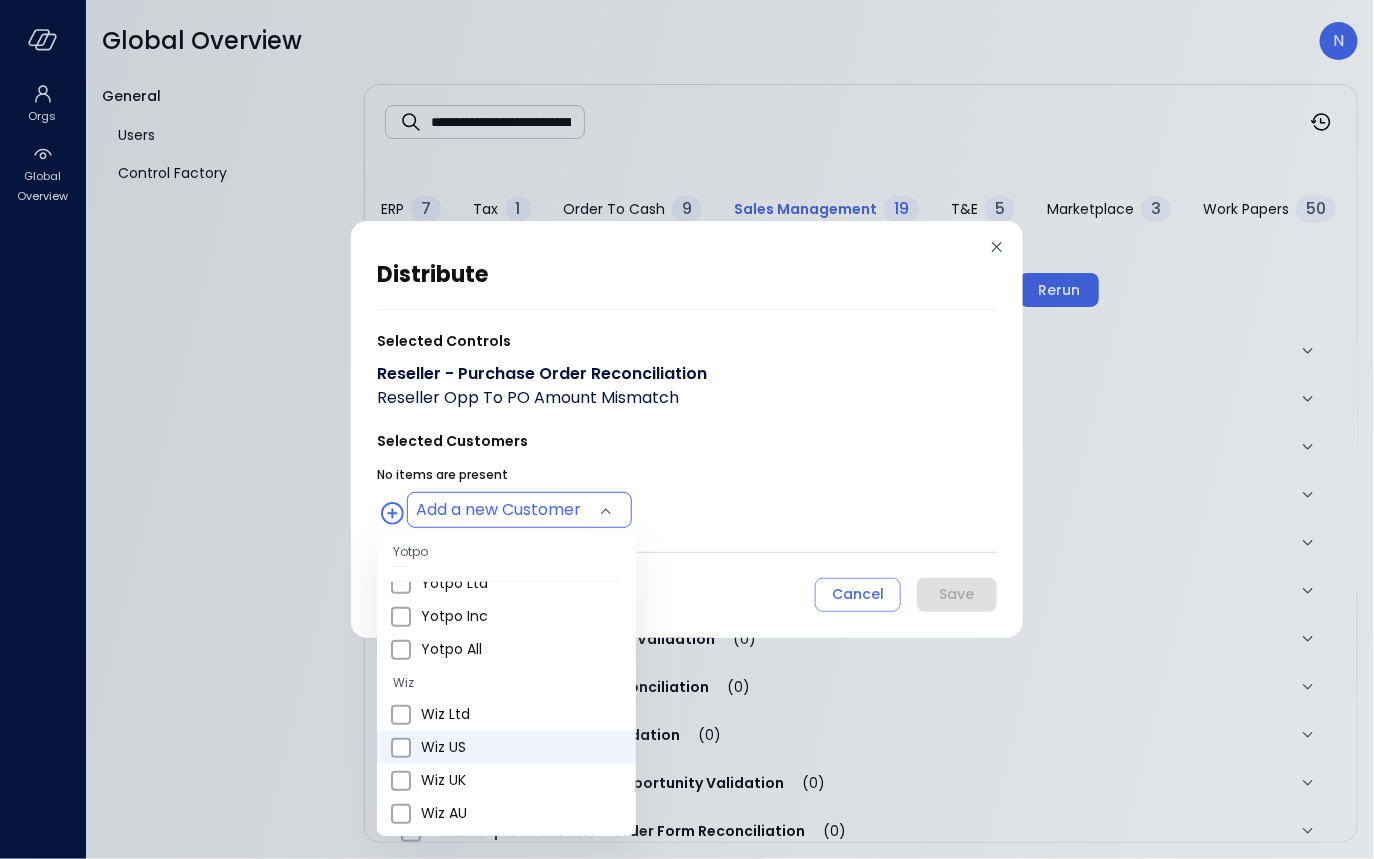 click on "Wiz US" at bounding box center (520, 747) 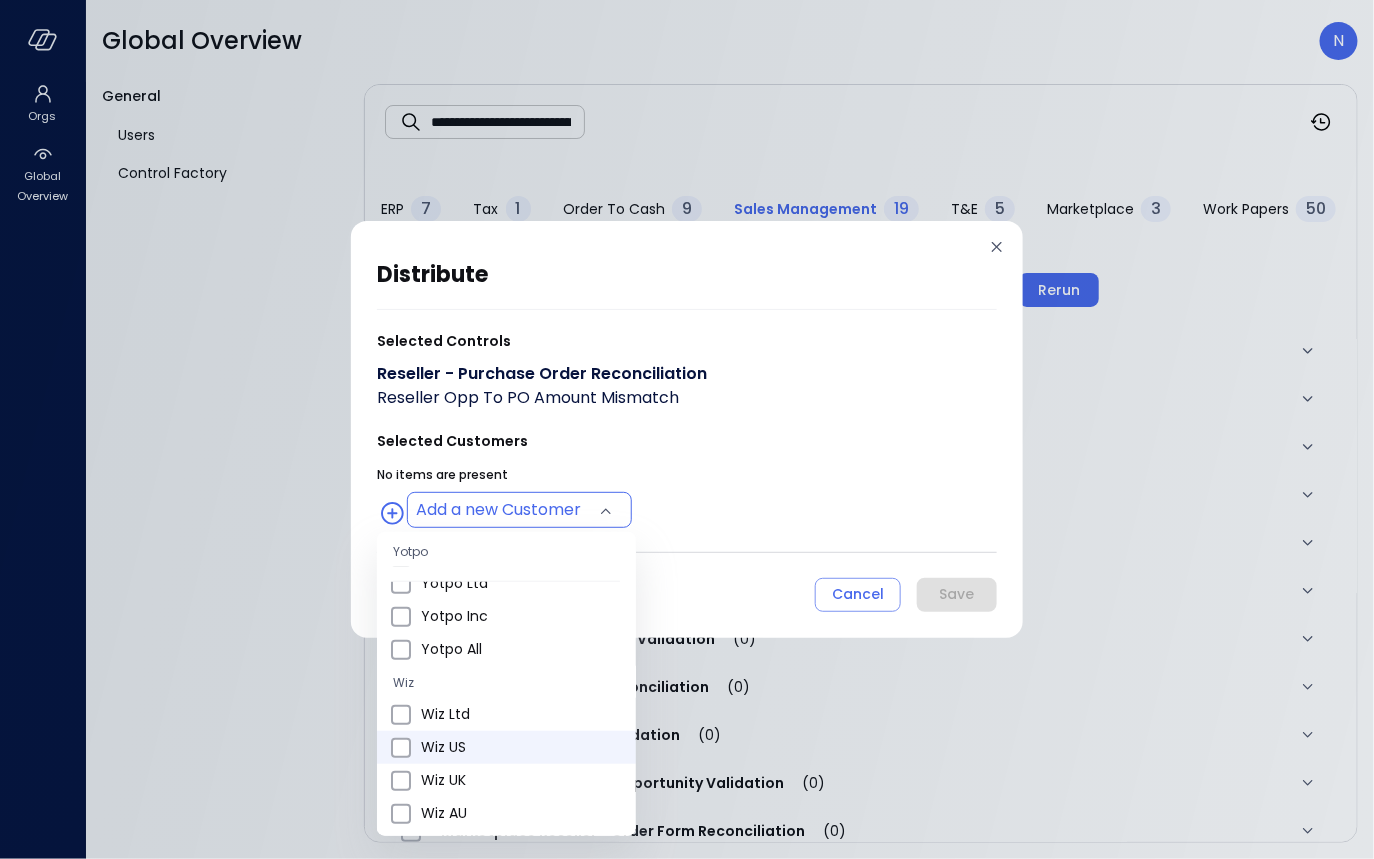 type on "**********" 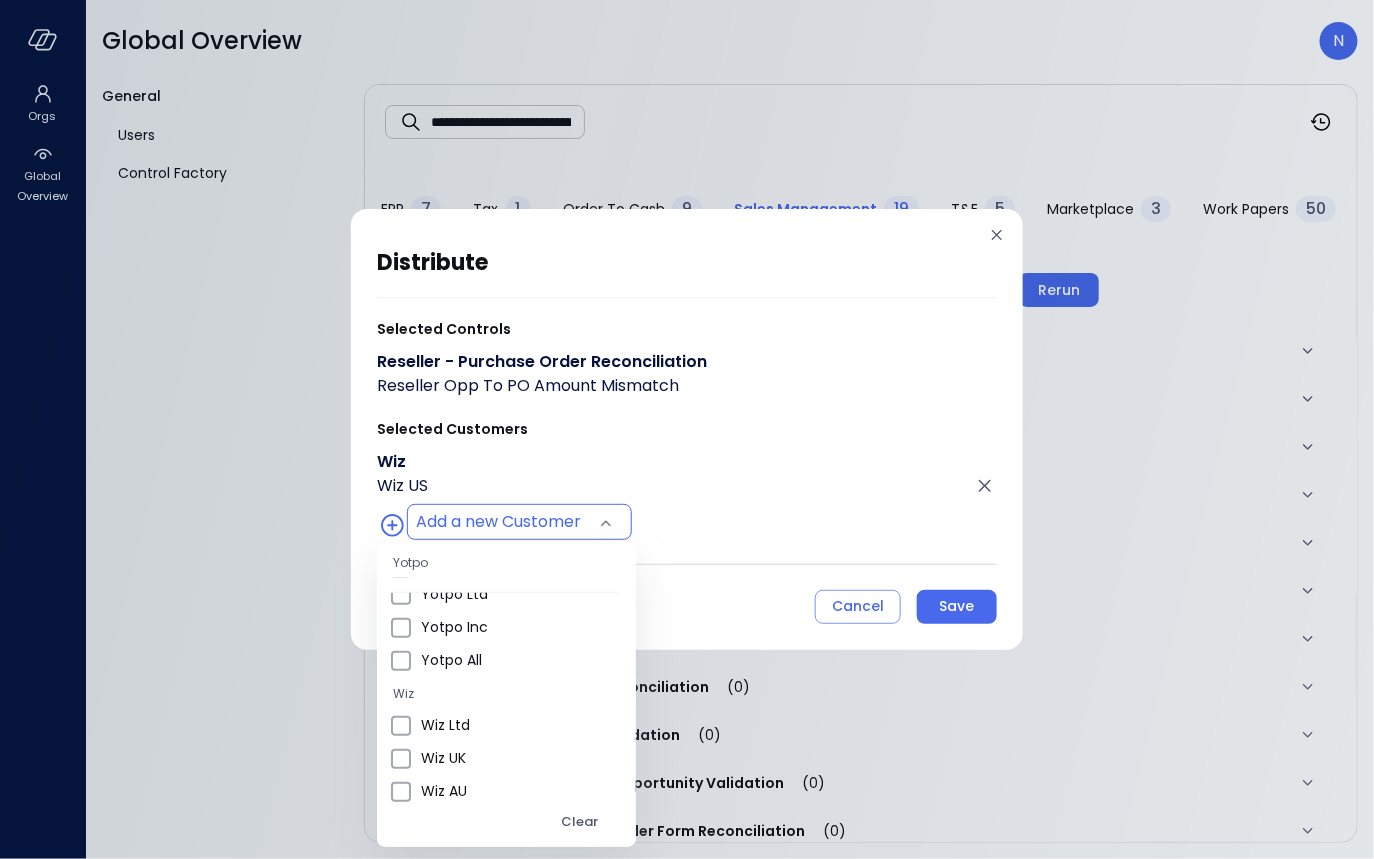click at bounding box center [687, 429] 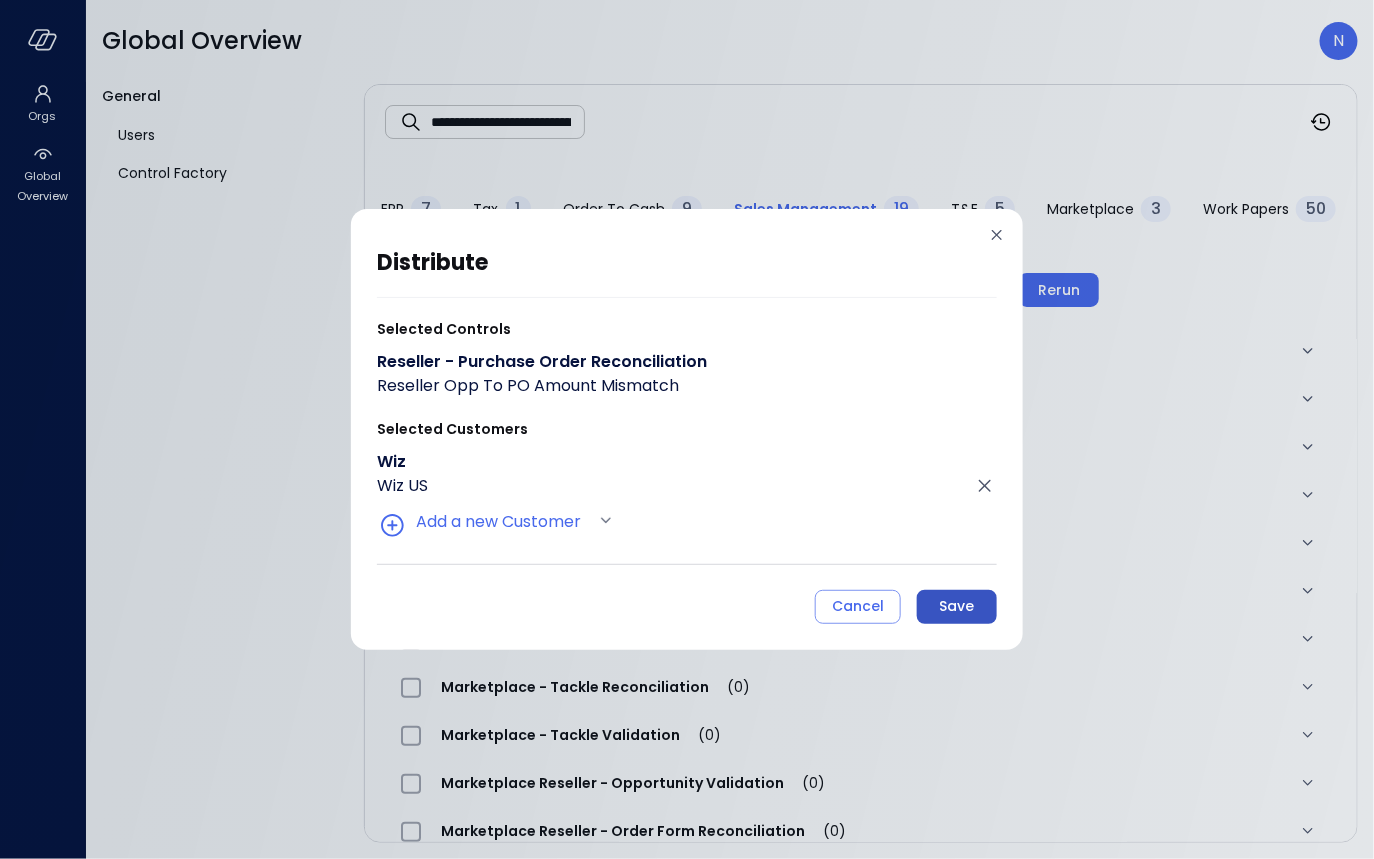 click on "Save" at bounding box center [957, 606] 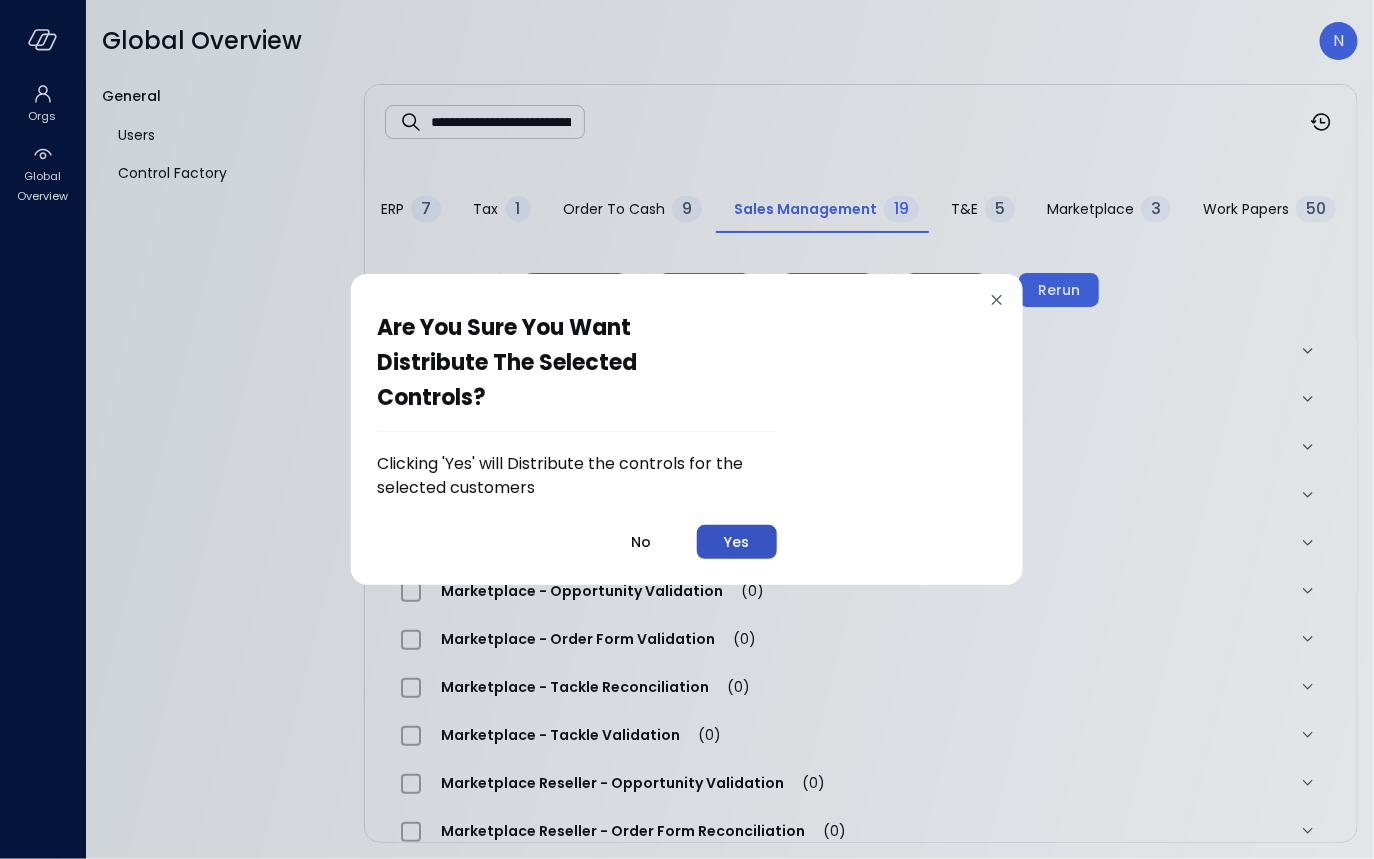 click on "Yes" at bounding box center (737, 542) 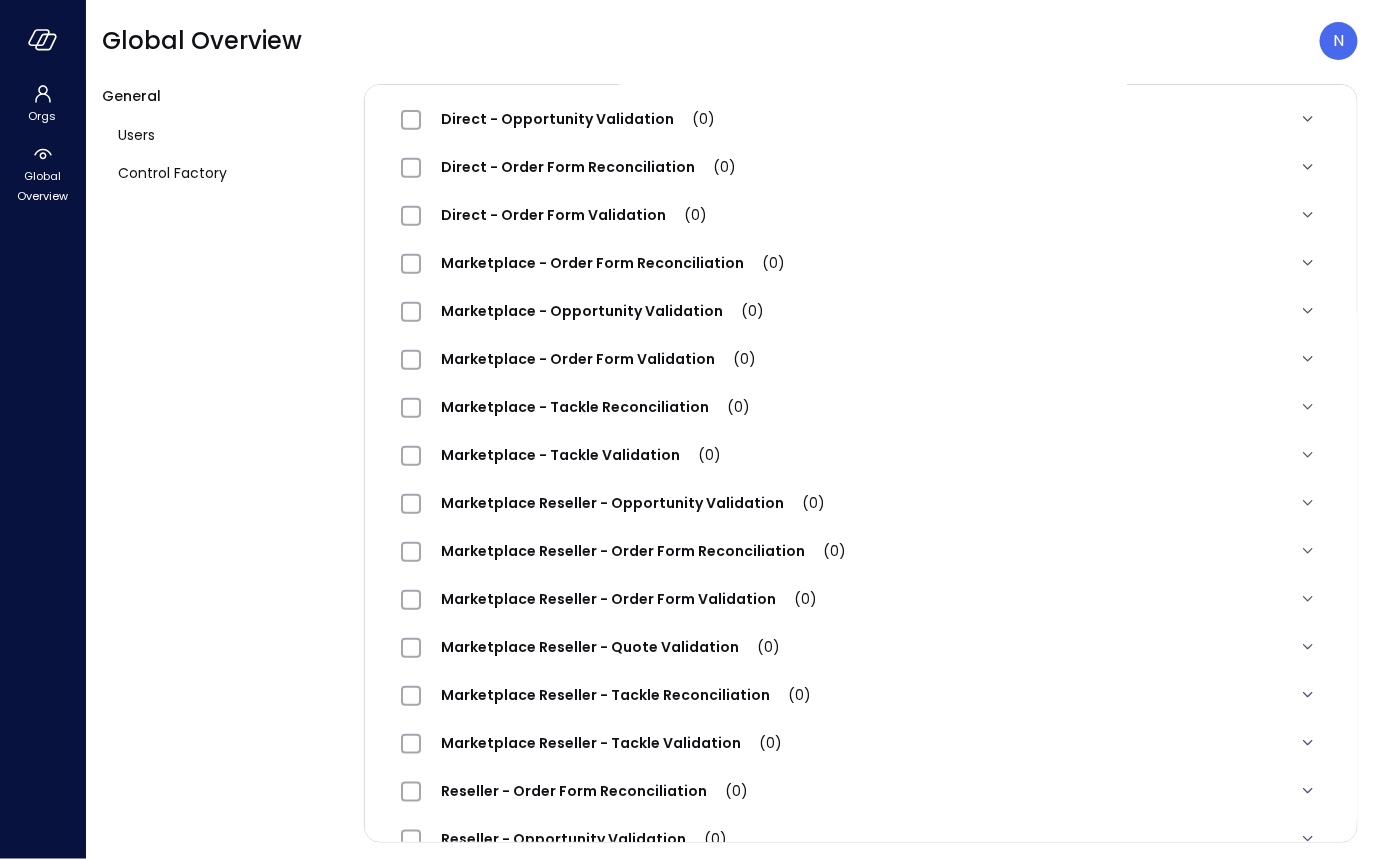 scroll, scrollTop: 0, scrollLeft: 0, axis: both 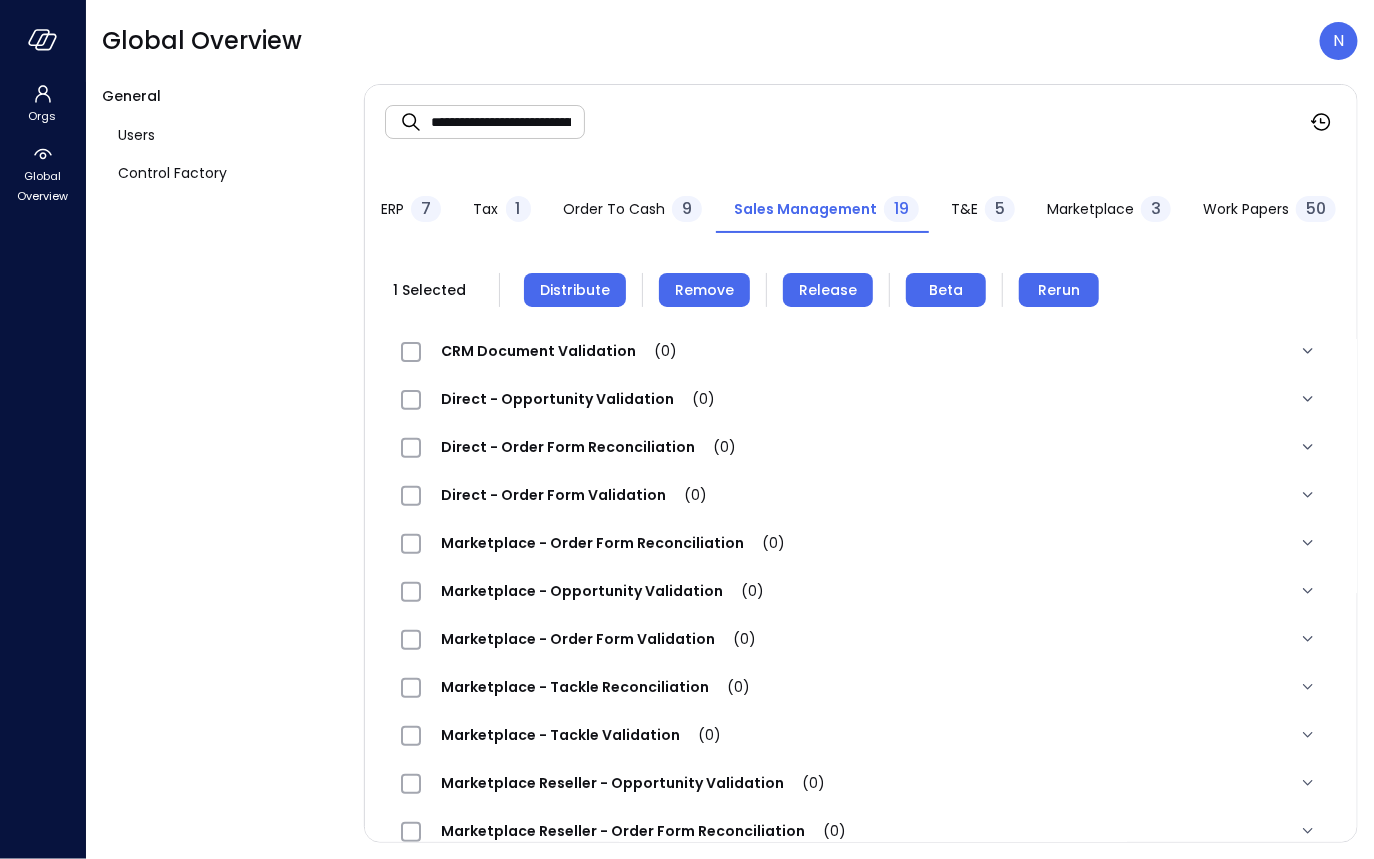 click on "Distribute" at bounding box center [575, 290] 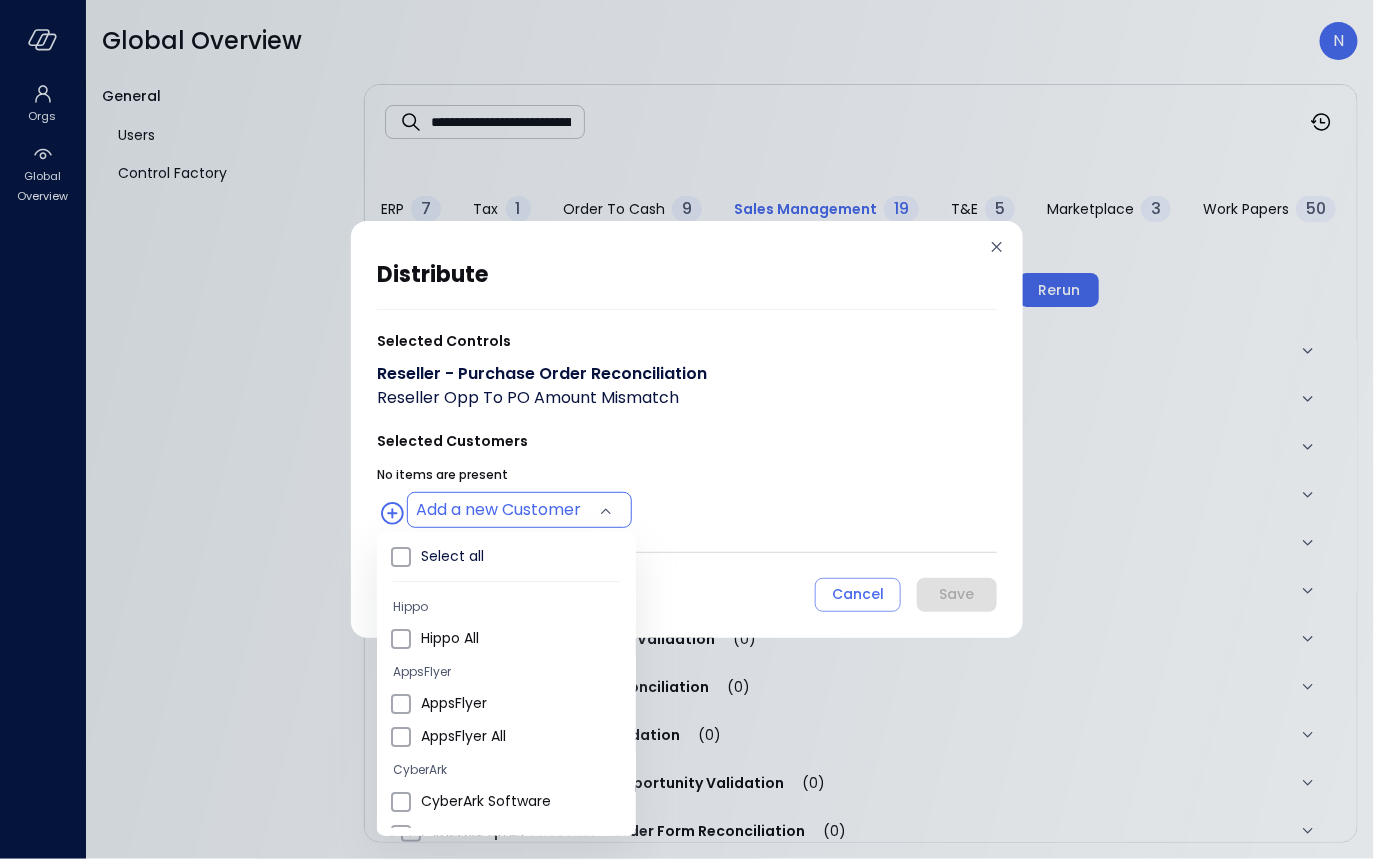 click on "**********" at bounding box center [687, 429] 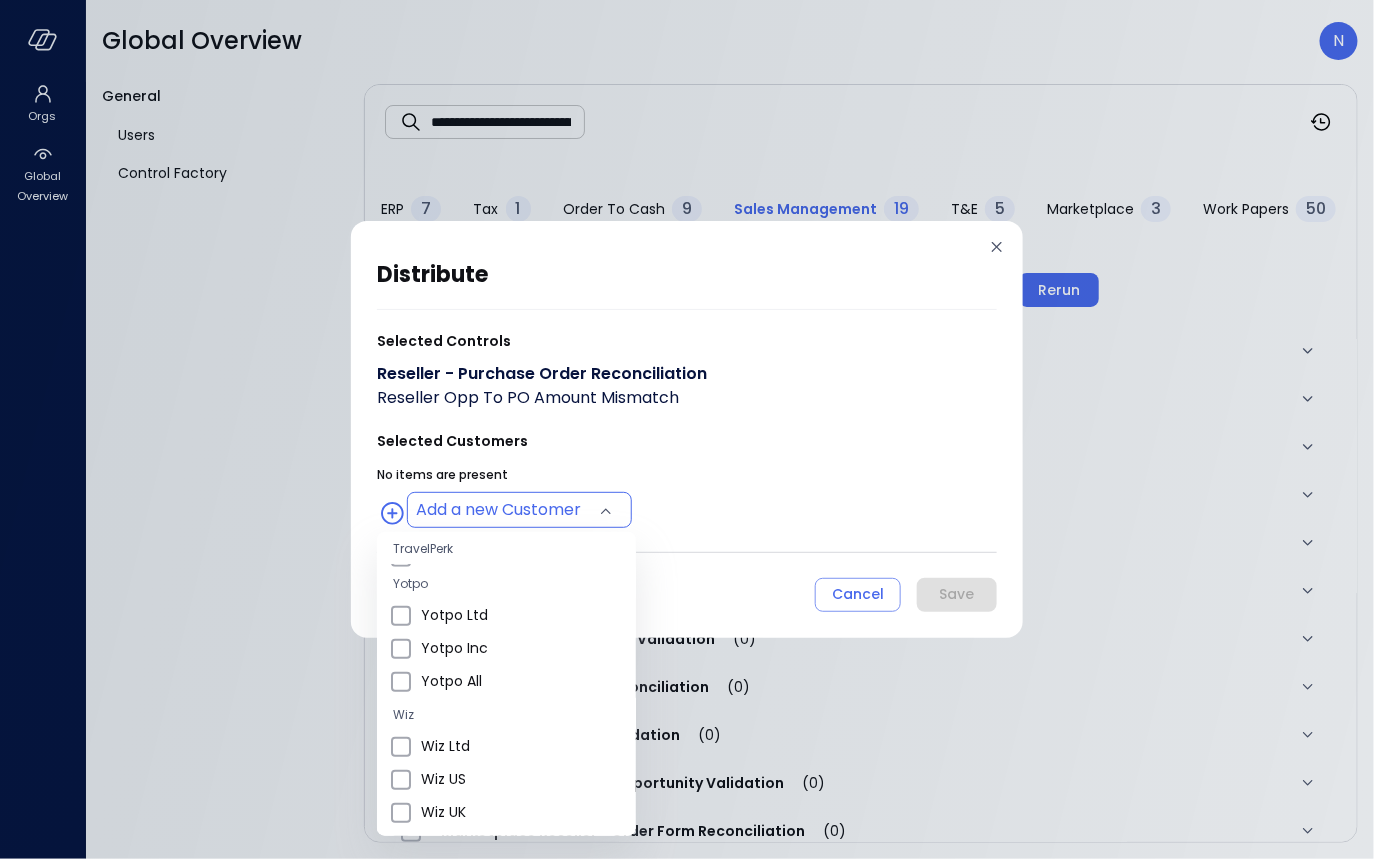 scroll, scrollTop: 590, scrollLeft: 0, axis: vertical 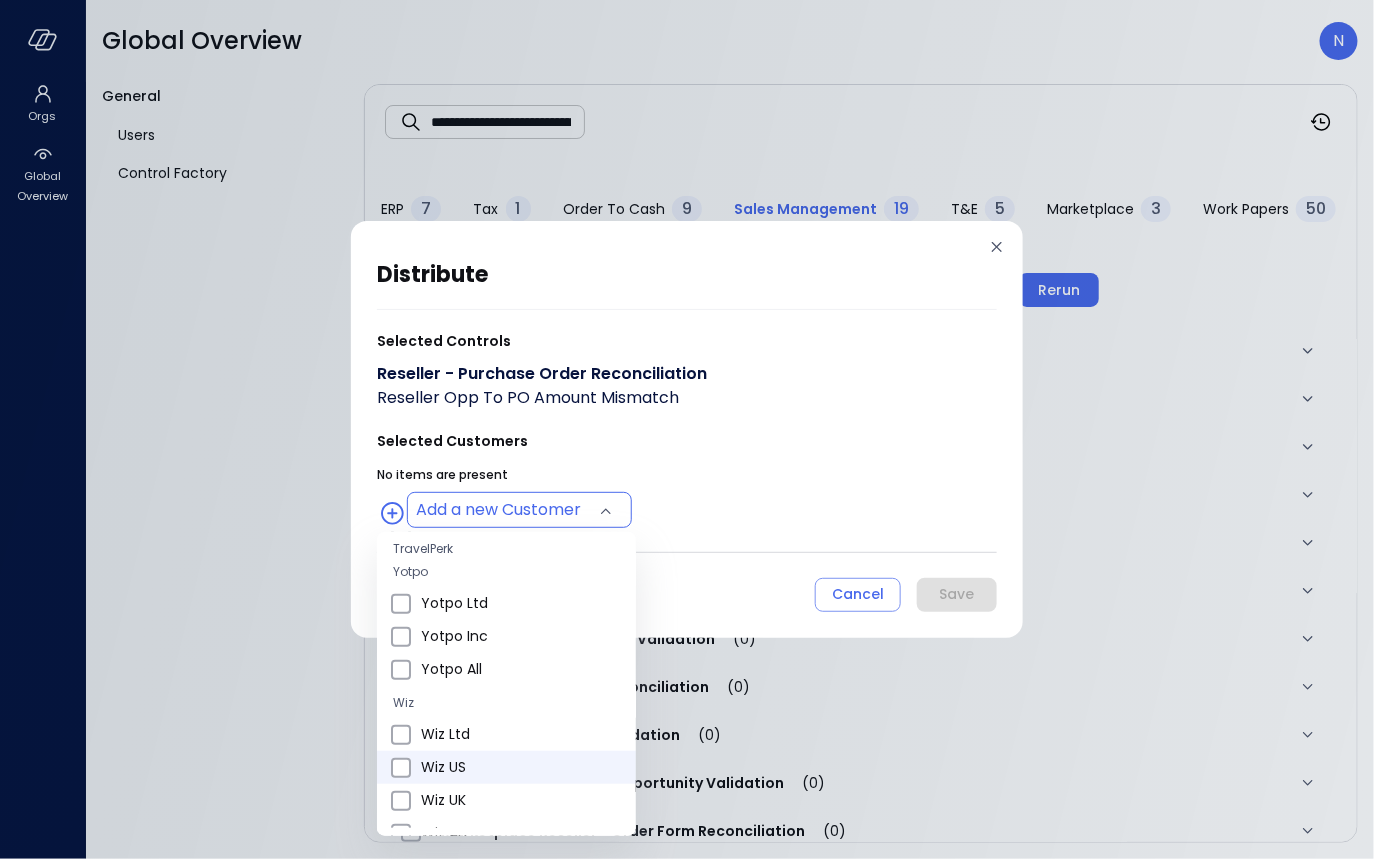 click on "Wiz US" at bounding box center (520, 767) 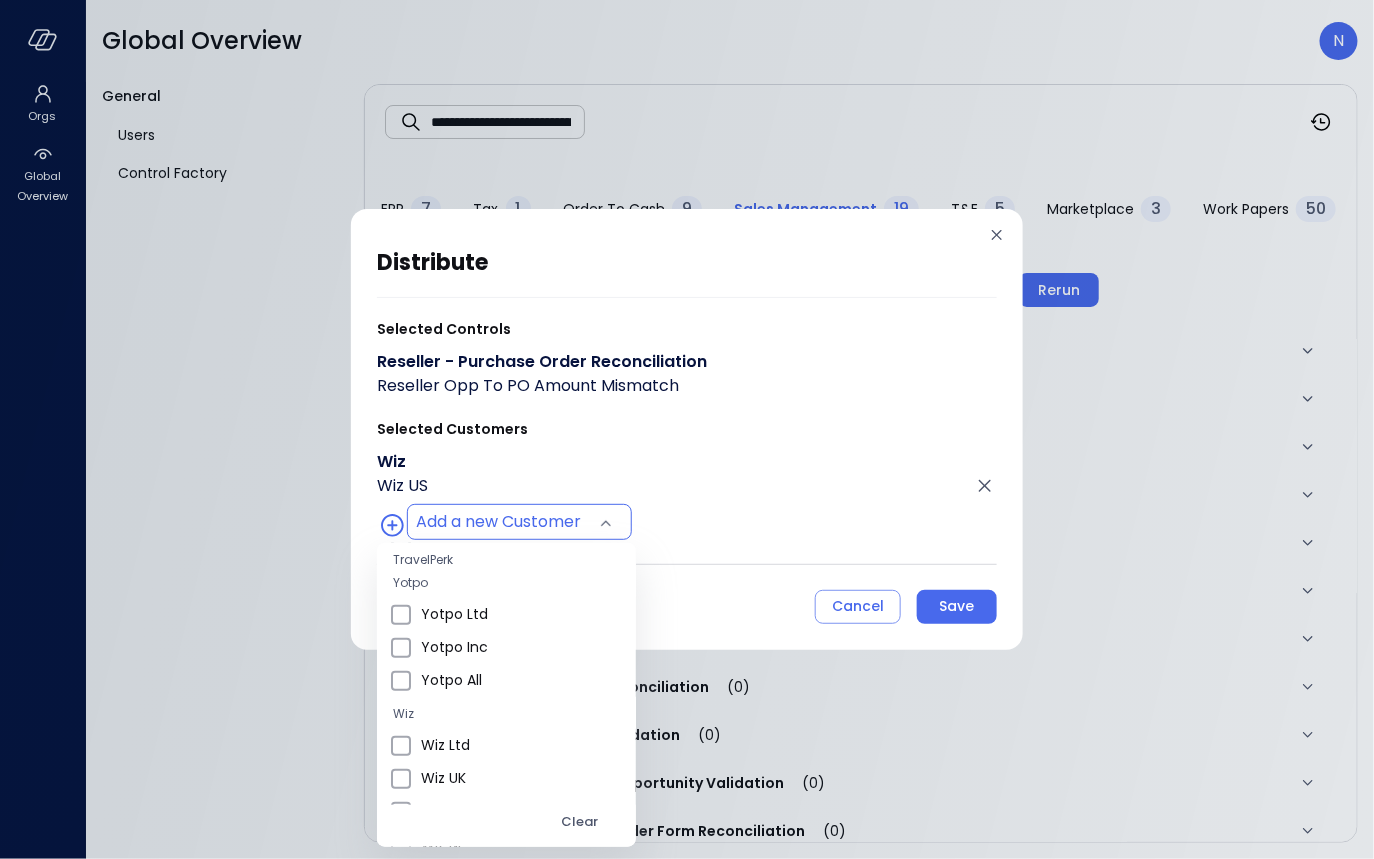 click at bounding box center [687, 429] 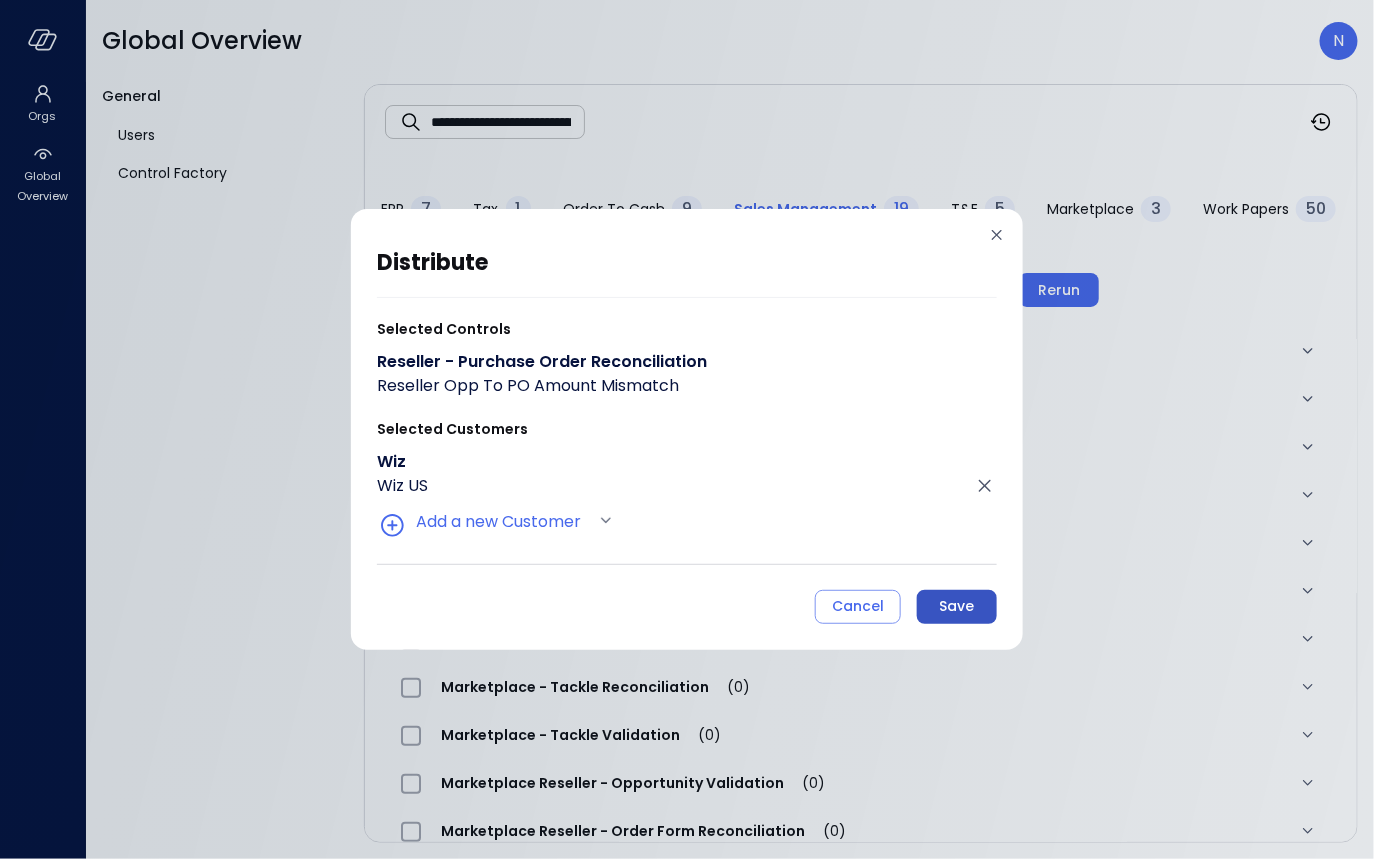 click on "Save" at bounding box center [957, 606] 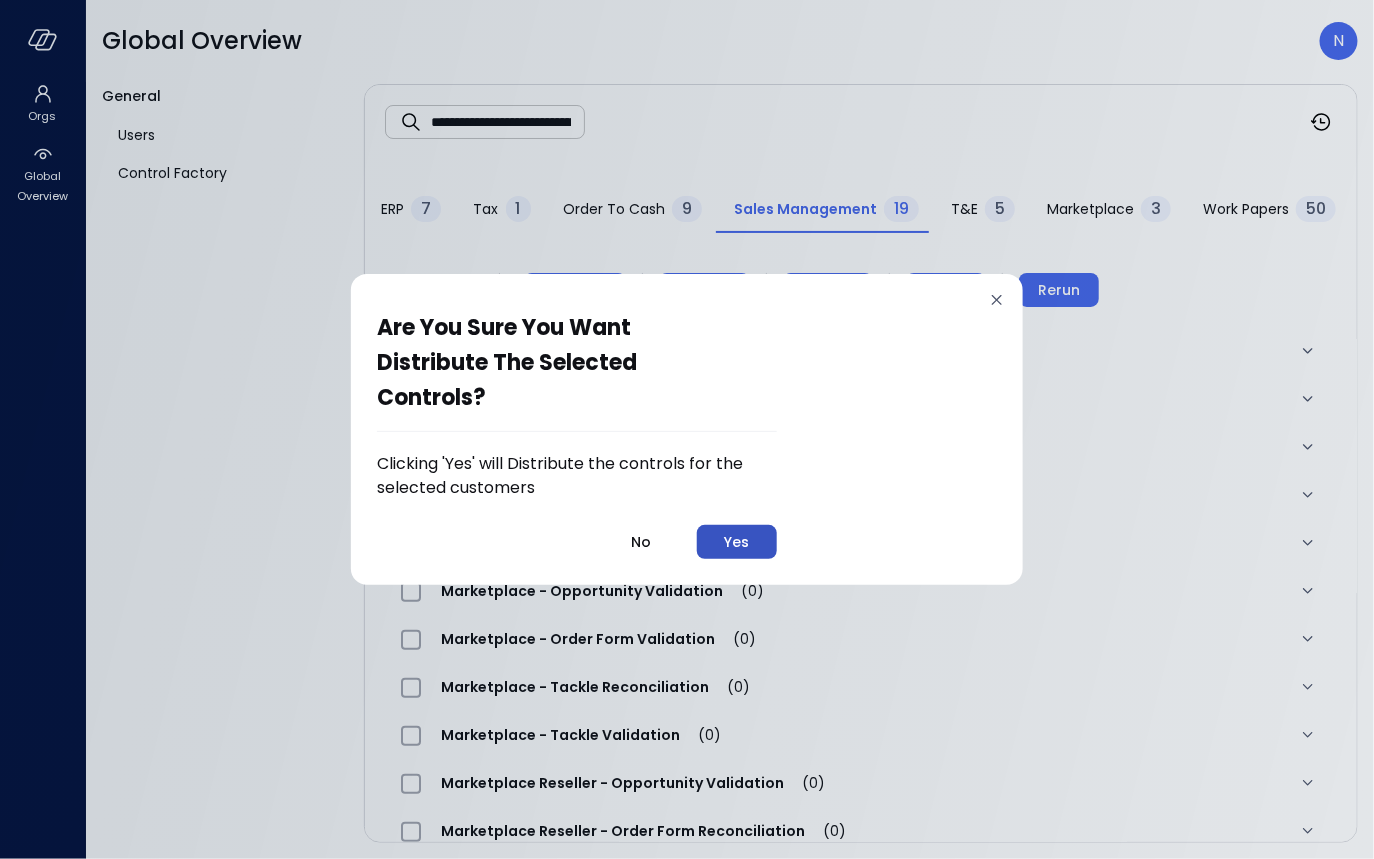 click on "Yes" at bounding box center (737, 542) 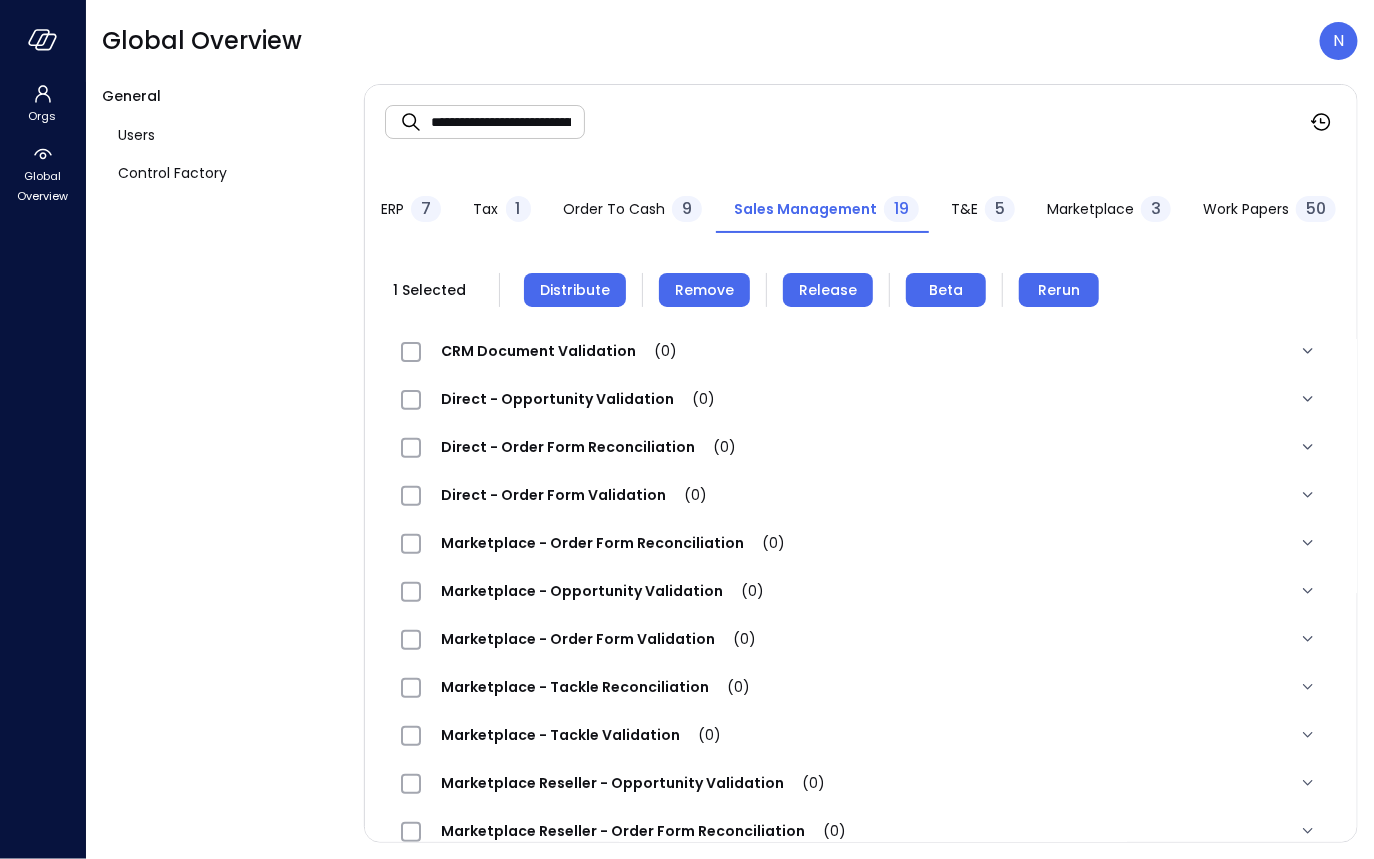 scroll, scrollTop: 565, scrollLeft: 0, axis: vertical 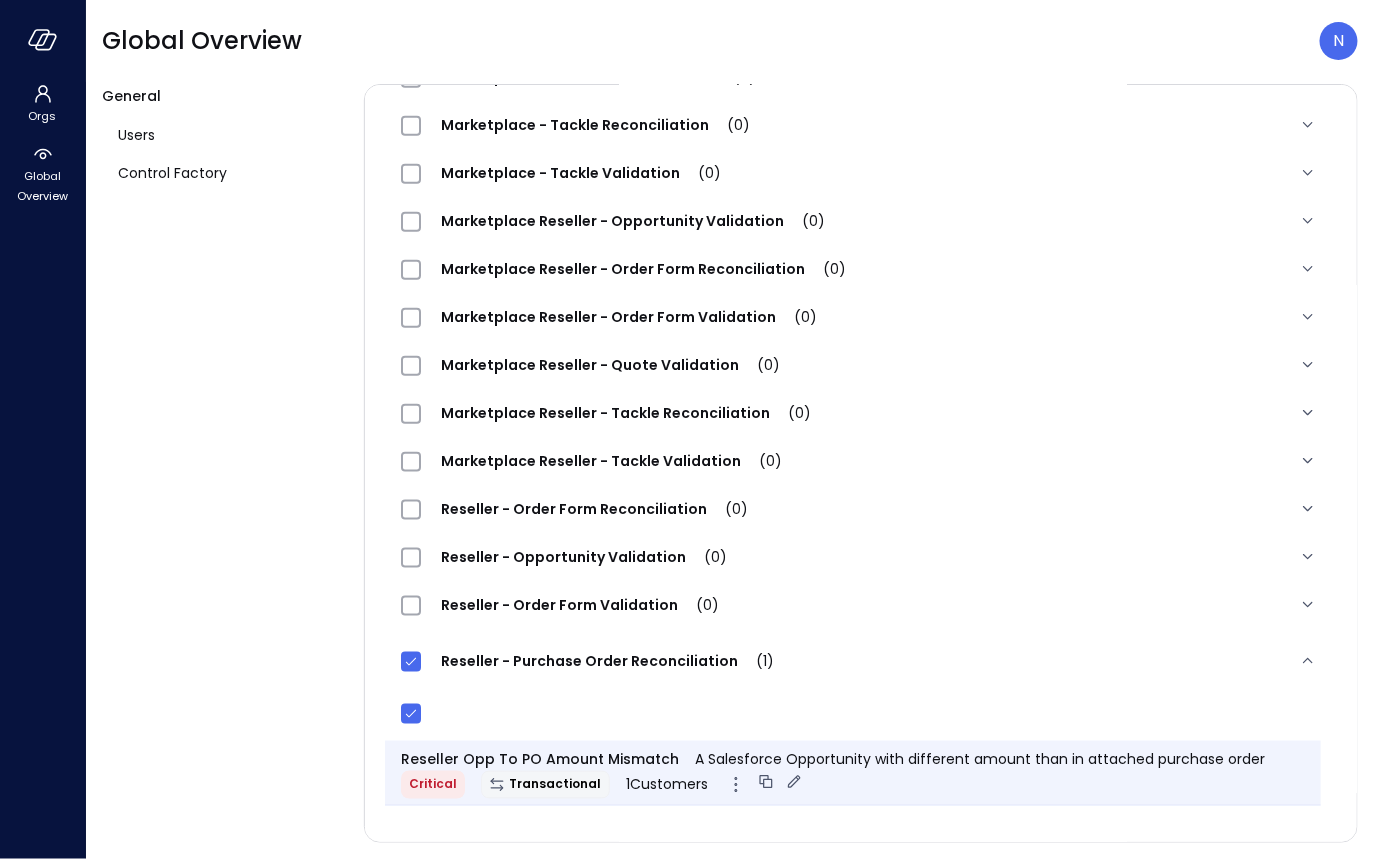 click 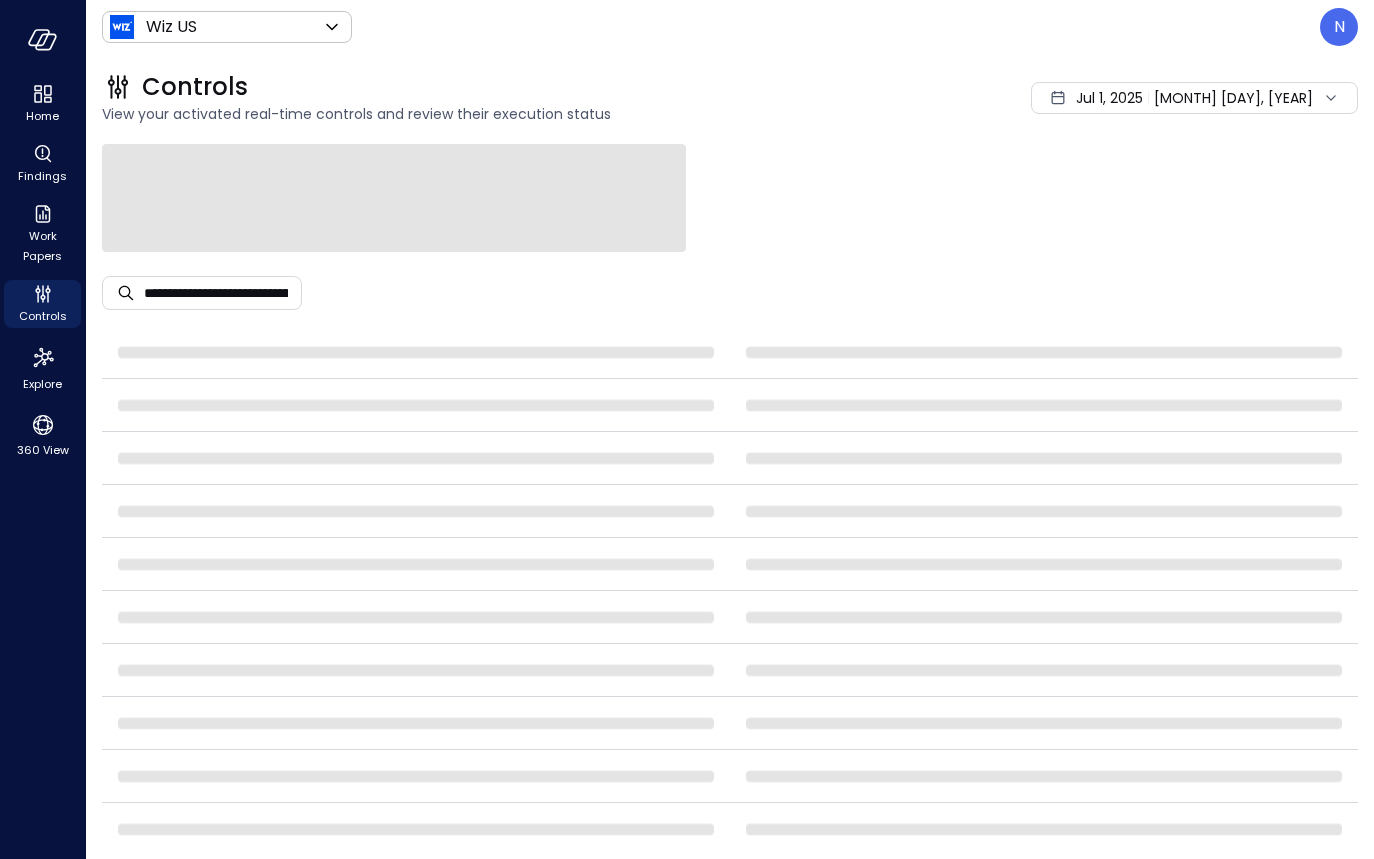 scroll, scrollTop: 0, scrollLeft: 0, axis: both 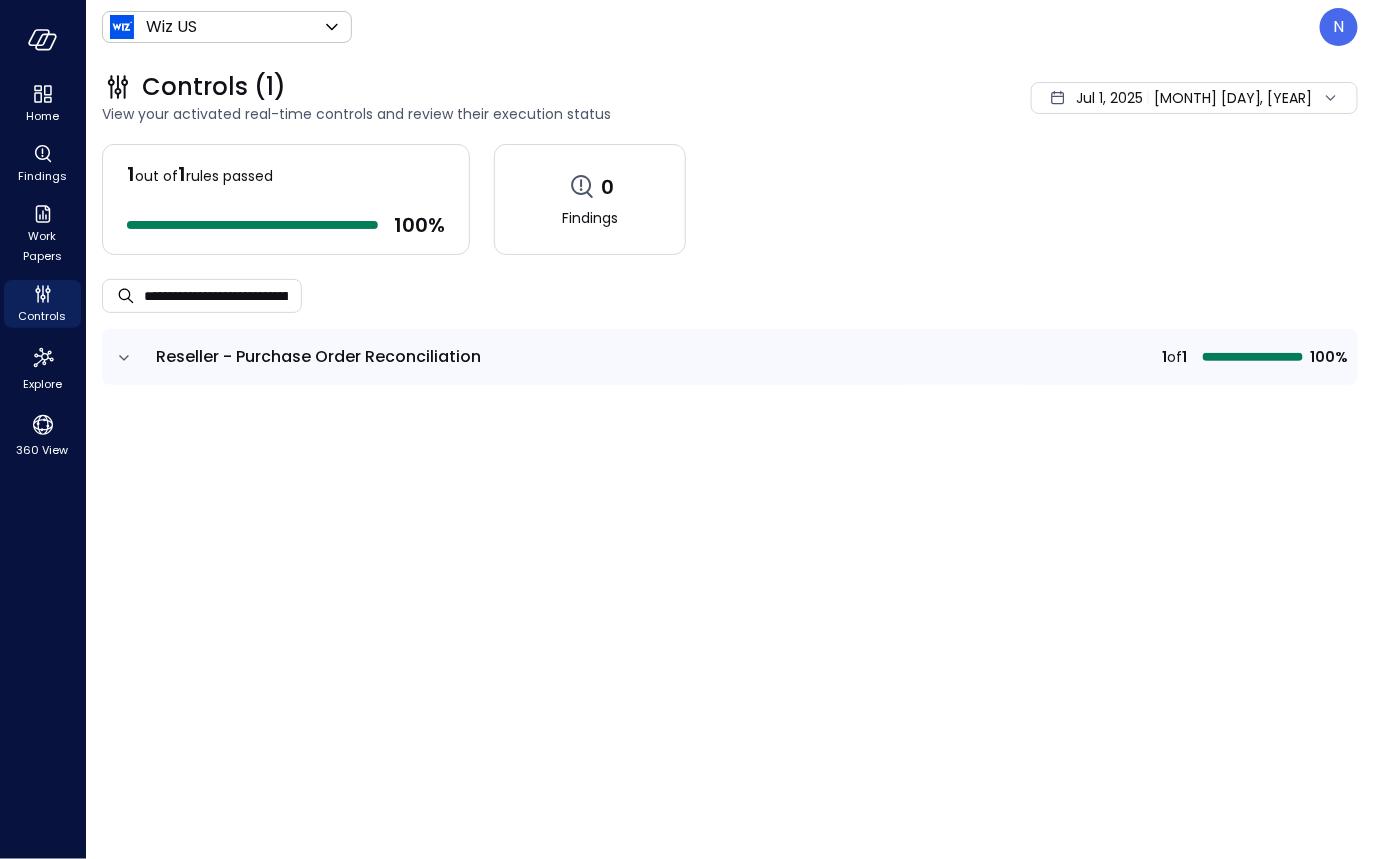 click 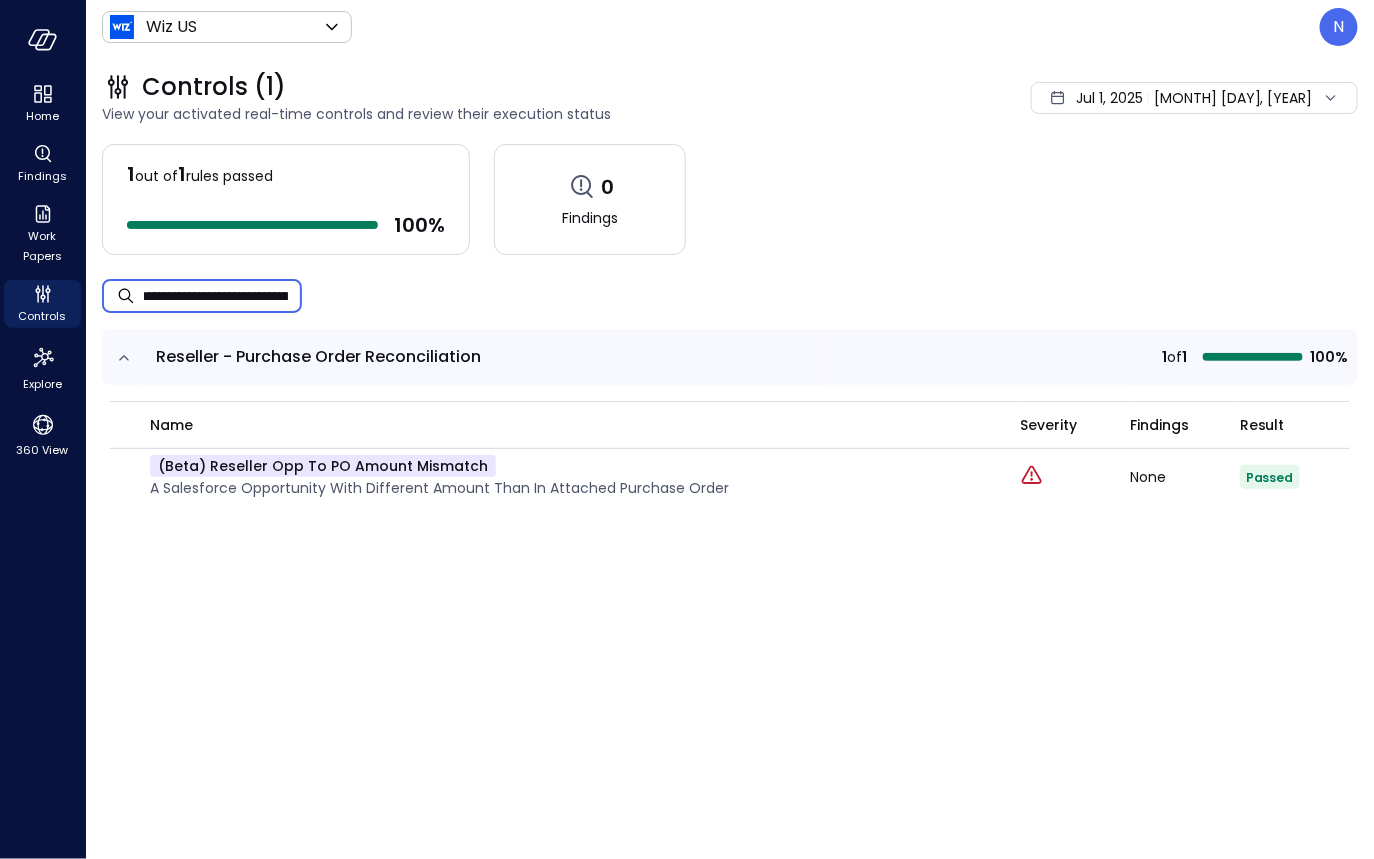 scroll, scrollTop: 0, scrollLeft: 0, axis: both 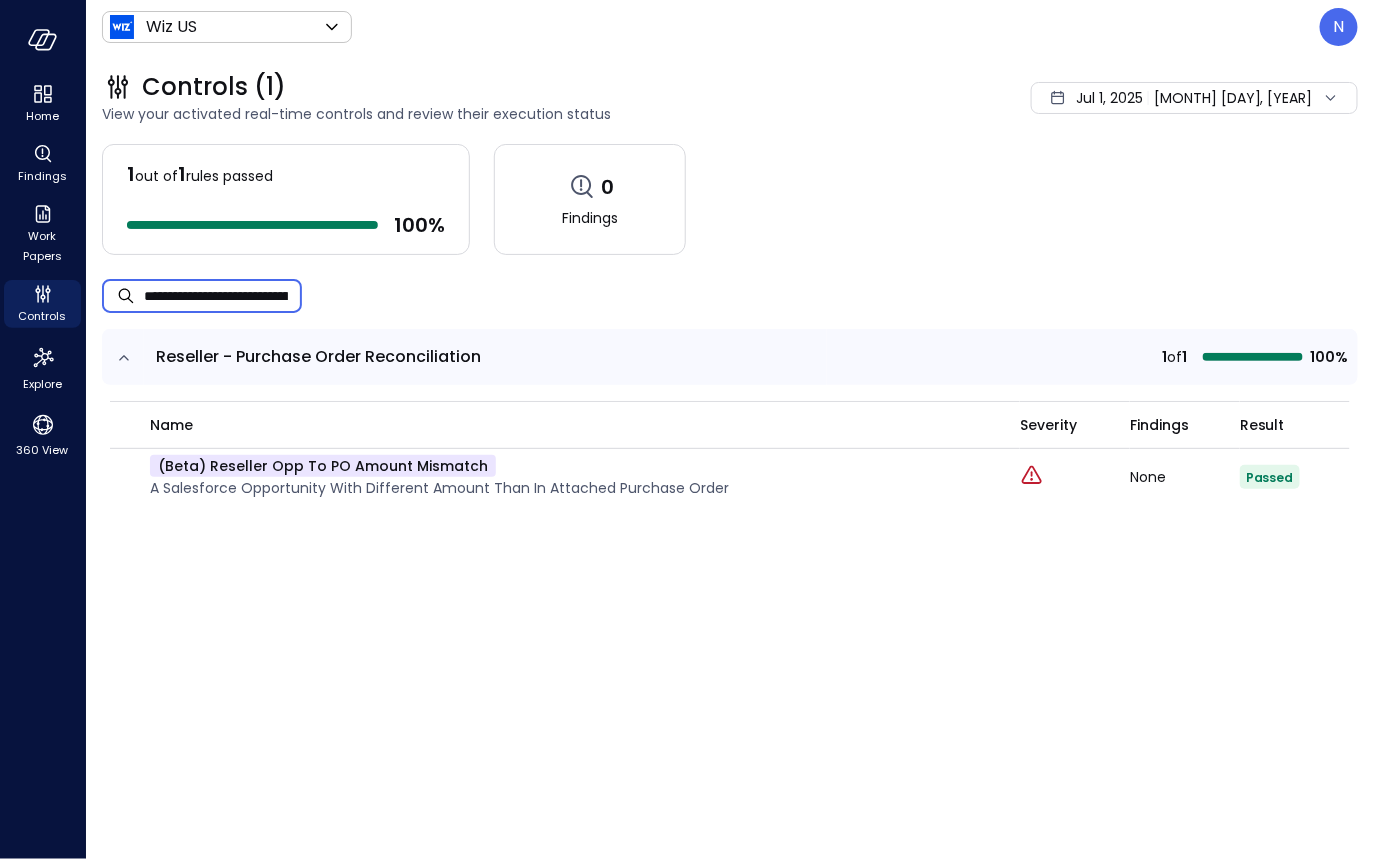 drag, startPoint x: 286, startPoint y: 296, endPoint x: 111, endPoint y: 276, distance: 176.13914 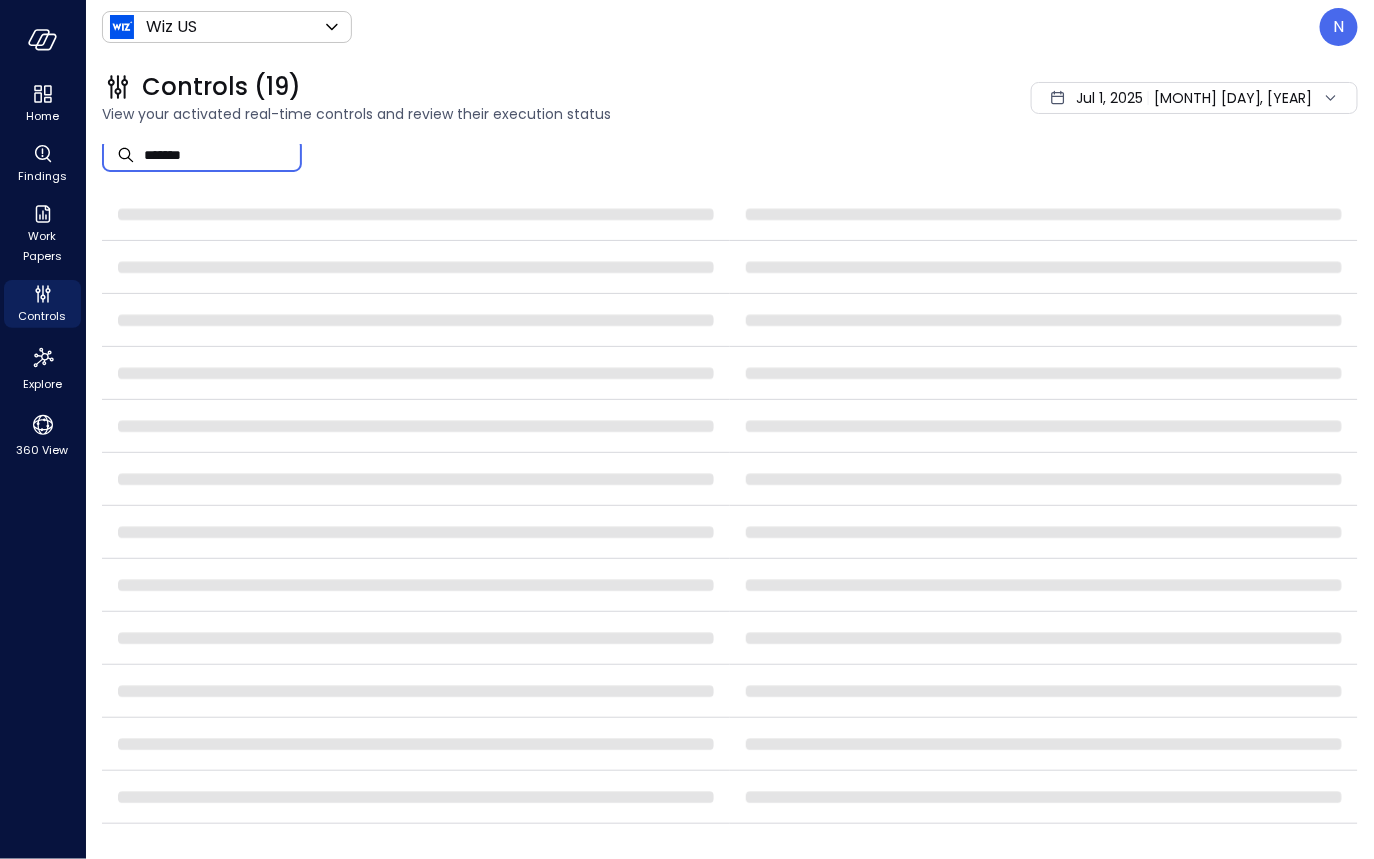 scroll, scrollTop: 0, scrollLeft: 0, axis: both 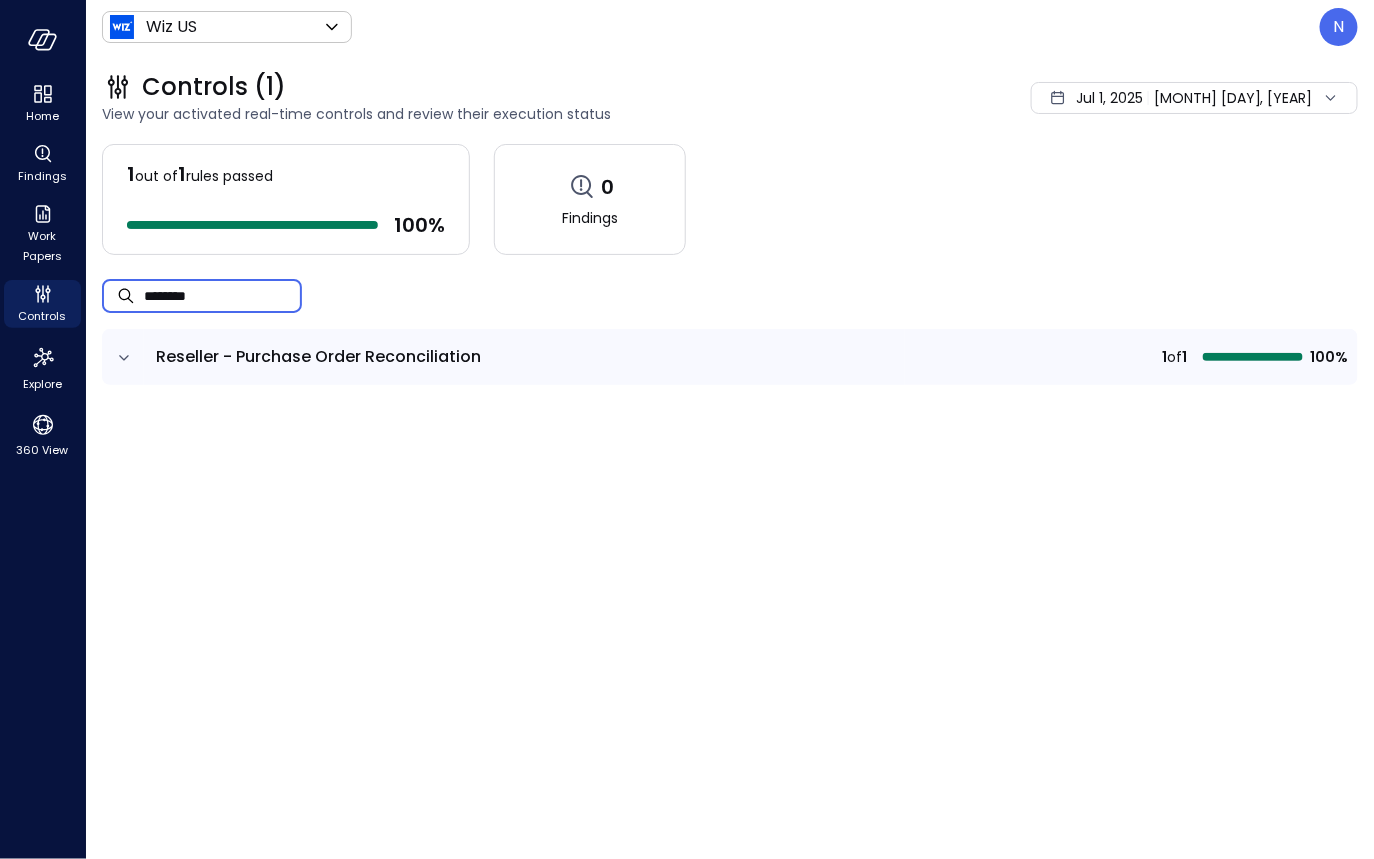 type on "********" 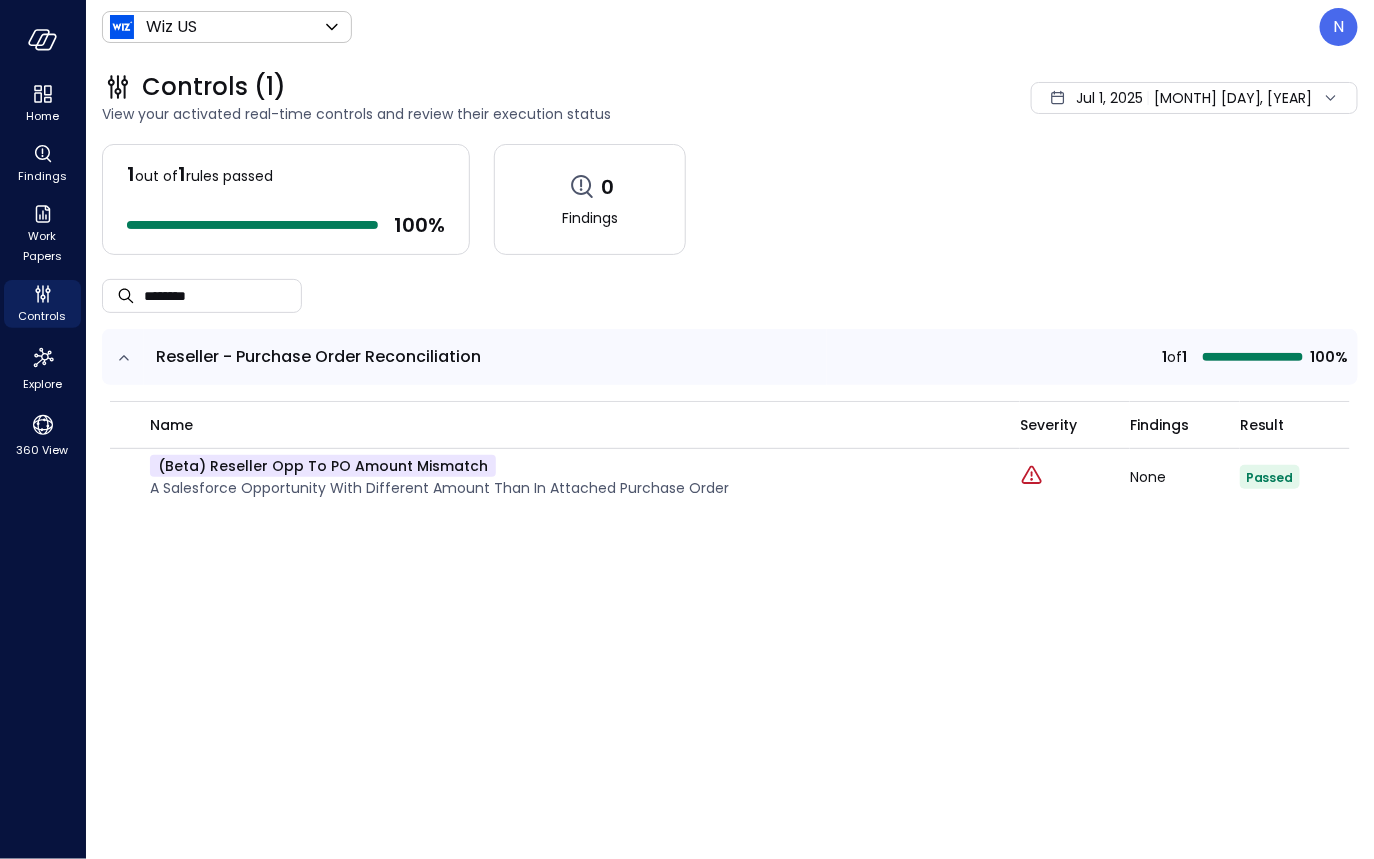 click on "Jul 1, 2025" at bounding box center [1109, 98] 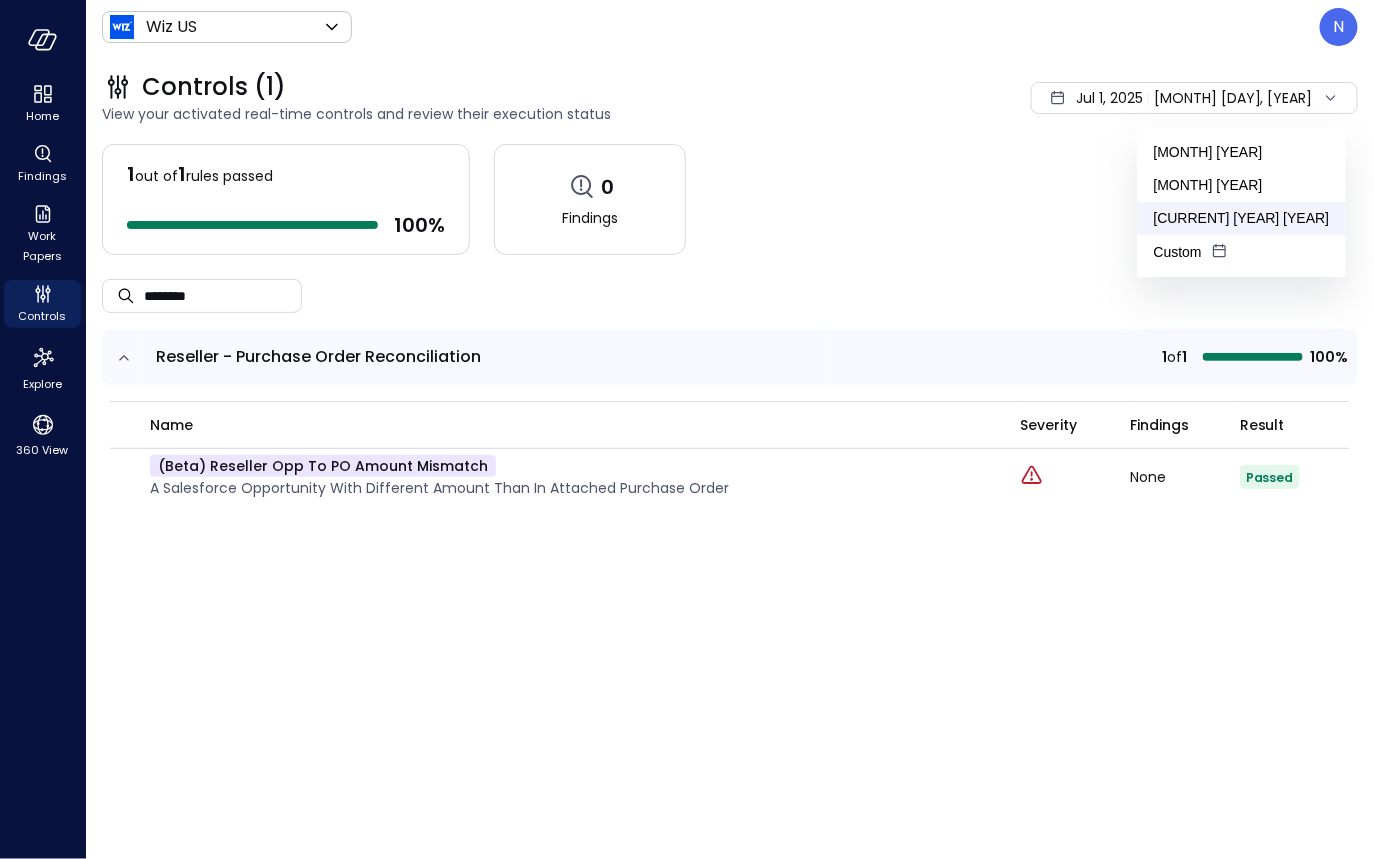 click on "[CURRENT] [YEAR] [YEAR]" at bounding box center (1242, 218) 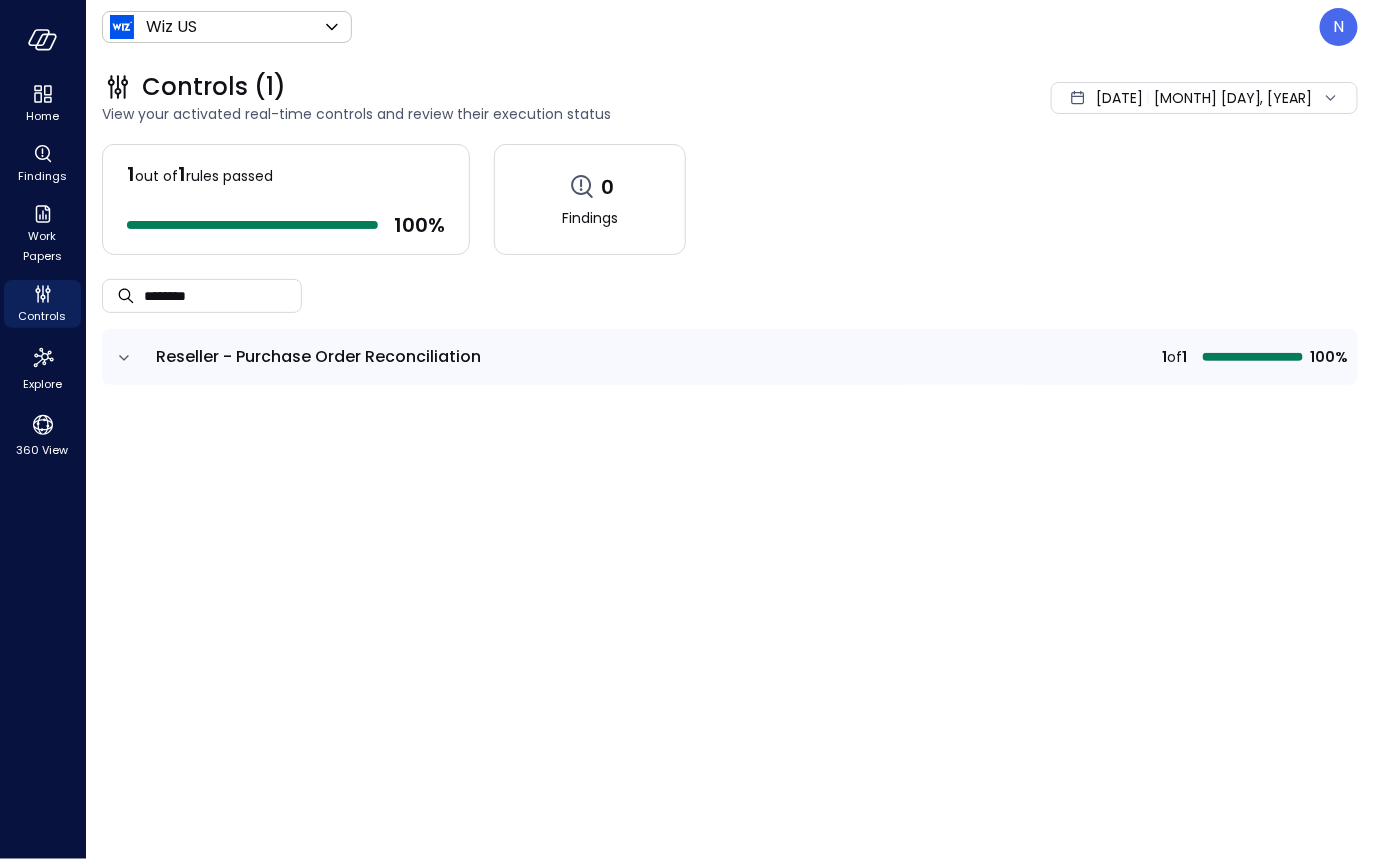 click 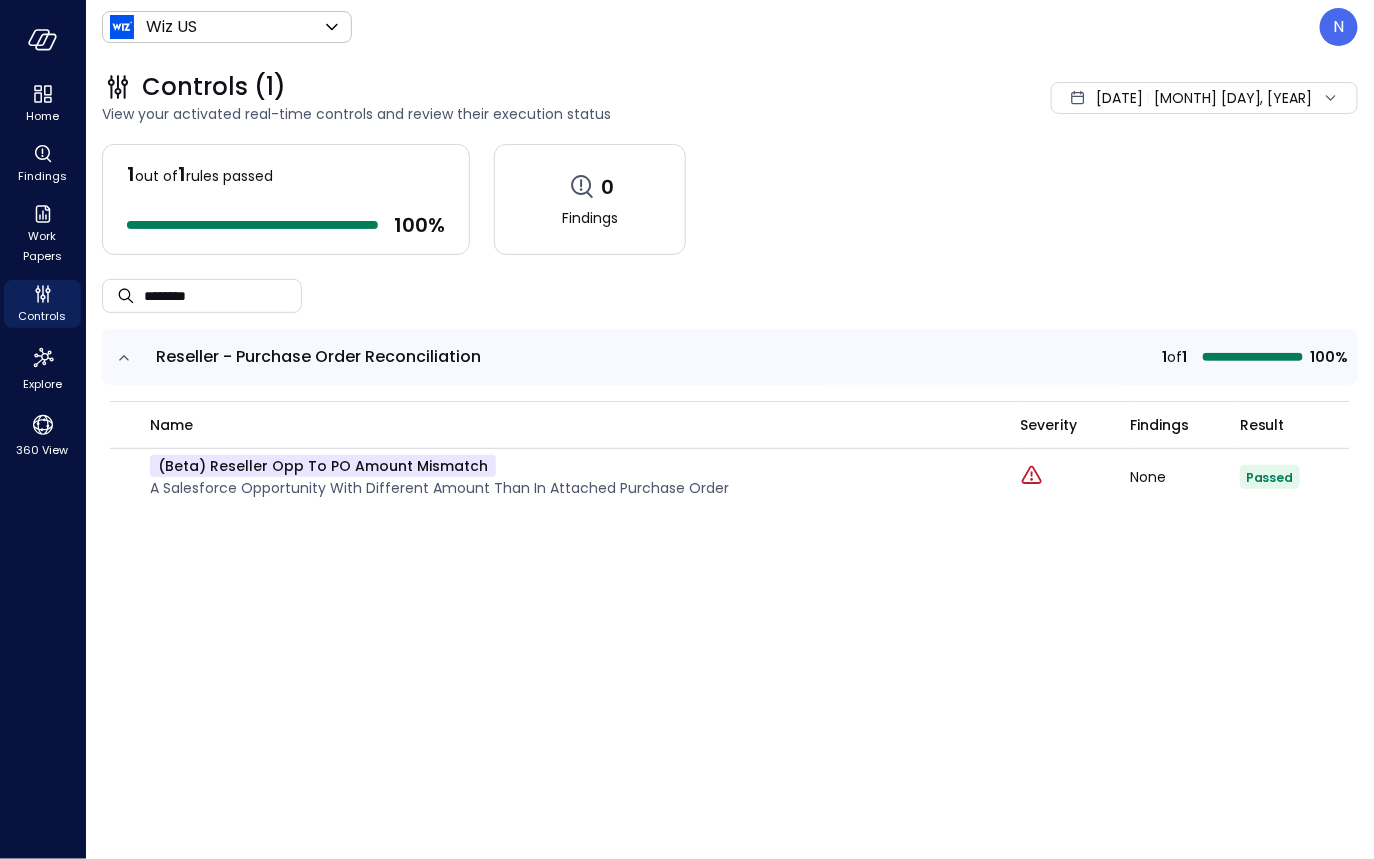 click on "[DATE]" at bounding box center (1119, 98) 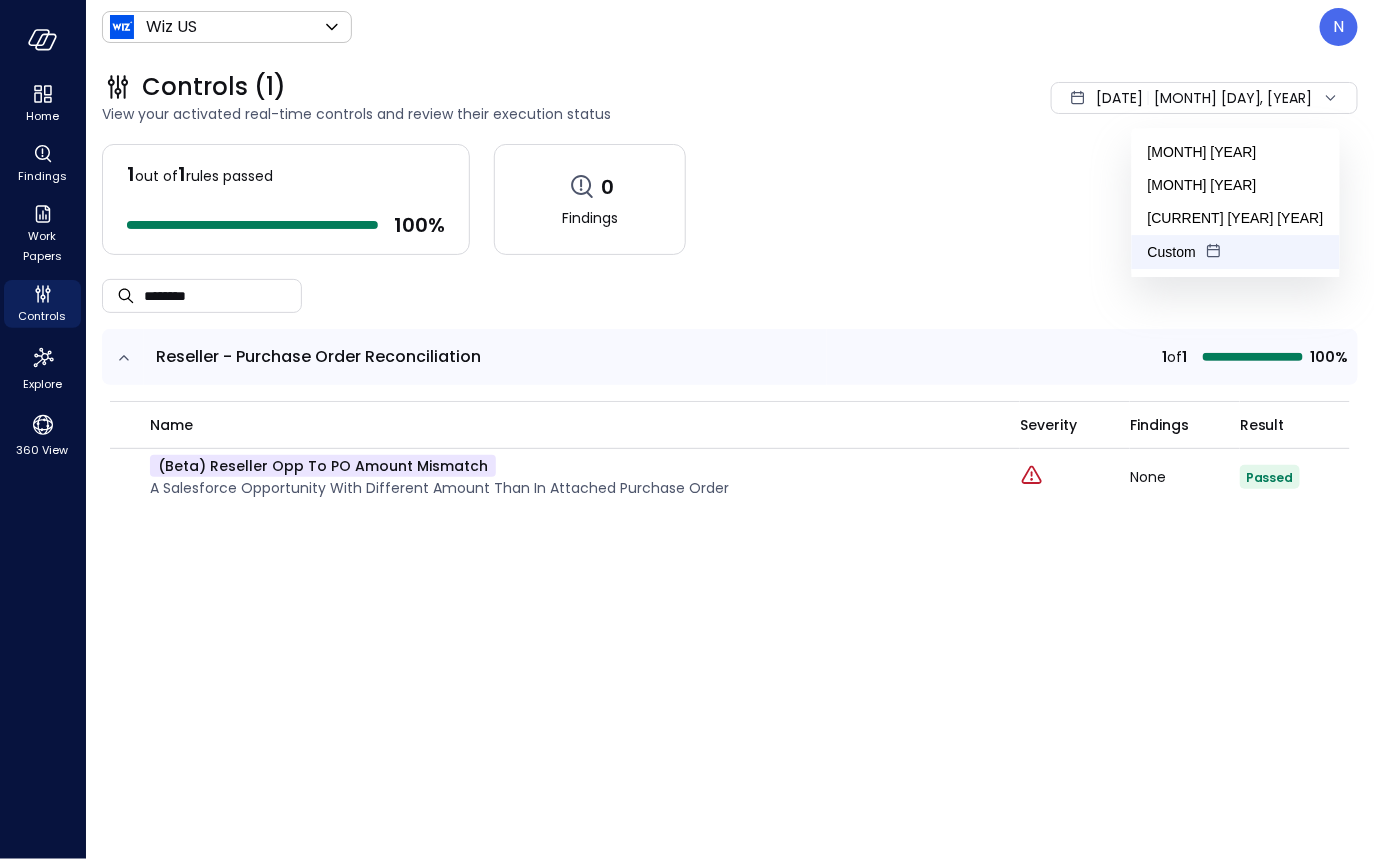 click on "Custom" at bounding box center [1236, 252] 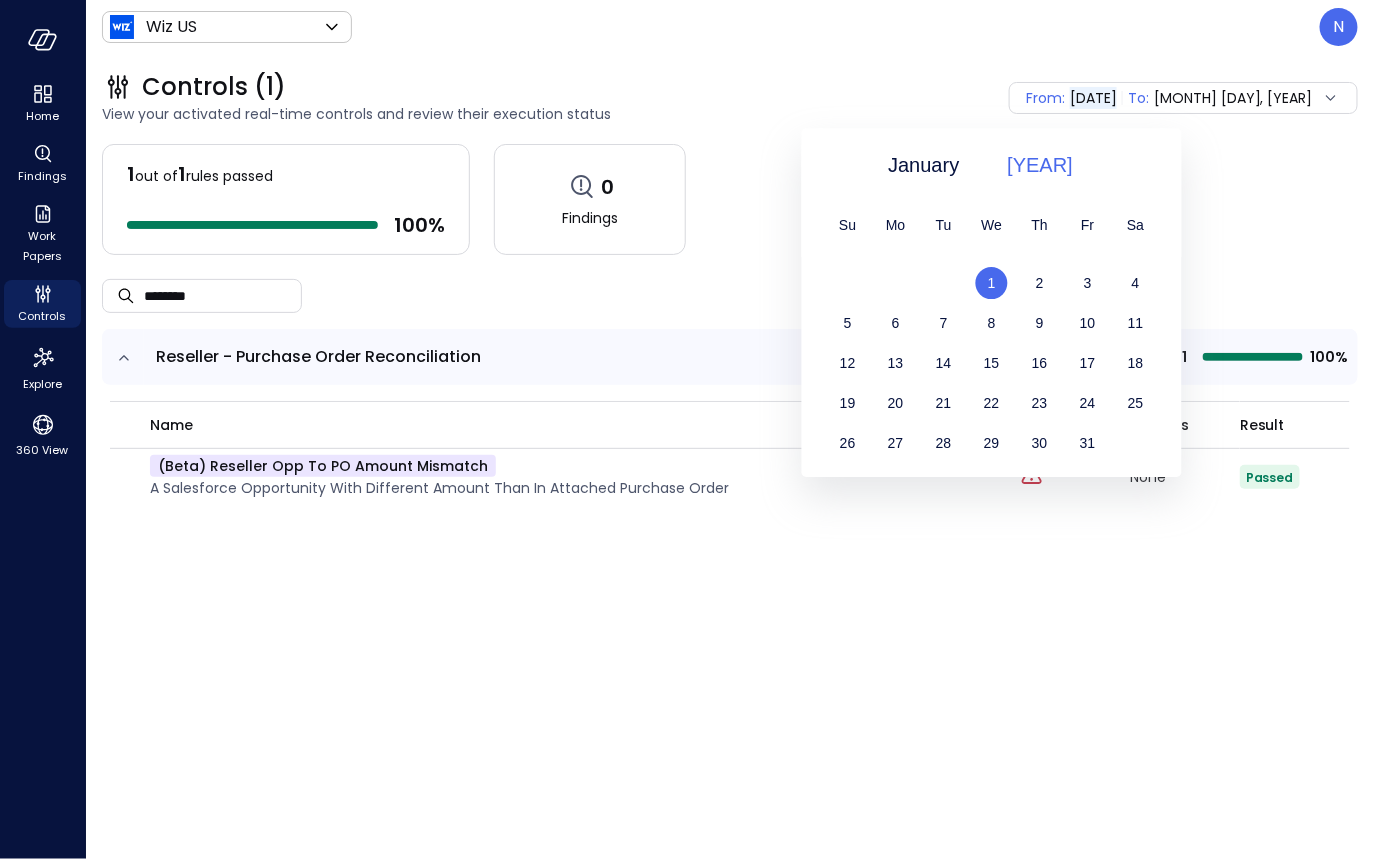 click on "[YEAR]" at bounding box center (1041, 165) 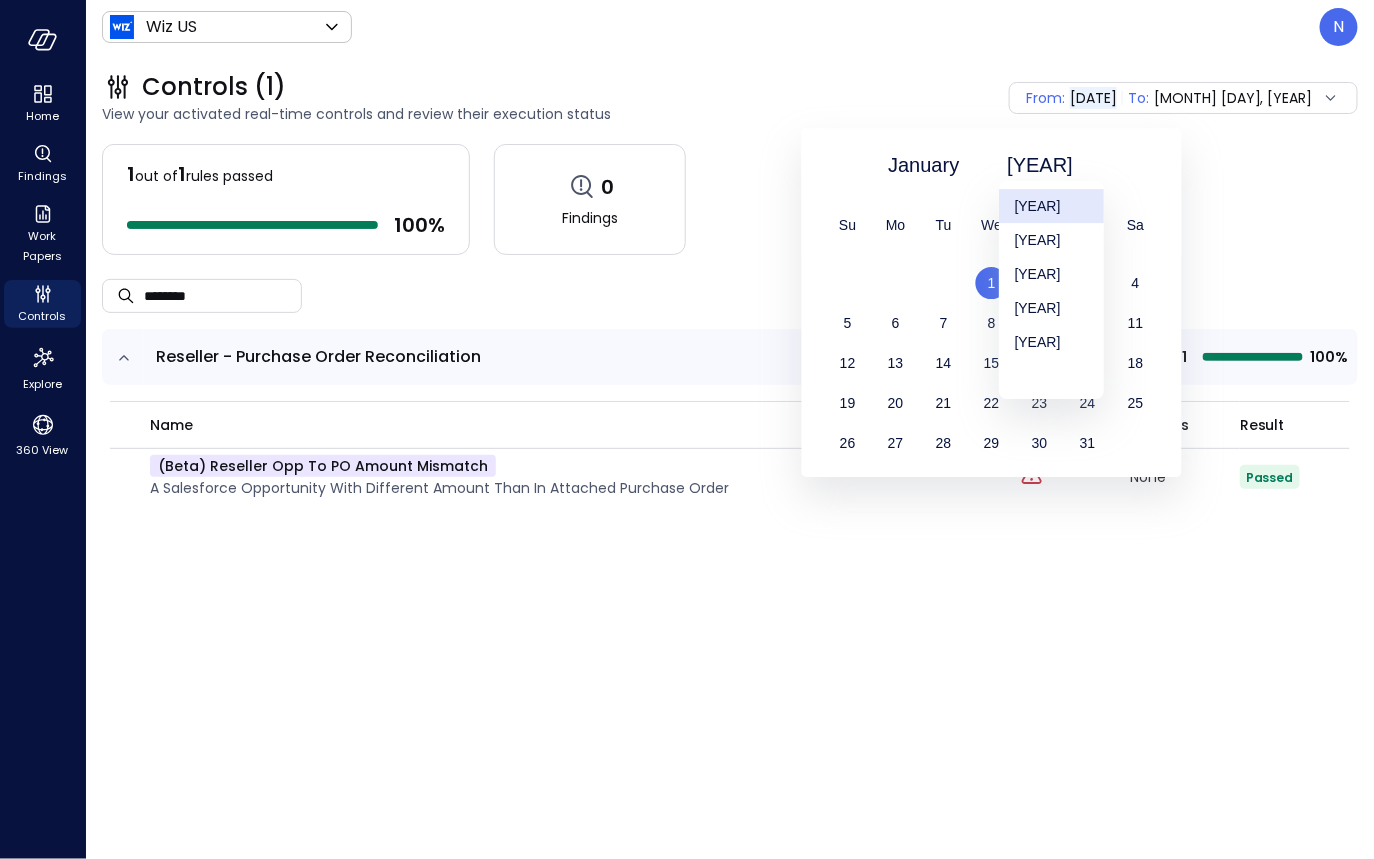 click on "[YEAR]" at bounding box center [1051, 206] 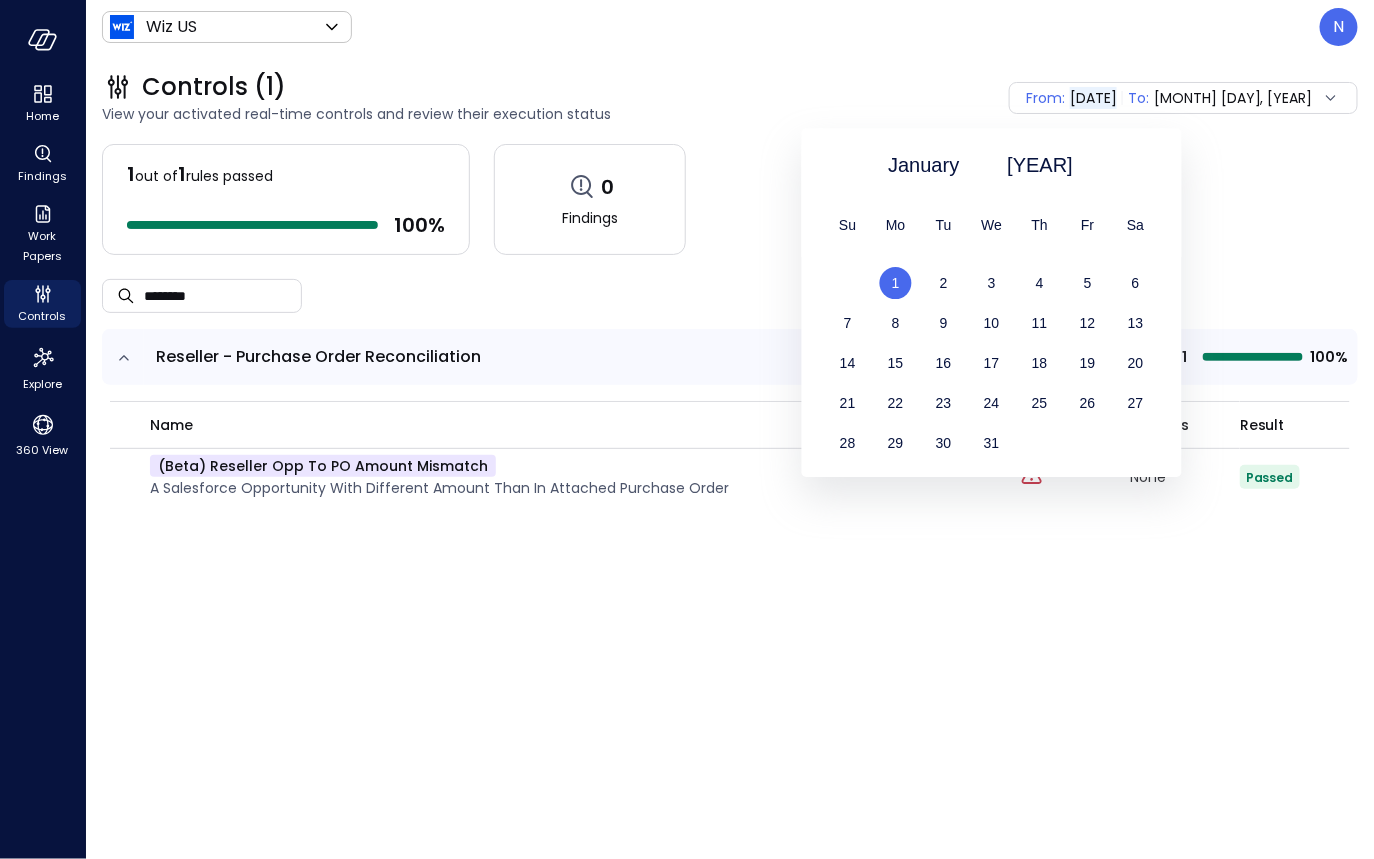 click on "1" at bounding box center (896, 283) 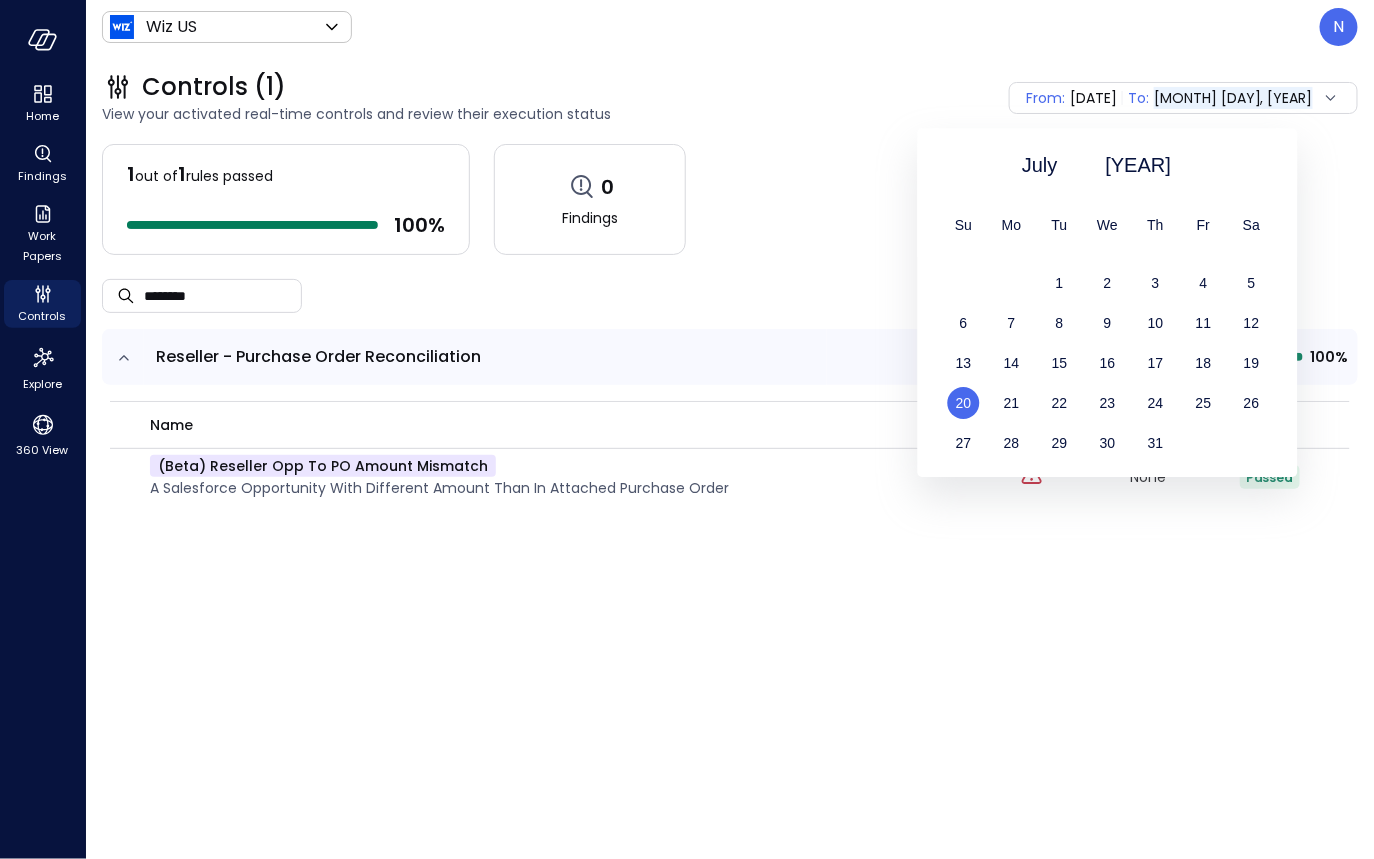 click on "20" at bounding box center (964, 403) 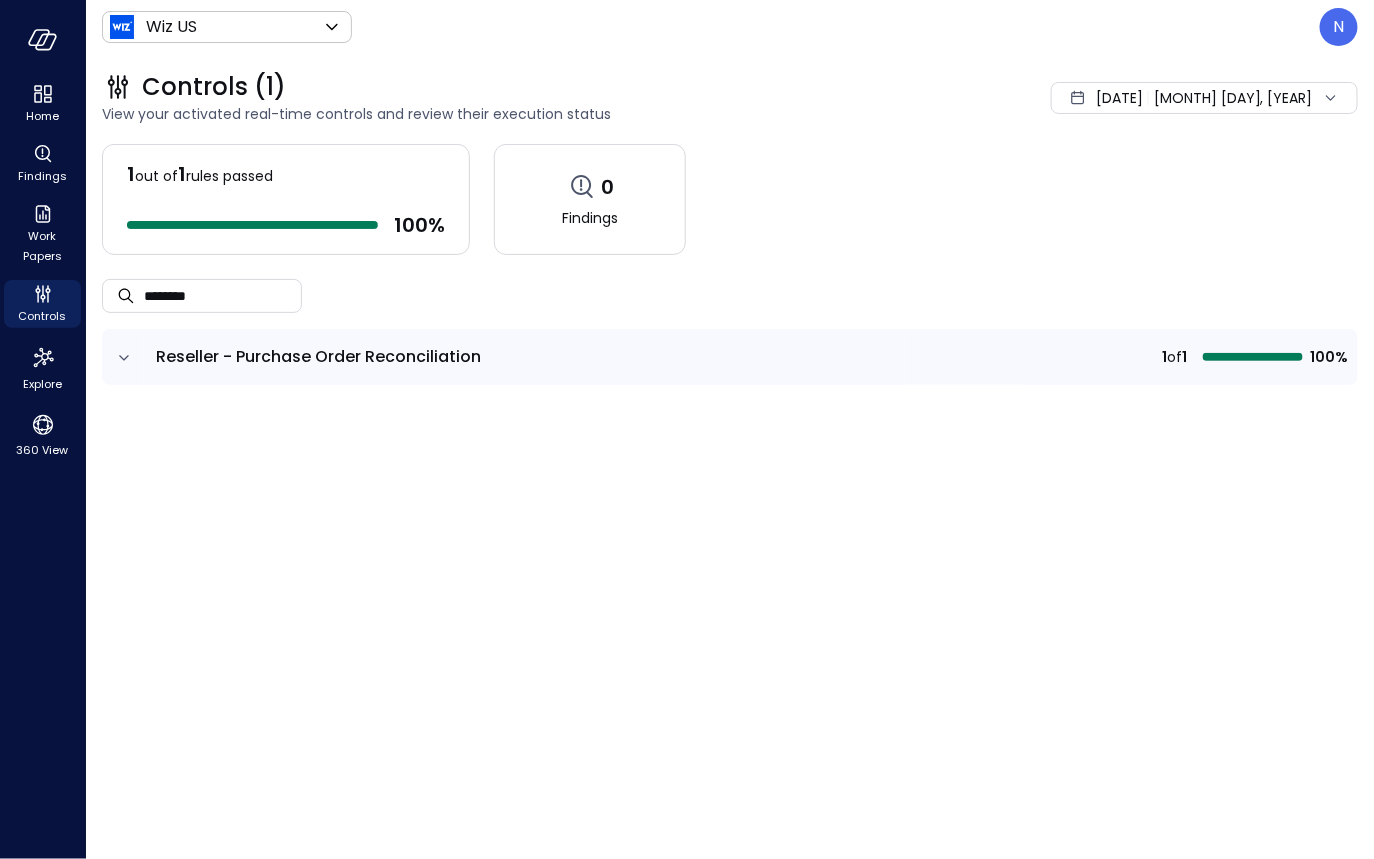 click 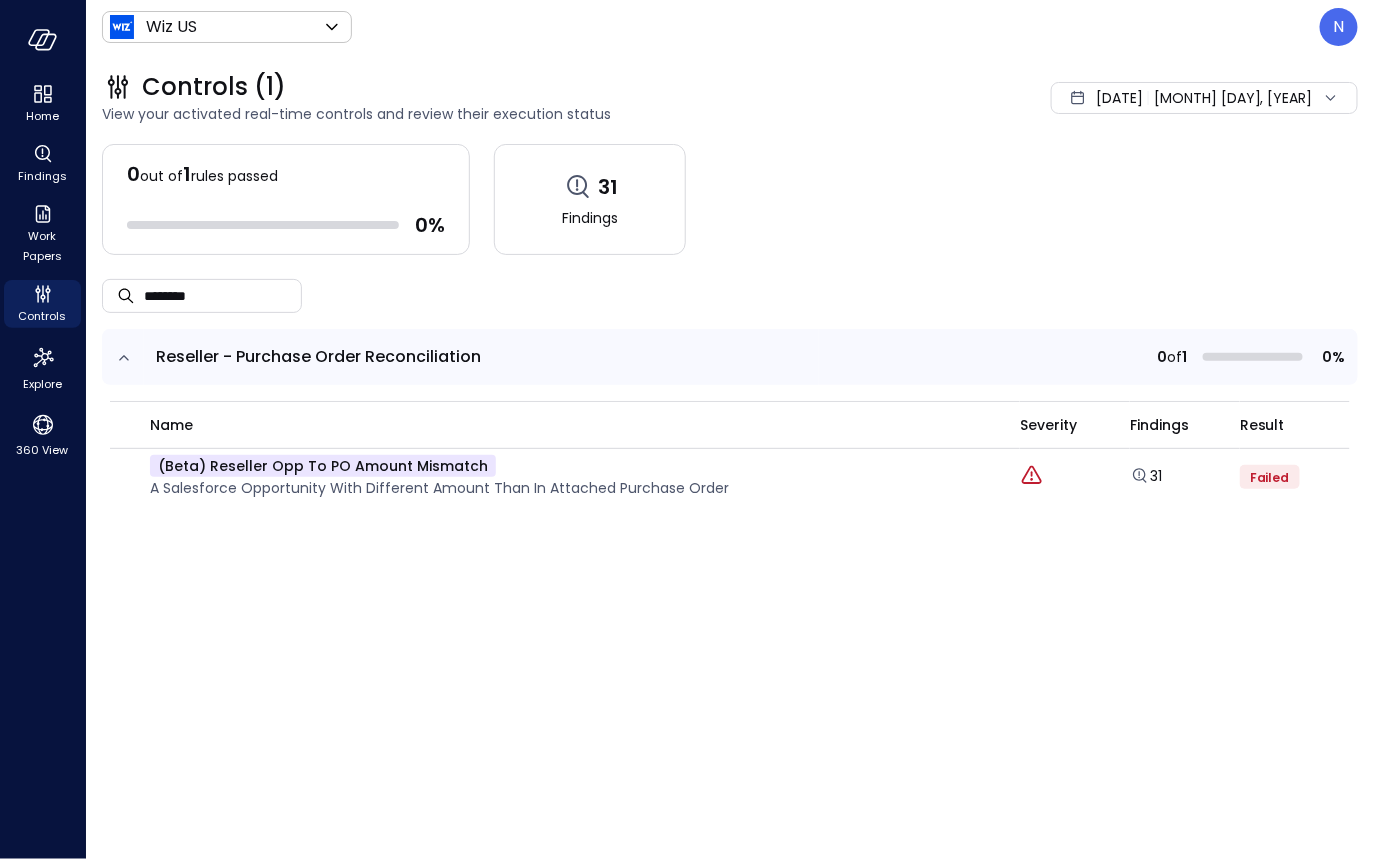 click on "Jan 1, 2024" at bounding box center (1119, 98) 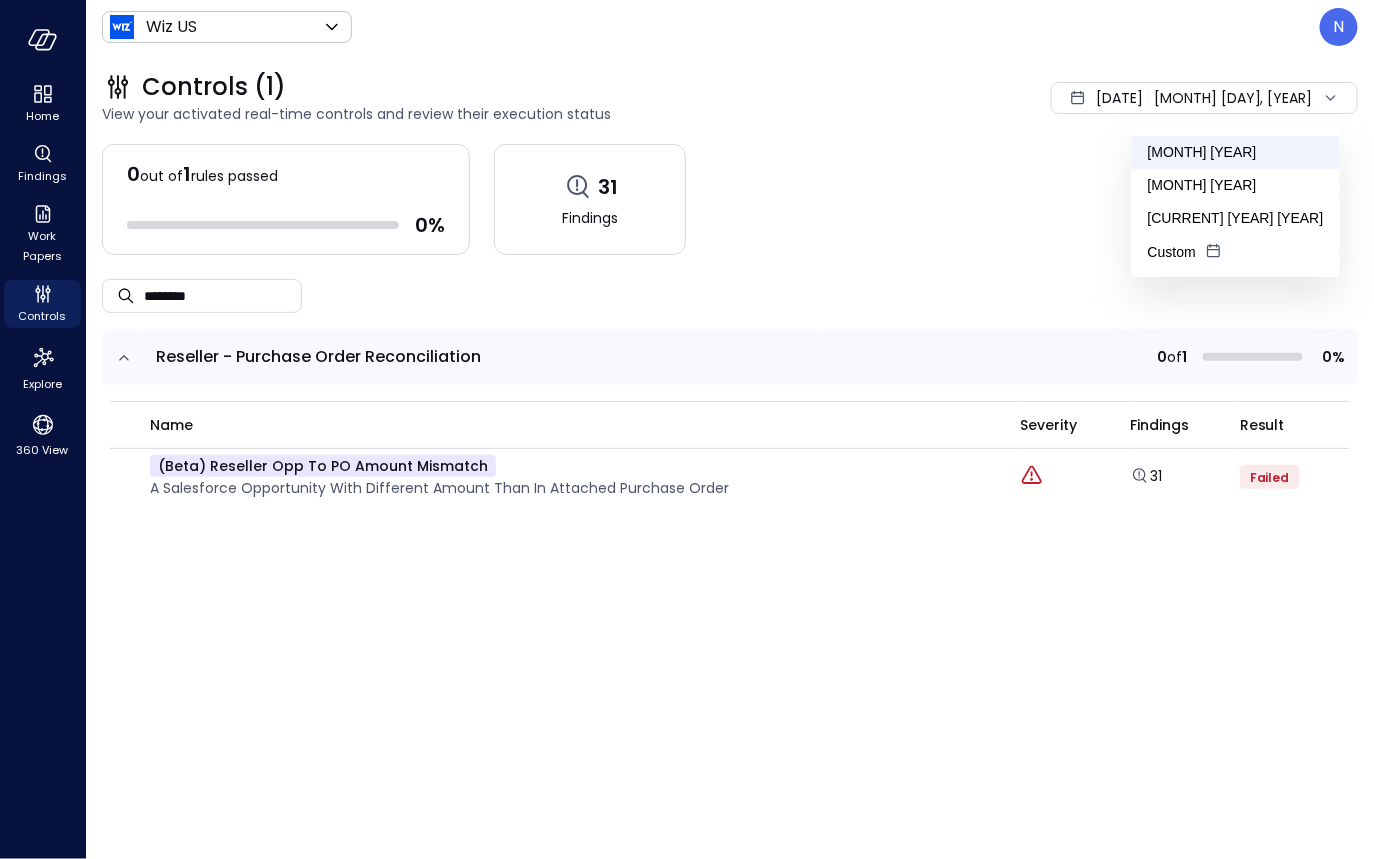 click on "July 2025" at bounding box center [1236, 152] 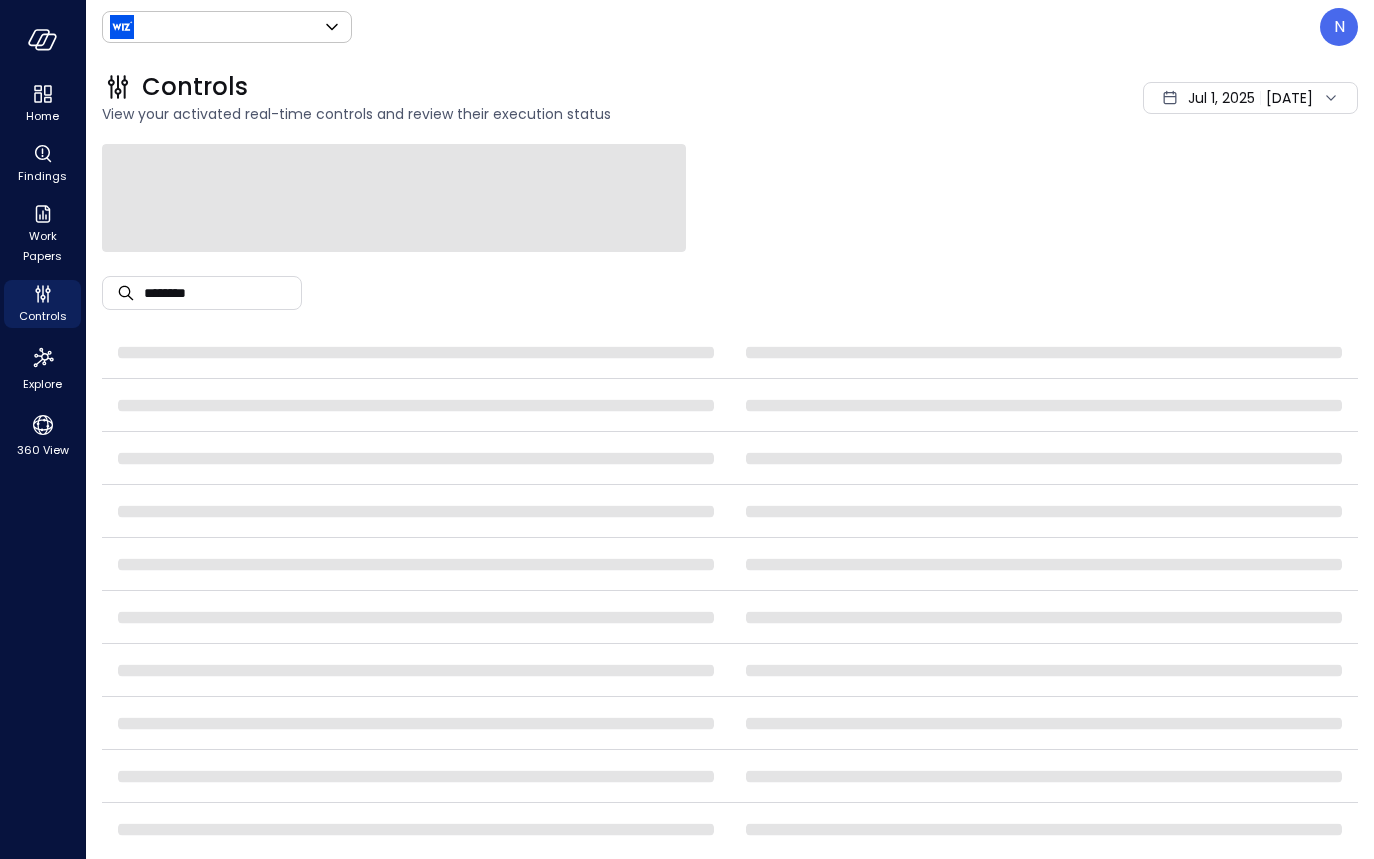 type on "******" 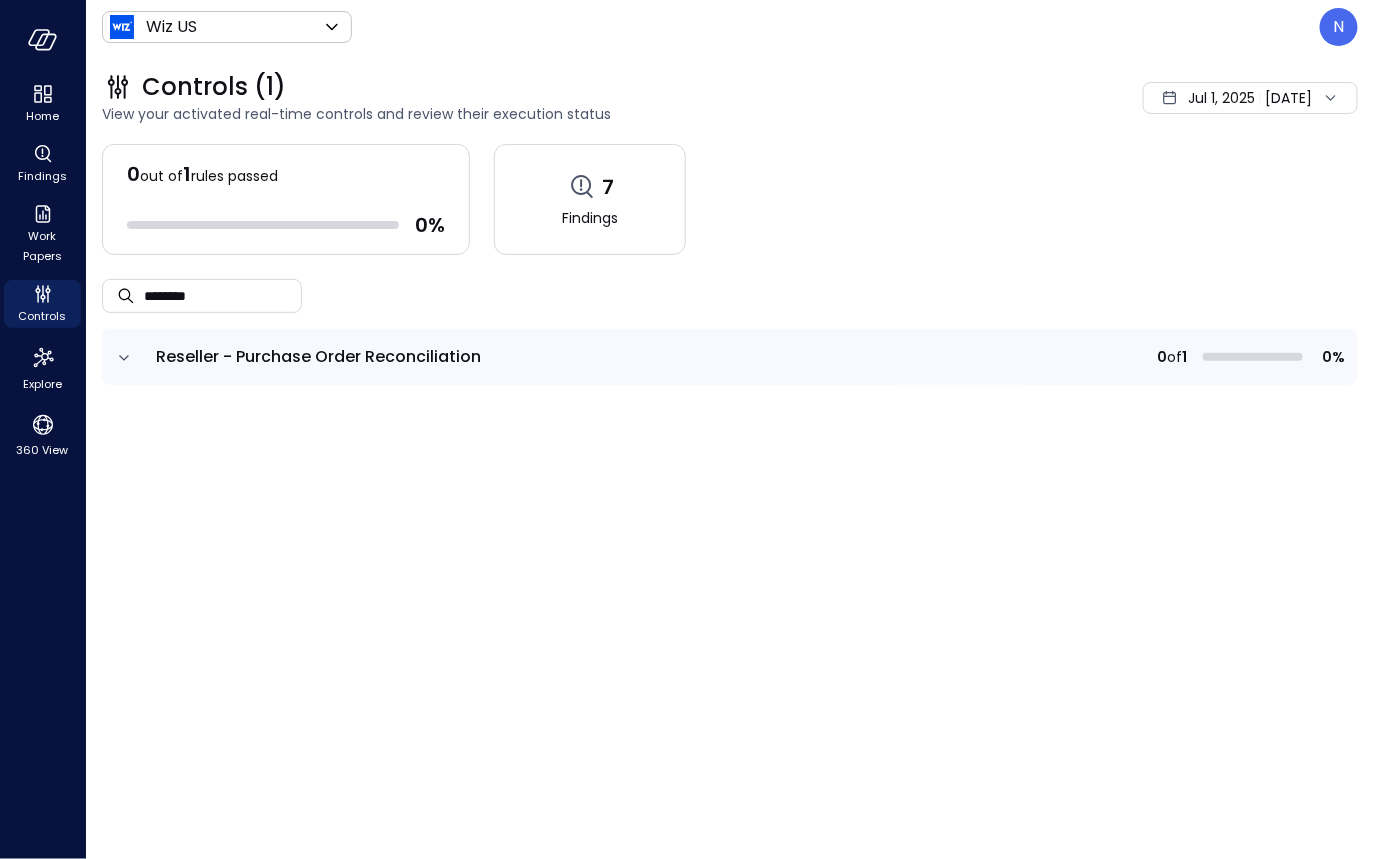 click 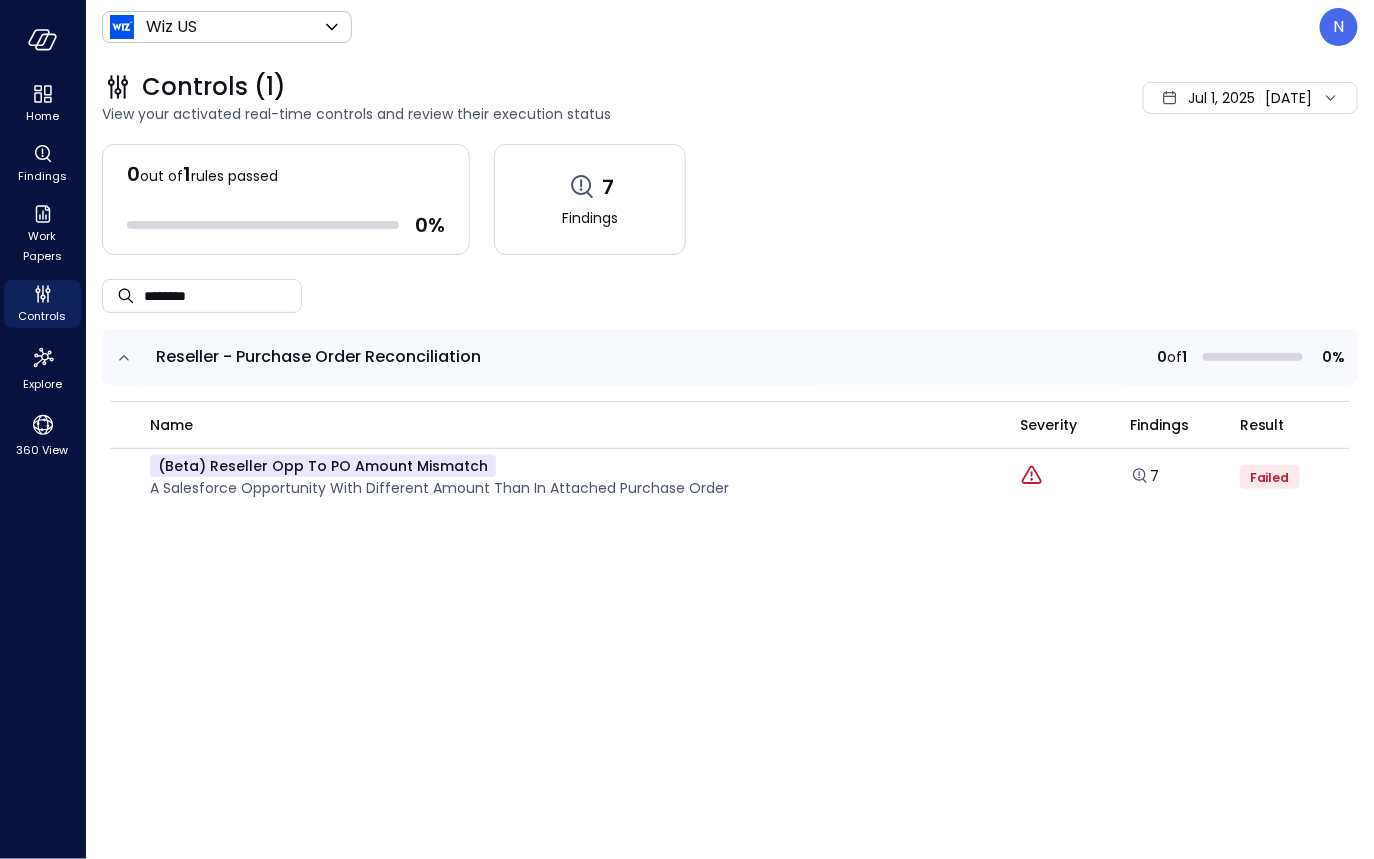 click on "Controls (1)" at bounding box center (485, 87) 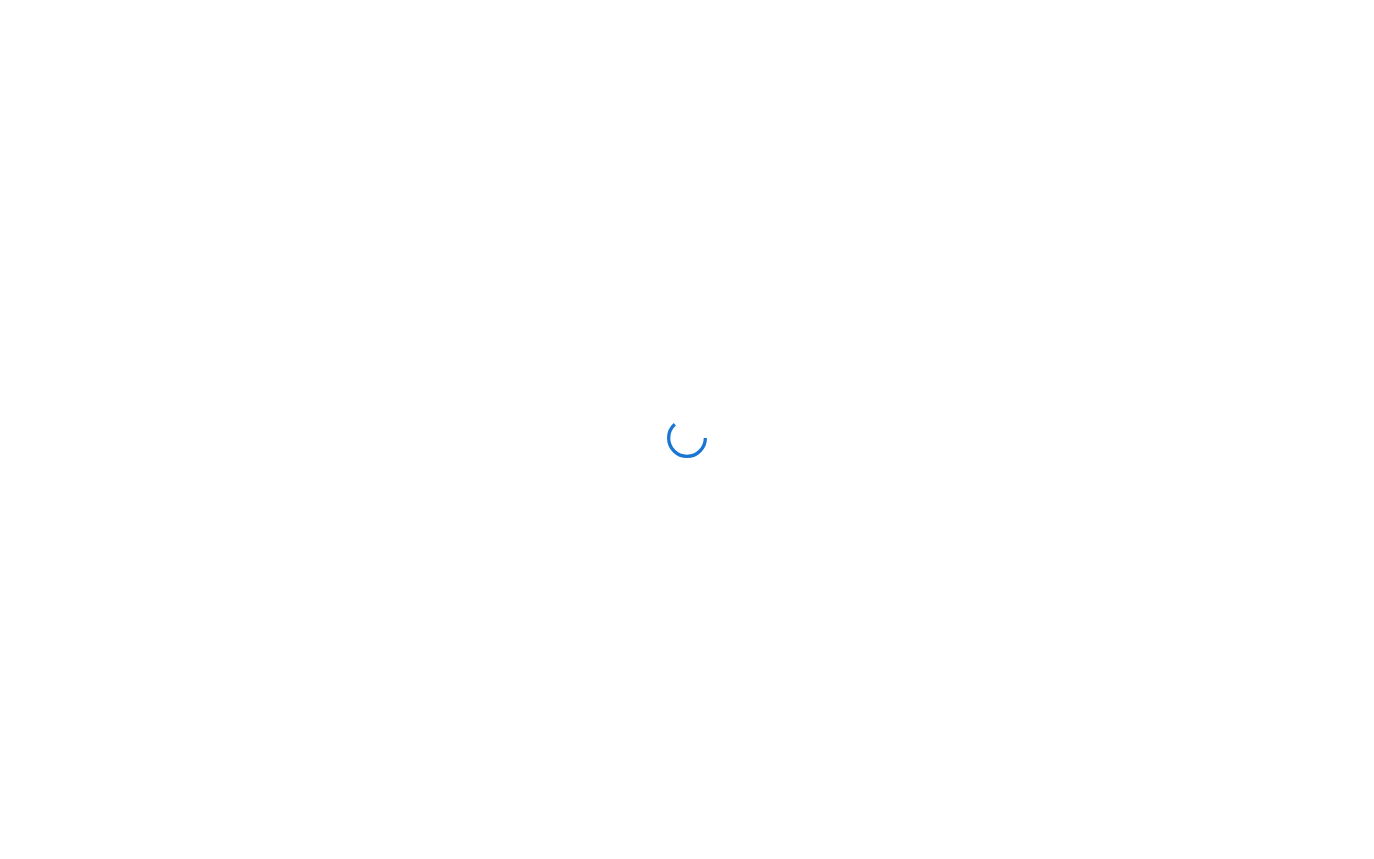 scroll, scrollTop: 0, scrollLeft: 0, axis: both 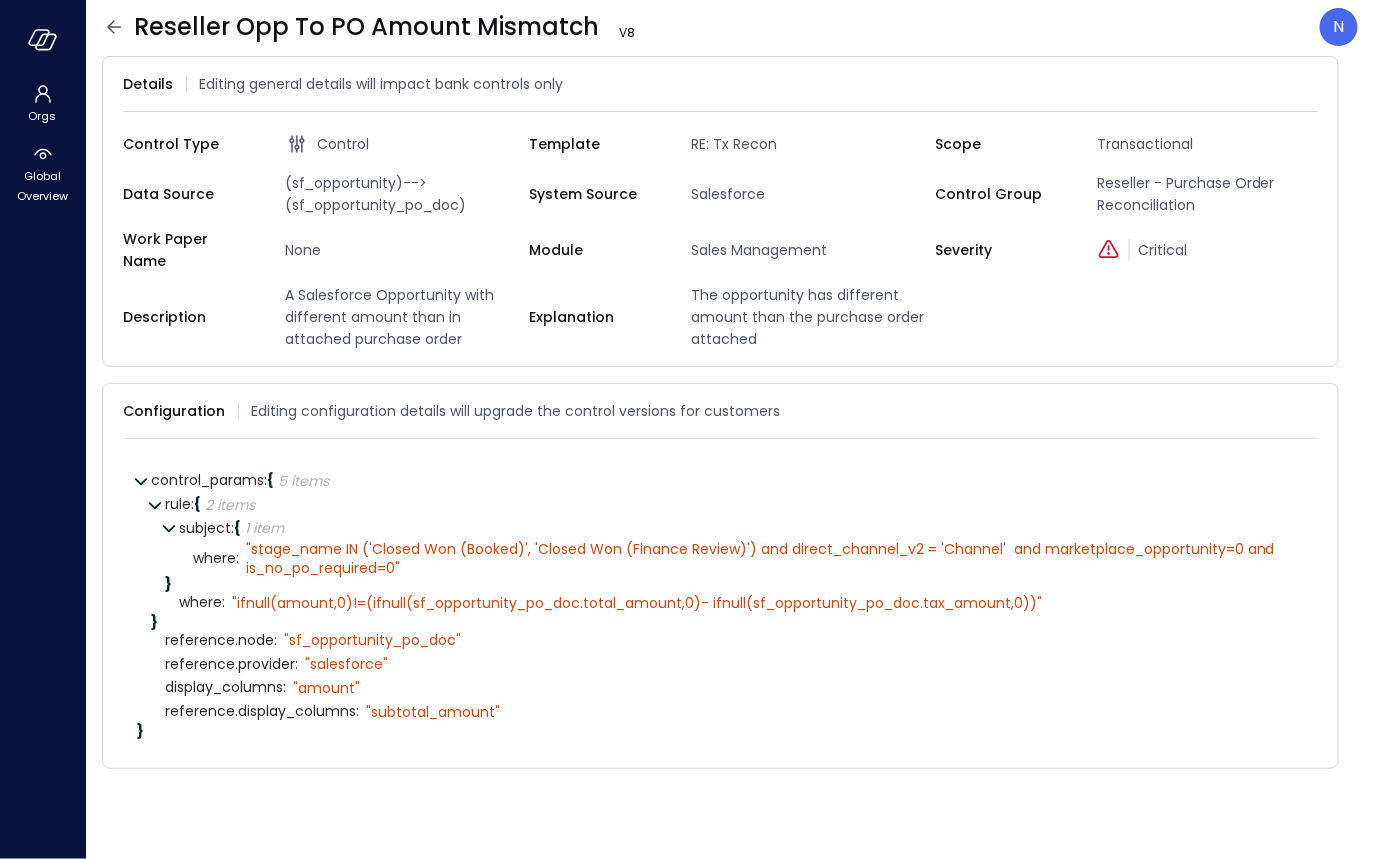 click 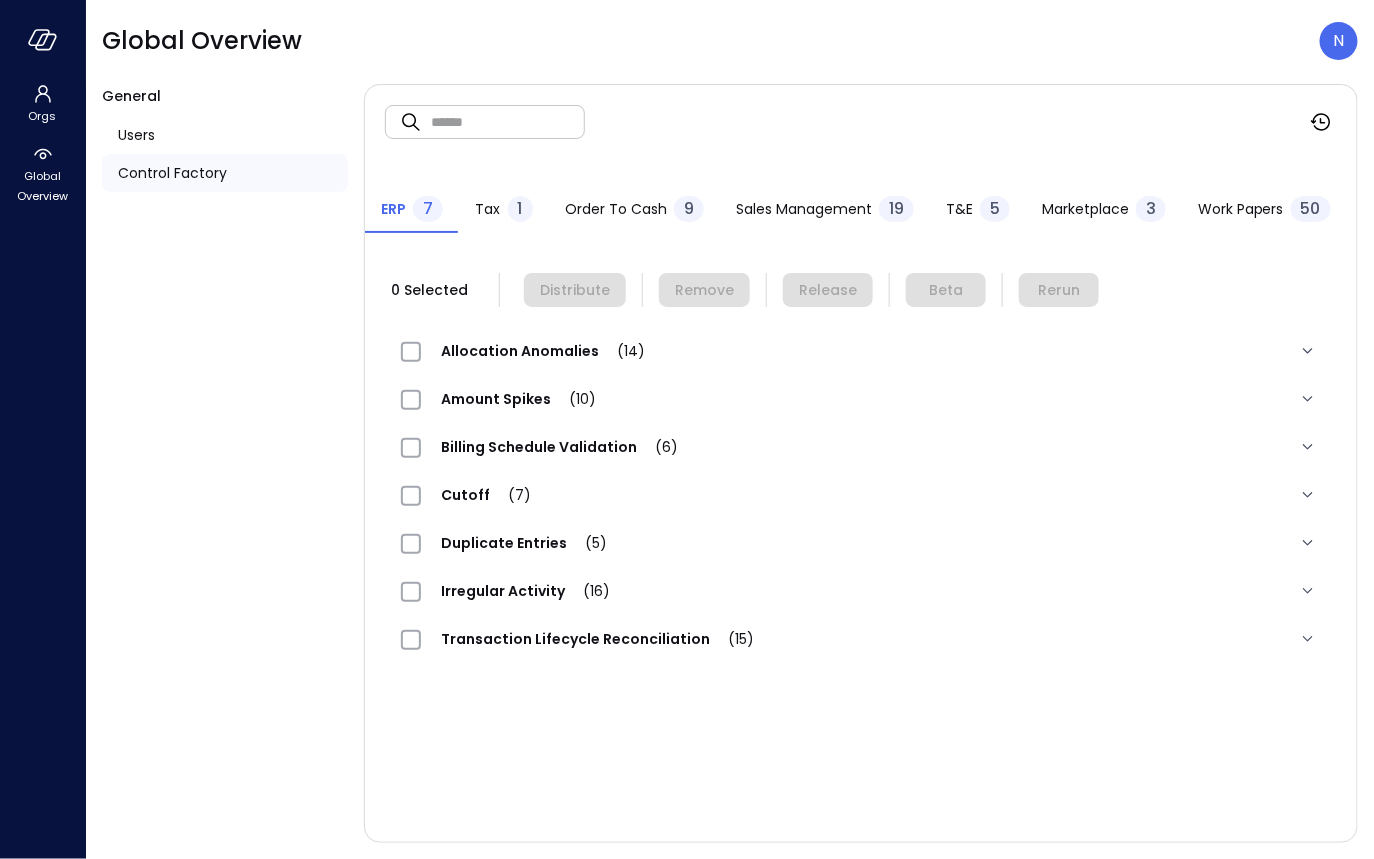 click on "Sales Management   19" at bounding box center (825, 211) 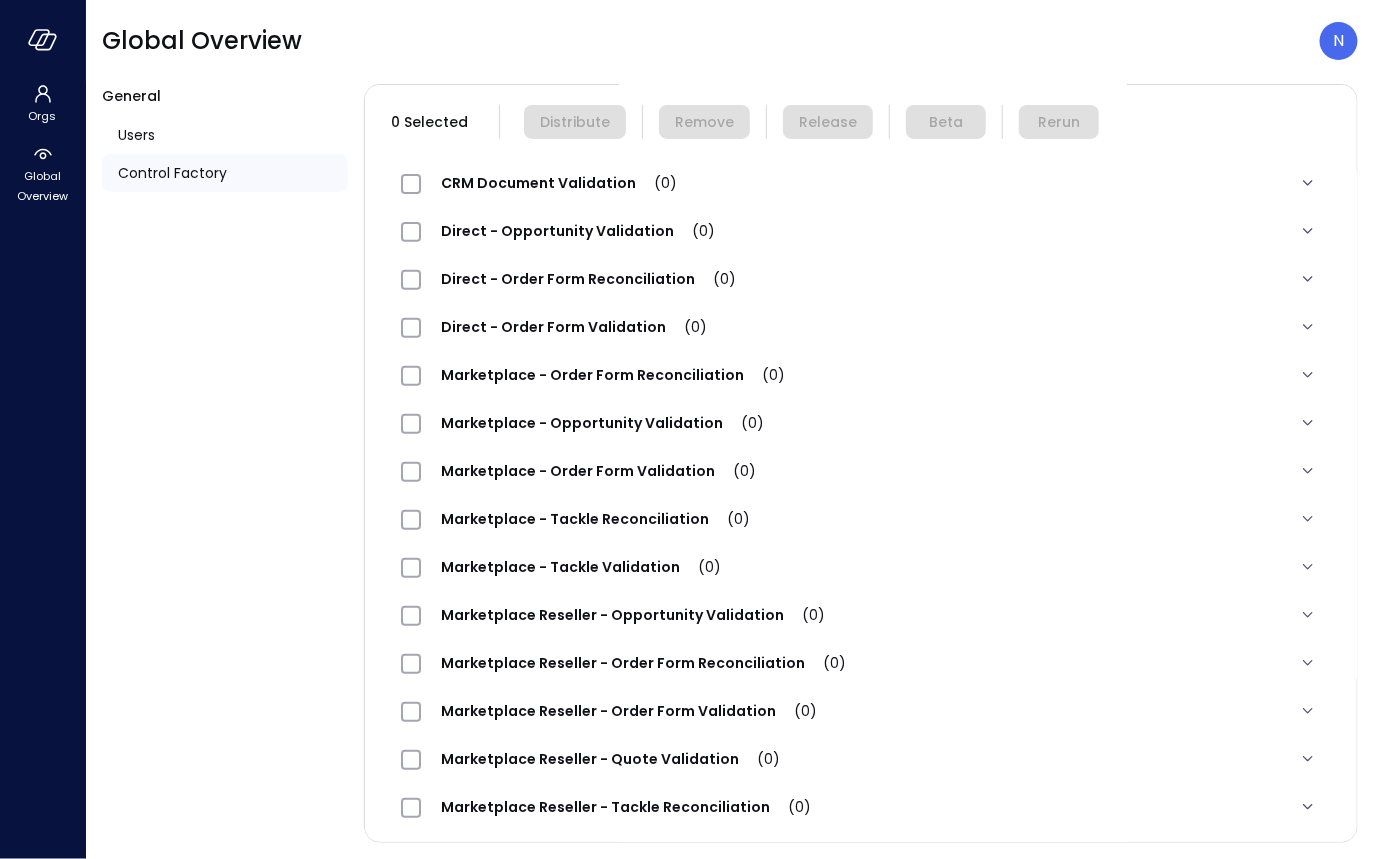 scroll, scrollTop: 416, scrollLeft: 0, axis: vertical 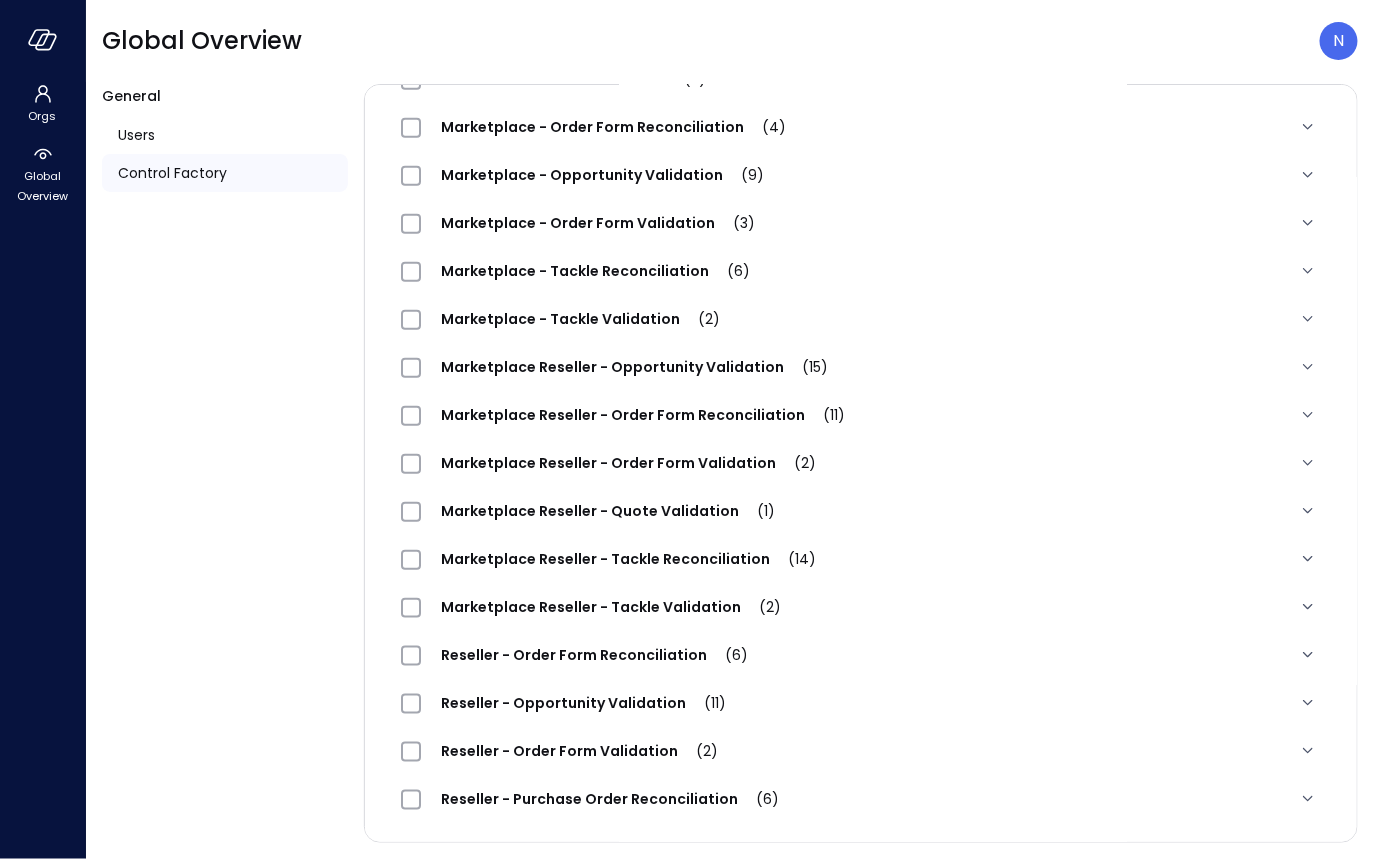 click on "Reseller - Purchase Order Reconciliation (6)" at bounding box center [610, 799] 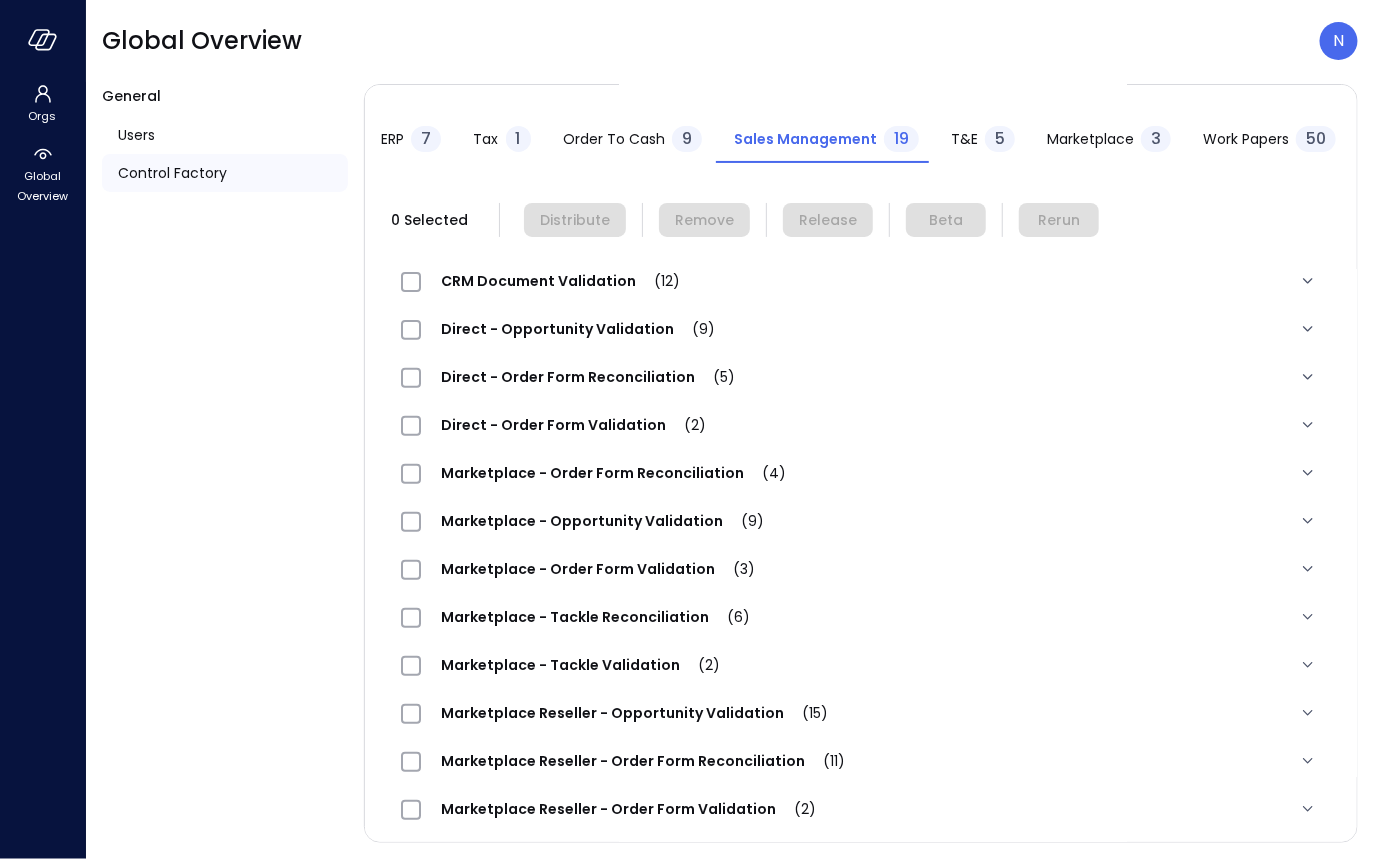 scroll, scrollTop: 0, scrollLeft: 0, axis: both 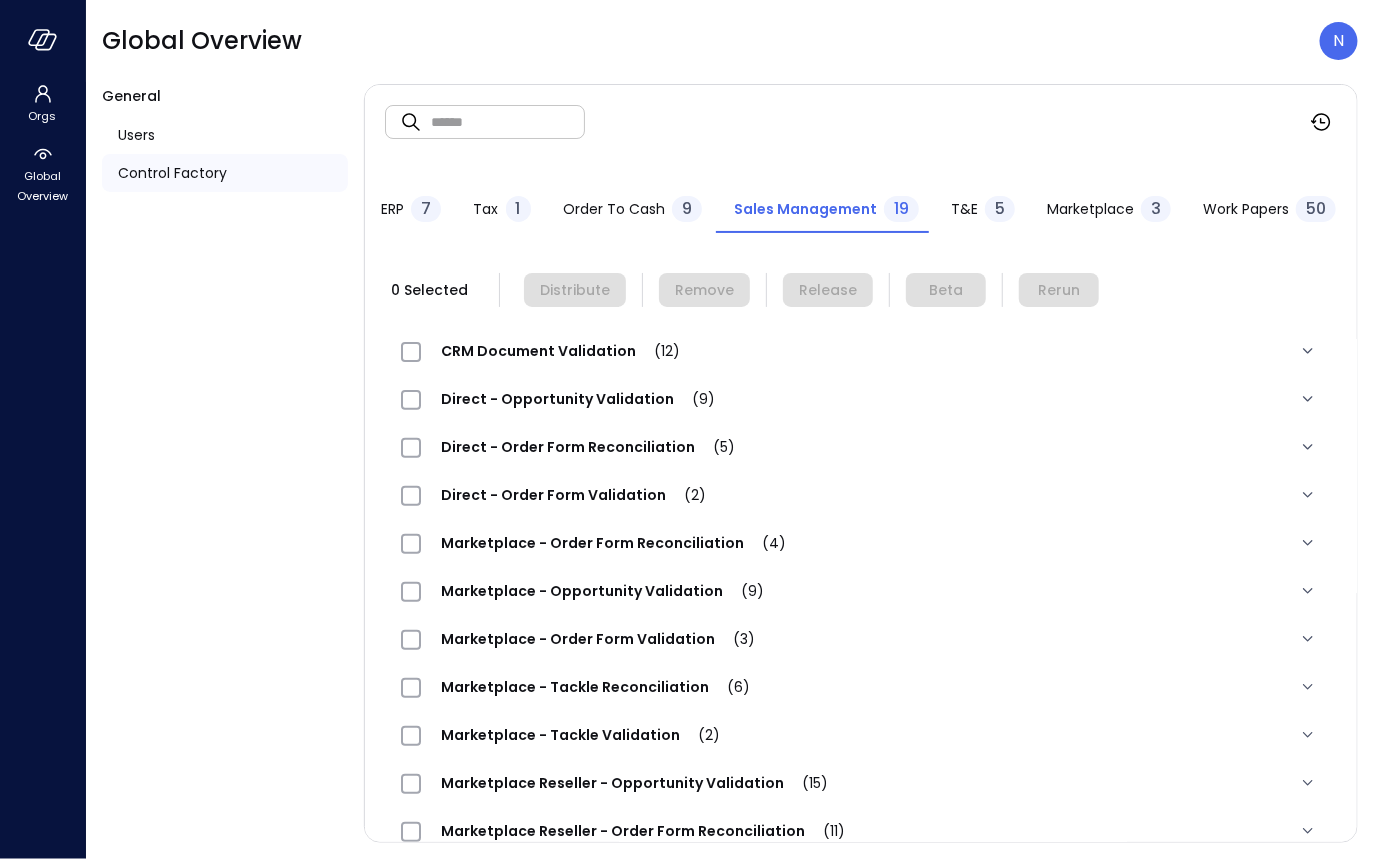 click at bounding box center [508, 121] 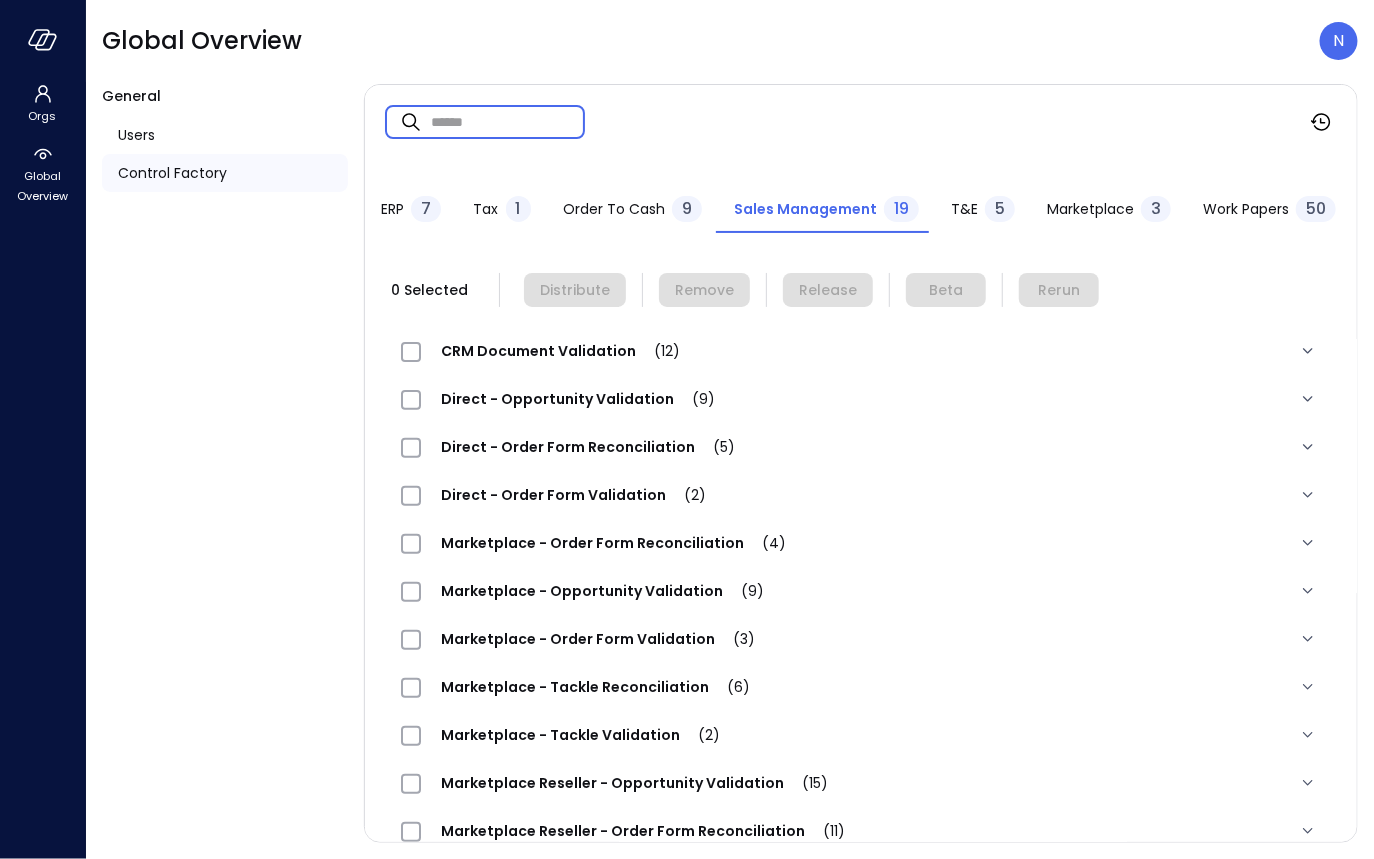 click at bounding box center (508, 121) 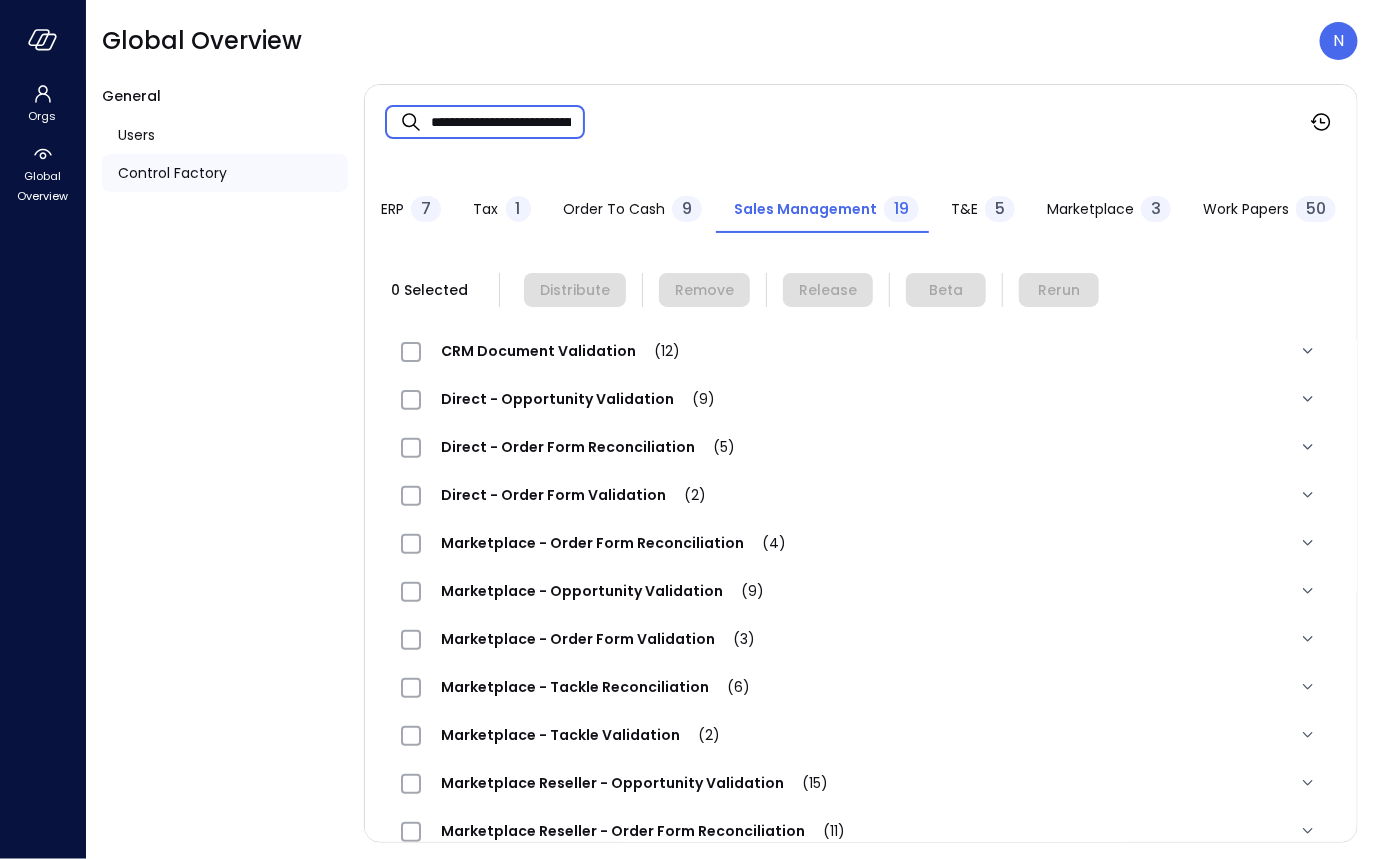 scroll, scrollTop: 0, scrollLeft: 123, axis: horizontal 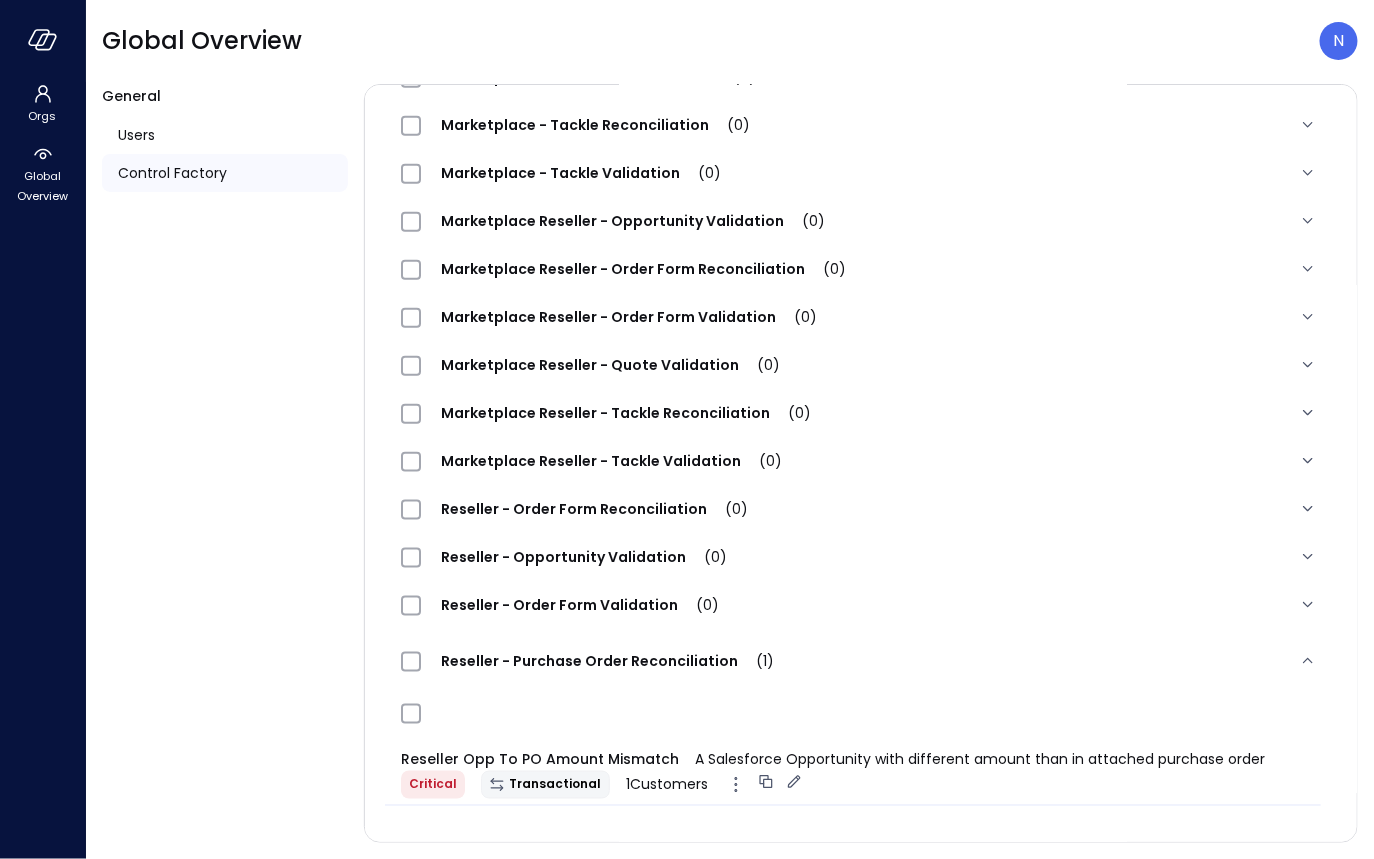 type on "**********" 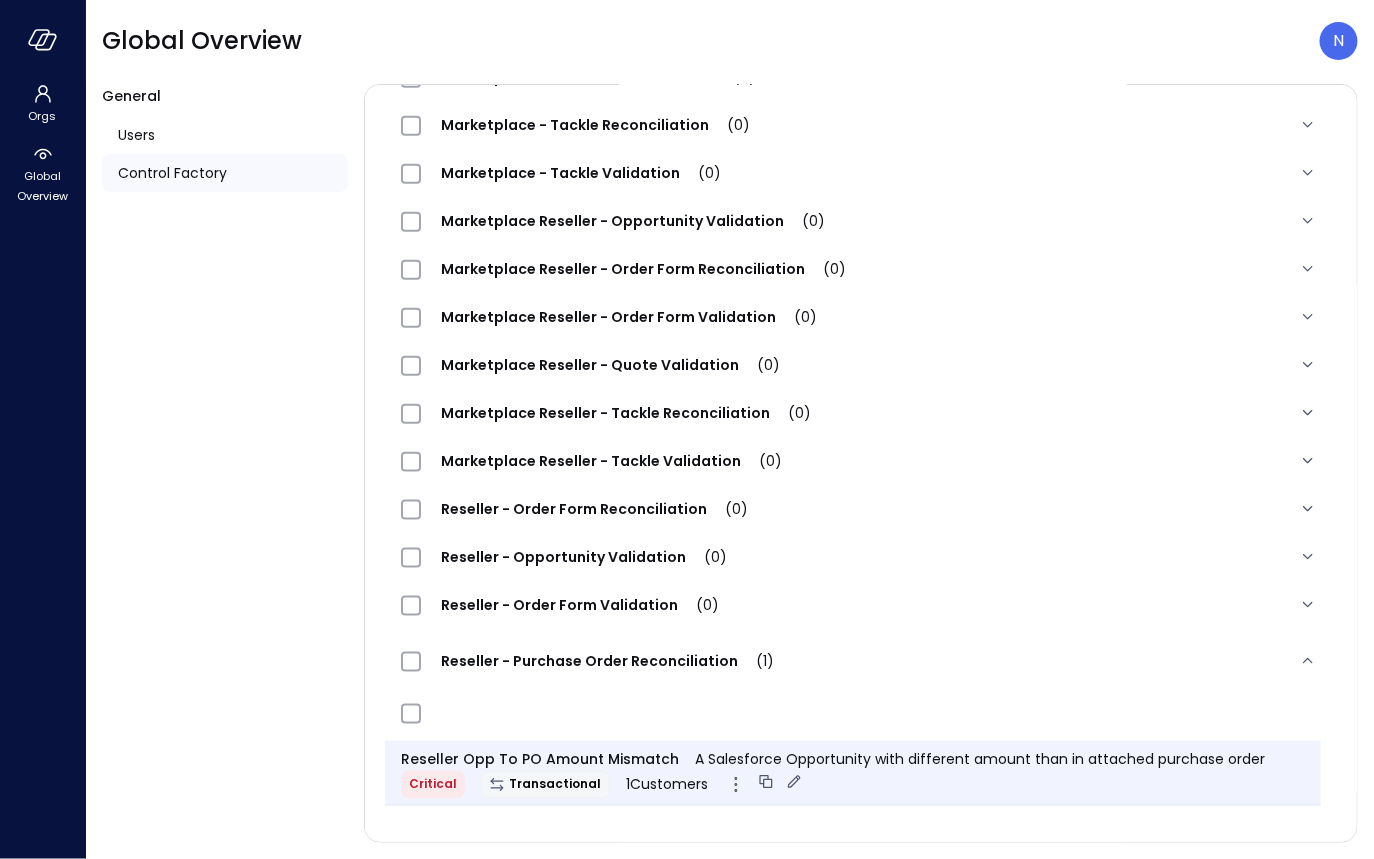 click on "Reseller Opp To PO Amount Mismatch A Salesforce Opportunity with different amount than in attached  purchase order Critical Transactional 1  Customers" at bounding box center [853, 773] 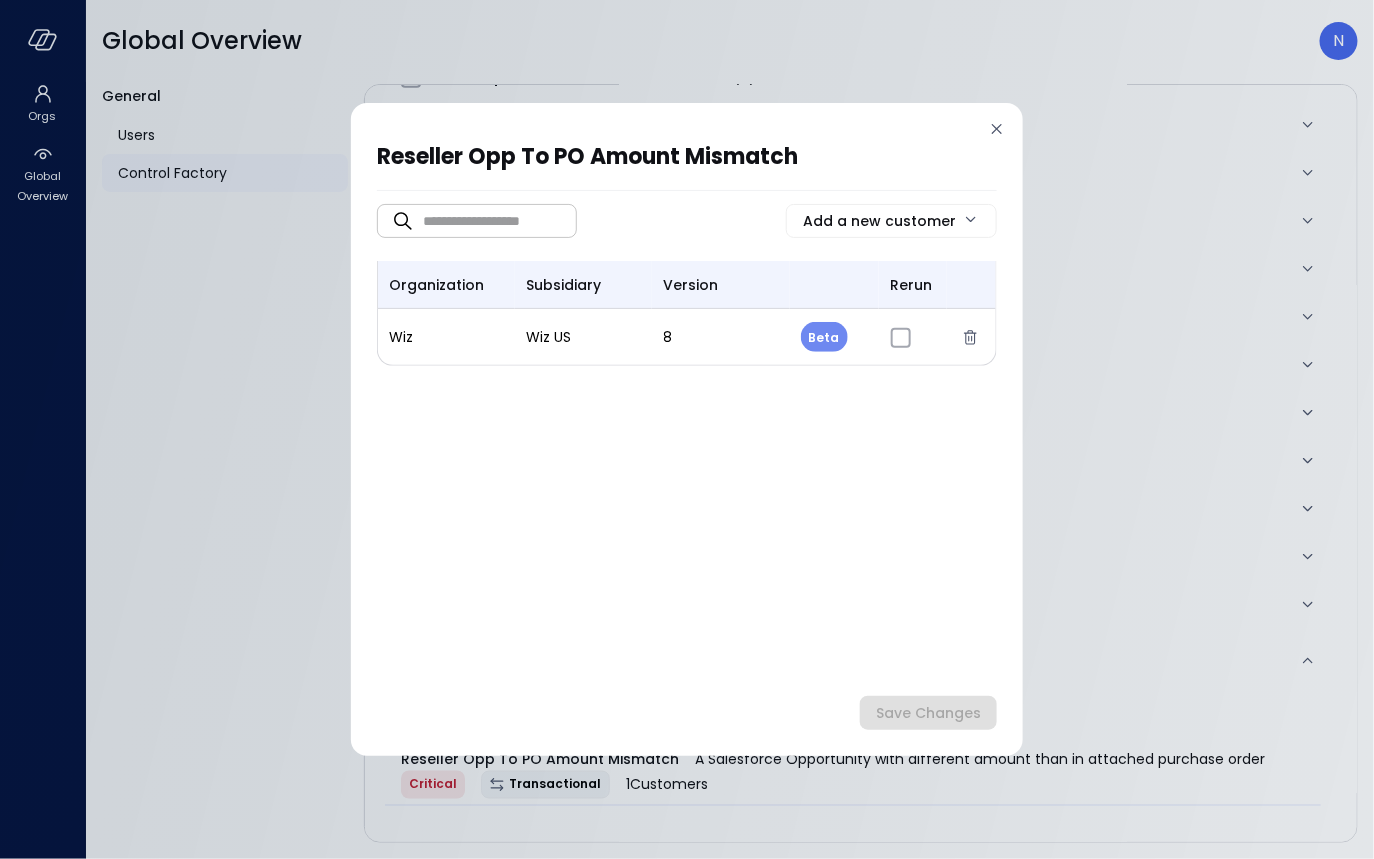click on "**********" at bounding box center (687, 429) 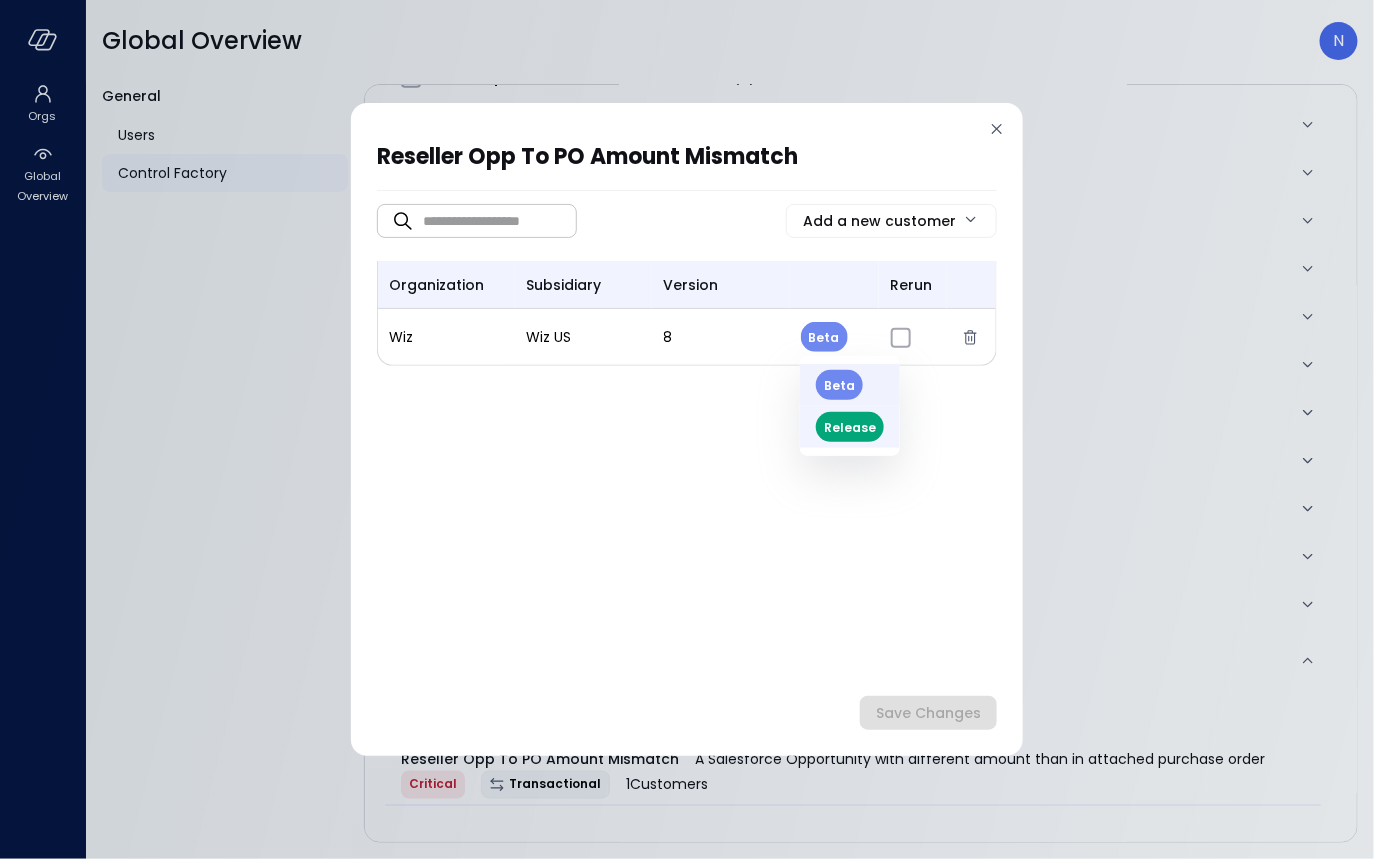 click on "Release" at bounding box center [850, 427] 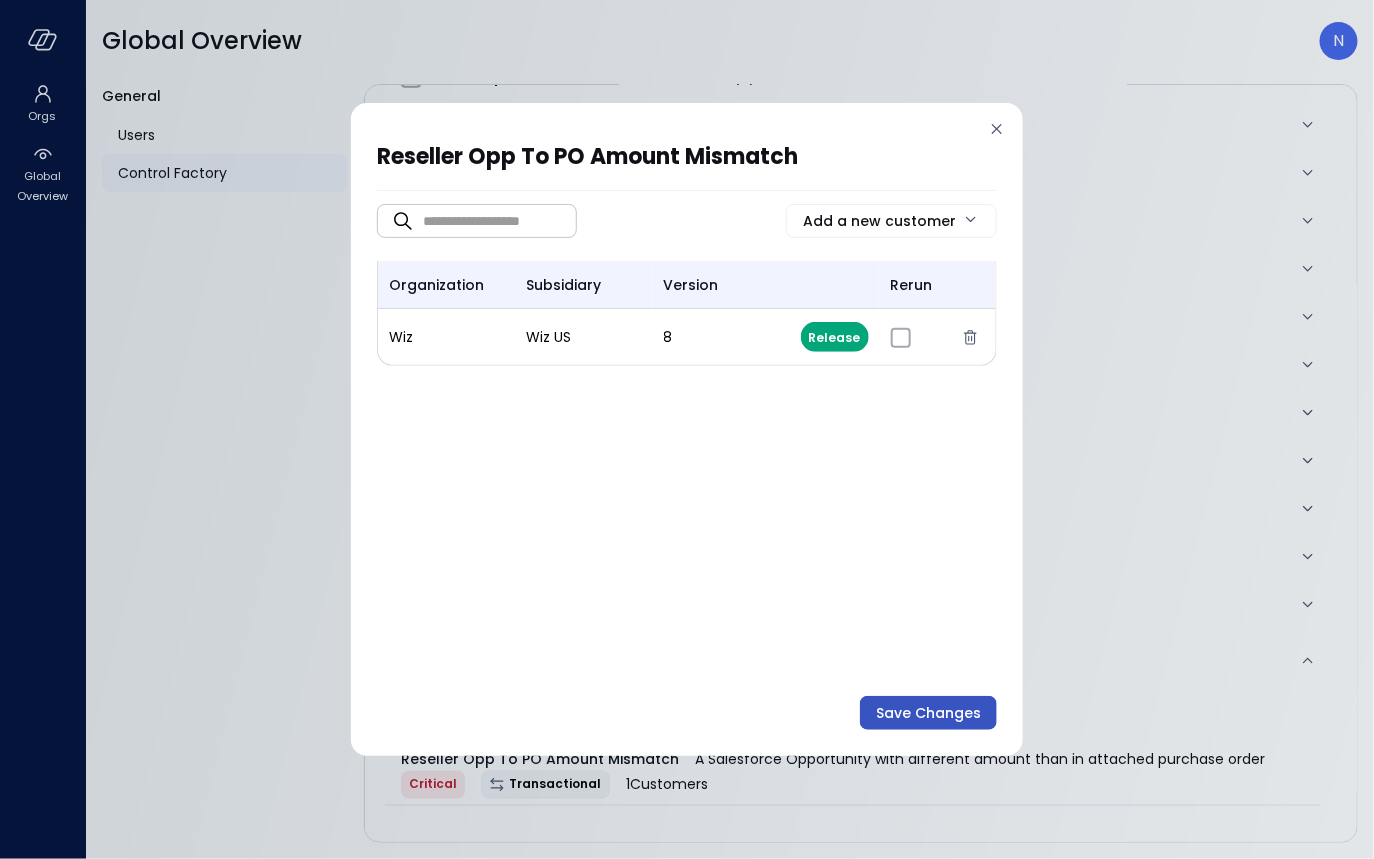 click on "Save Changes" at bounding box center (928, 713) 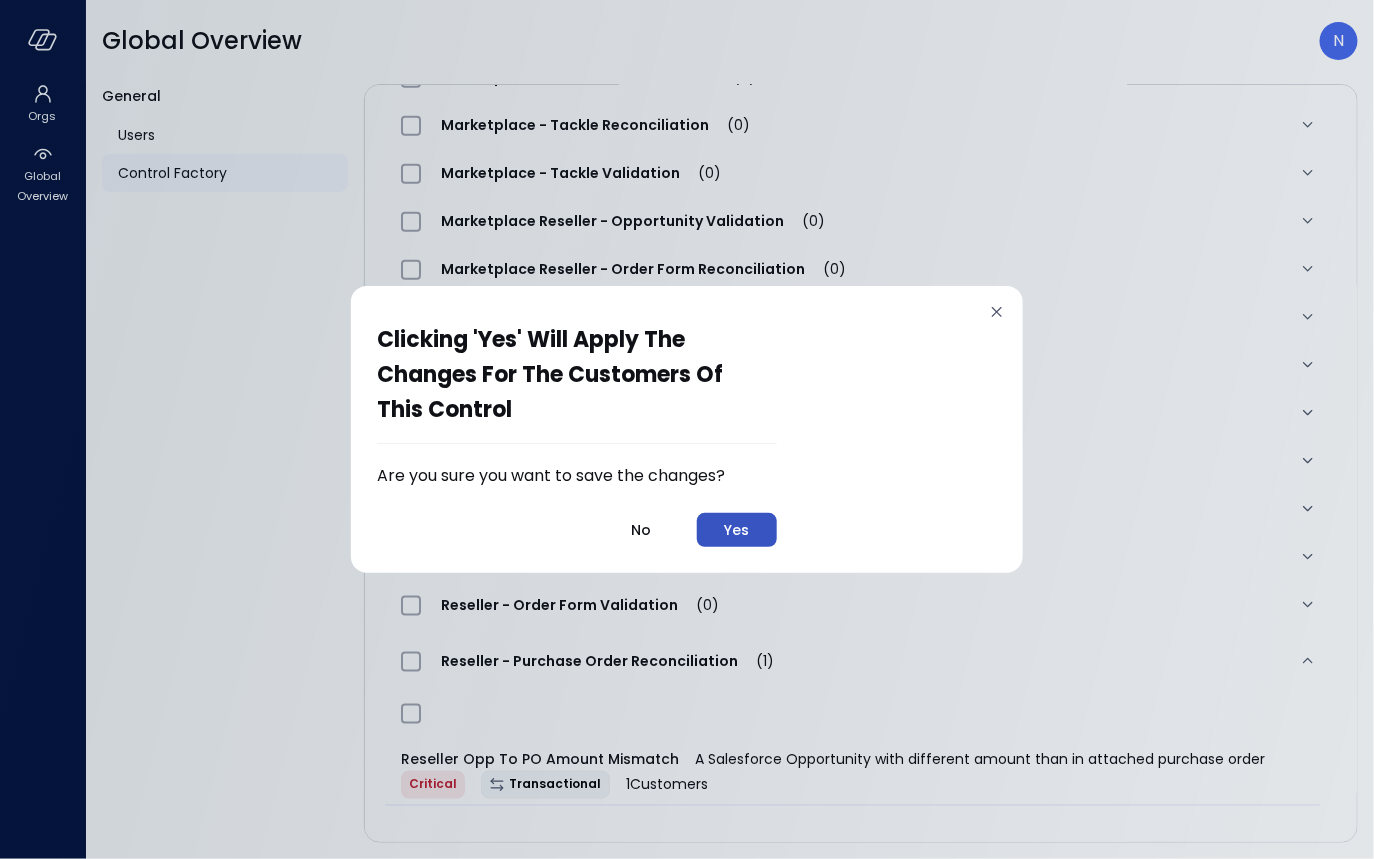 click on "Yes" at bounding box center (737, 530) 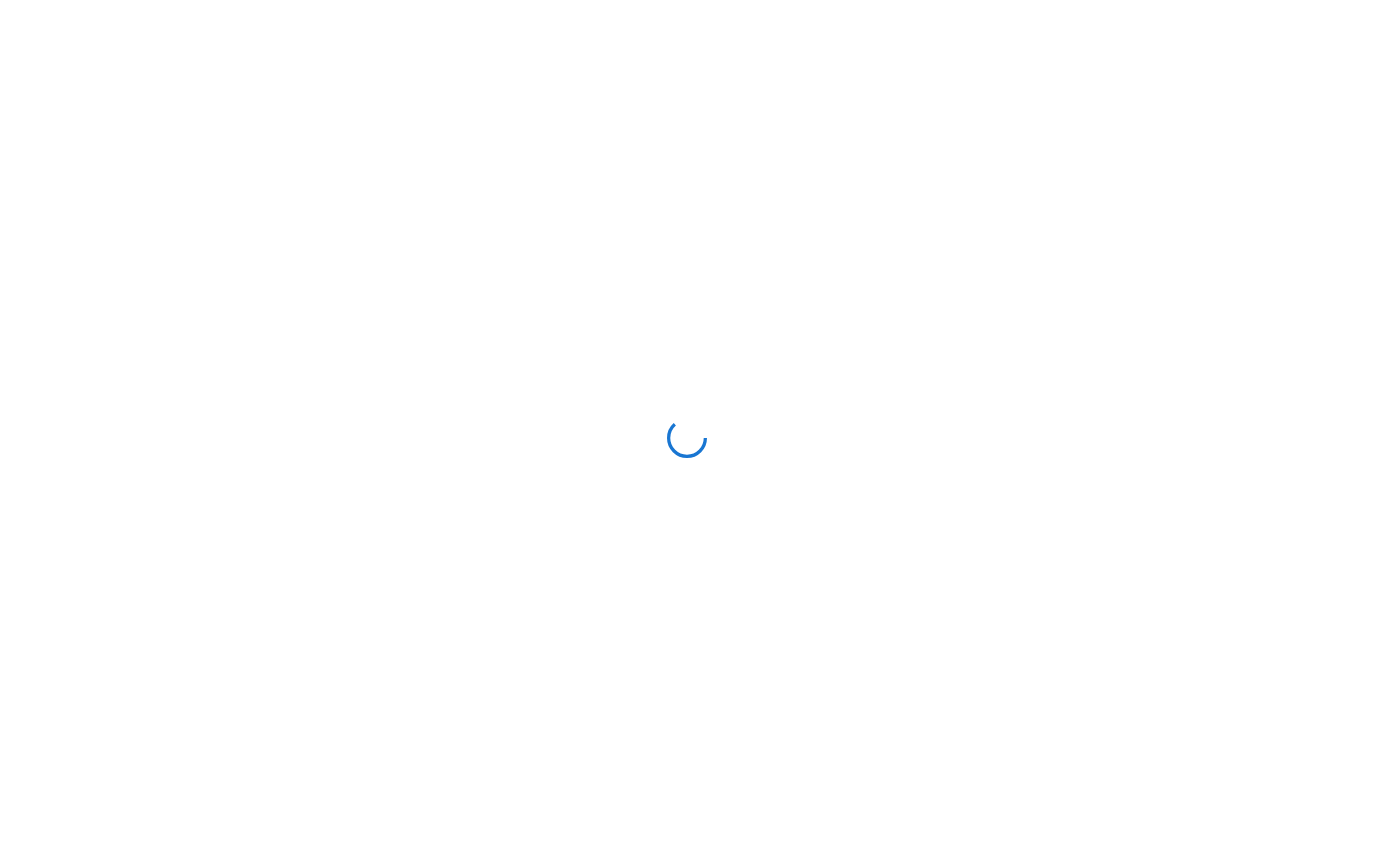 scroll, scrollTop: 0, scrollLeft: 0, axis: both 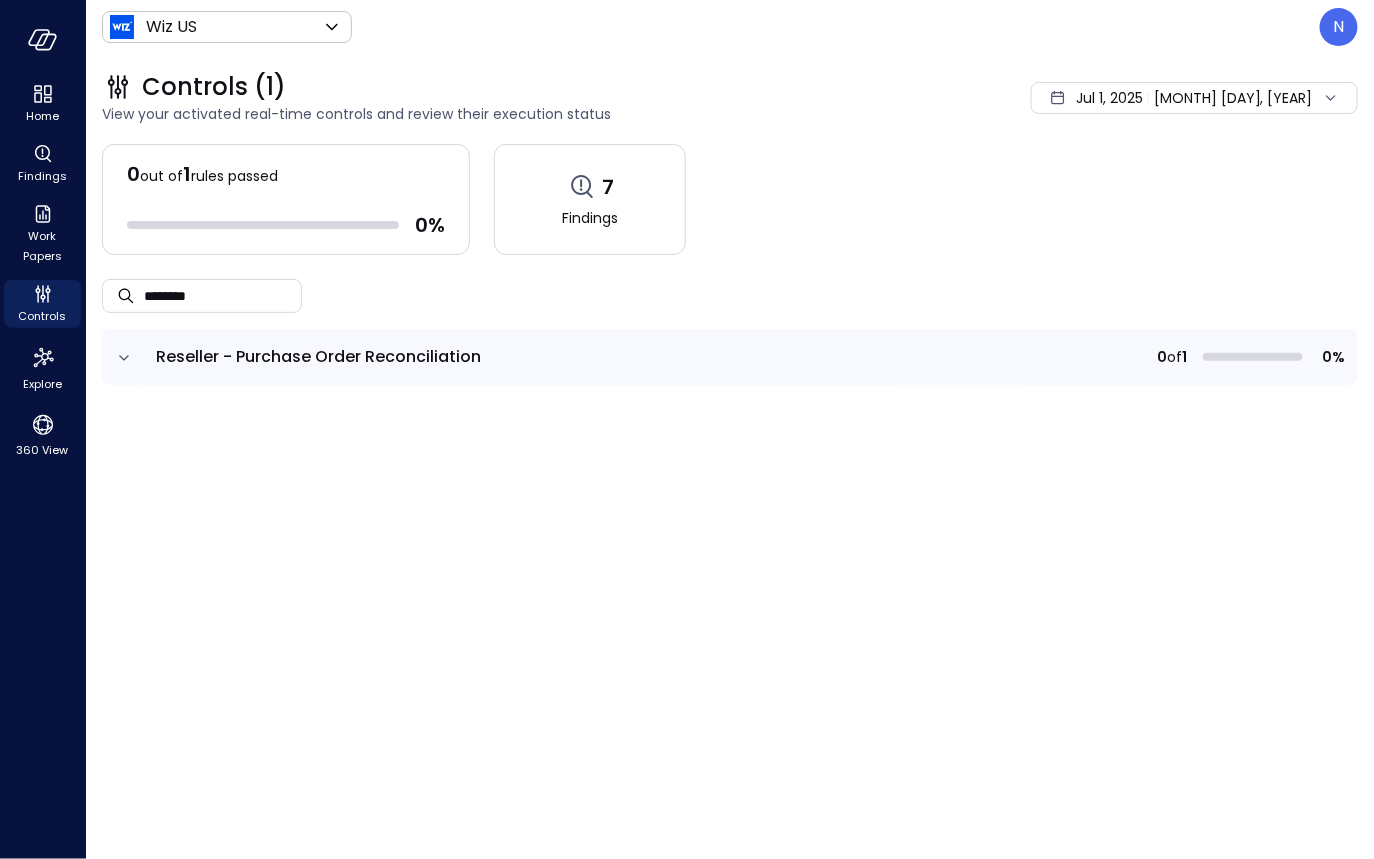 click 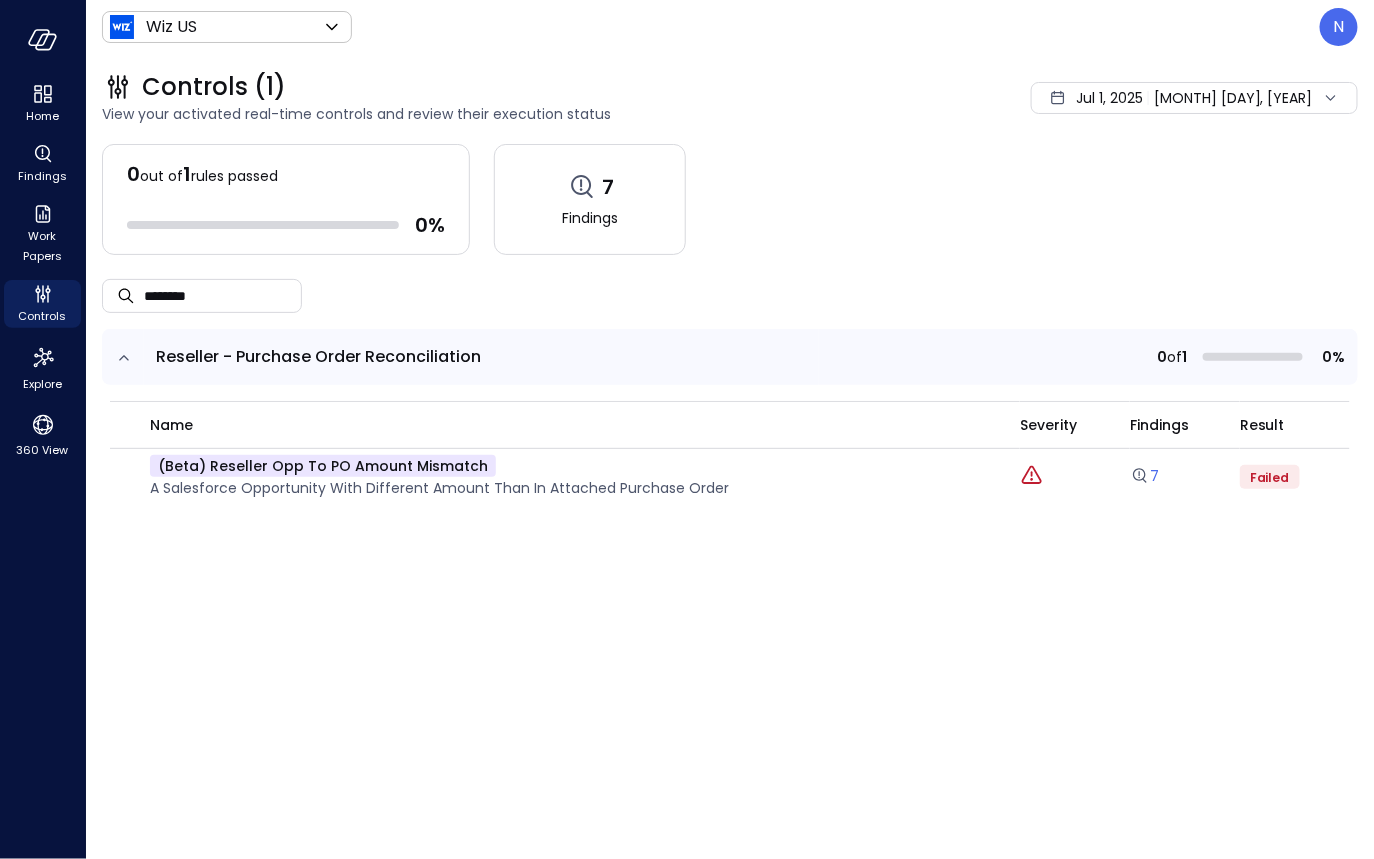 click 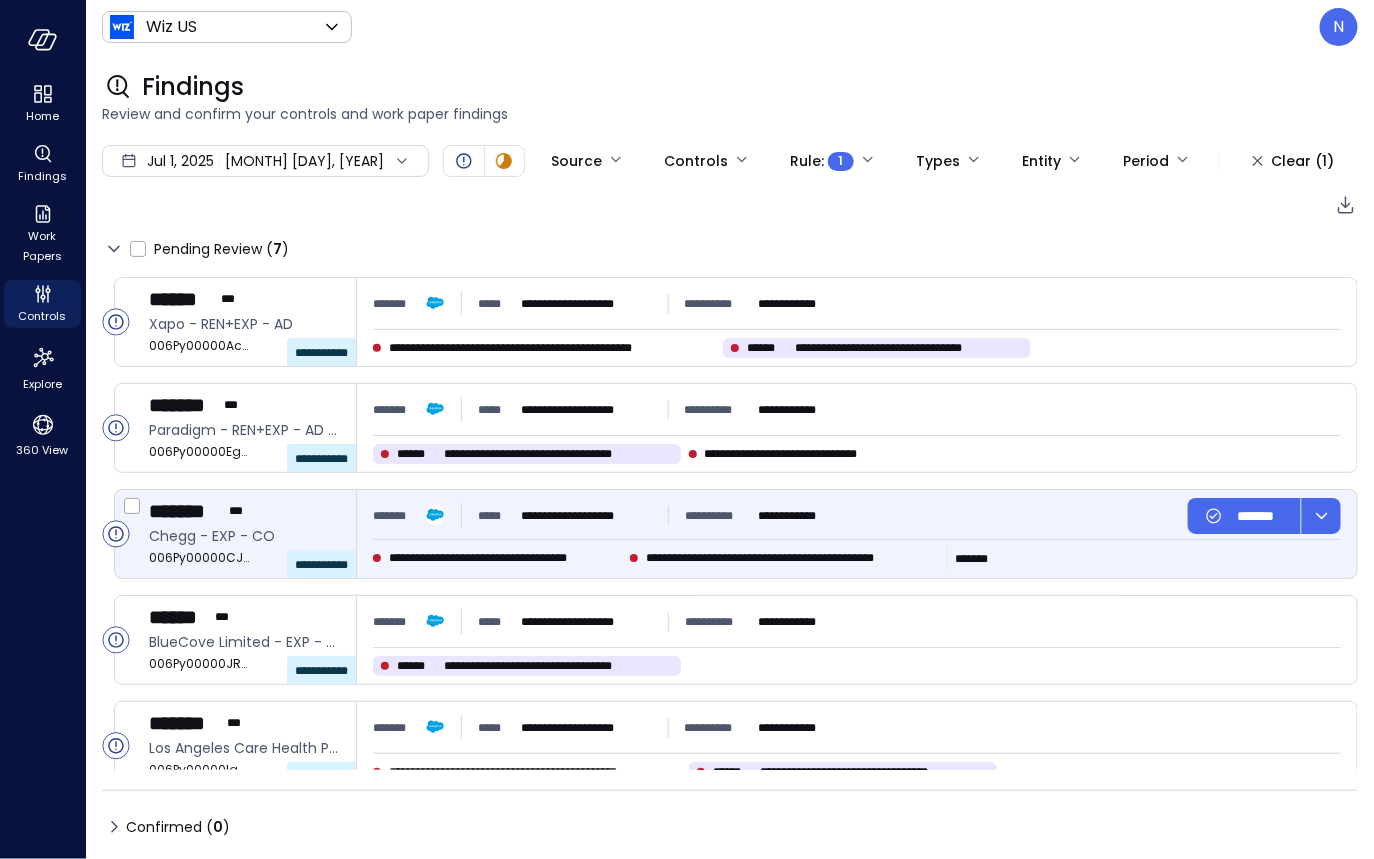 click on "**********" at bounding box center (792, 558) 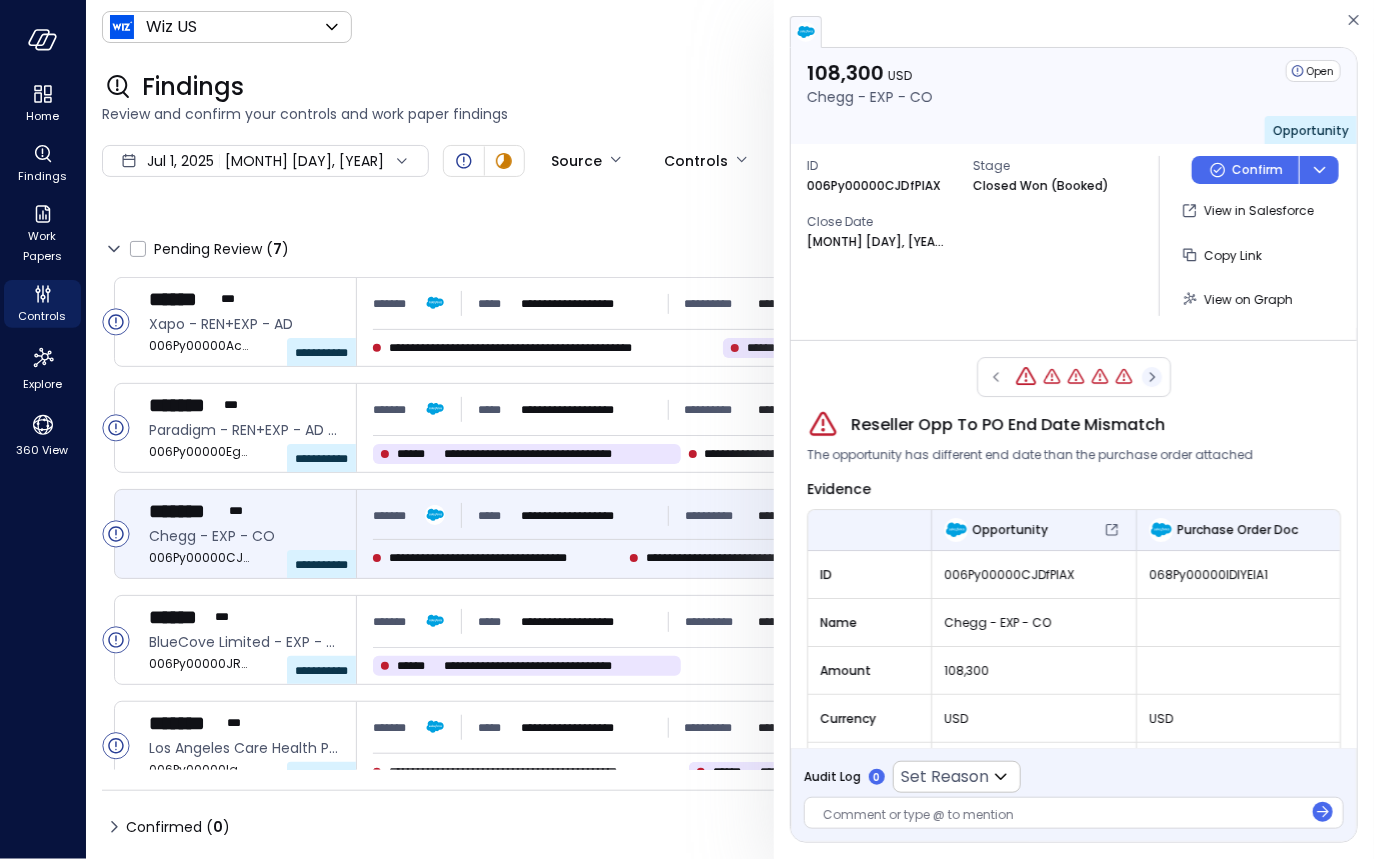 click 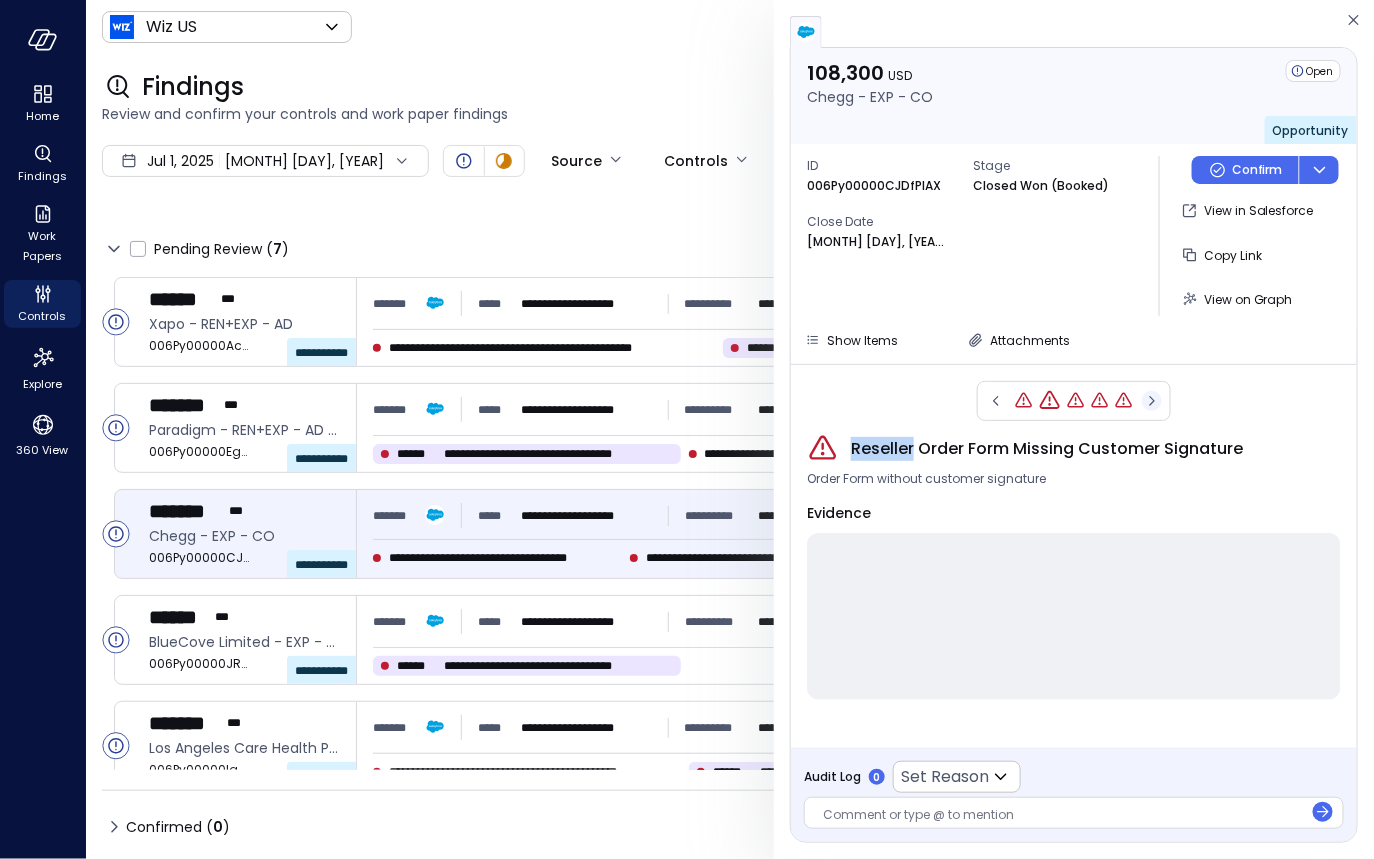 click on "Reseller Order Form Missing Customer Signature Order Form without customer signature Evidence" at bounding box center (1074, 556) 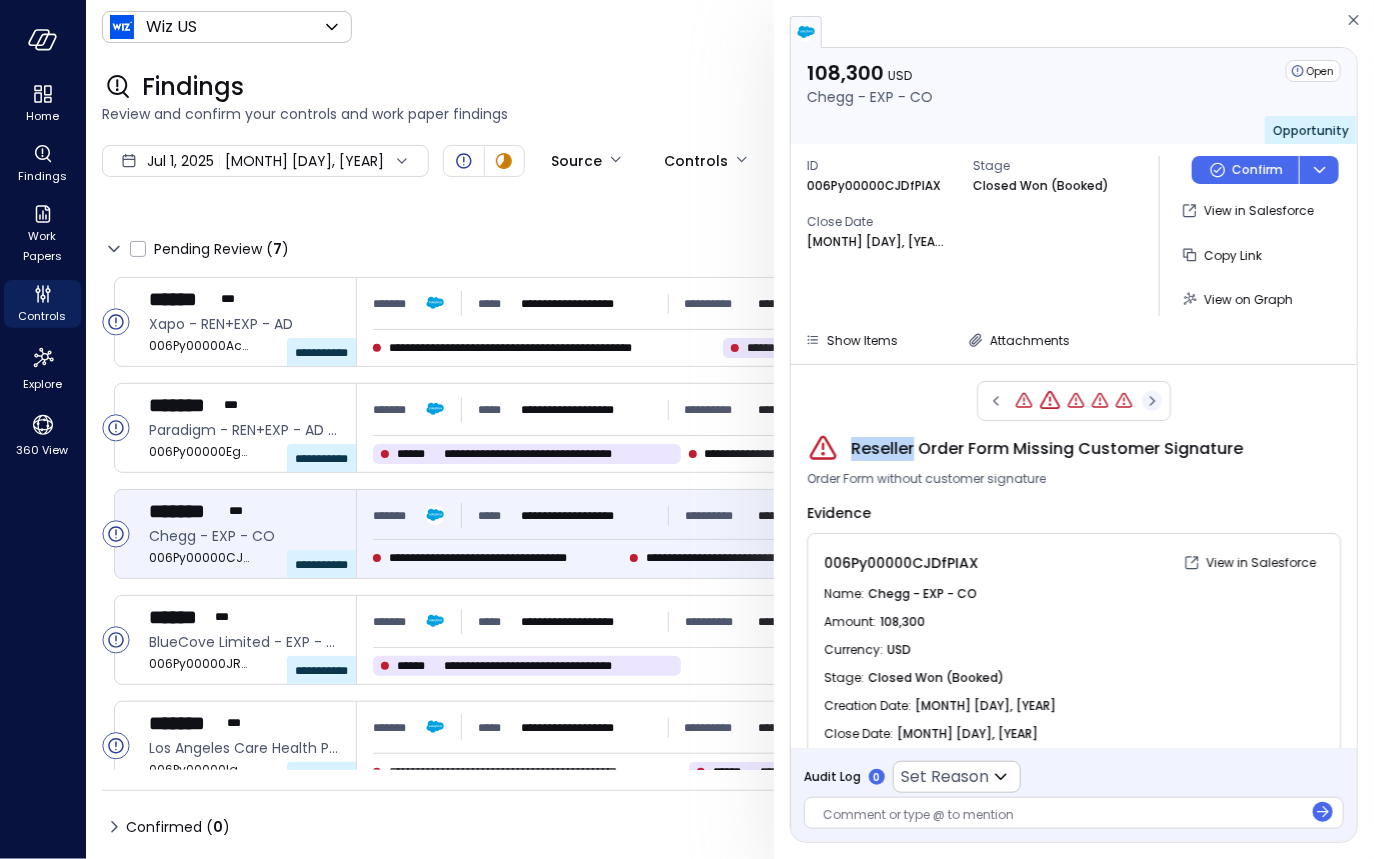 click 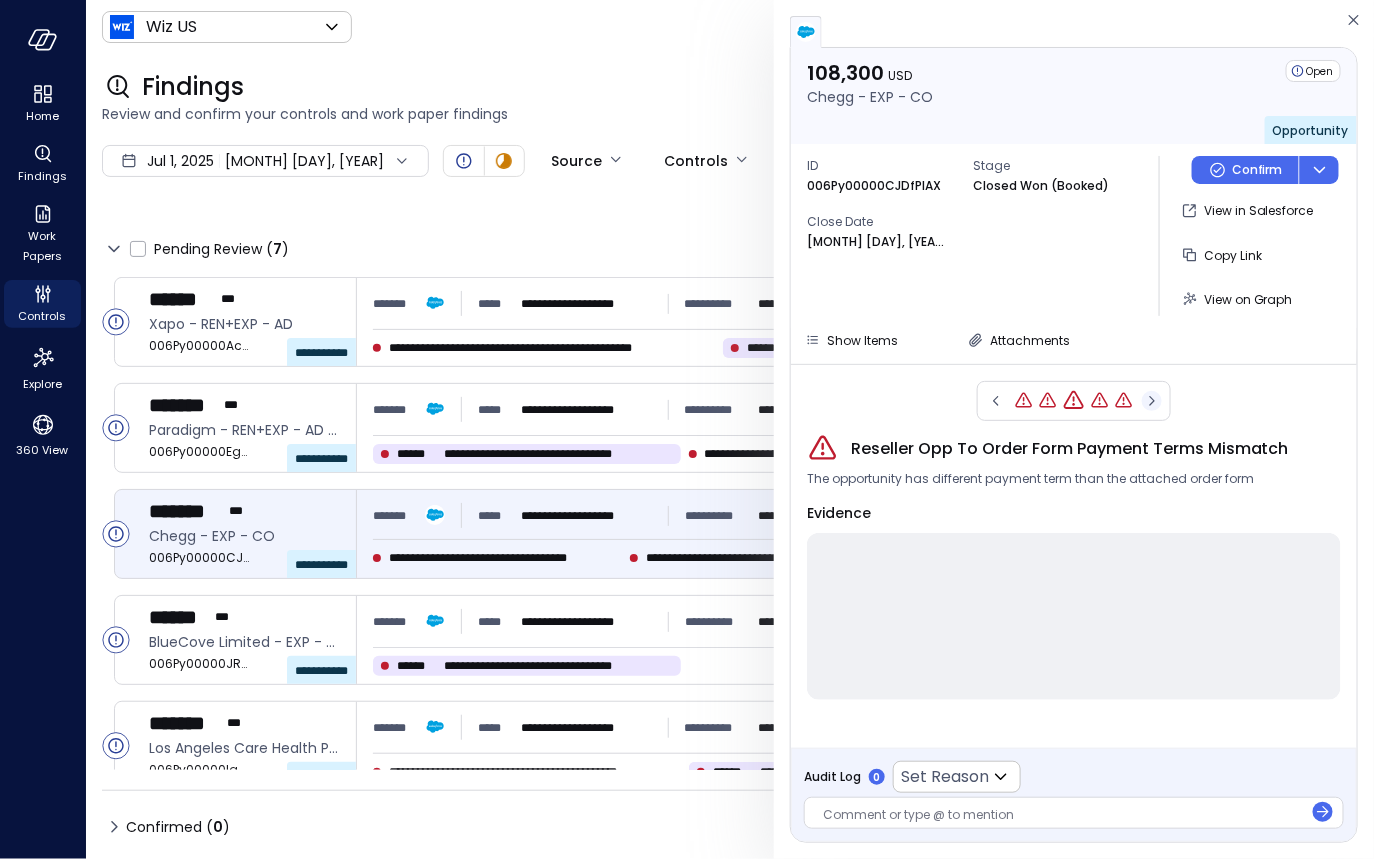click 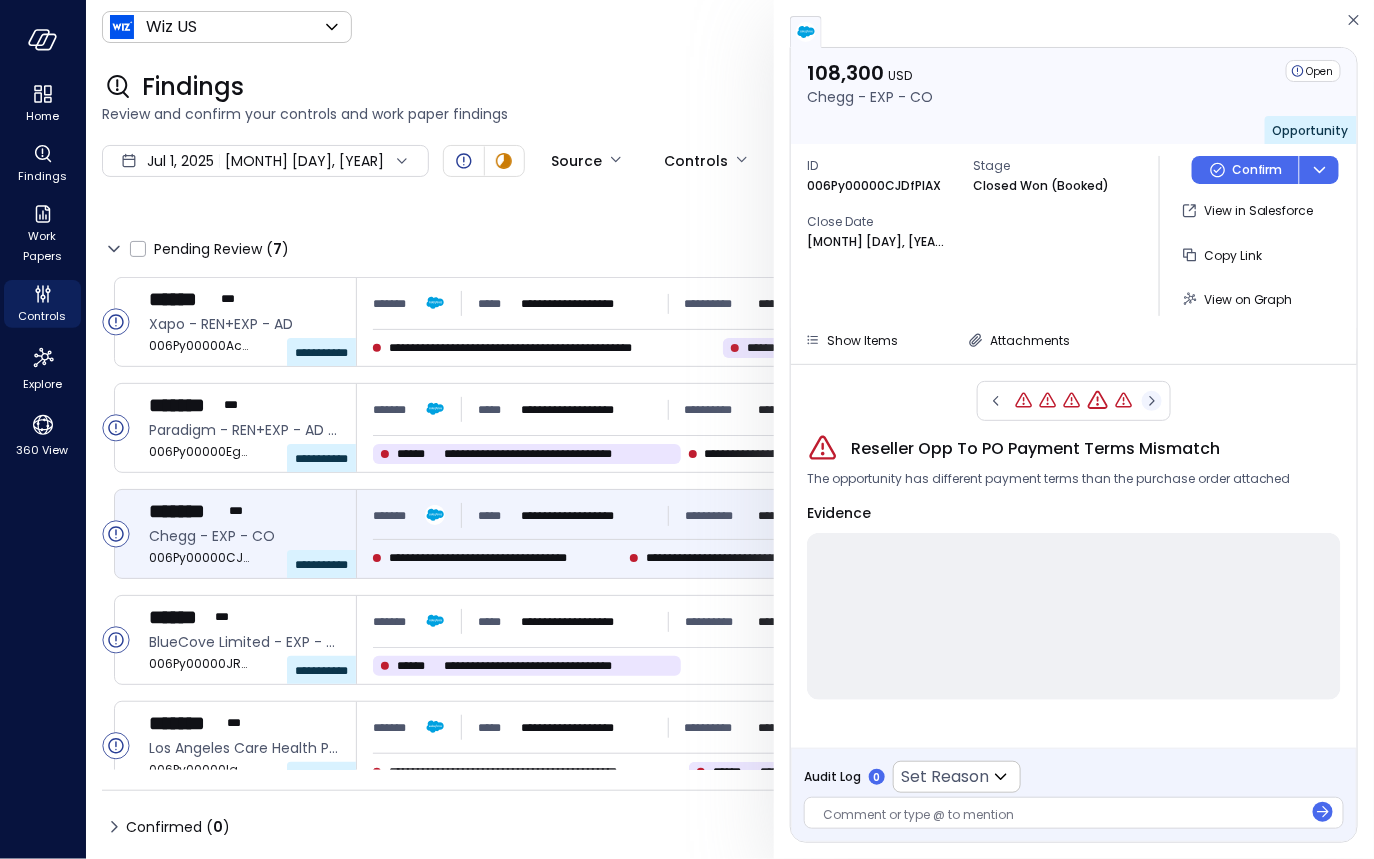 click 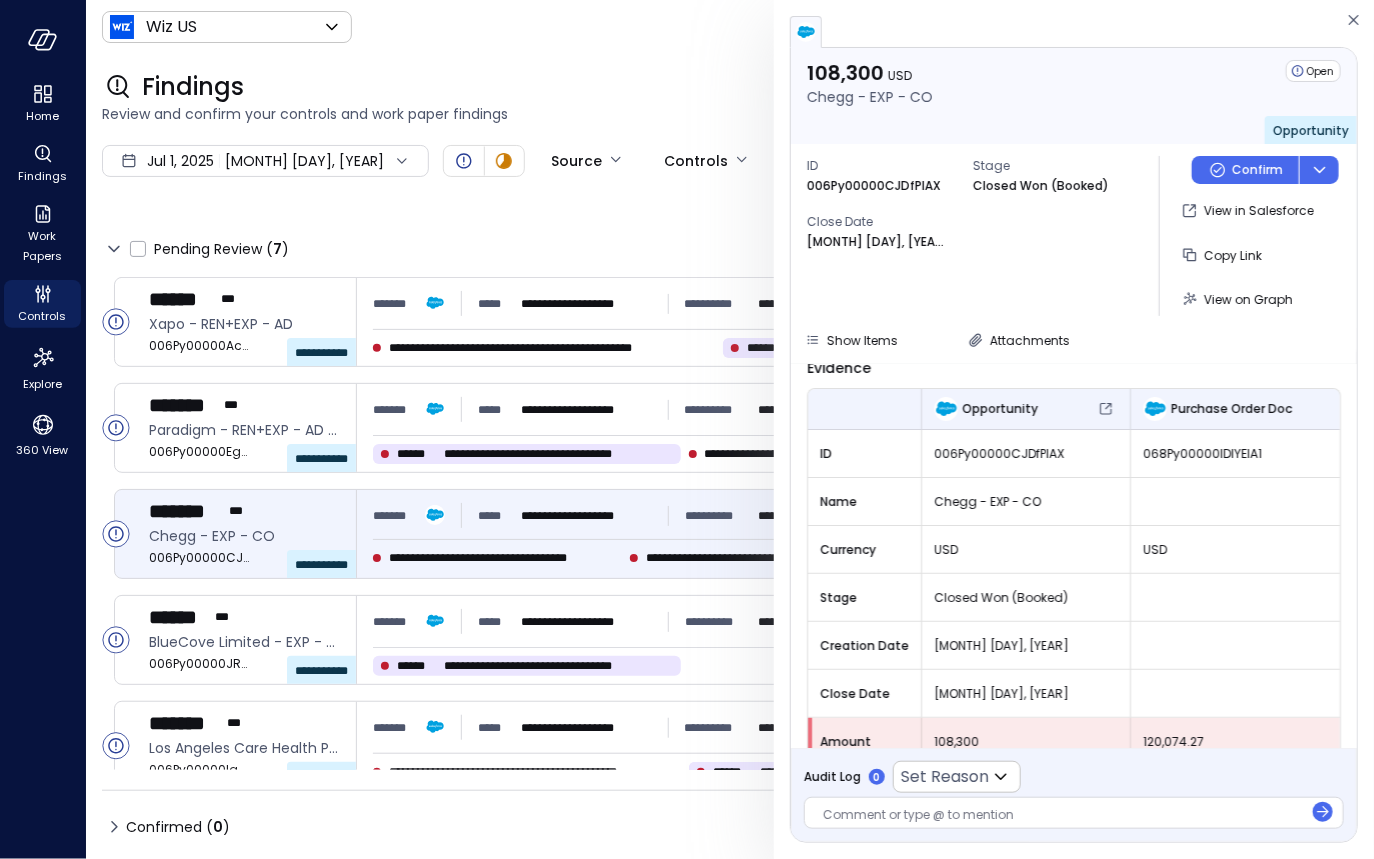 scroll, scrollTop: 0, scrollLeft: 0, axis: both 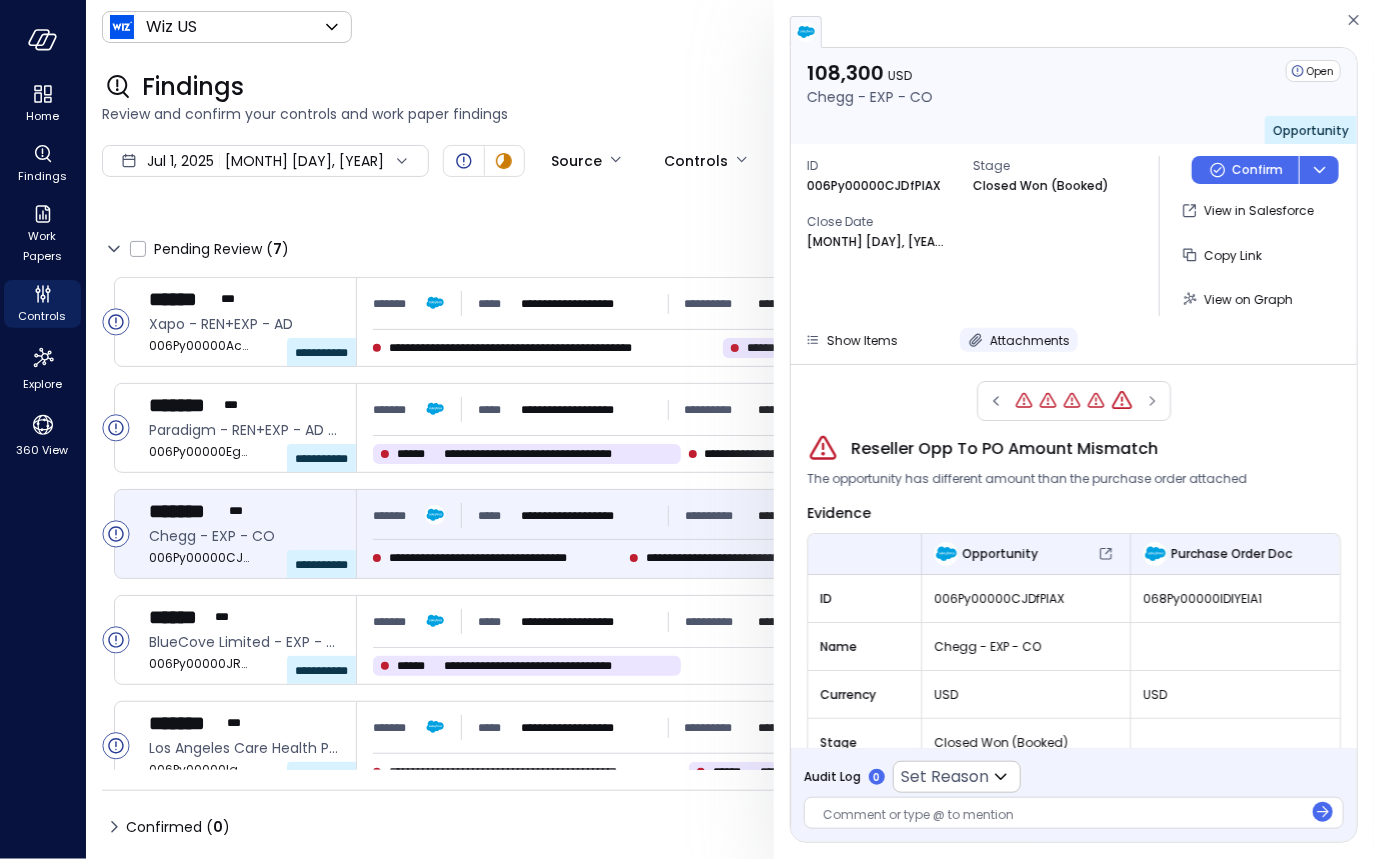 click on "Attachments" at bounding box center (1030, 340) 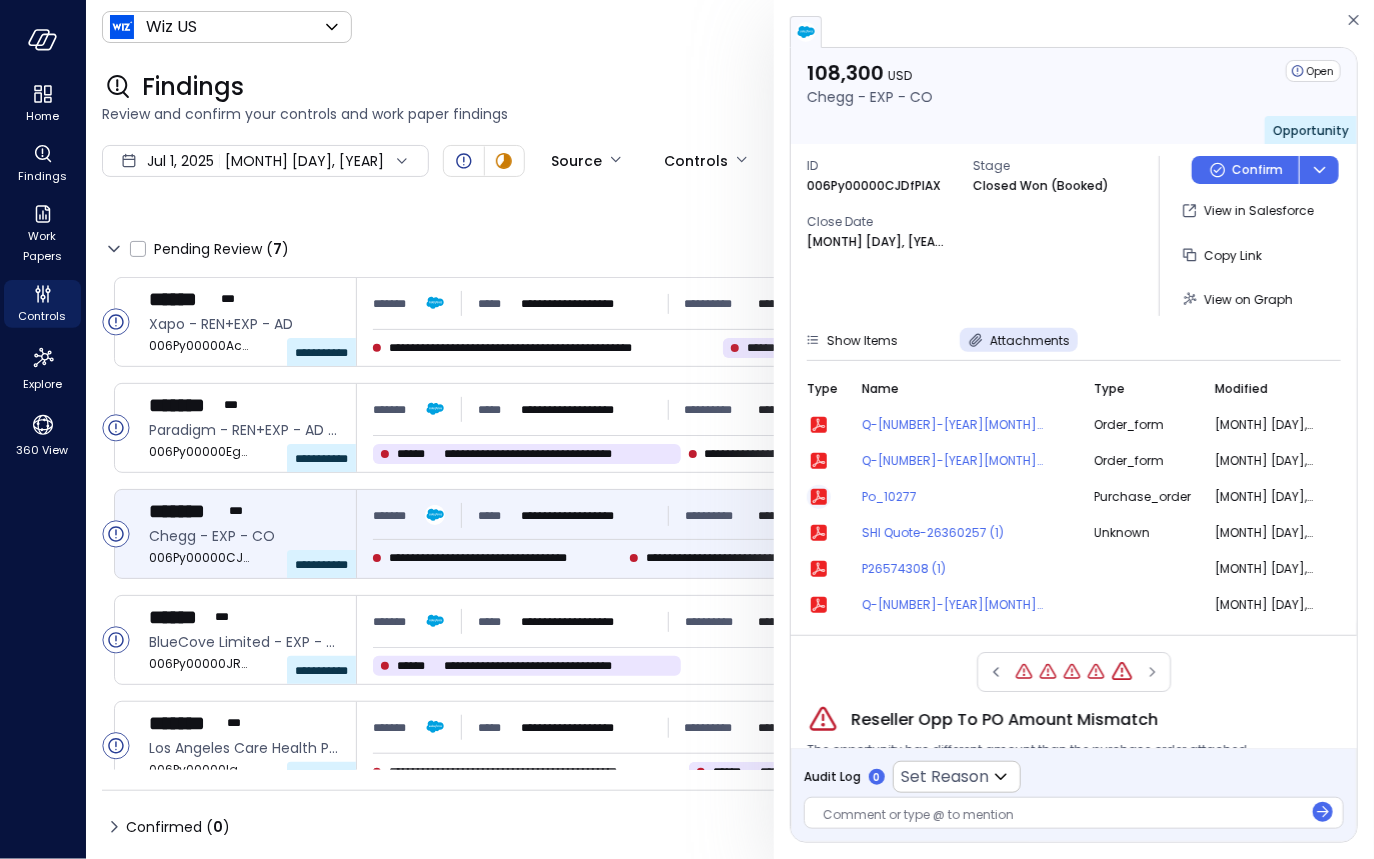 click 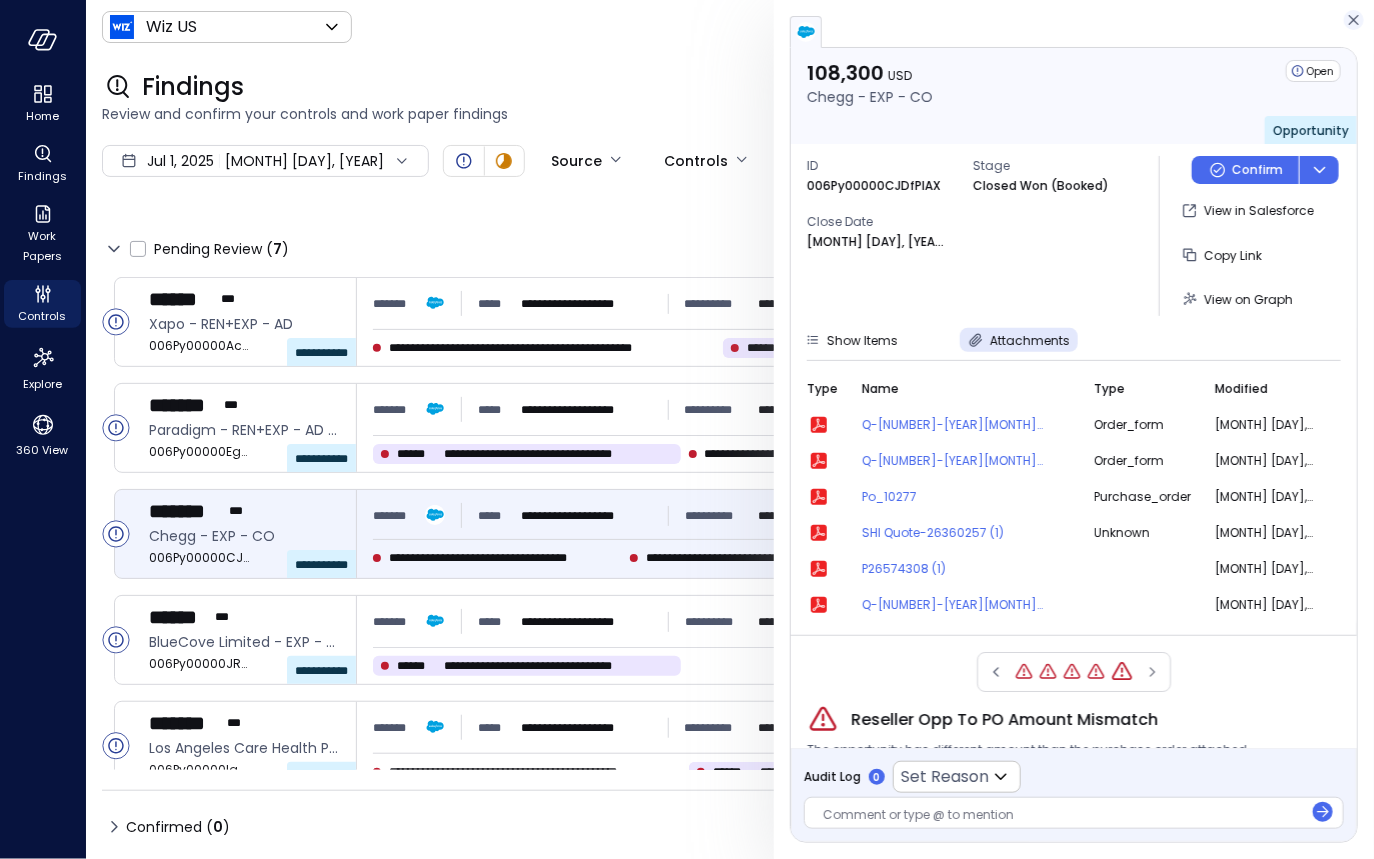 click 